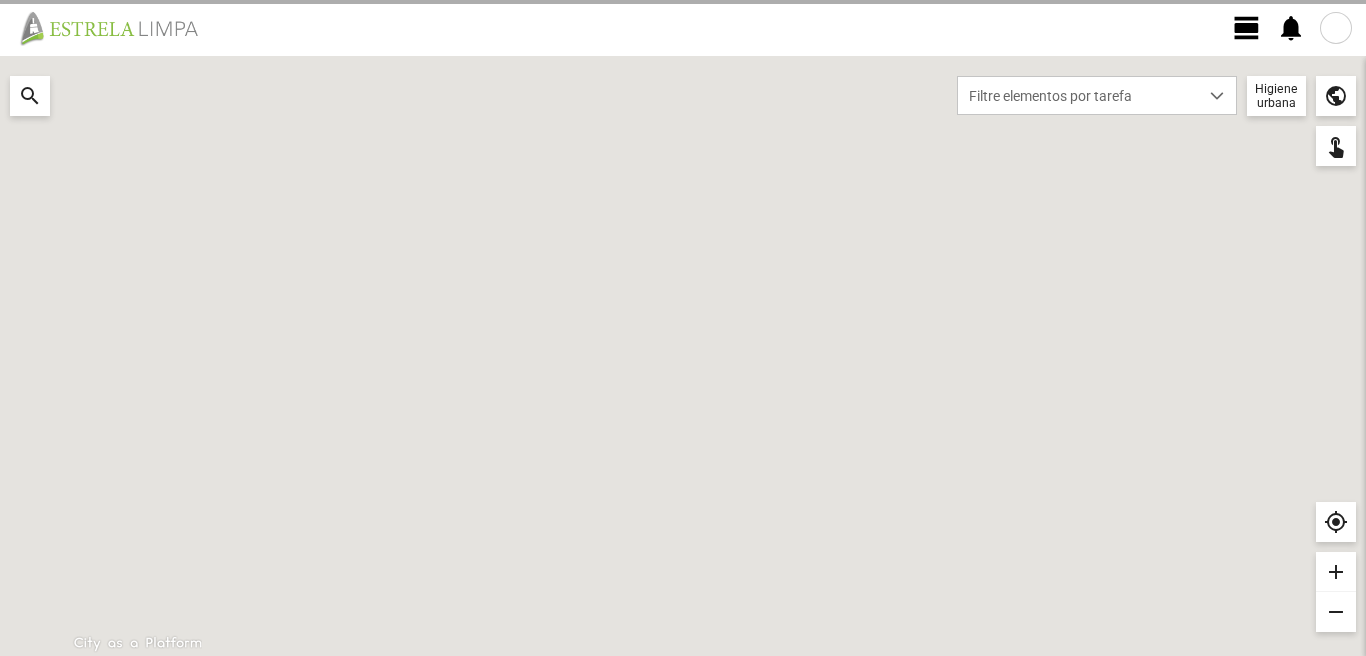 scroll, scrollTop: 0, scrollLeft: 0, axis: both 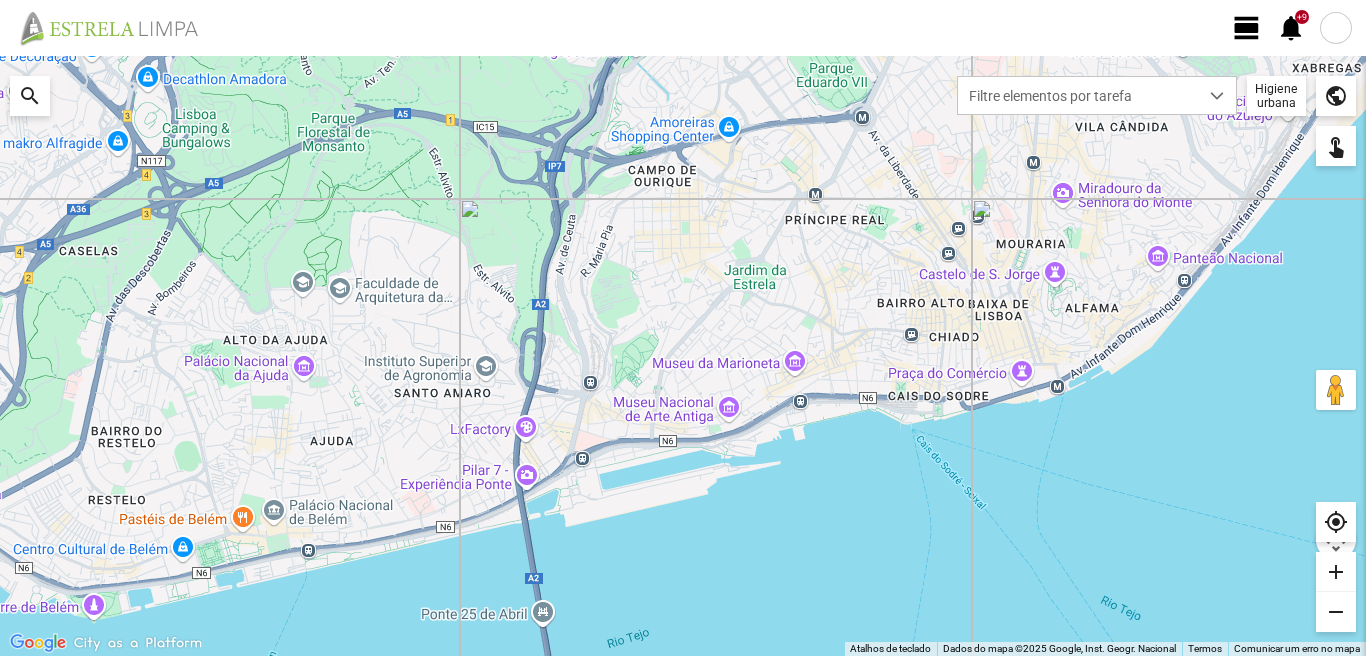 click on "view_day" 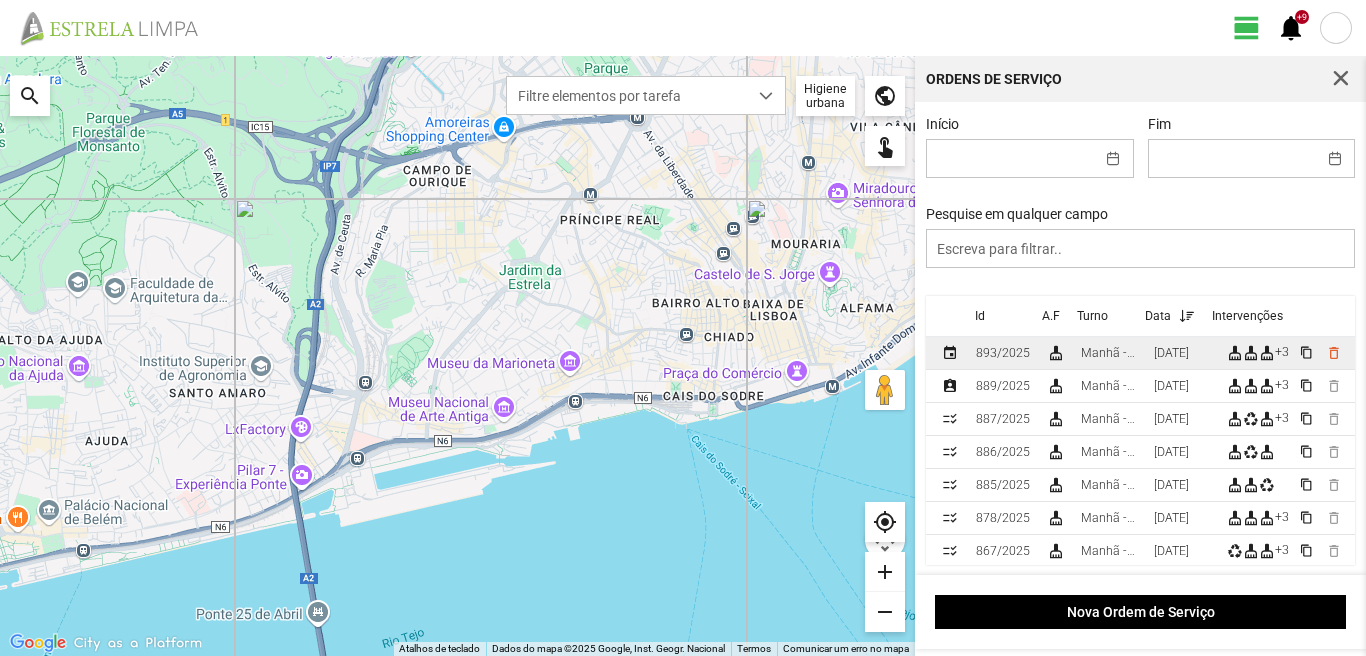 click on "Manhã - HU 1" at bounding box center [1109, 353] 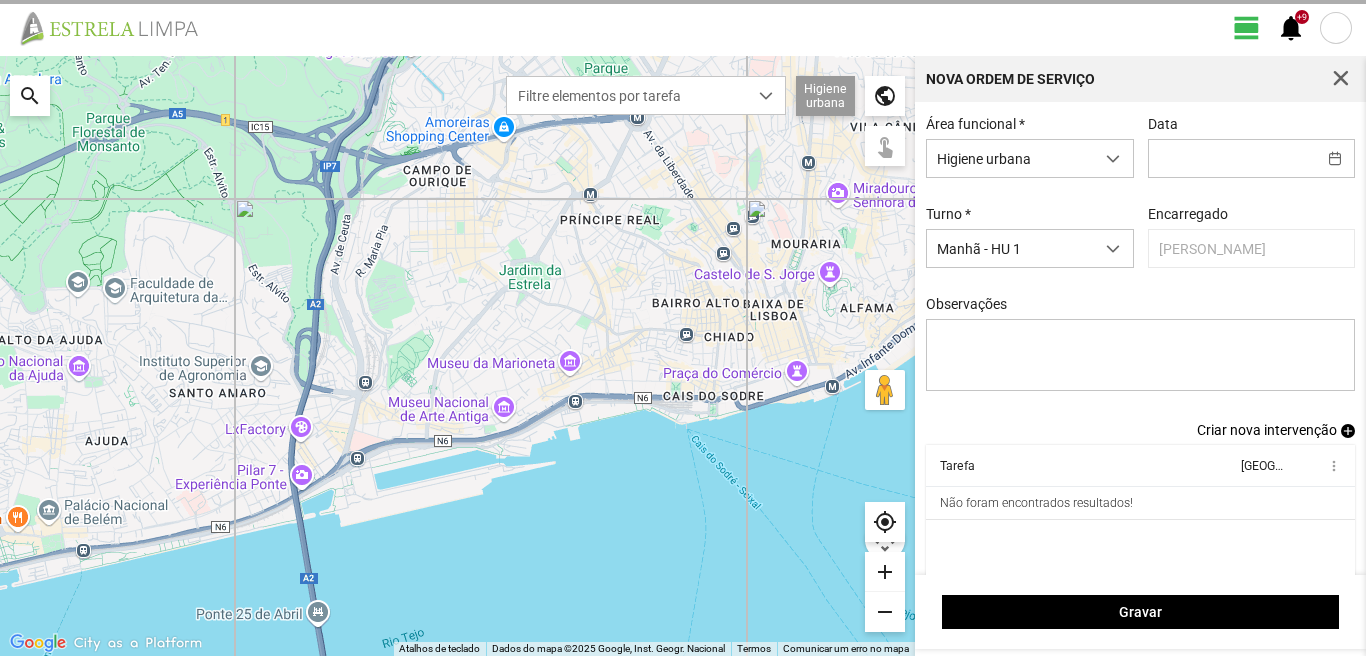 type on "[DATE]" 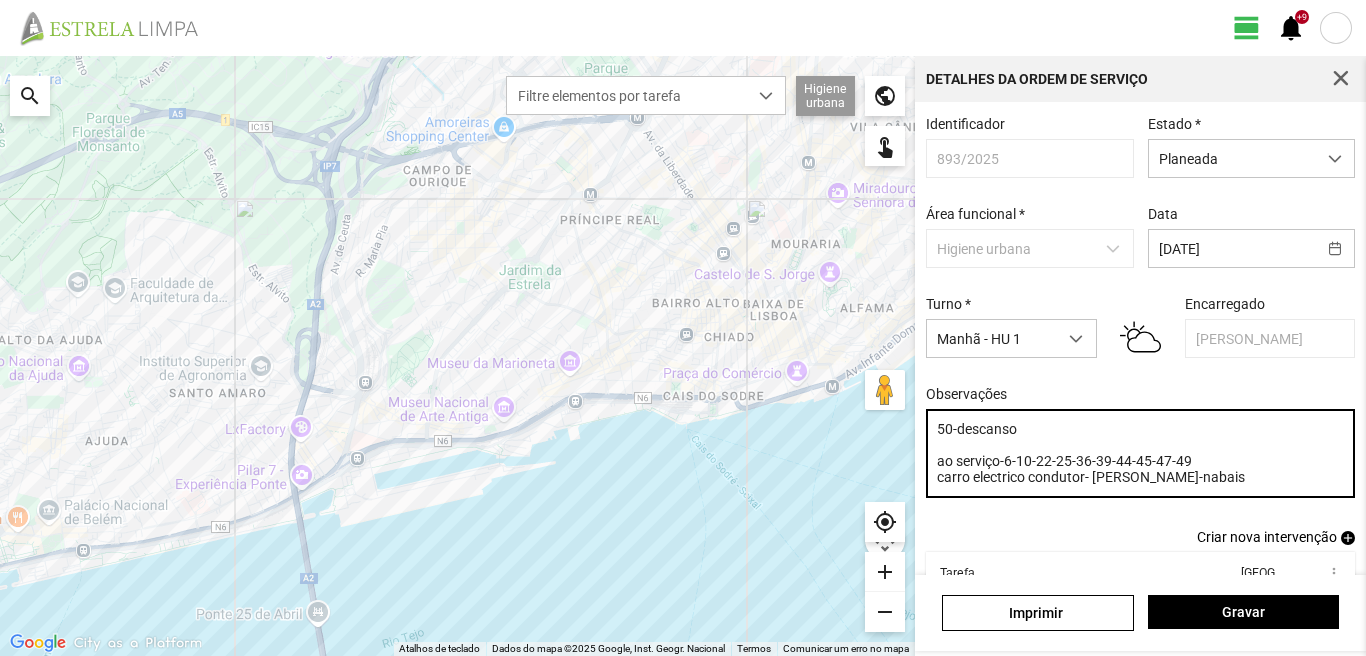 click on "50-descanso
ao serviço-6-10-22-25-36-39-44-45-47-49
carro electrico condutor- [PERSON_NAME]-nabais" at bounding box center [1141, 453] 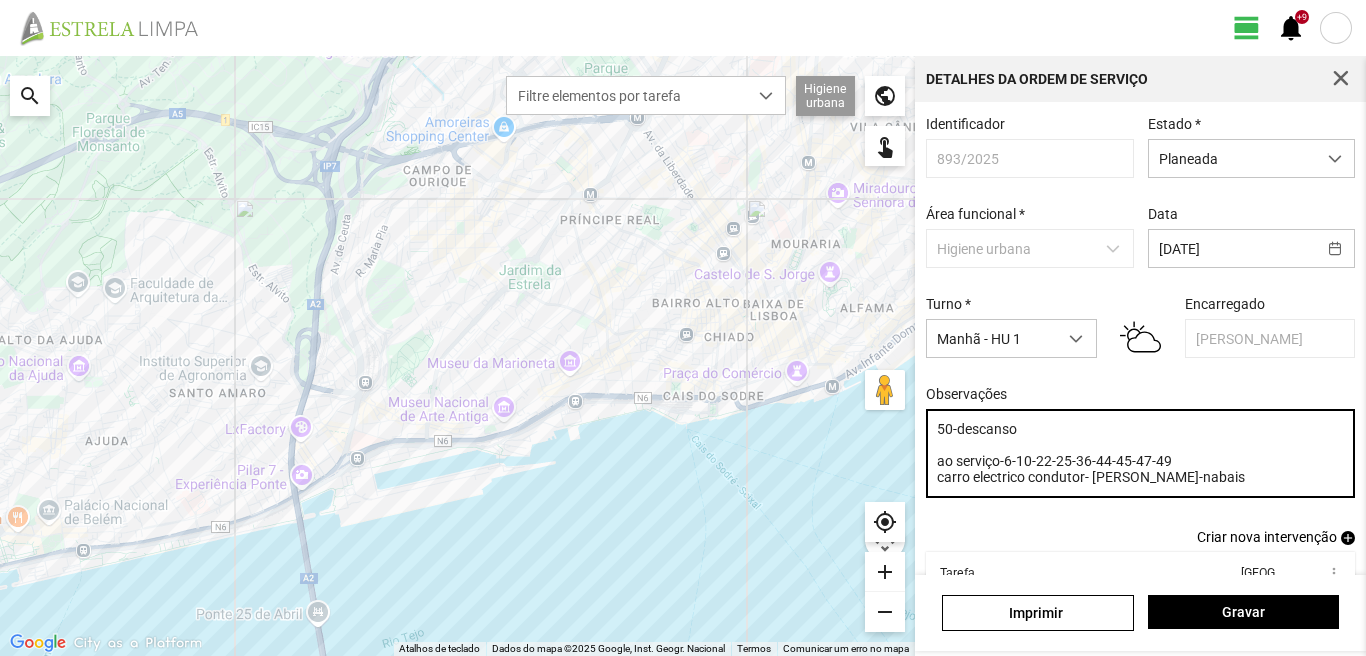 click on "50-descanso
ao serviço-6-10-22-25-36-44-45-47-49
carro electrico condutor- [PERSON_NAME]-nabais" at bounding box center [1141, 453] 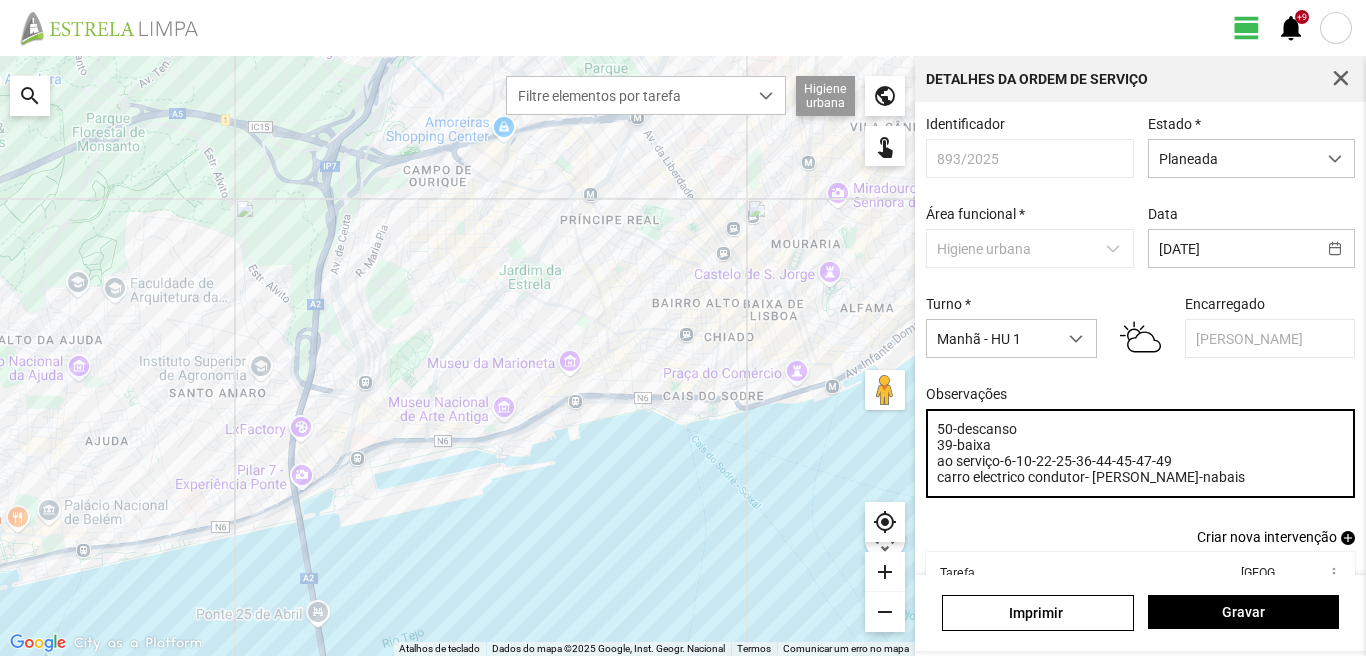 type on "50-descanso
39-baixa
ao serviço-6-10-22-25-36-44-45-47-49
carro electrico condutor- [PERSON_NAME]-nabais" 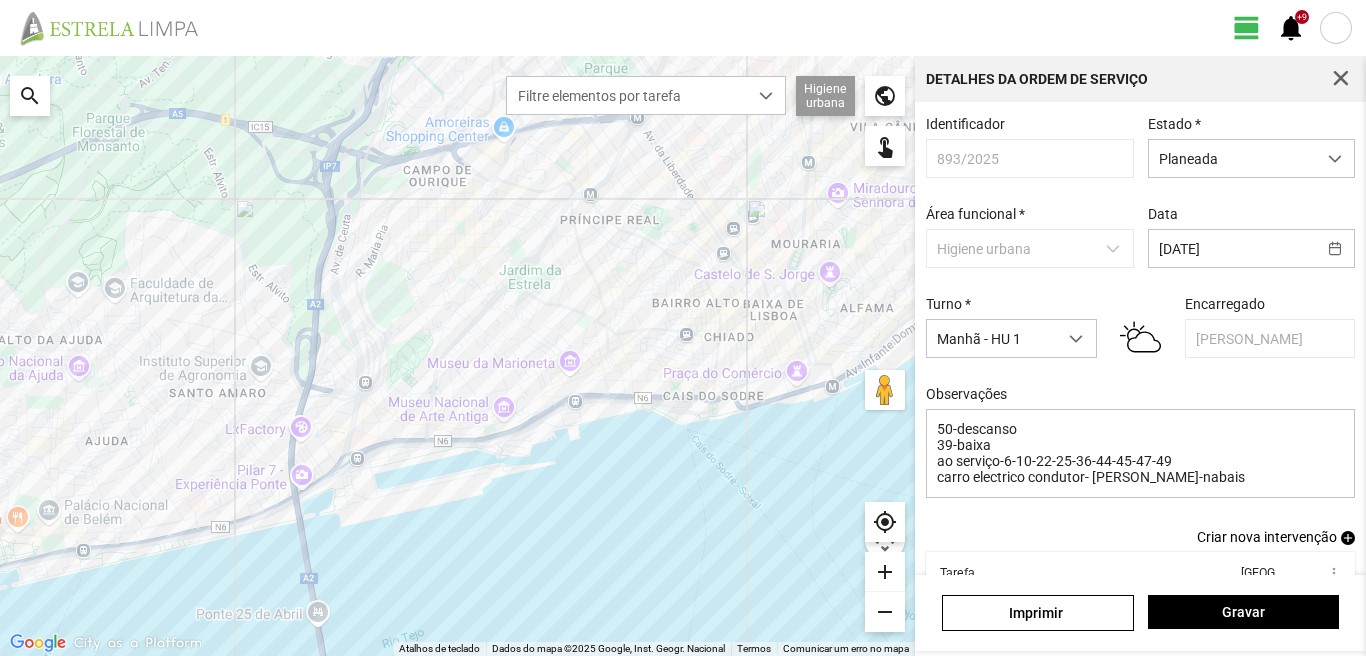 click on "add" at bounding box center [1348, 538] 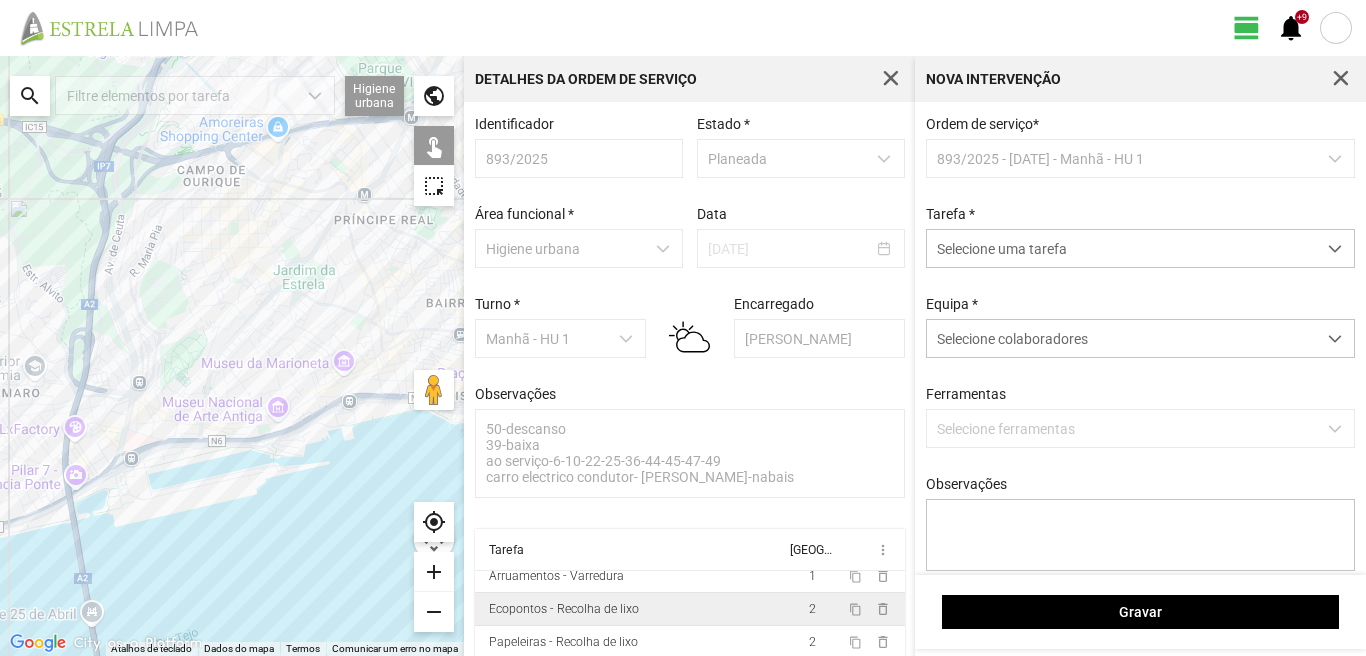scroll, scrollTop: 0, scrollLeft: 0, axis: both 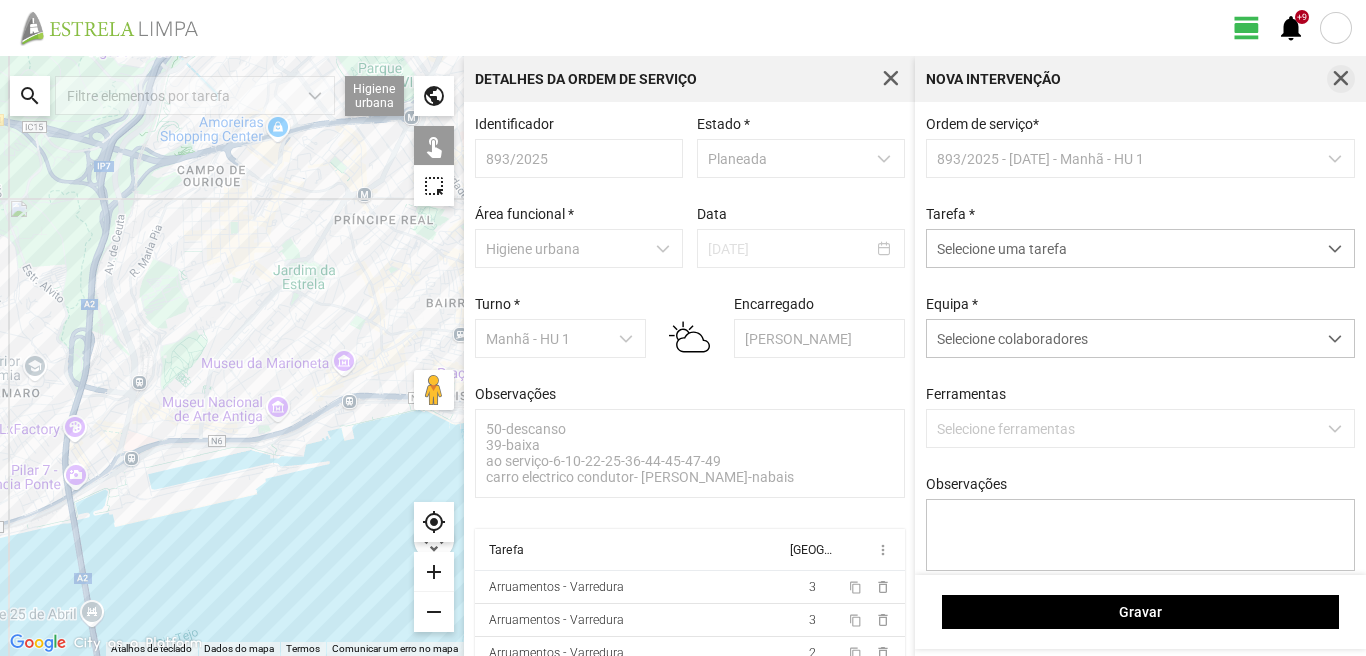 click at bounding box center (1341, 79) 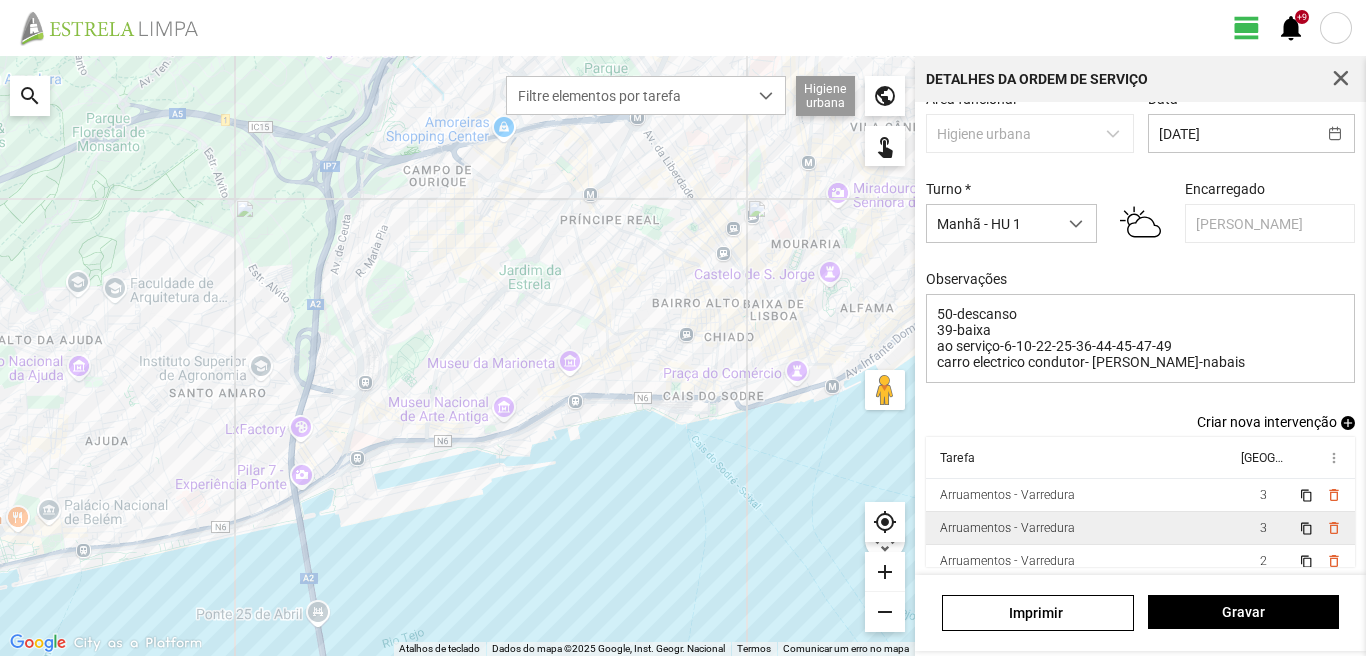 scroll, scrollTop: 126, scrollLeft: 0, axis: vertical 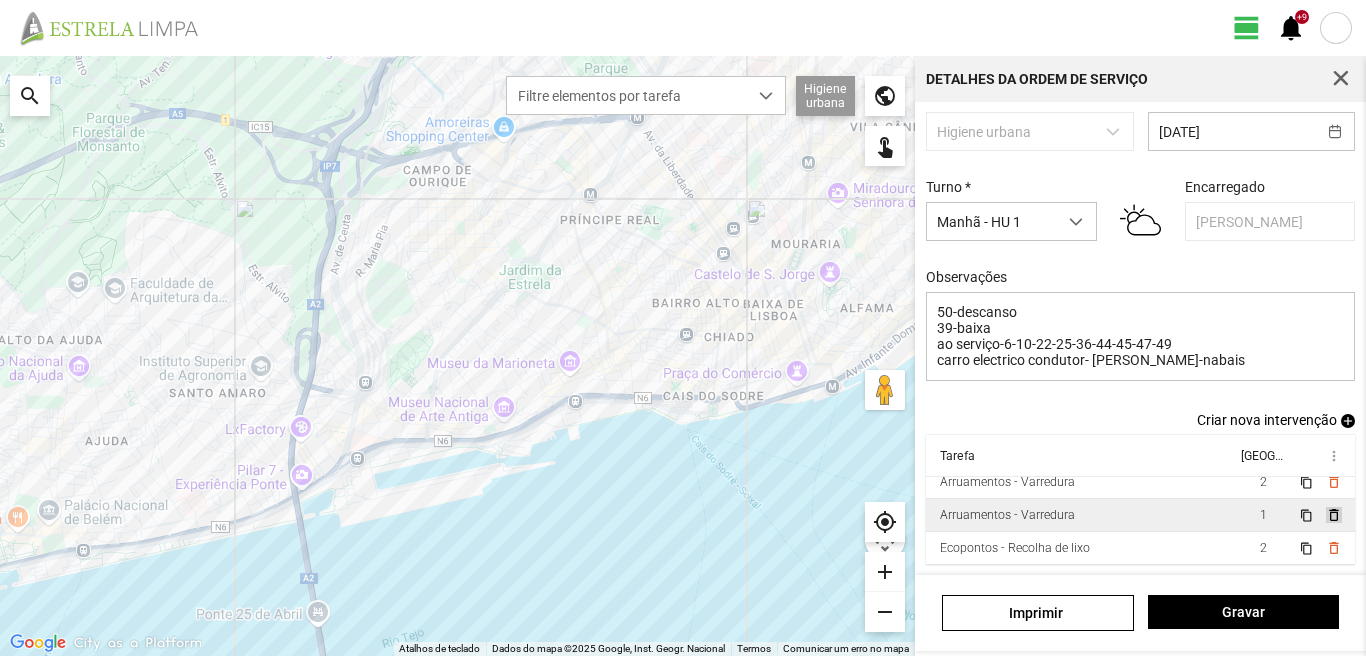 click on "delete_outline" at bounding box center (1333, 515) 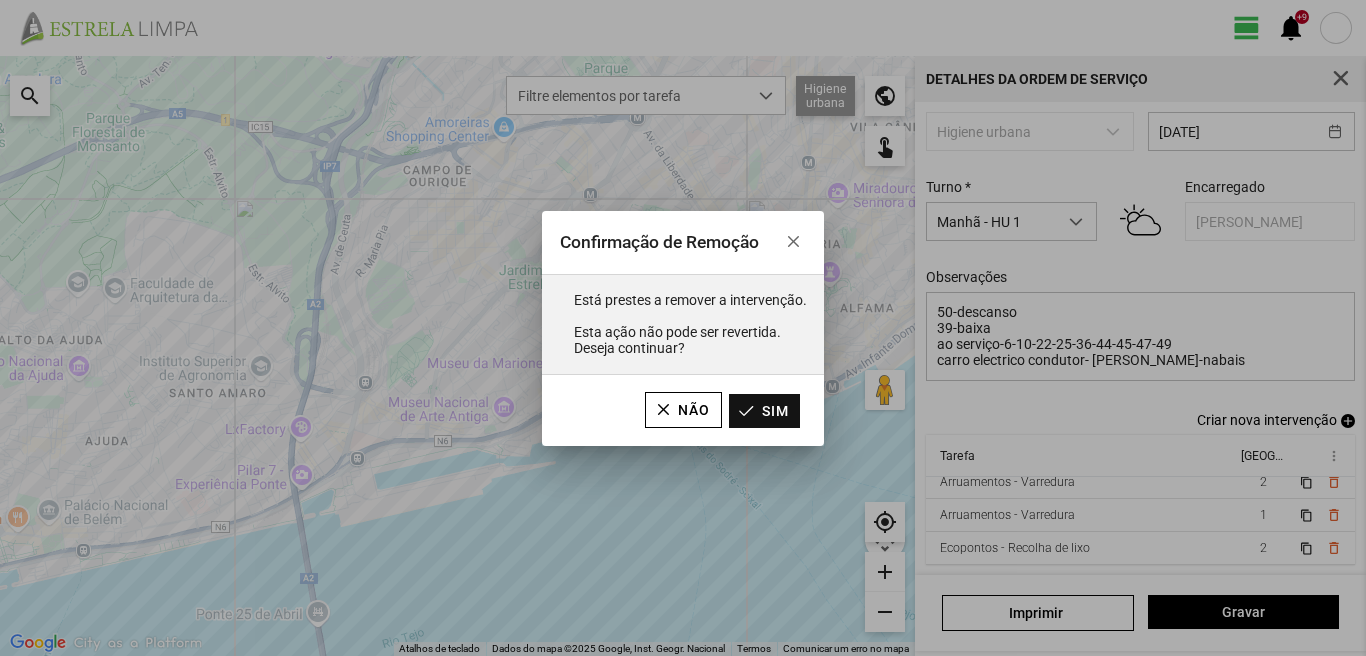 click on "Sim" 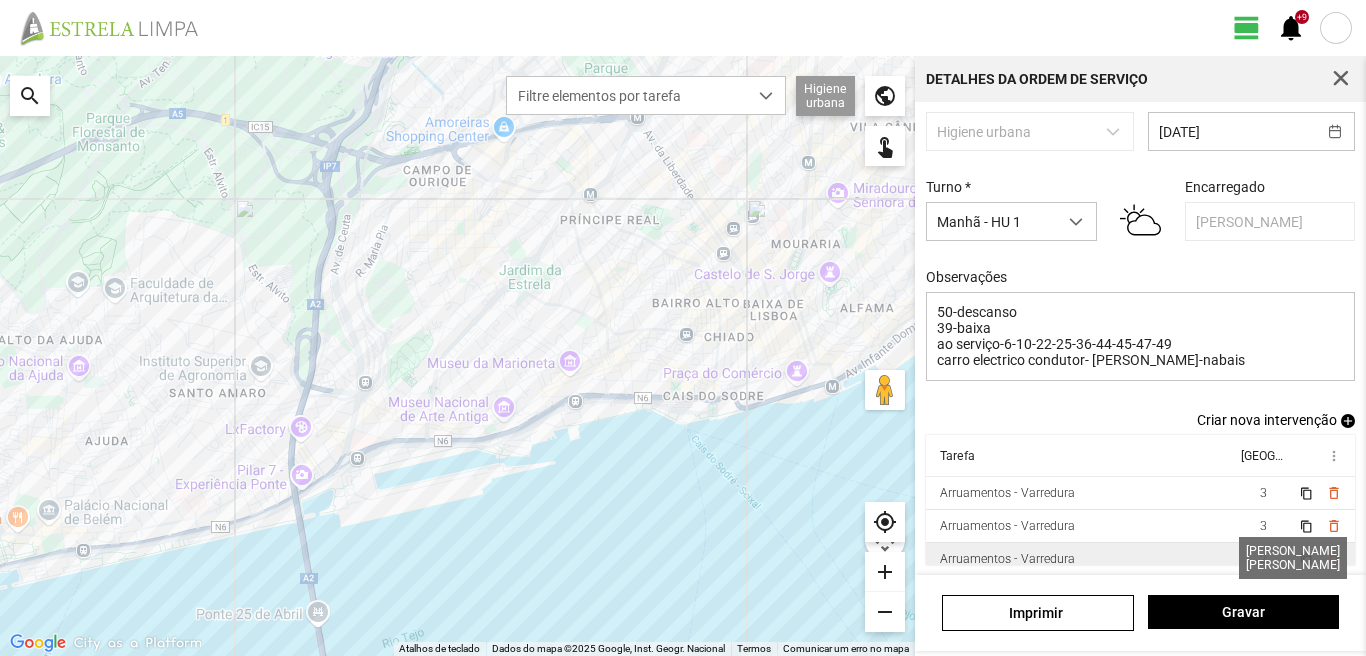 scroll, scrollTop: 77, scrollLeft: 0, axis: vertical 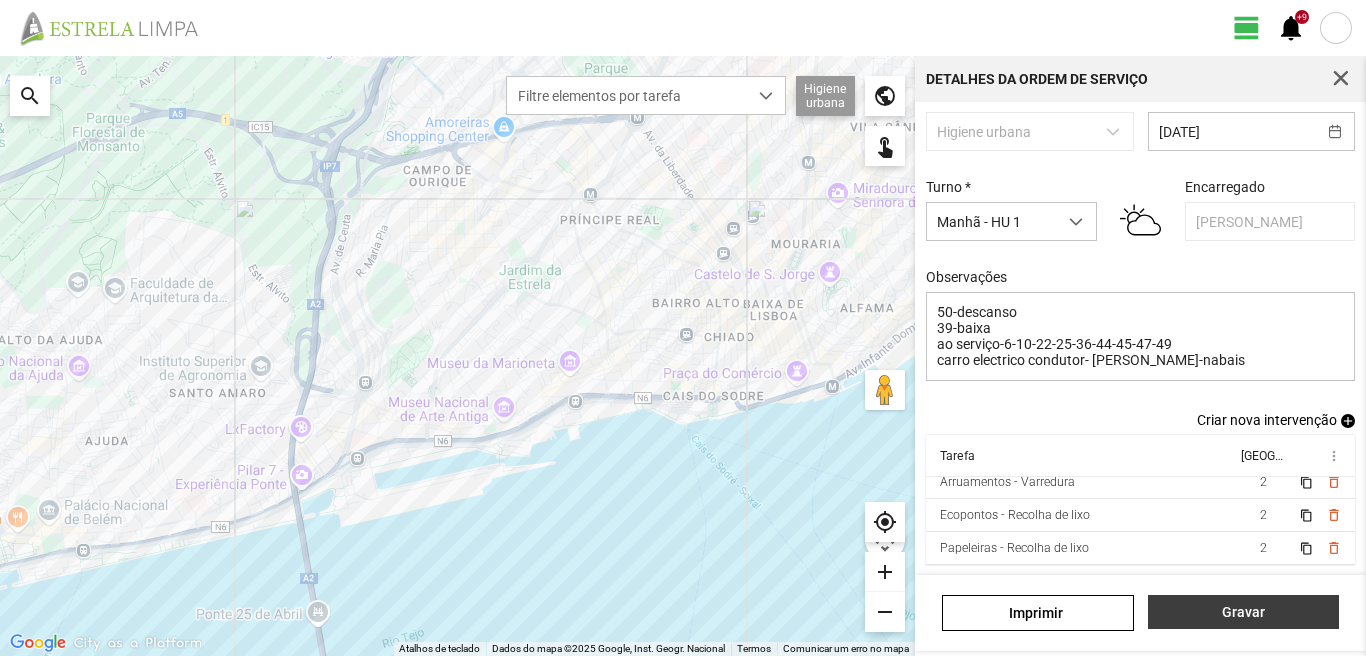 click on "Gravar" at bounding box center (1243, 612) 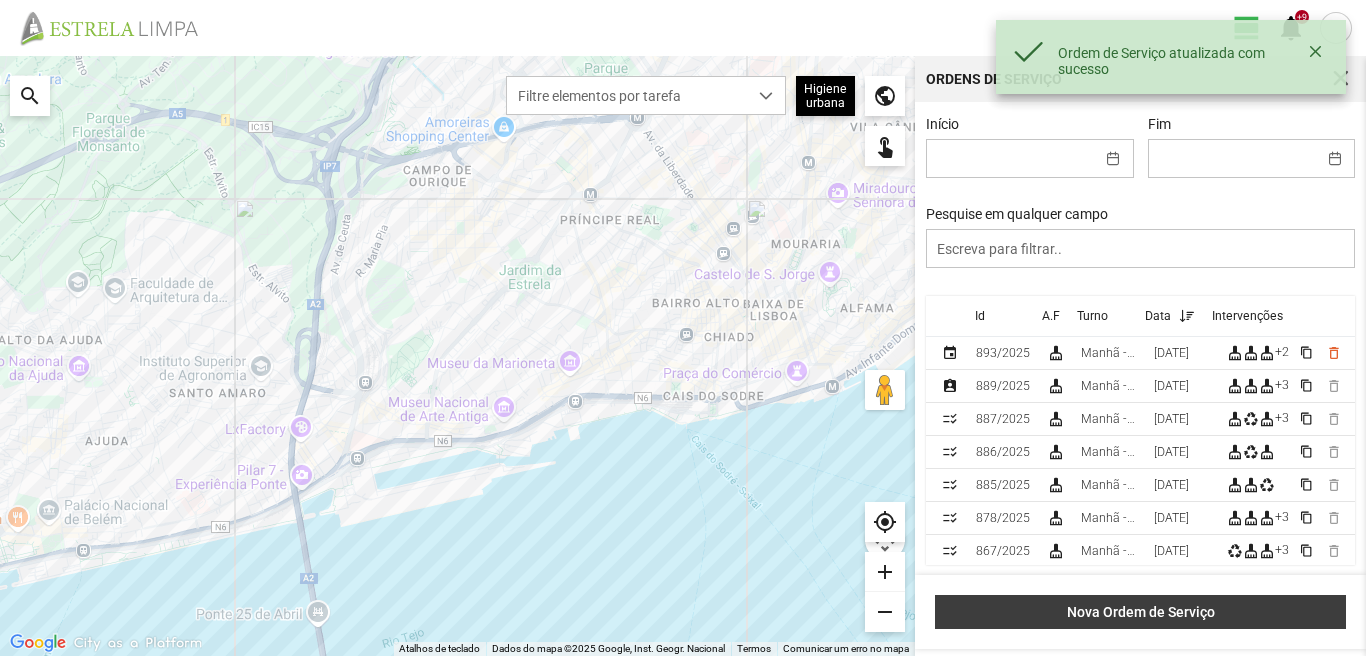 click on "Nova Ordem de Serviço" at bounding box center (1141, 612) 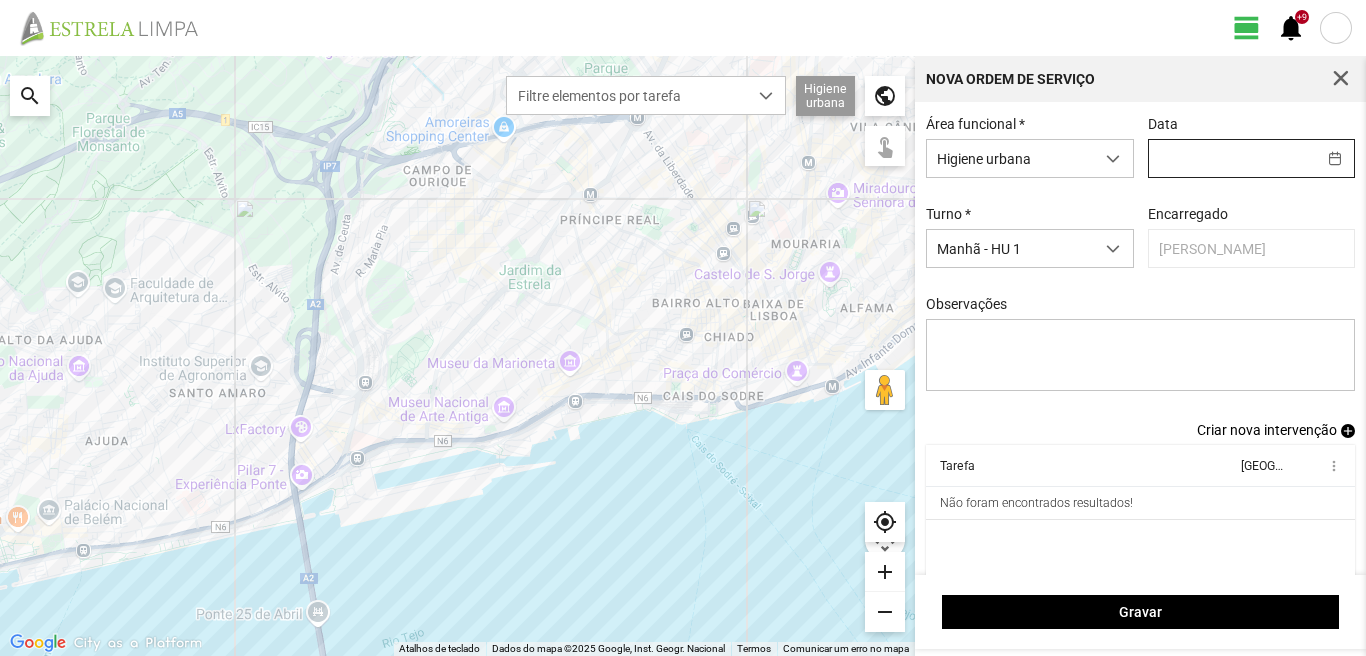 click at bounding box center (1232, 158) 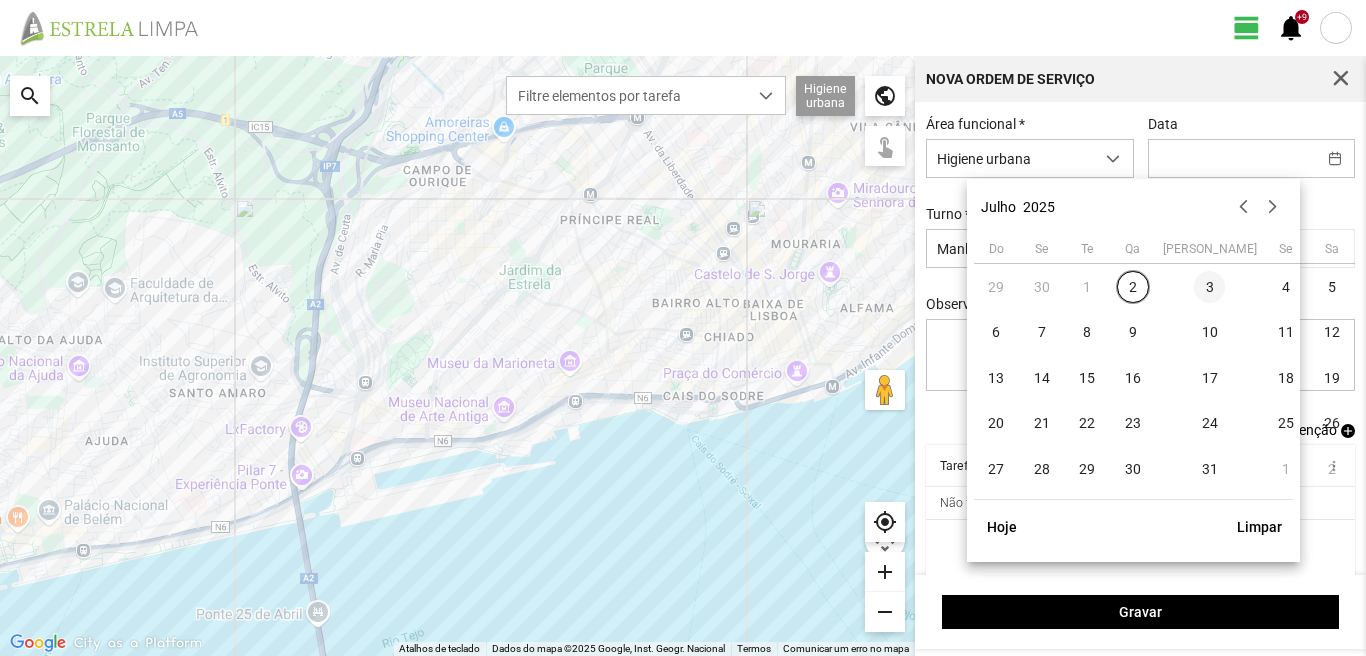 click on "3" at bounding box center [1210, 287] 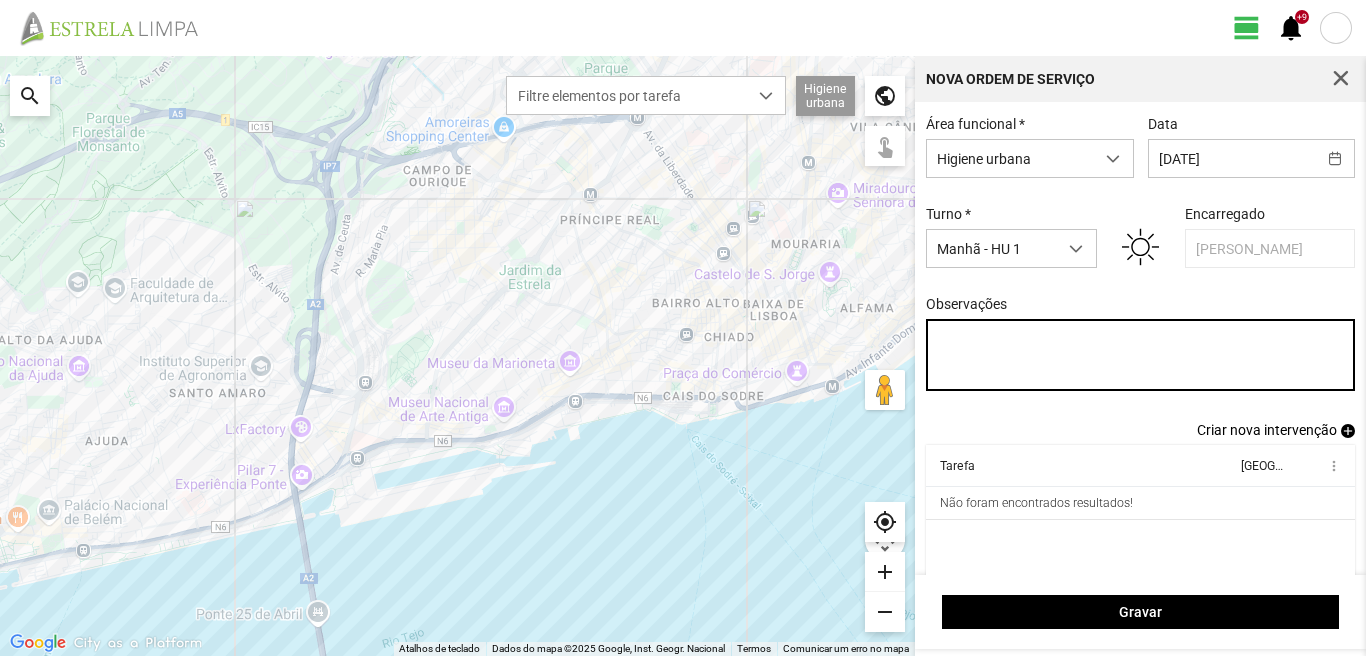 click on "Observações" at bounding box center (1141, 355) 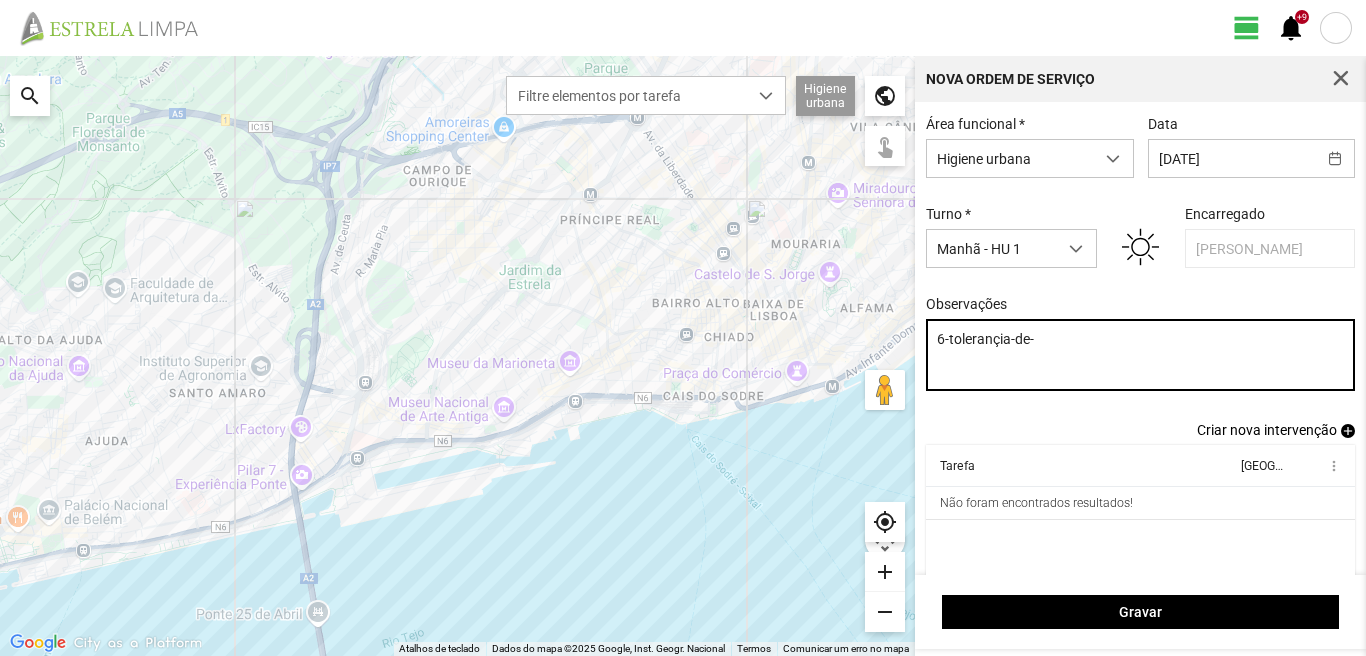 click on "6-tolerançia-de-" at bounding box center [1141, 355] 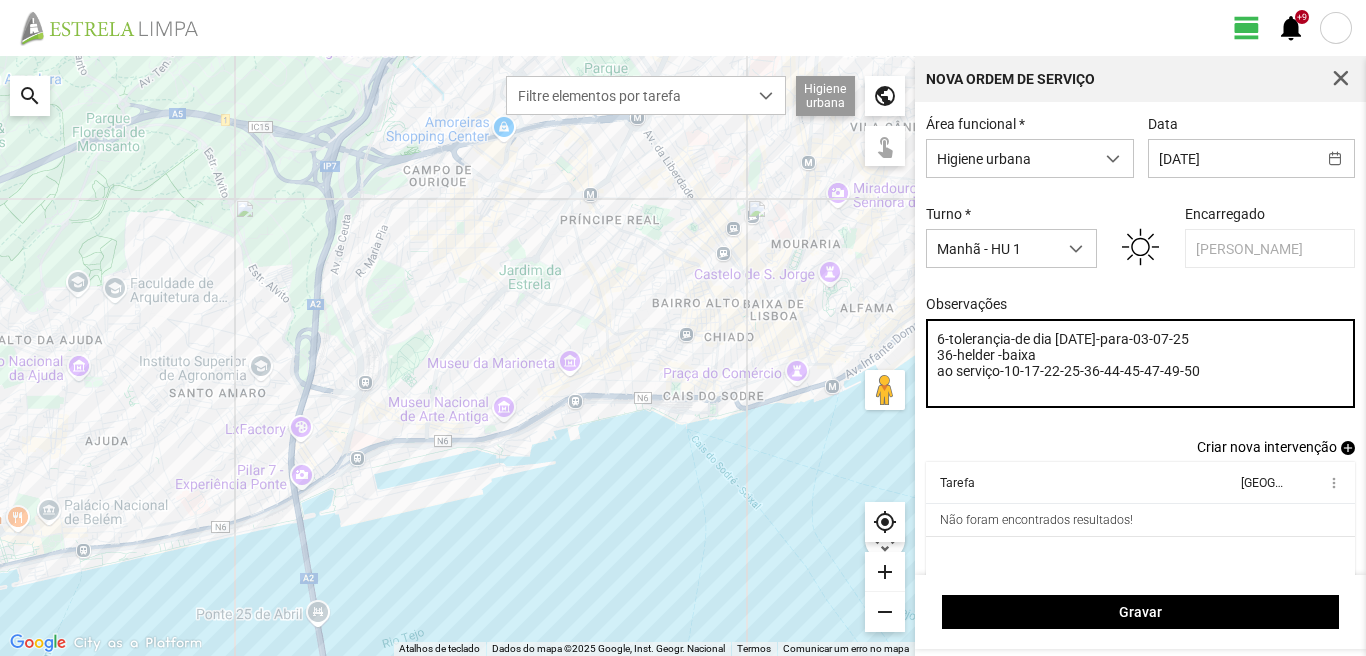 type on "6-tolerançia-de dia [DATE]-para-03-07-25
36-helder -baixa
ao serviço-10-17-22-25-36-44-45-47-49-50" 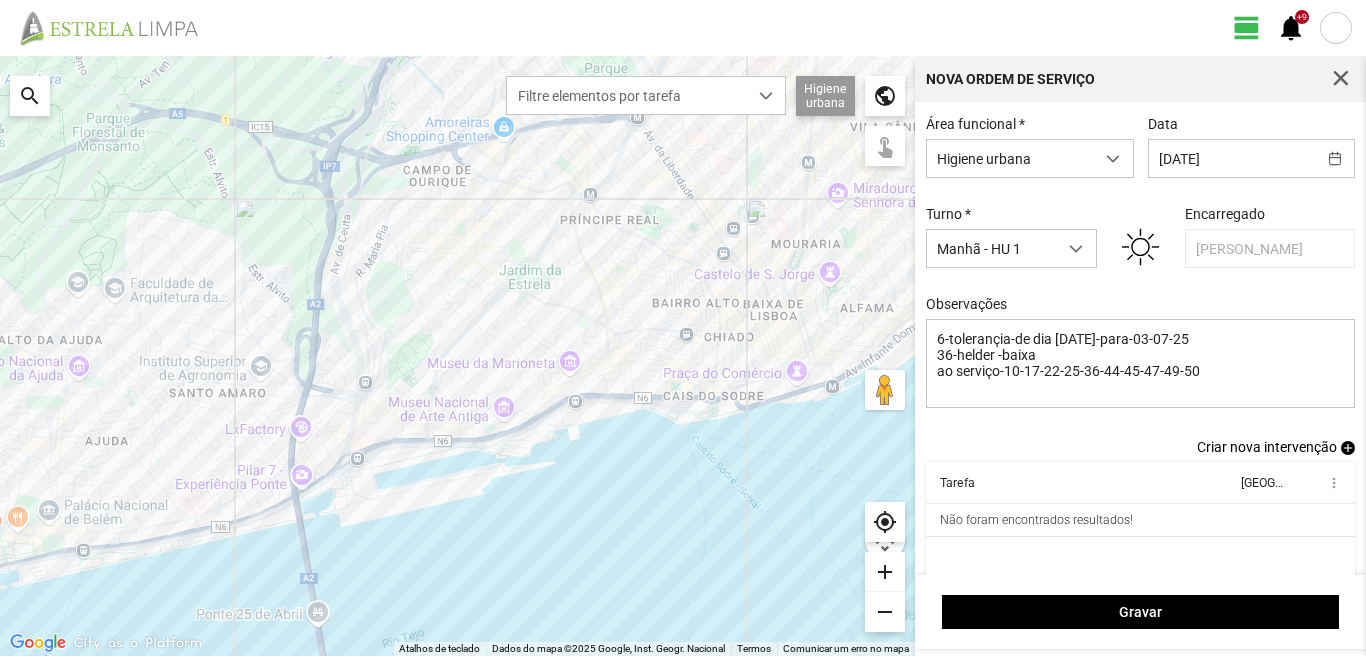 click on "add" at bounding box center (1348, 448) 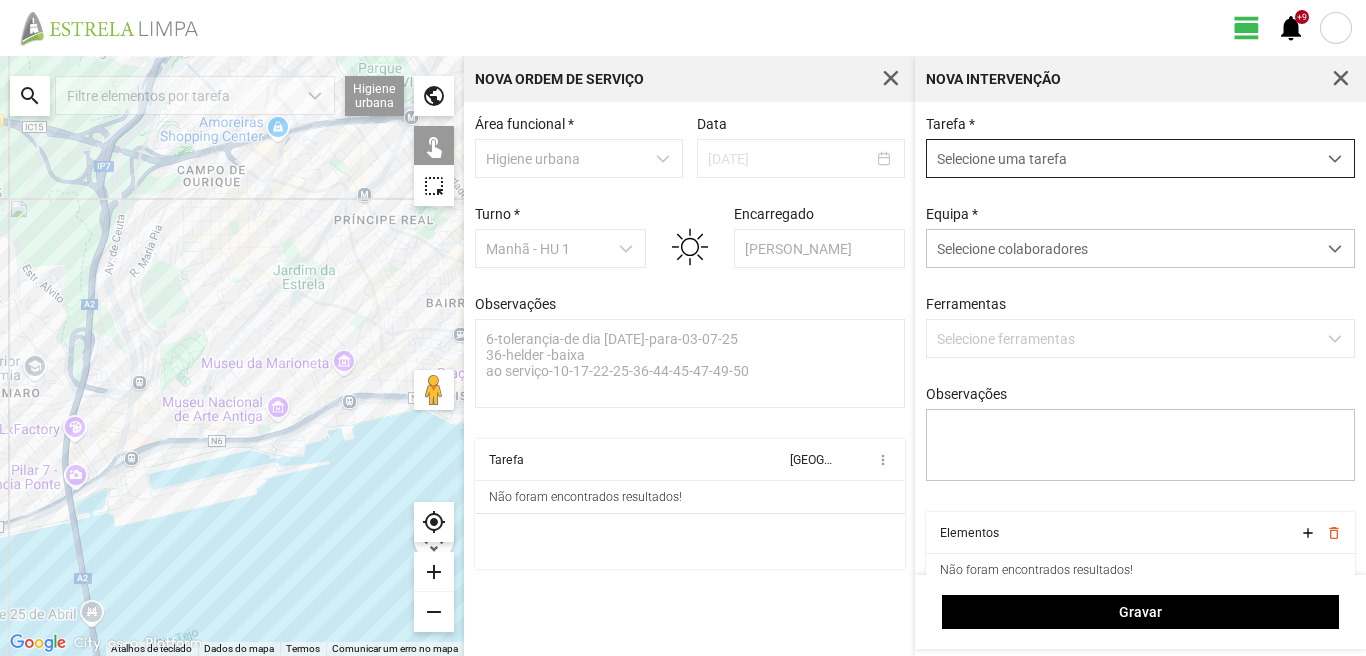 click on "Selecione uma tarefa" at bounding box center [1121, 158] 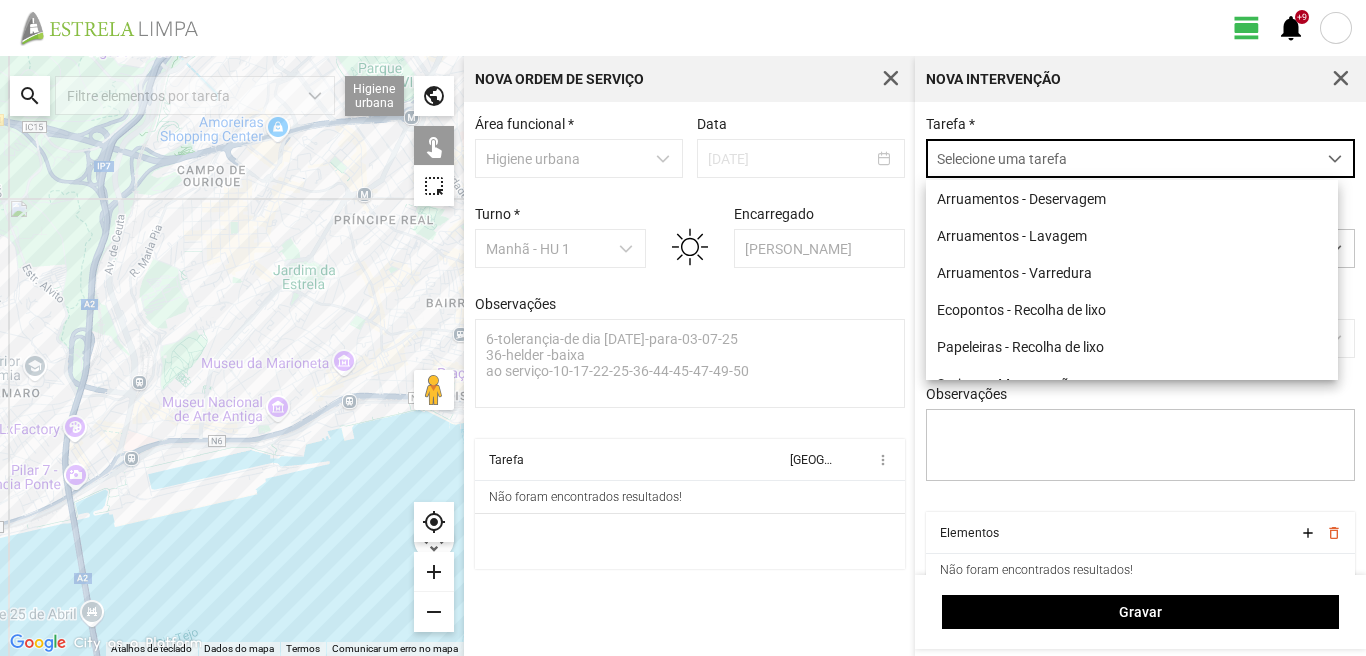 scroll, scrollTop: 11, scrollLeft: 89, axis: both 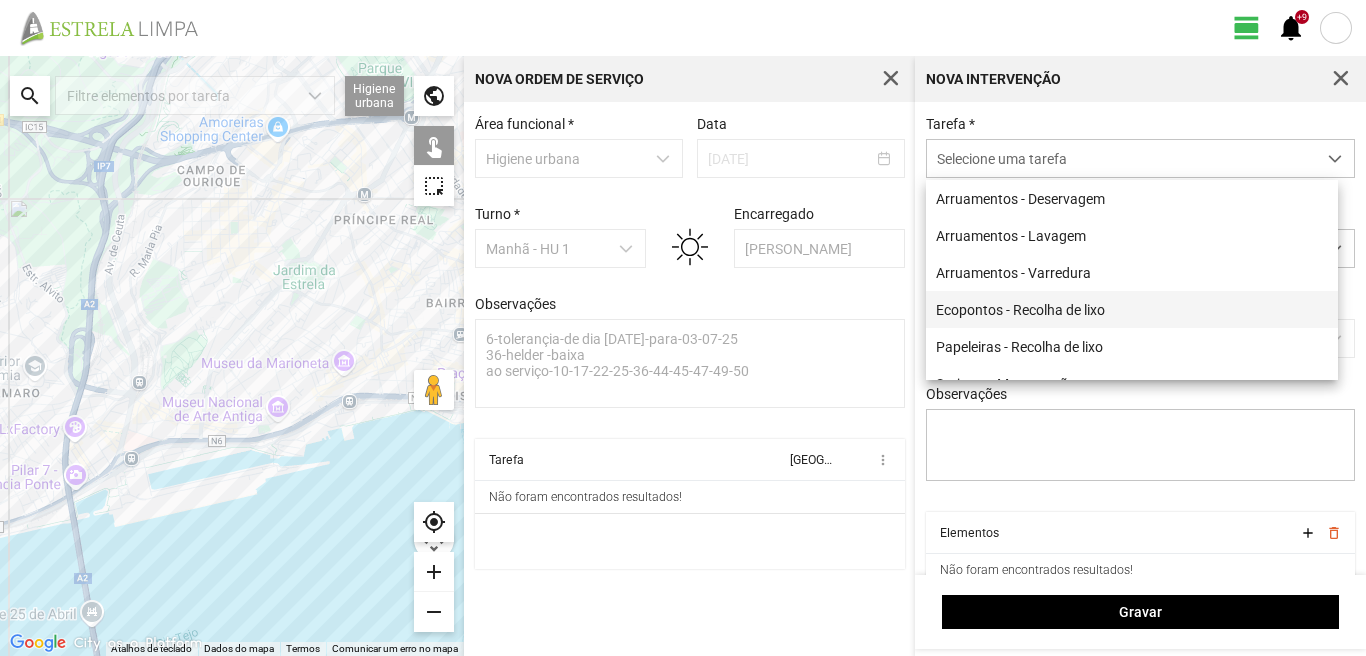 click on "Ecopontos - Recolha de lixo" at bounding box center (1132, 309) 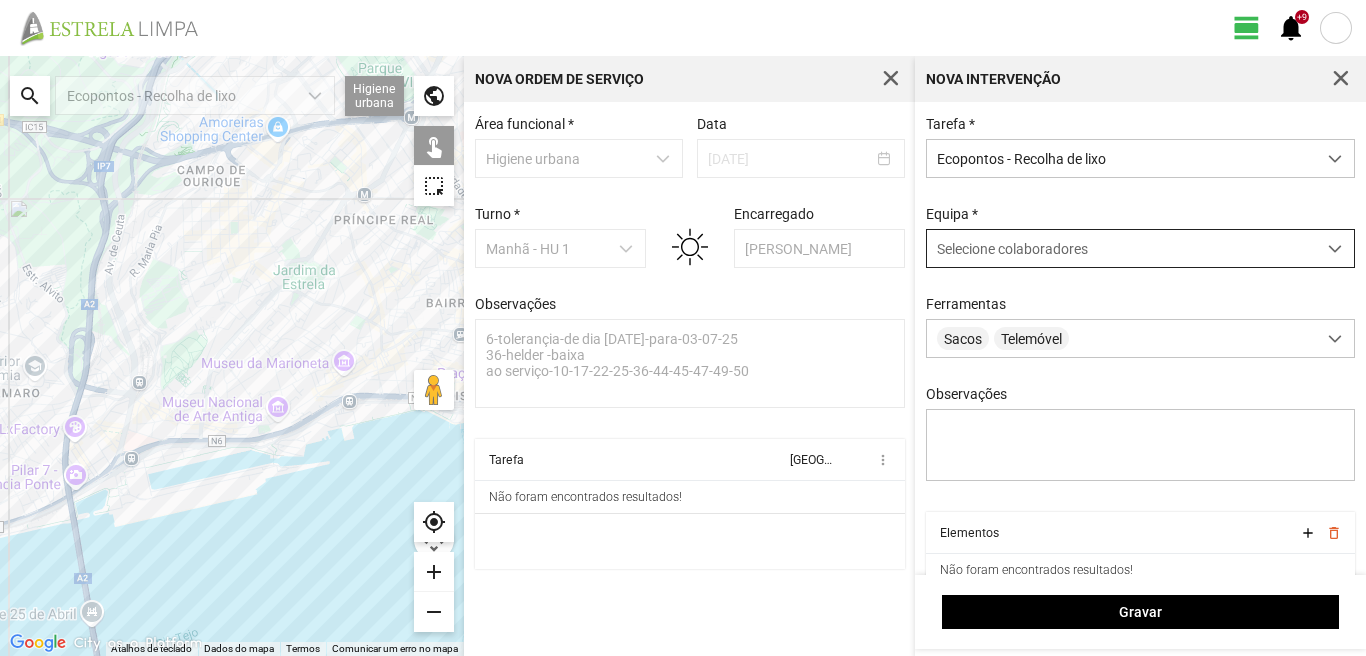 click on "Selecione colaboradores" at bounding box center [1012, 249] 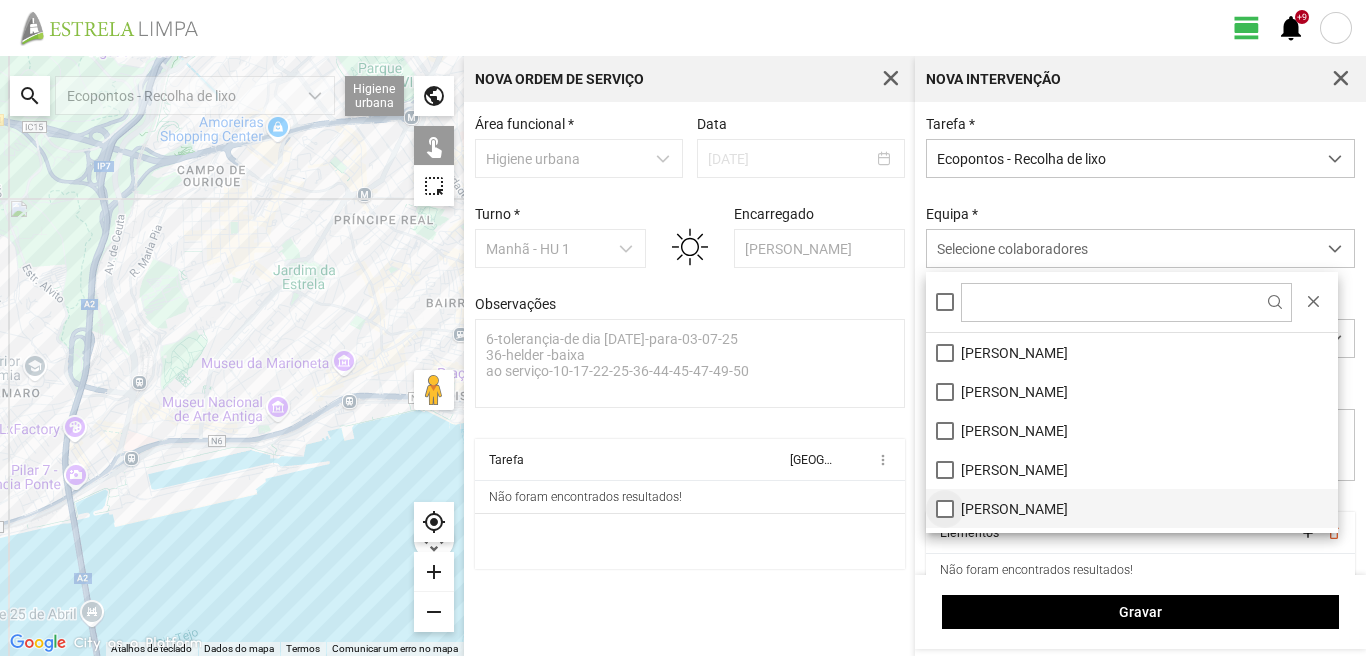 click on "[PERSON_NAME]" at bounding box center (1132, 508) 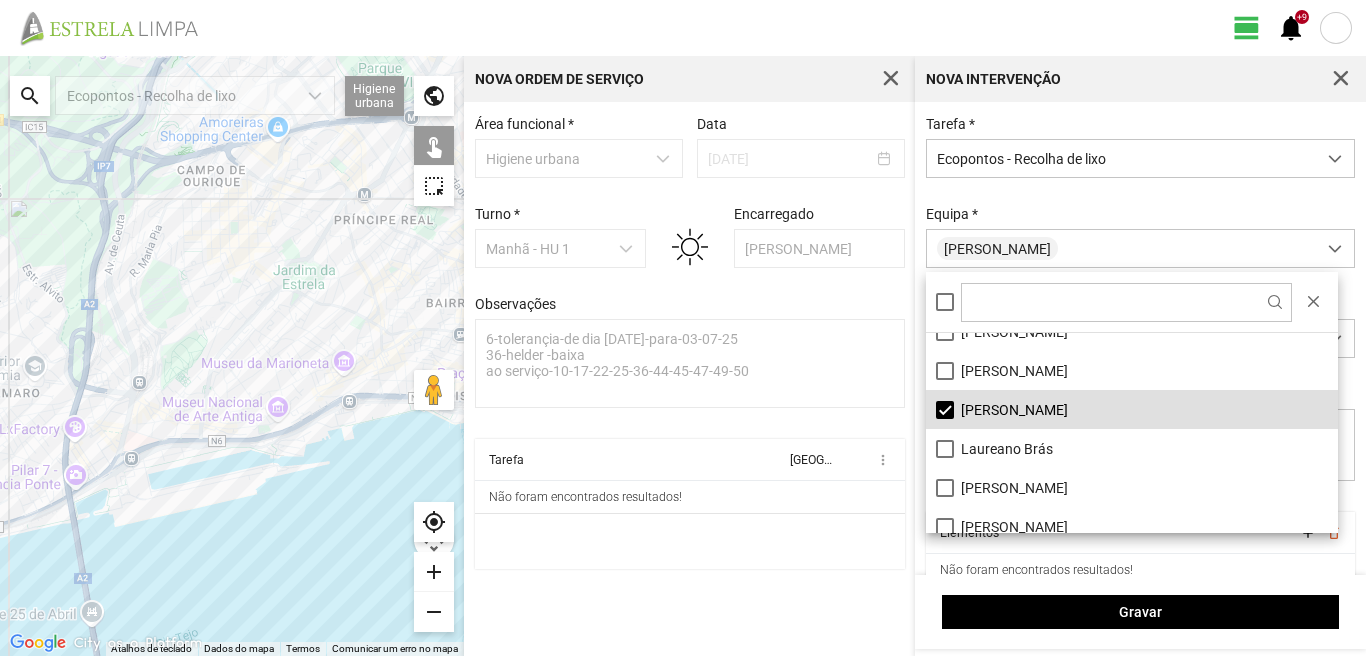 scroll, scrollTop: 100, scrollLeft: 0, axis: vertical 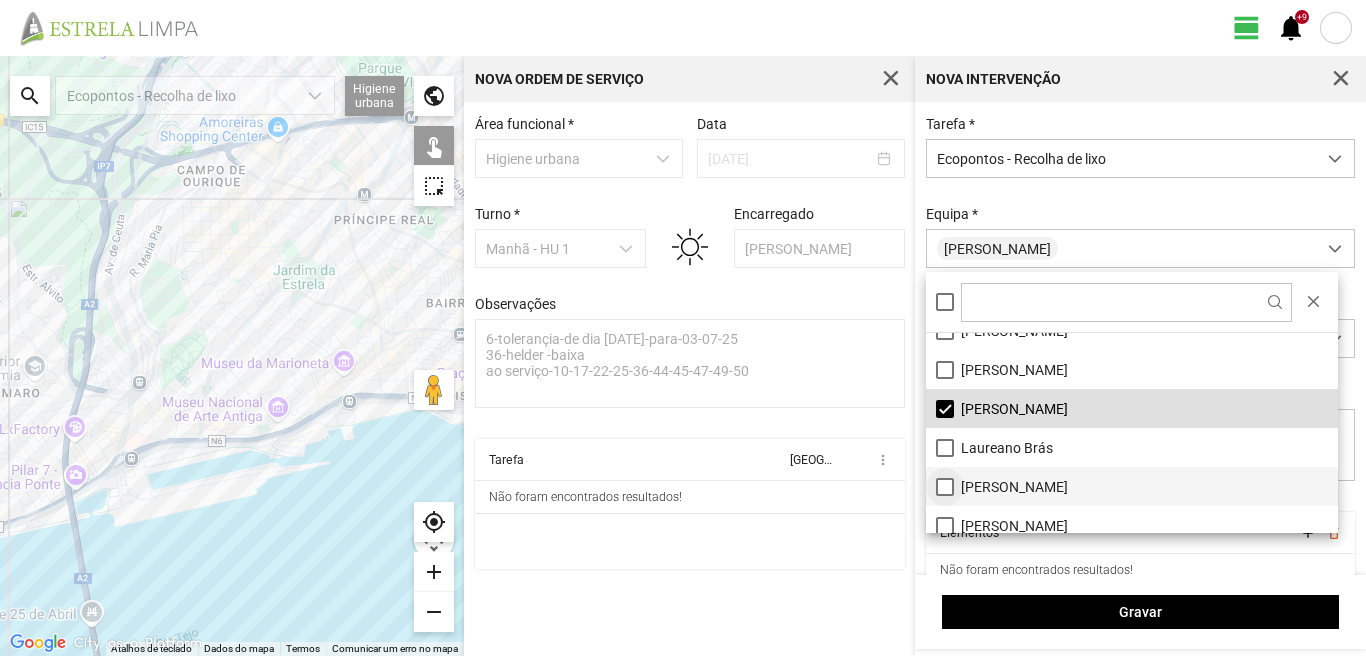 click on "[PERSON_NAME]" at bounding box center [1132, 486] 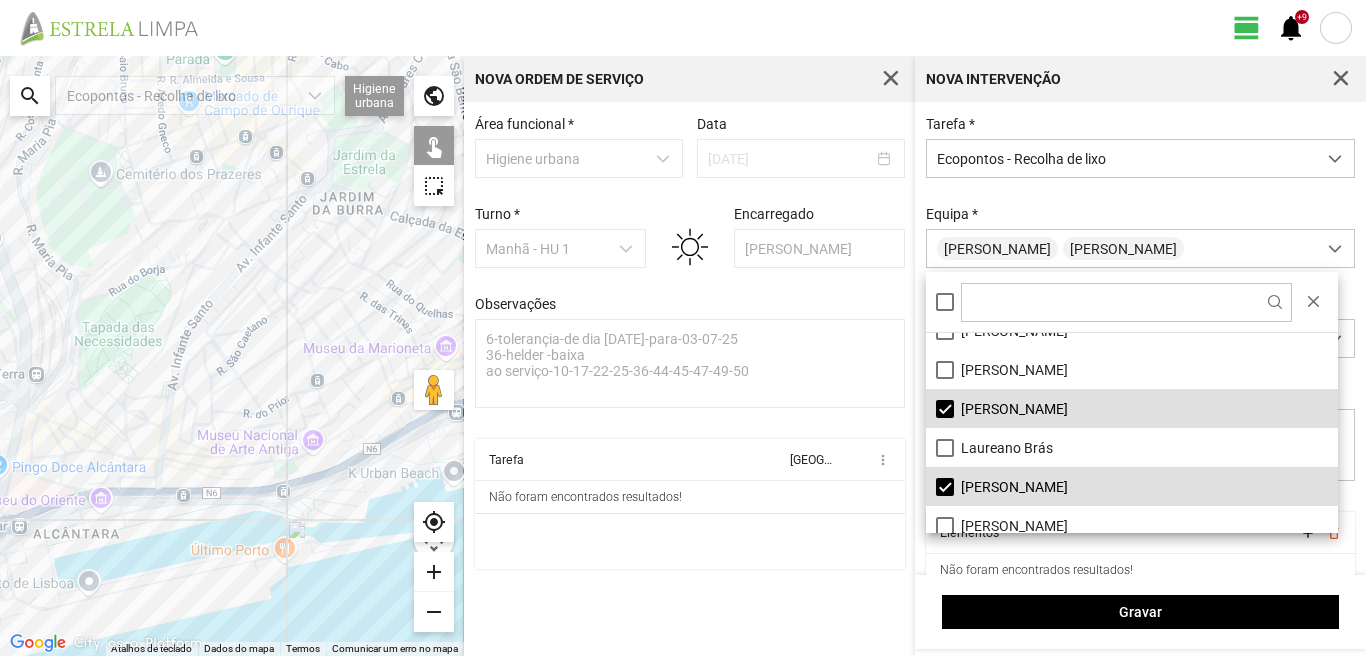 drag, startPoint x: 92, startPoint y: 286, endPoint x: 98, endPoint y: 268, distance: 18.973665 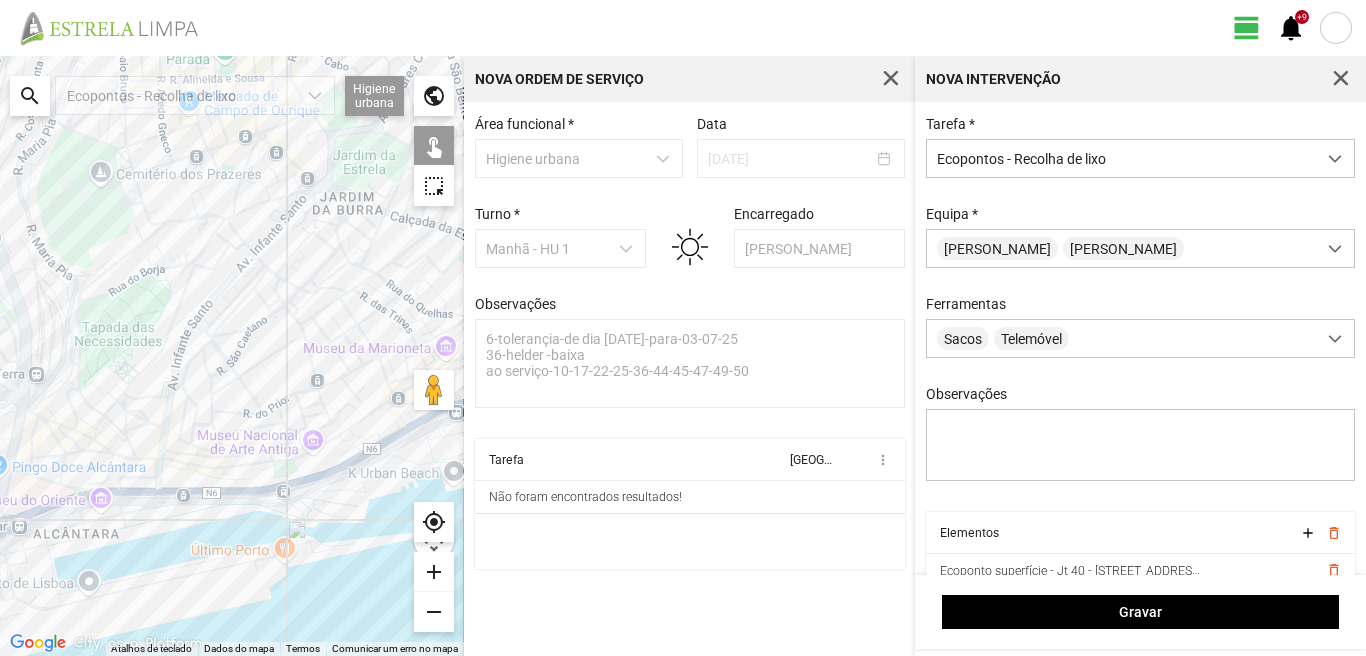 click on "Para navegar, prima as teclas de seta." 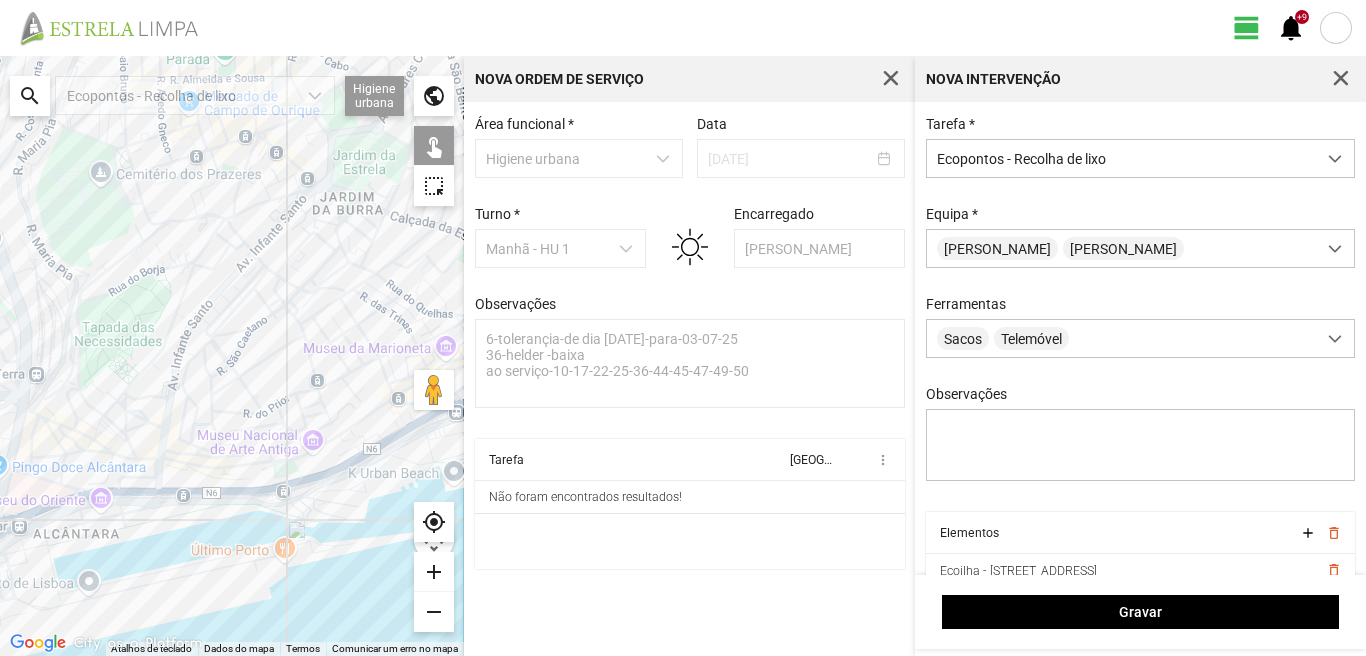 click on "Para navegar, prima as teclas de seta." 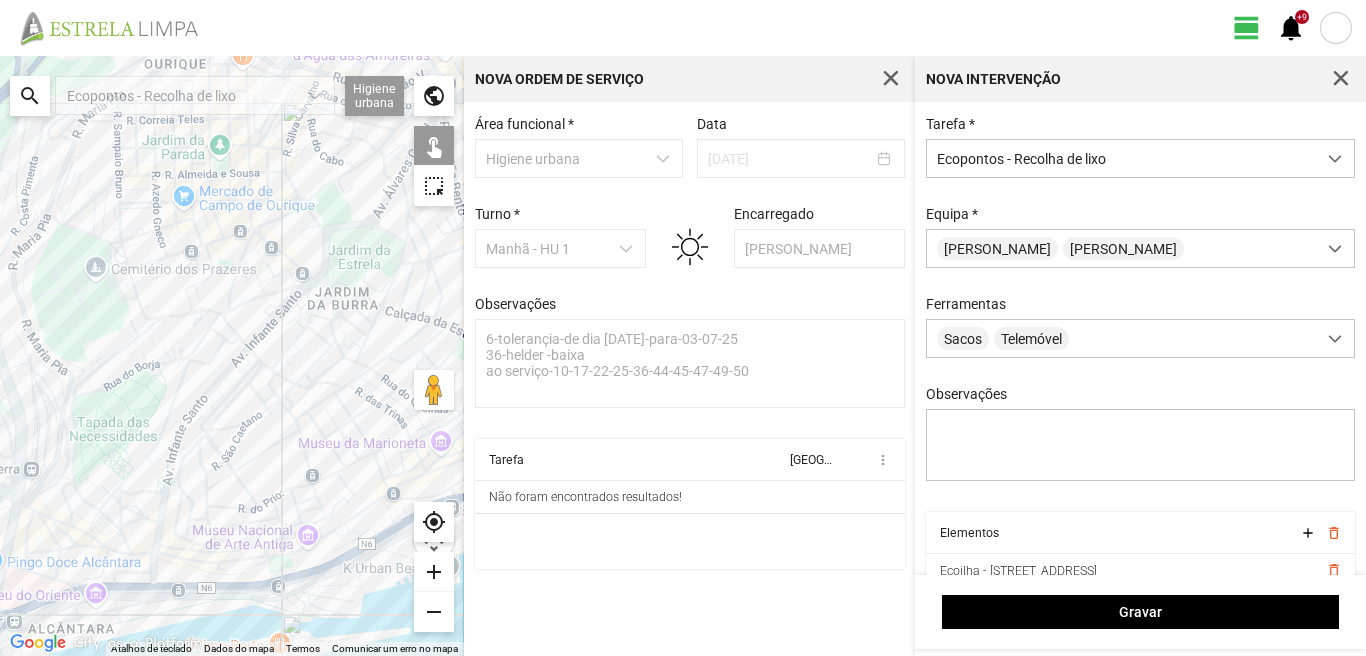 drag, startPoint x: 269, startPoint y: 226, endPoint x: 259, endPoint y: 263, distance: 38.327538 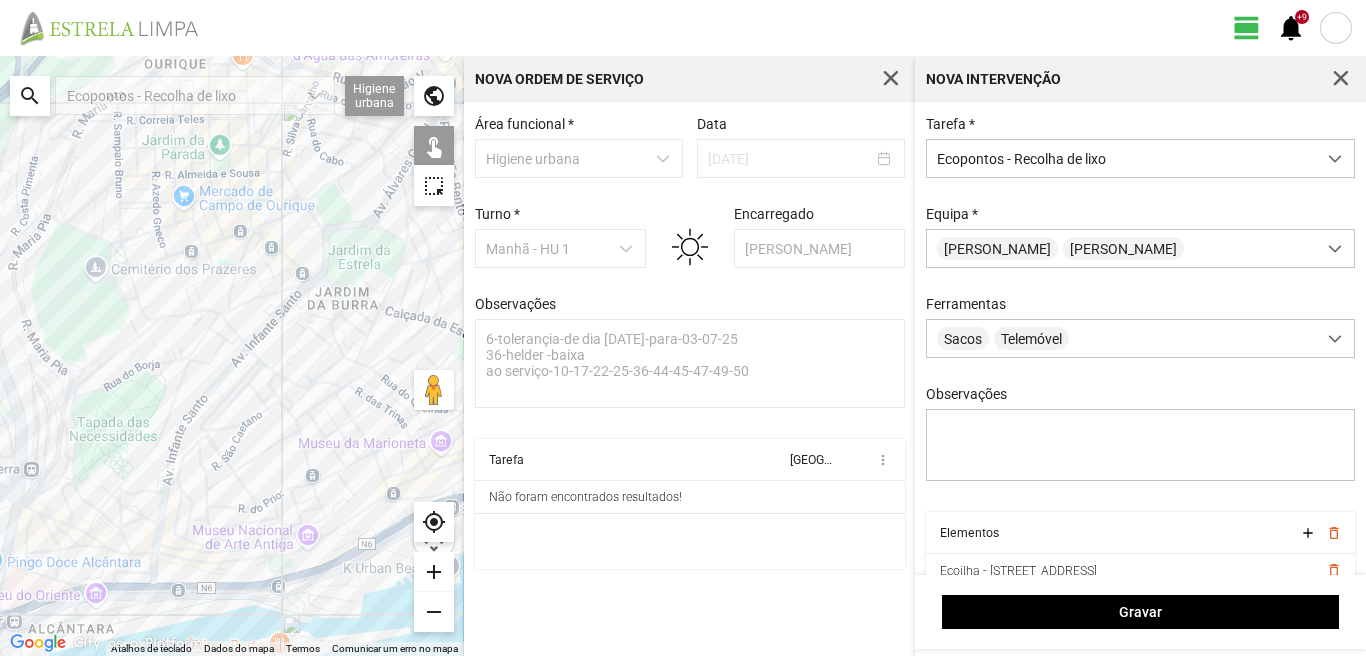 click on "Para navegar, prima as teclas de seta." 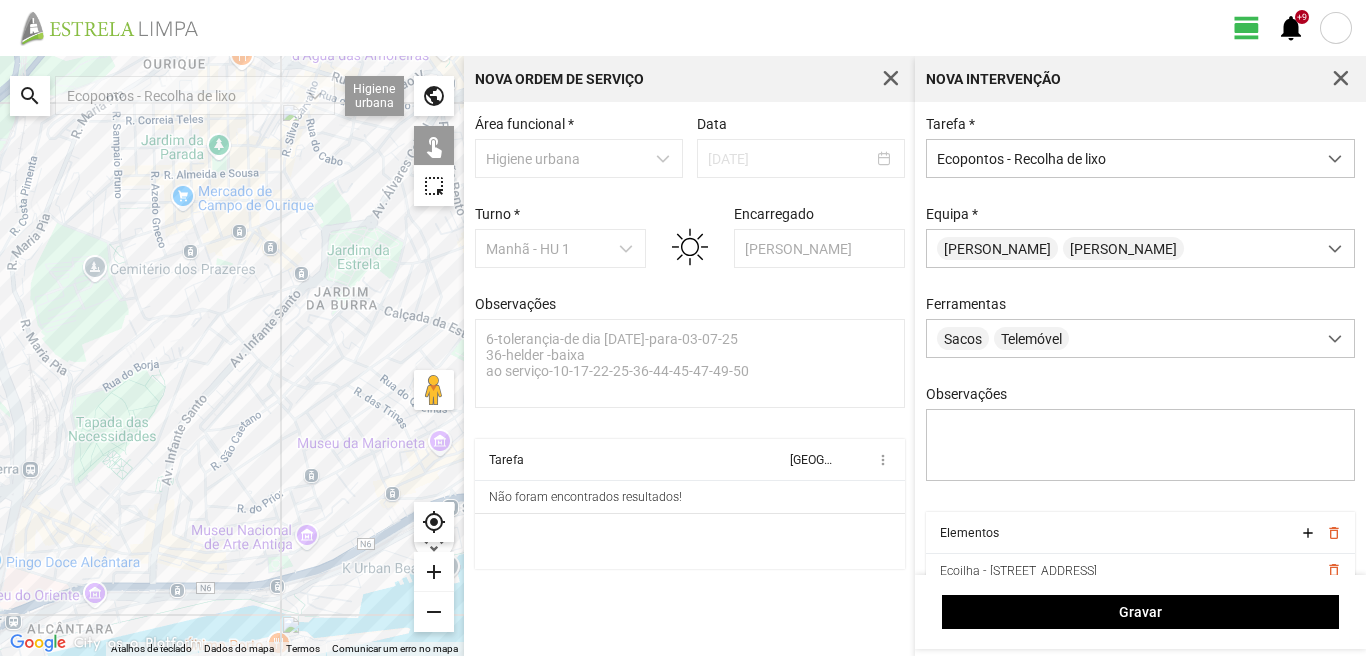 click on "Para navegar, prima as teclas de seta." 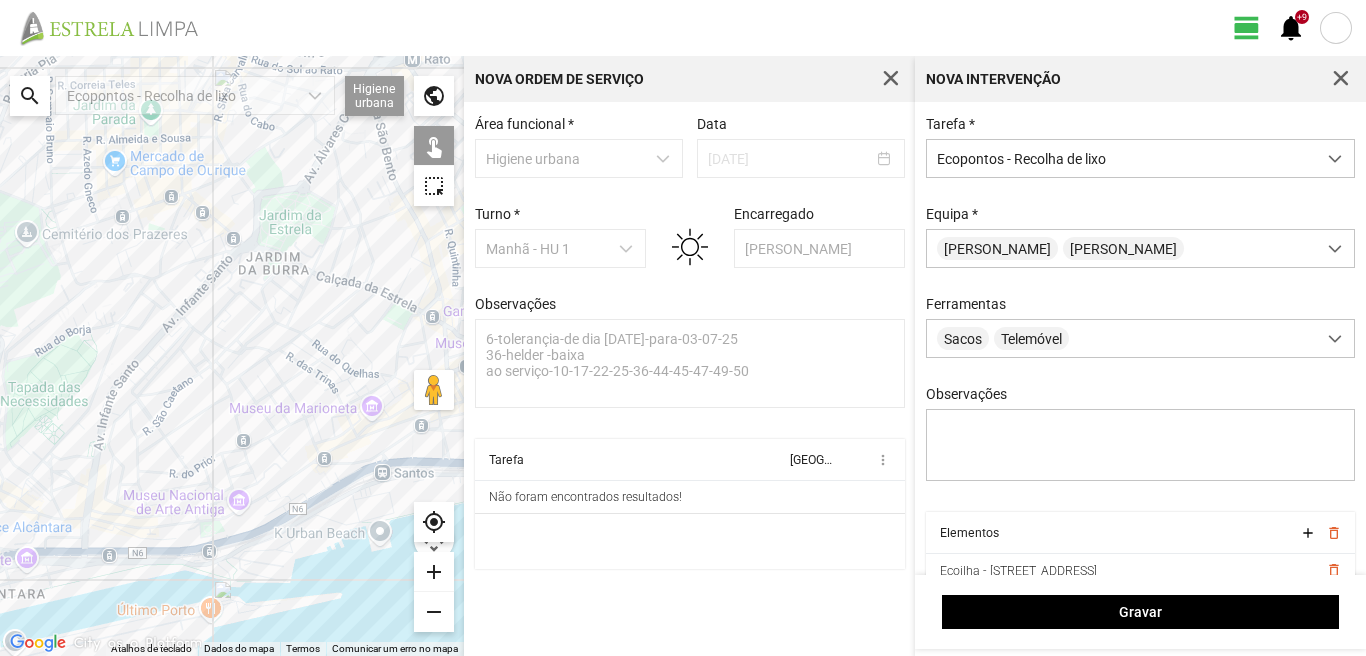 drag, startPoint x: 320, startPoint y: 356, endPoint x: 251, endPoint y: 319, distance: 78.29432 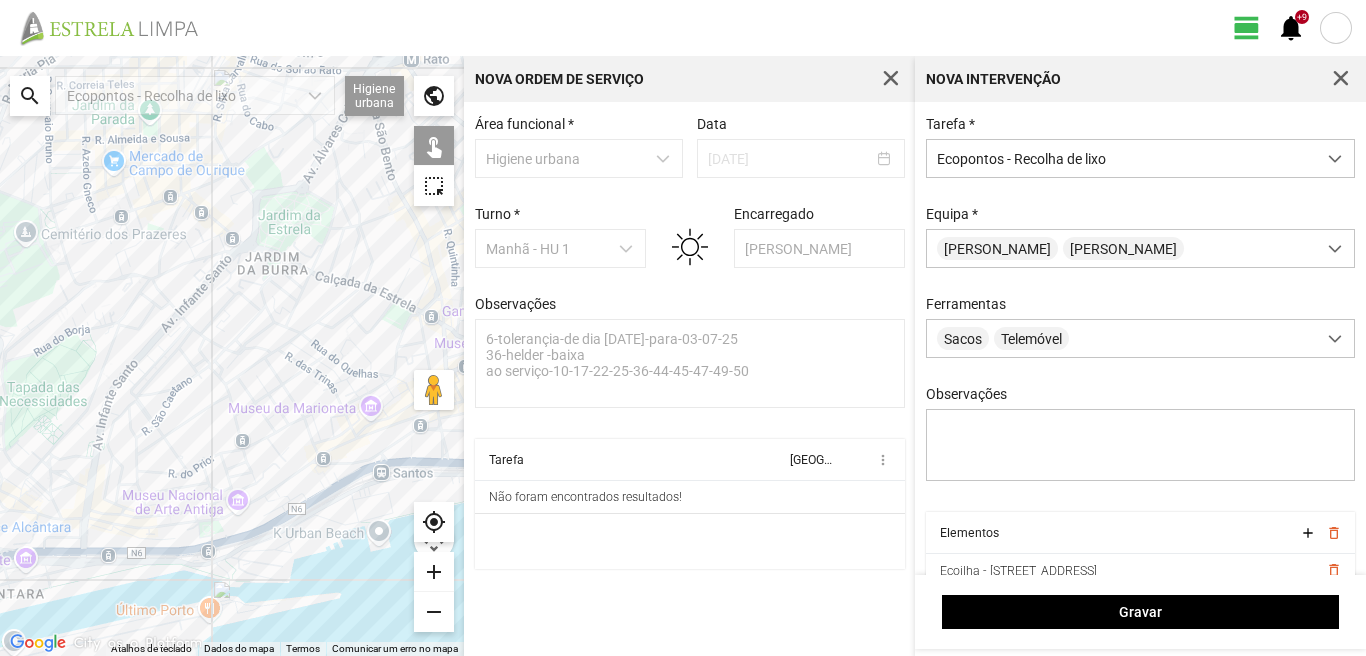 click on "Para navegar, prima as teclas de seta." 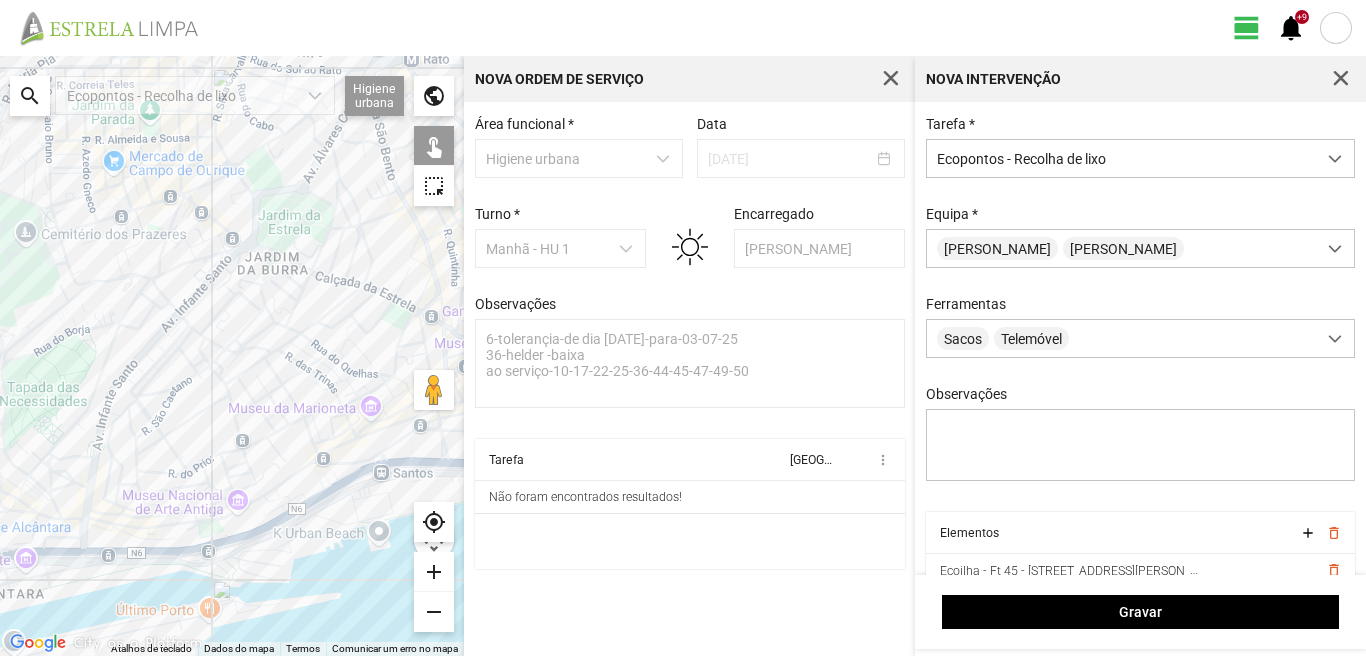 click on "Para navegar, prima as teclas de seta." 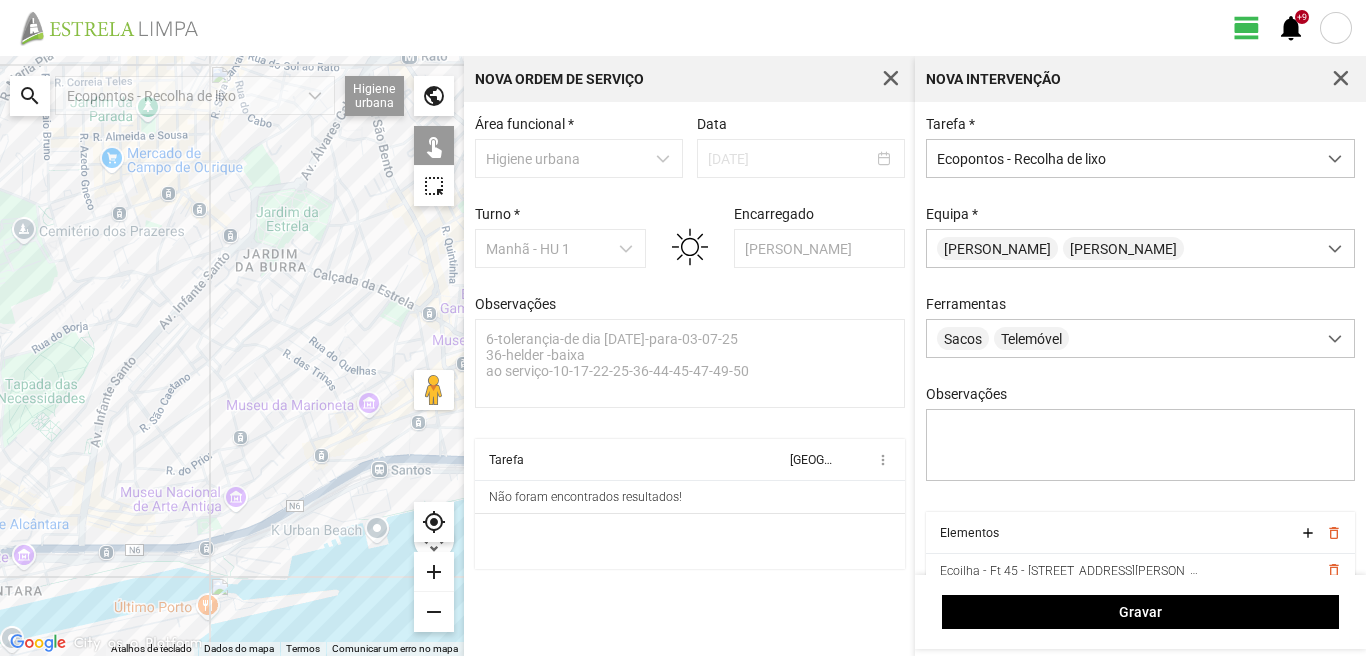 click on "Para navegar, prima as teclas de seta." 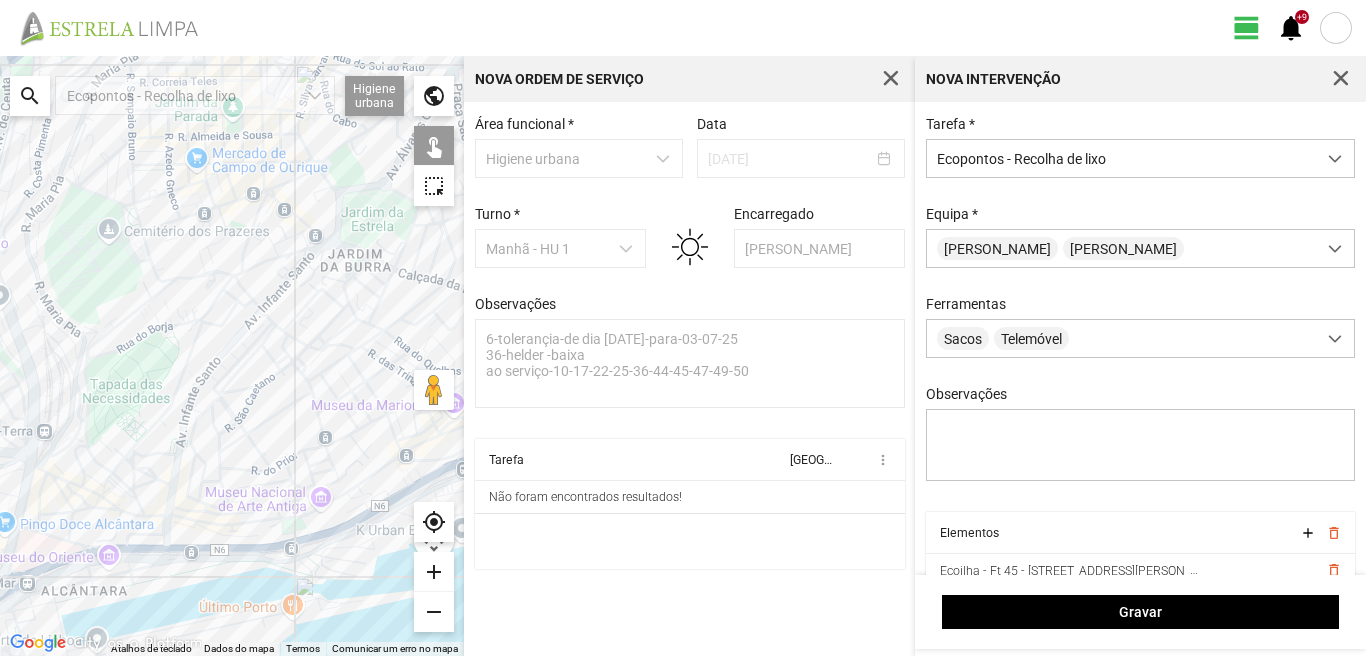 drag, startPoint x: 72, startPoint y: 452, endPoint x: 225, endPoint y: 452, distance: 153 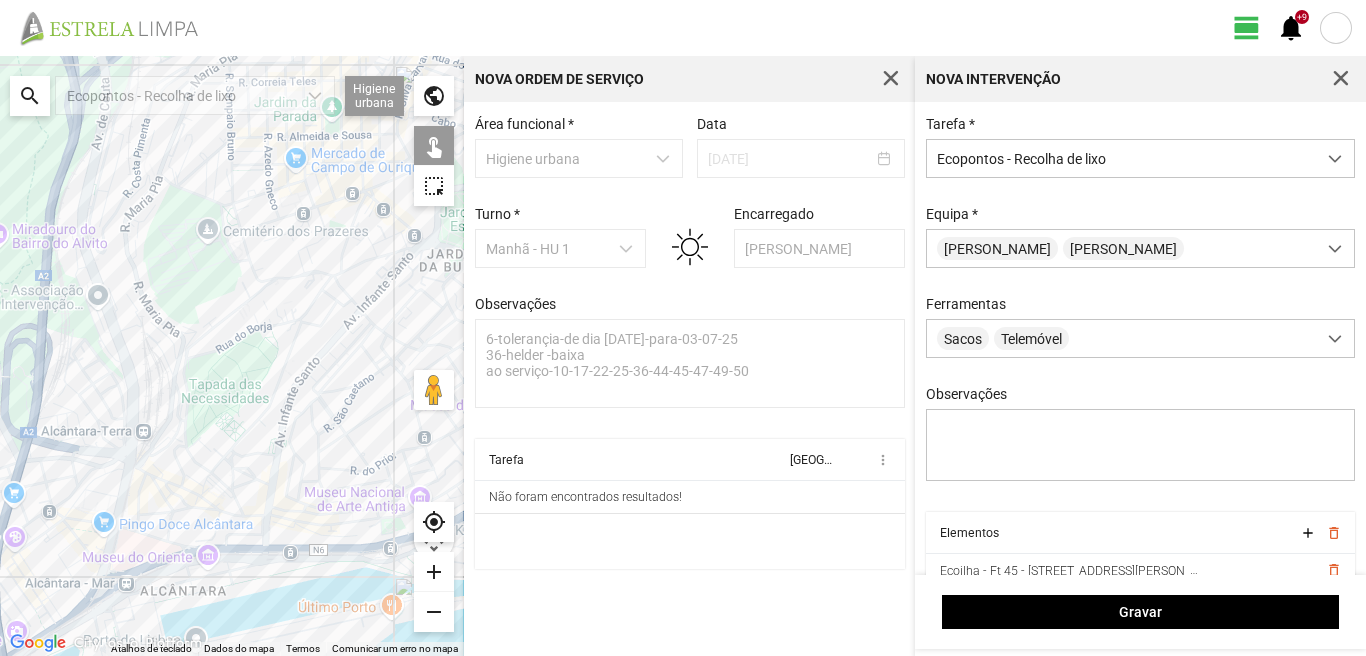 click on "Para navegar, prima as teclas de seta." 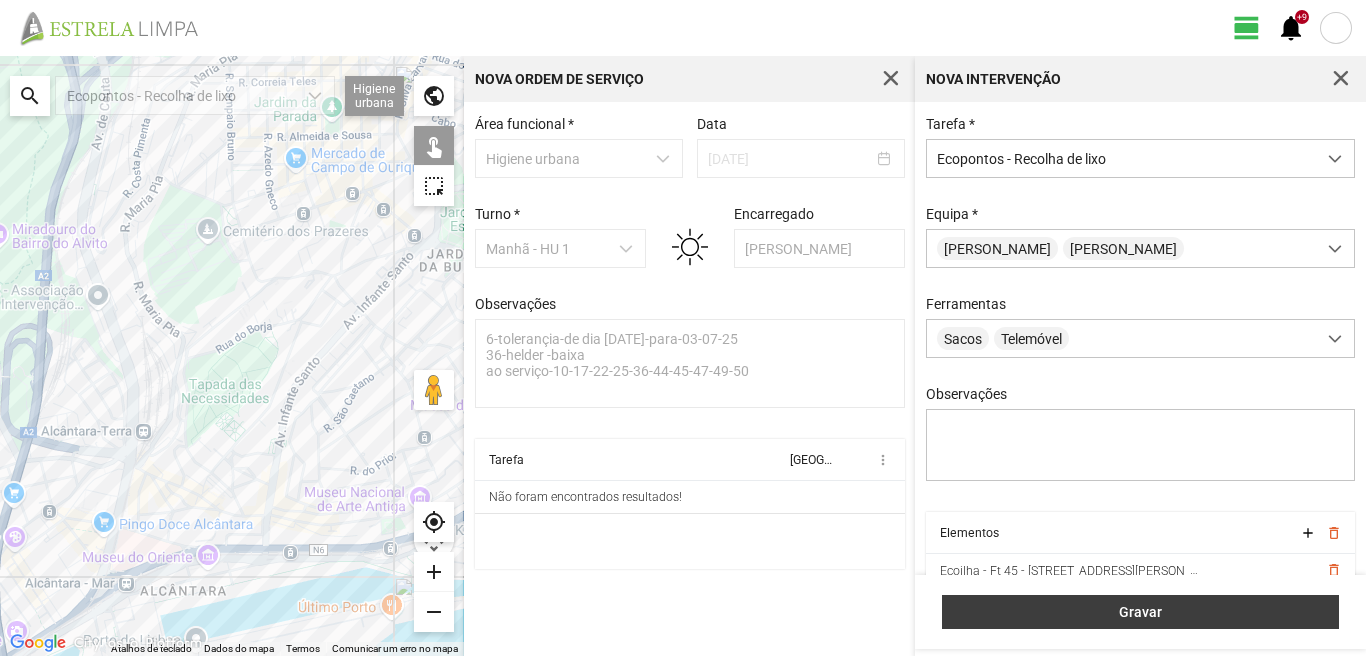 click on "Gravar" at bounding box center (1141, 612) 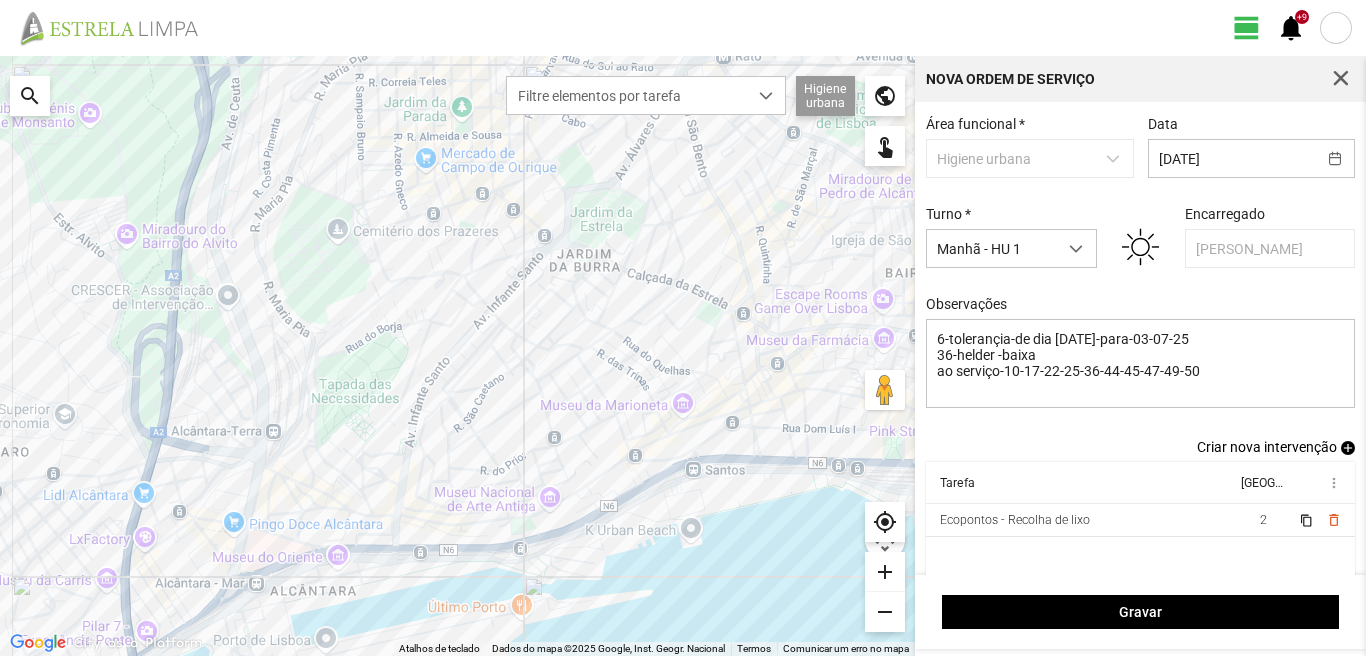 click on "add" at bounding box center (1348, 448) 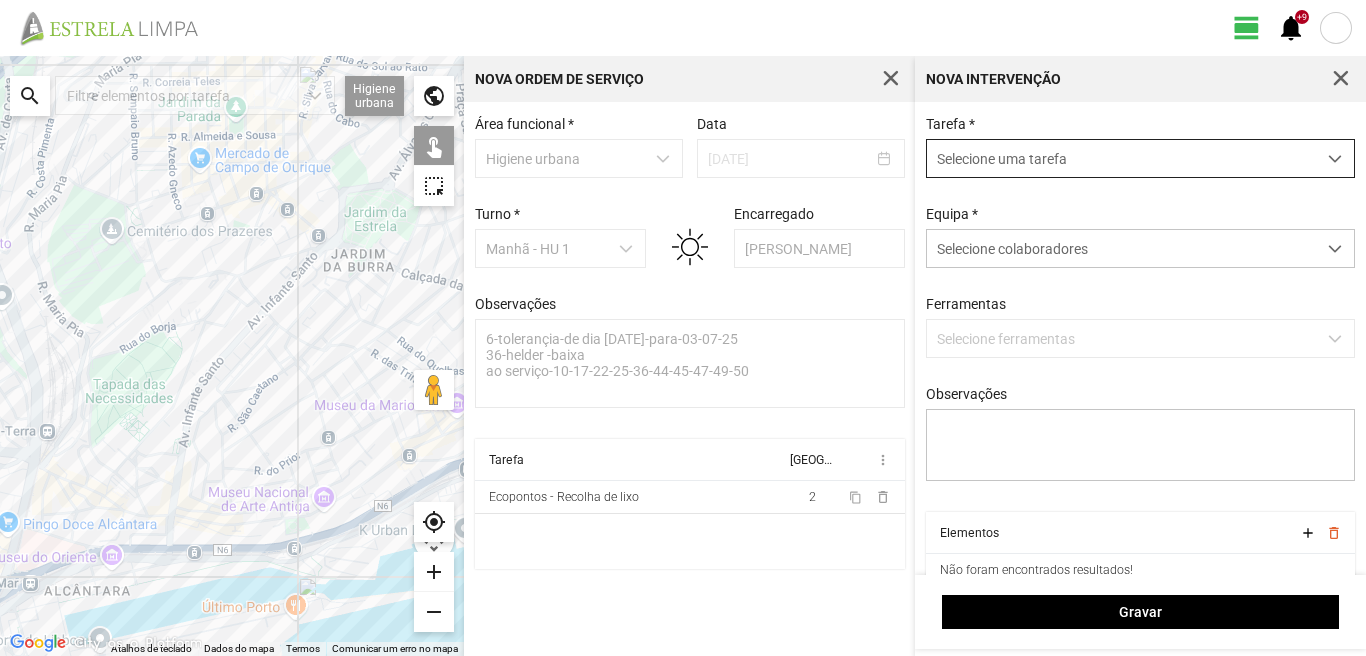click on "Selecione uma tarefa" at bounding box center (1121, 158) 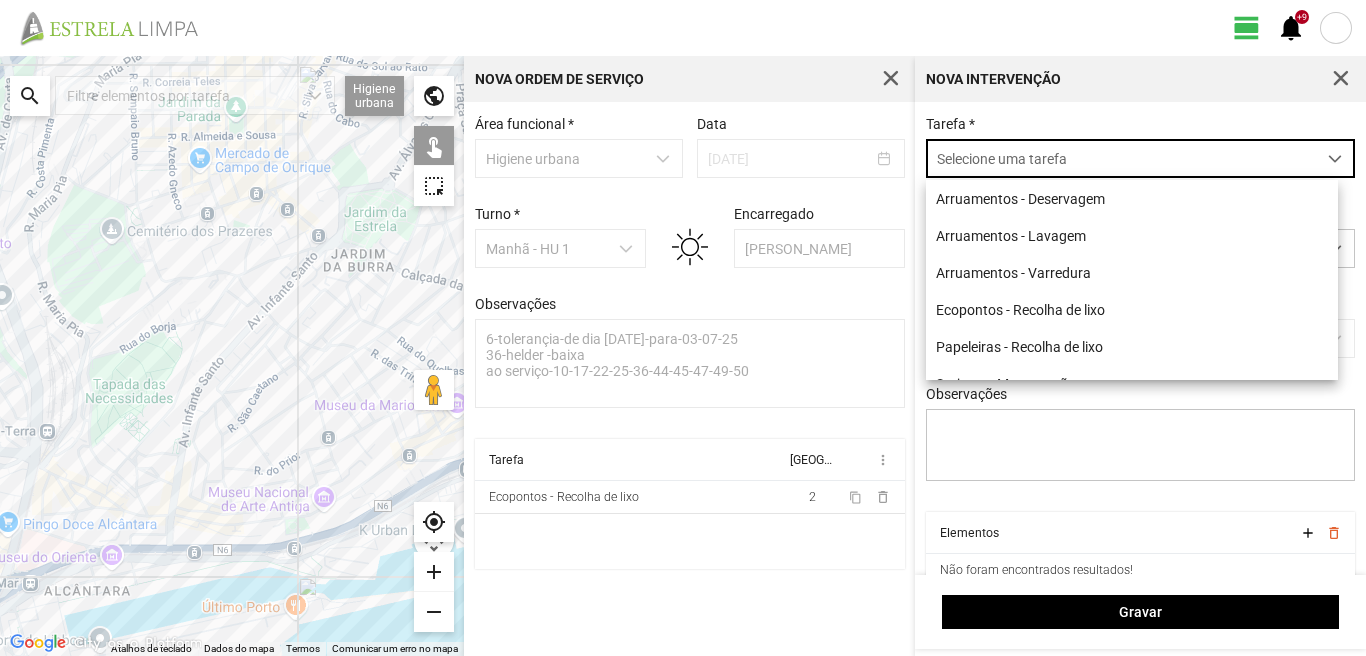 scroll, scrollTop: 11, scrollLeft: 89, axis: both 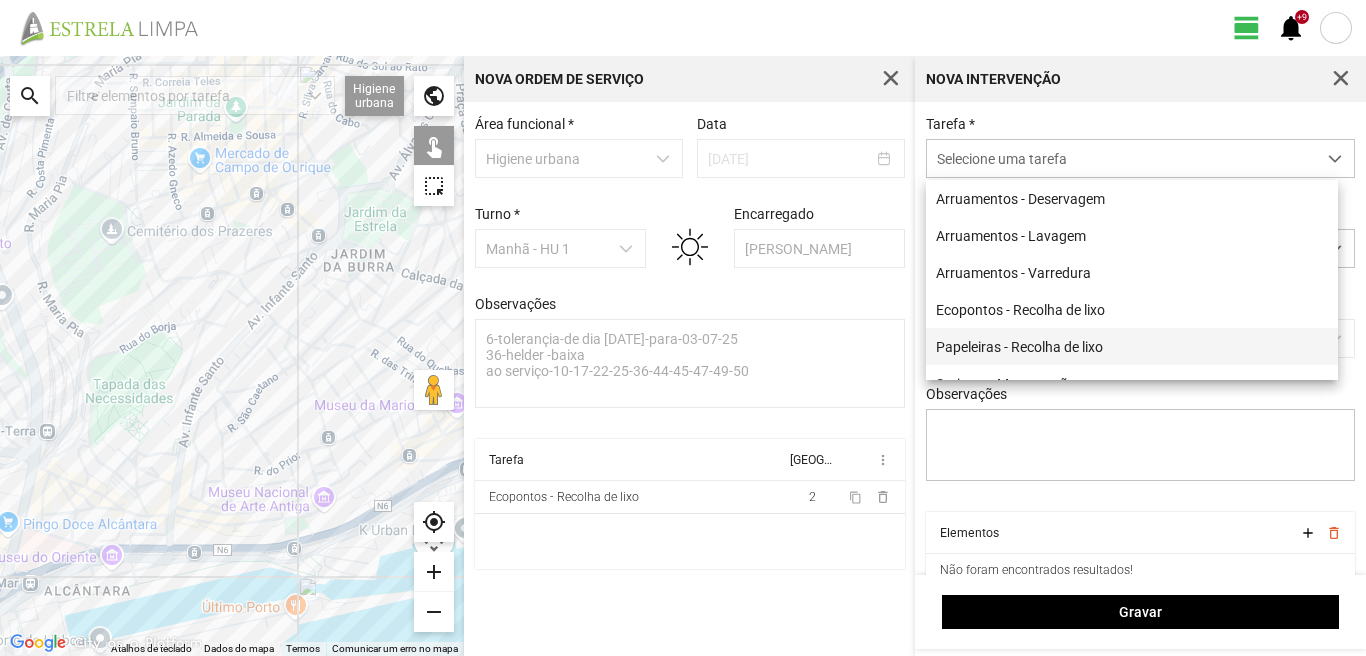click on "Papeleiras - Recolha de lixo" at bounding box center (1132, 346) 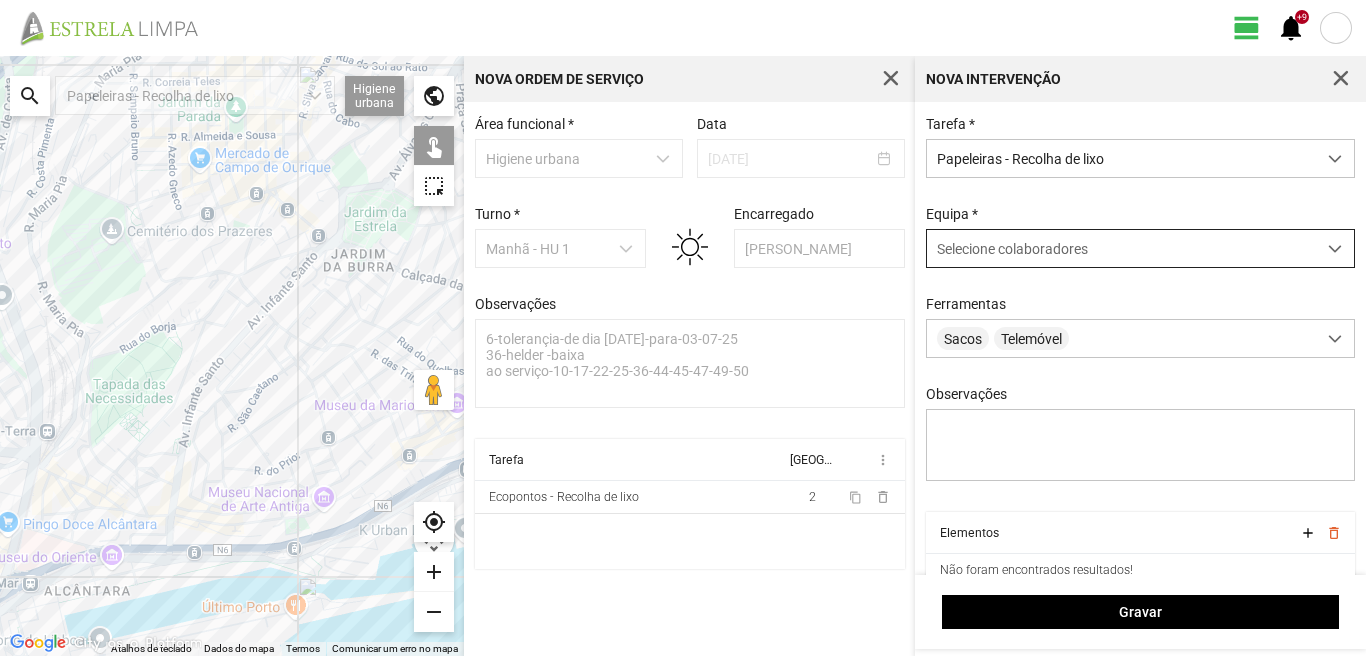 click on "Selecione colaboradores" at bounding box center [1012, 249] 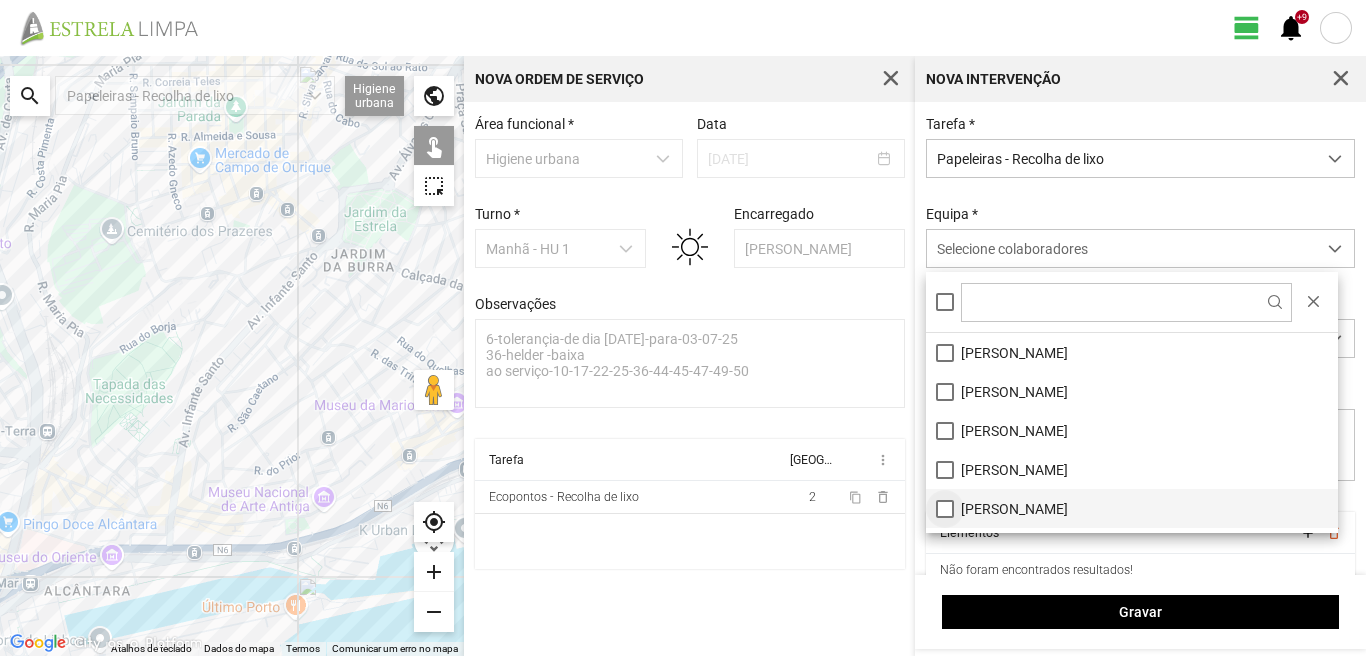 click on "[PERSON_NAME]" at bounding box center (1132, 508) 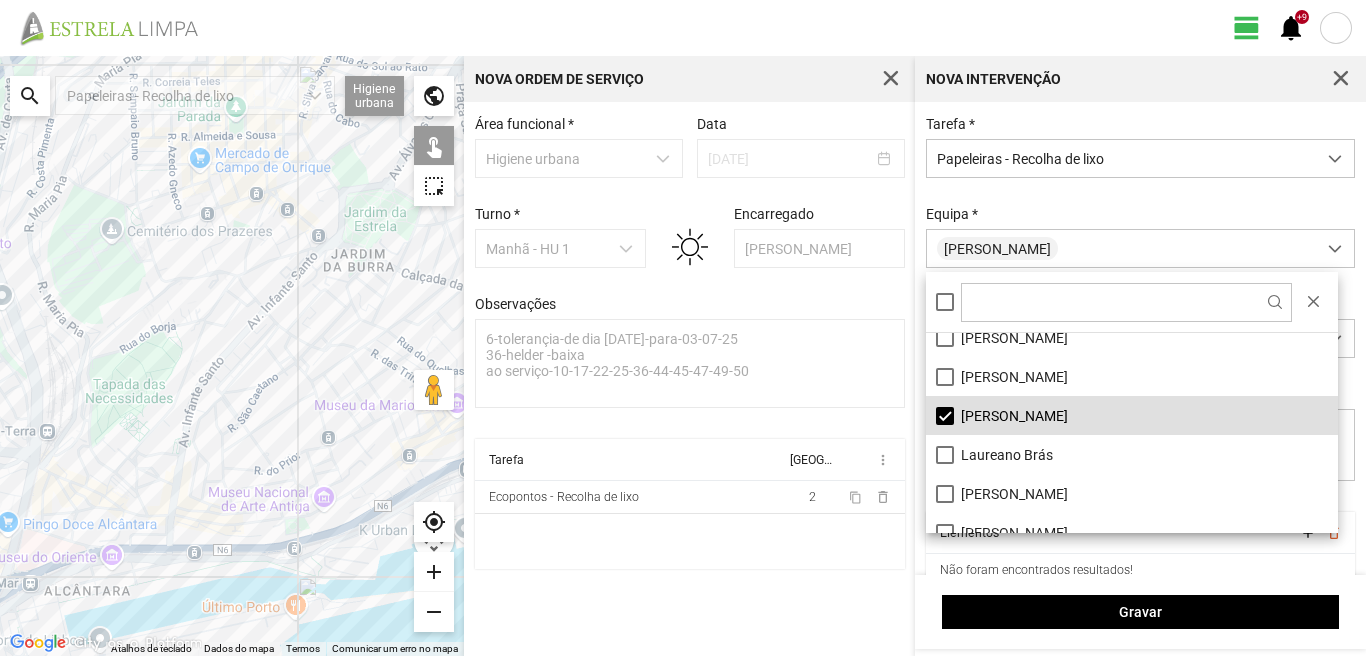 scroll, scrollTop: 68, scrollLeft: 0, axis: vertical 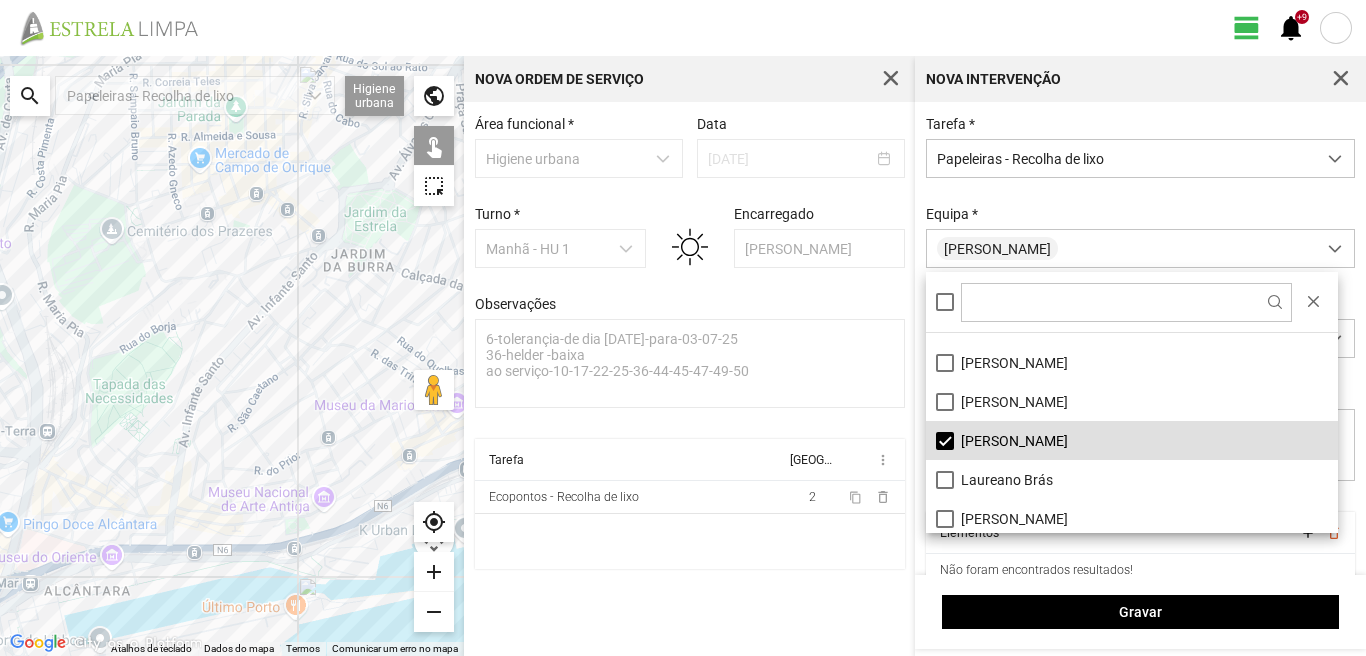 drag, startPoint x: 946, startPoint y: 522, endPoint x: 905, endPoint y: 490, distance: 52.009613 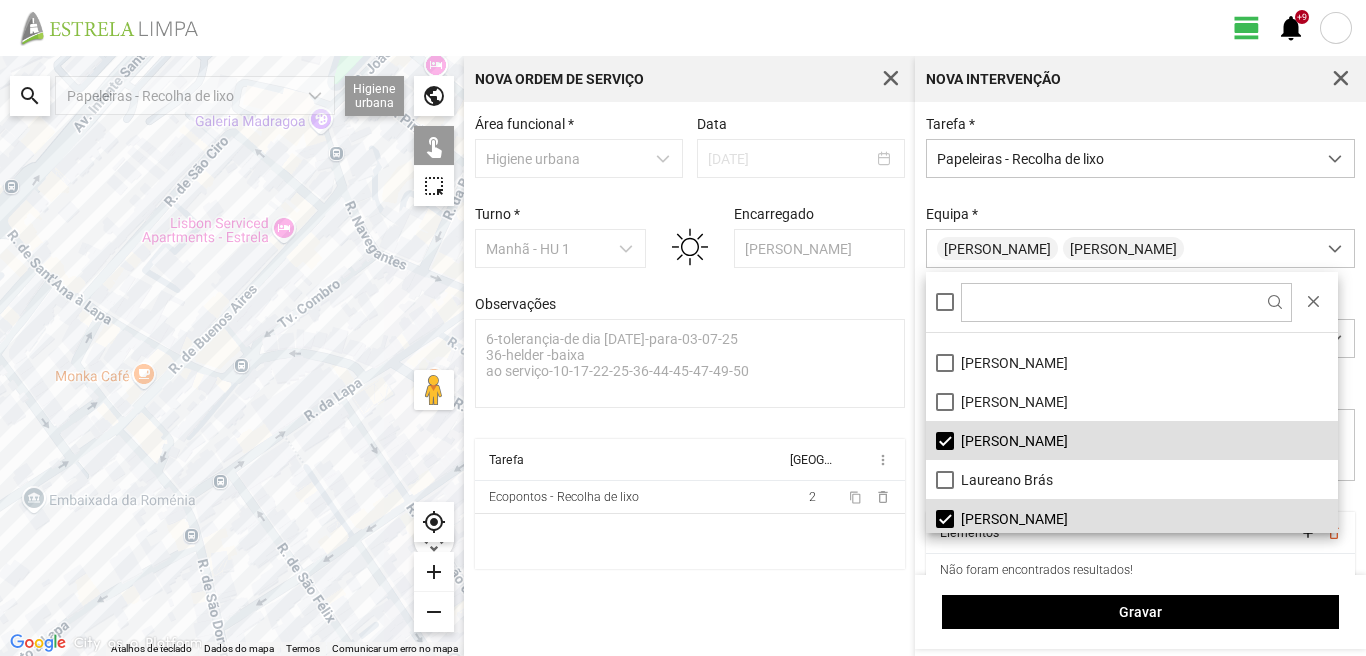 click on "Para navegar, prima as teclas de seta." 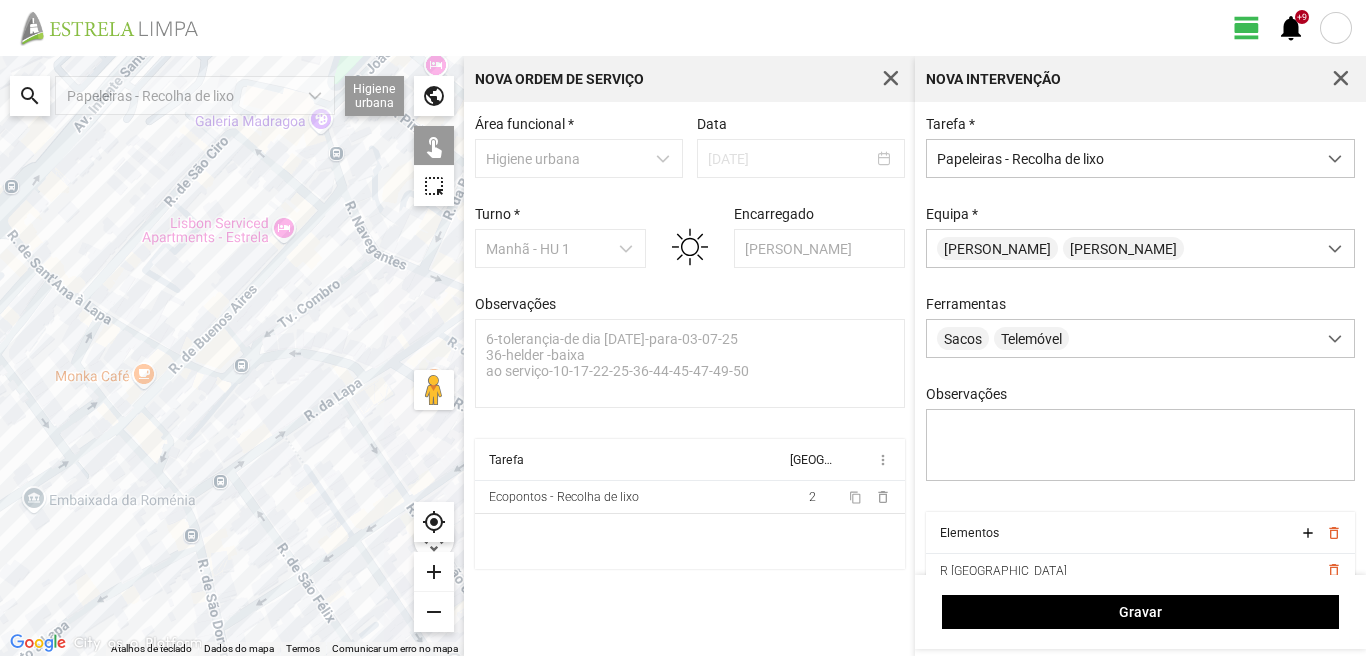 click on "Para navegar, prima as teclas de seta." 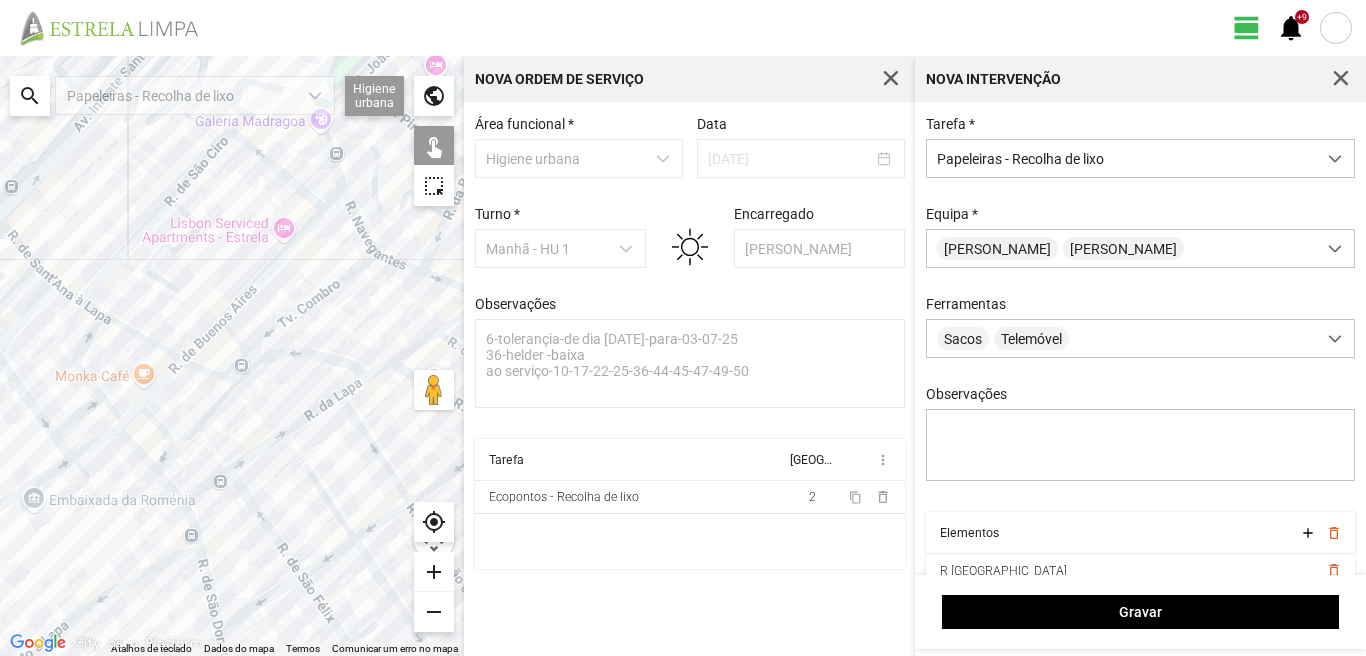 click on "Para navegar, prima as teclas de seta." 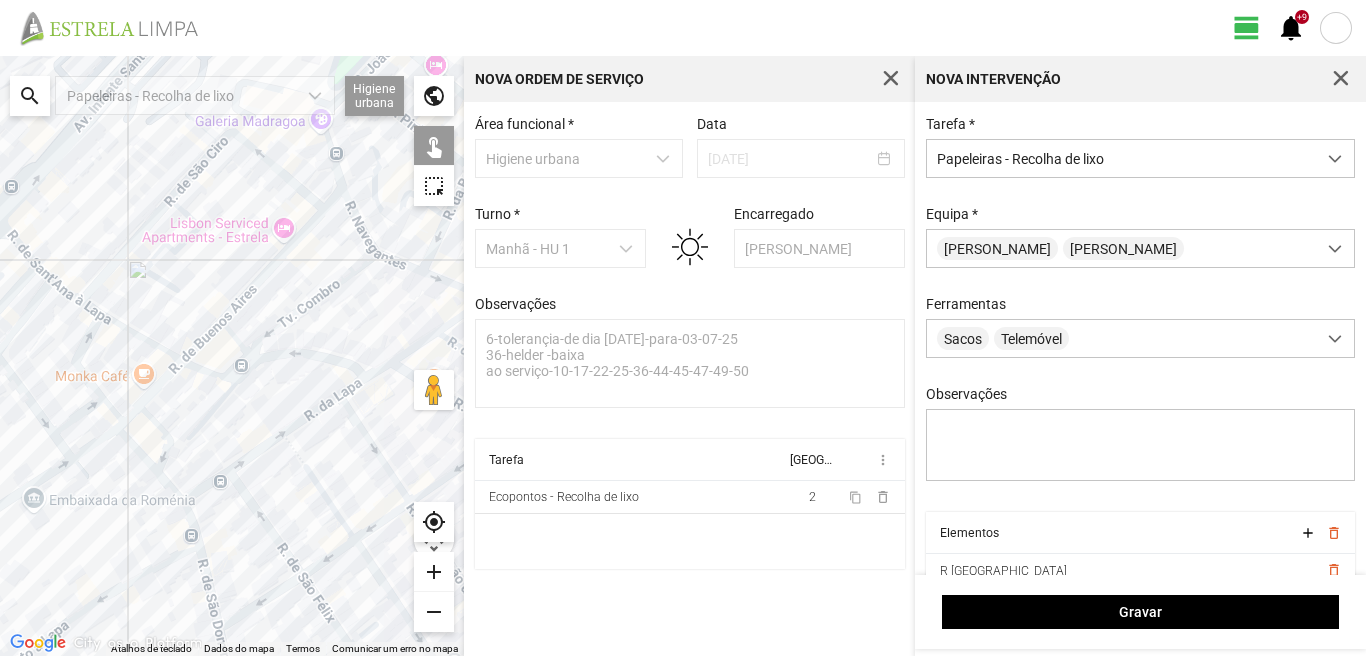 click on "Para navegar, prima as teclas de seta." 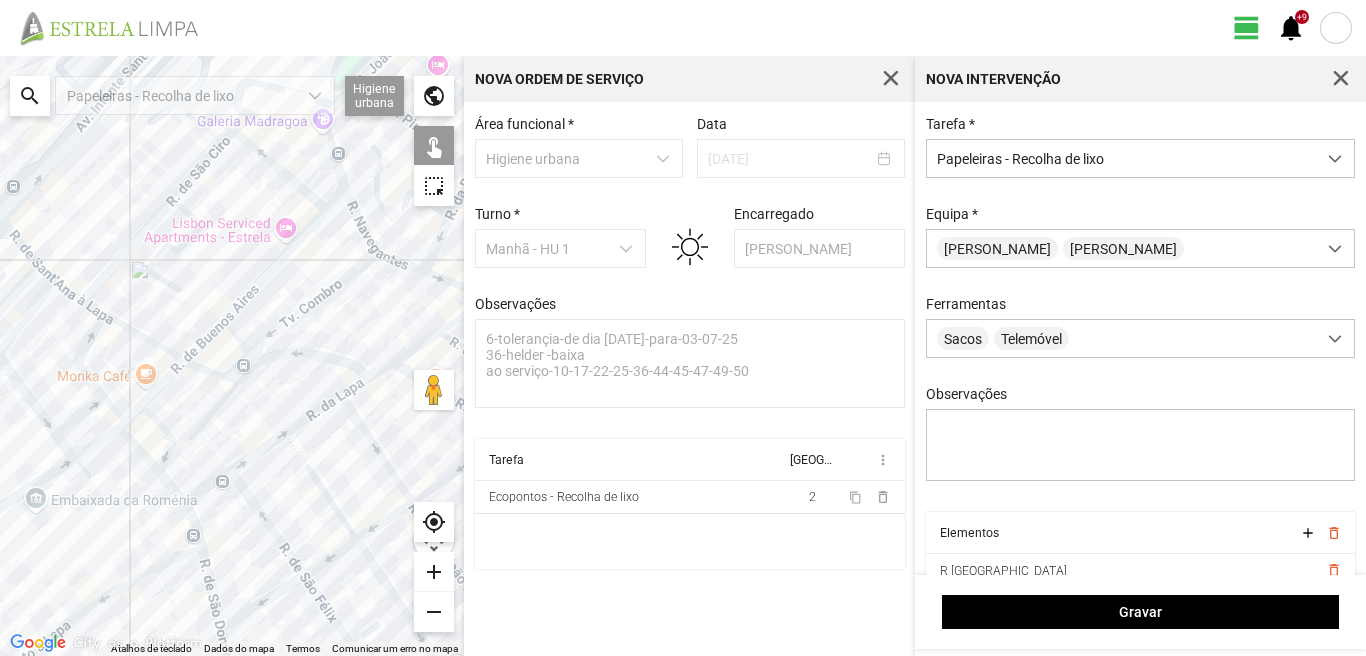 click on "Para navegar, prima as teclas de seta." 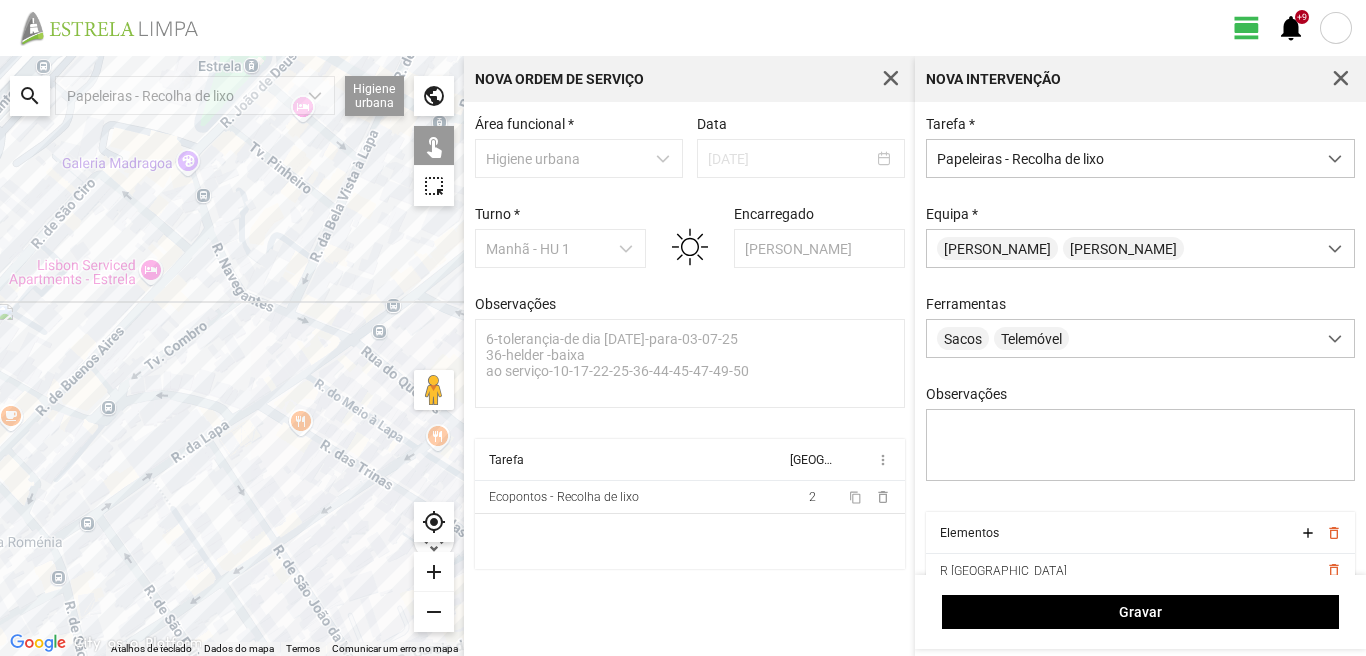 drag, startPoint x: 319, startPoint y: 344, endPoint x: 181, endPoint y: 388, distance: 144.84474 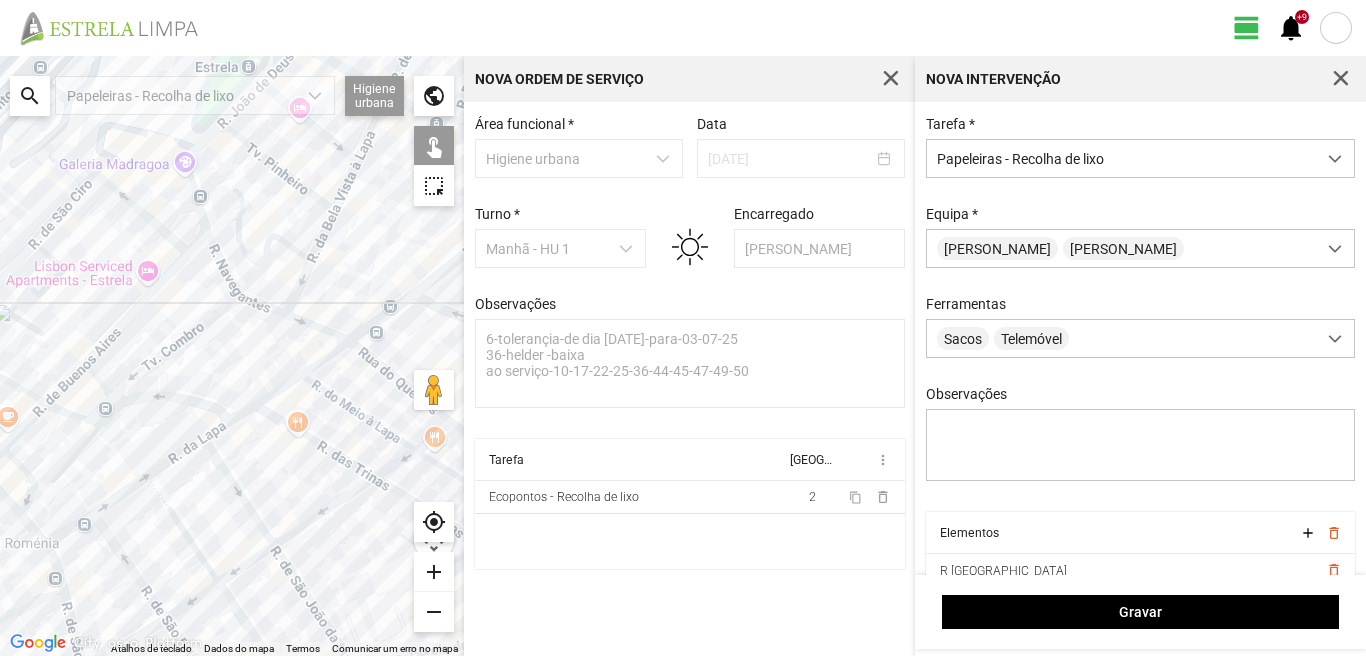 click on "Para navegar, prima as teclas de seta." 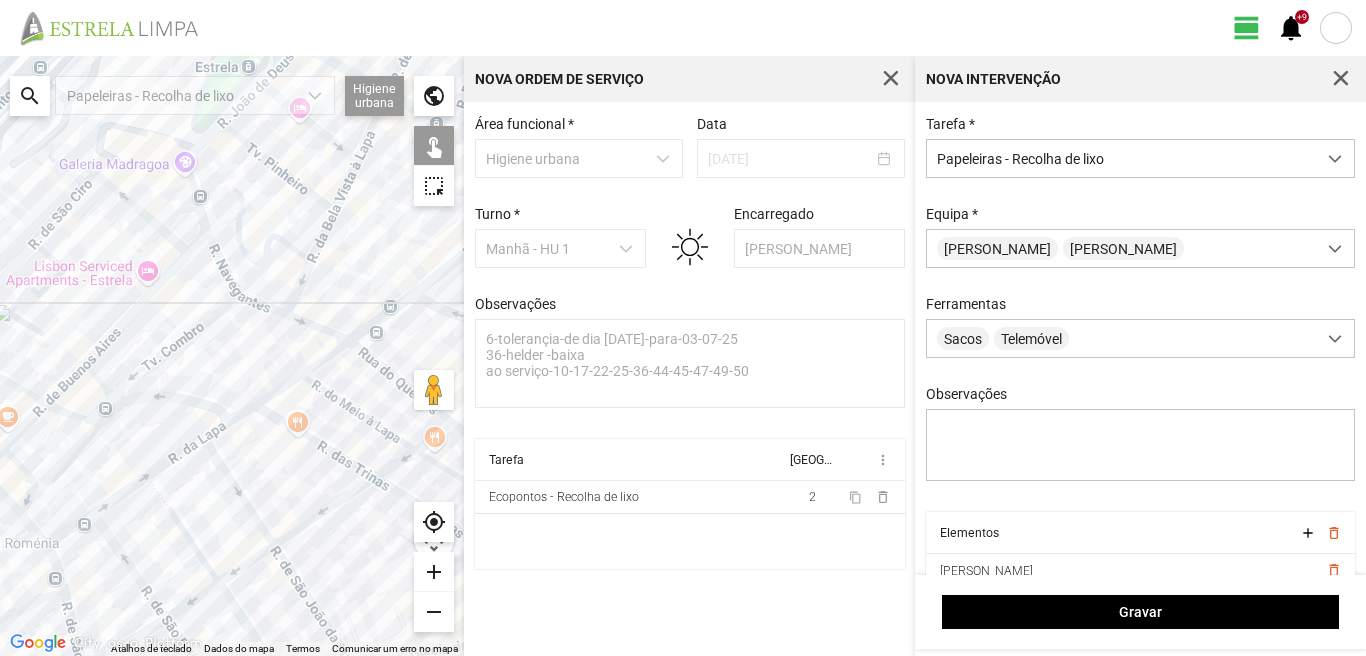 click on "Para navegar, prima as teclas de seta." 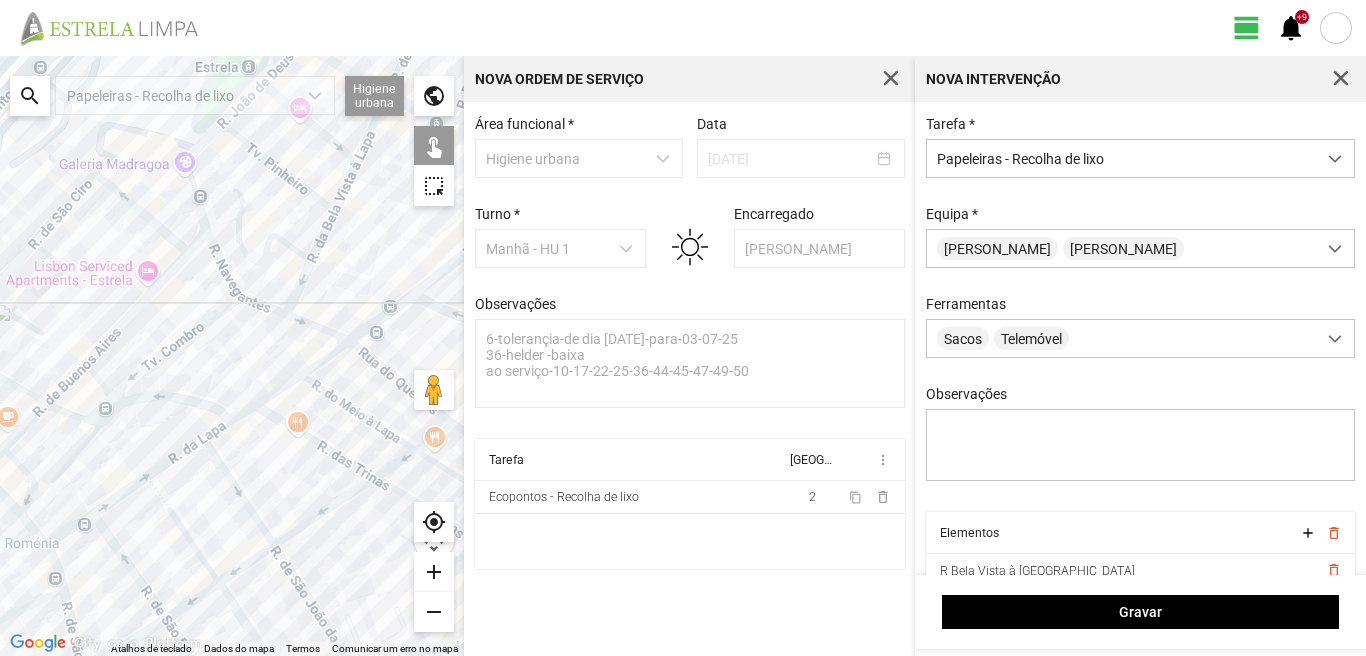 click on "Para navegar, prima as teclas de seta." 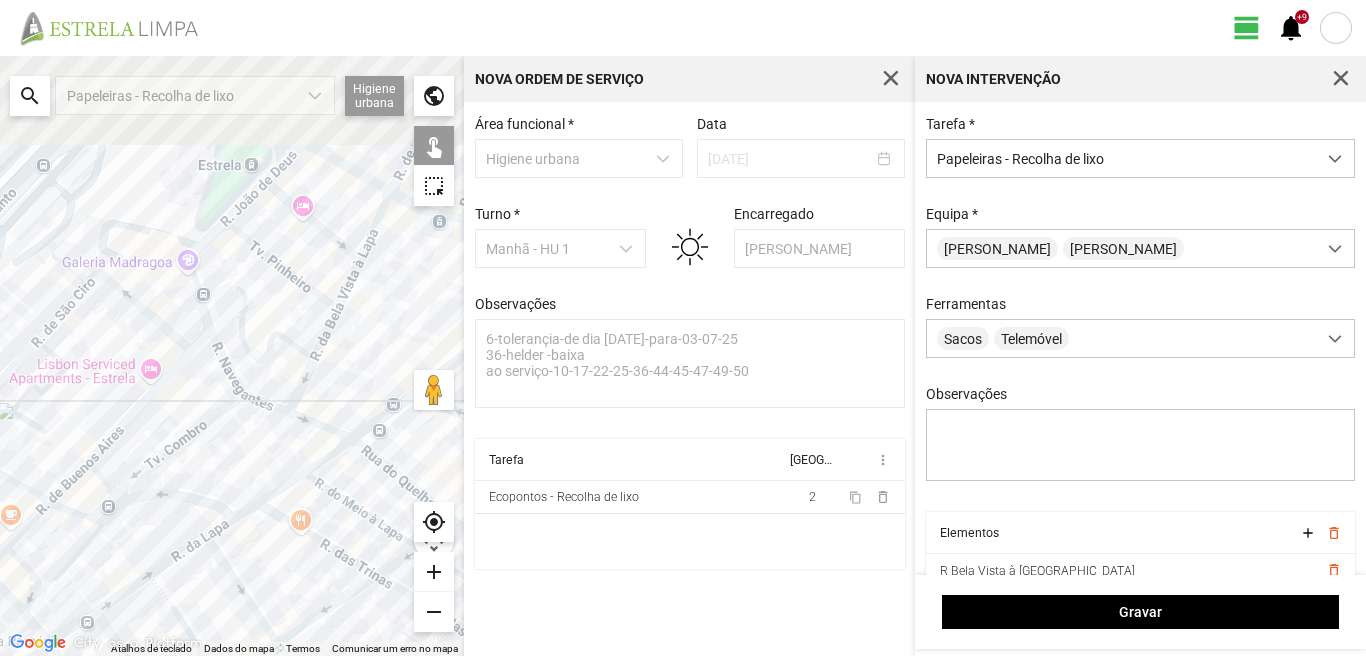 drag, startPoint x: 245, startPoint y: 208, endPoint x: 248, endPoint y: 310, distance: 102.044106 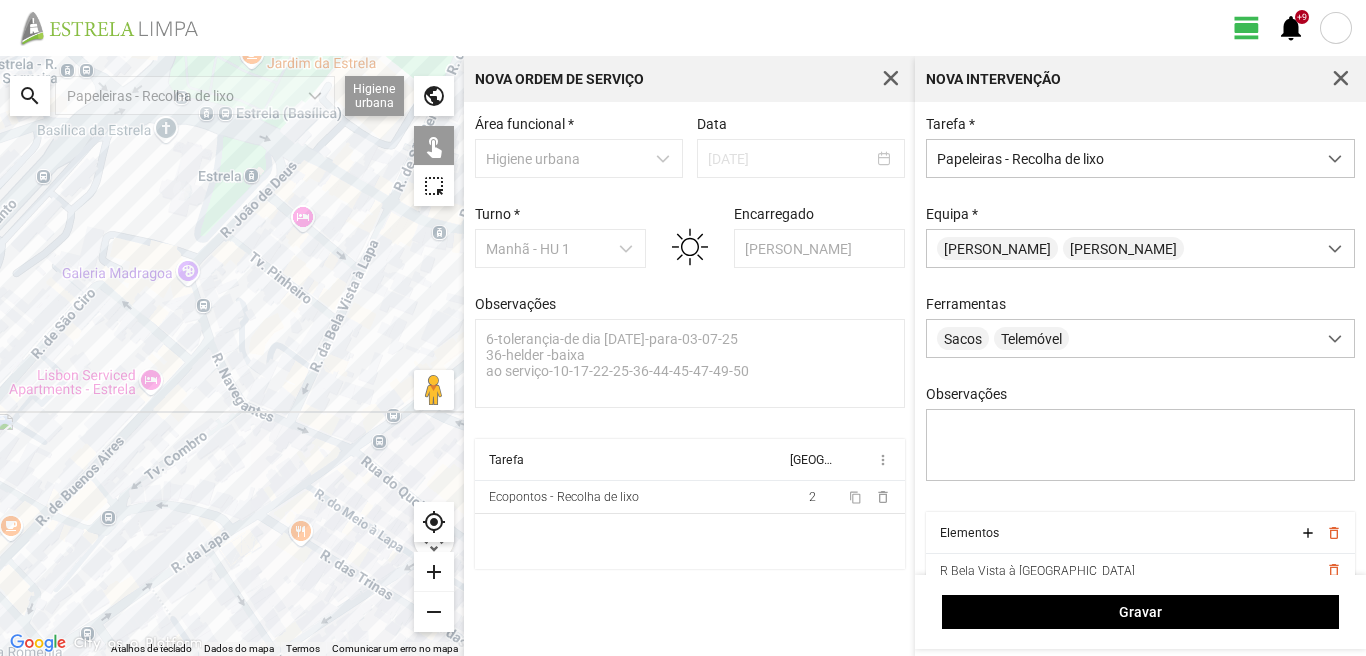 drag, startPoint x: 198, startPoint y: 310, endPoint x: 196, endPoint y: 292, distance: 18.110771 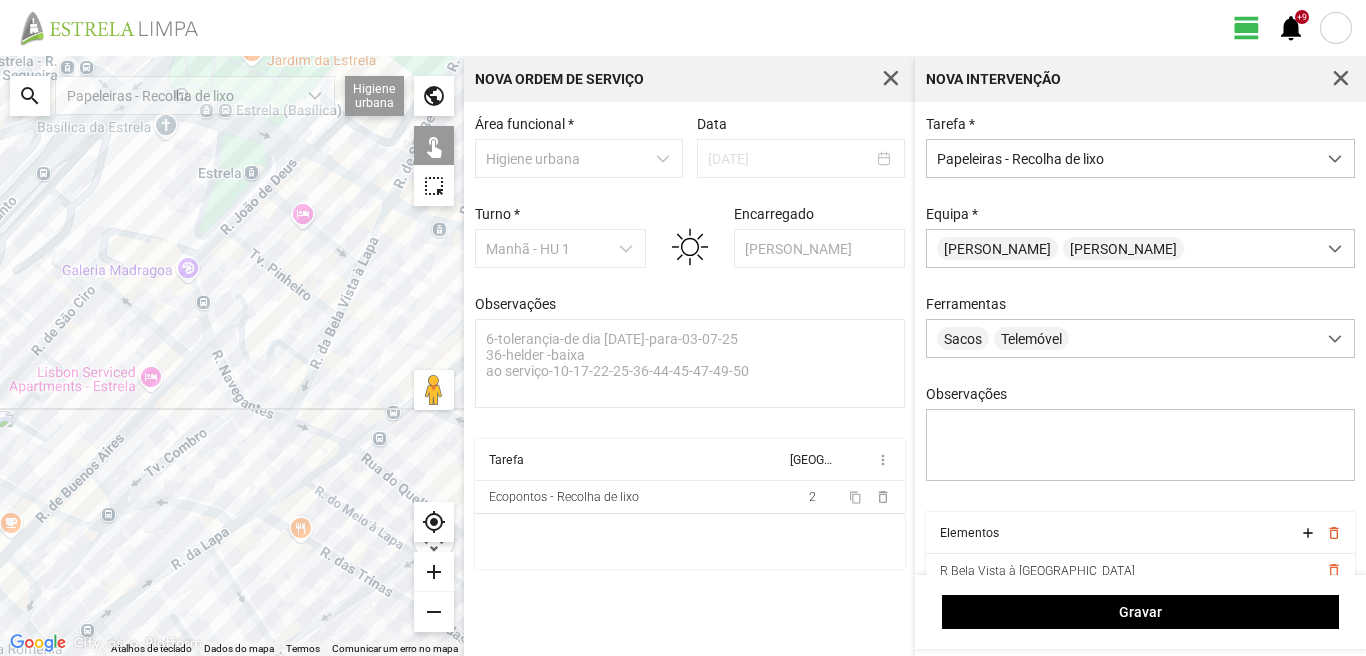 drag, startPoint x: 193, startPoint y: 310, endPoint x: 184, endPoint y: 286, distance: 25.632011 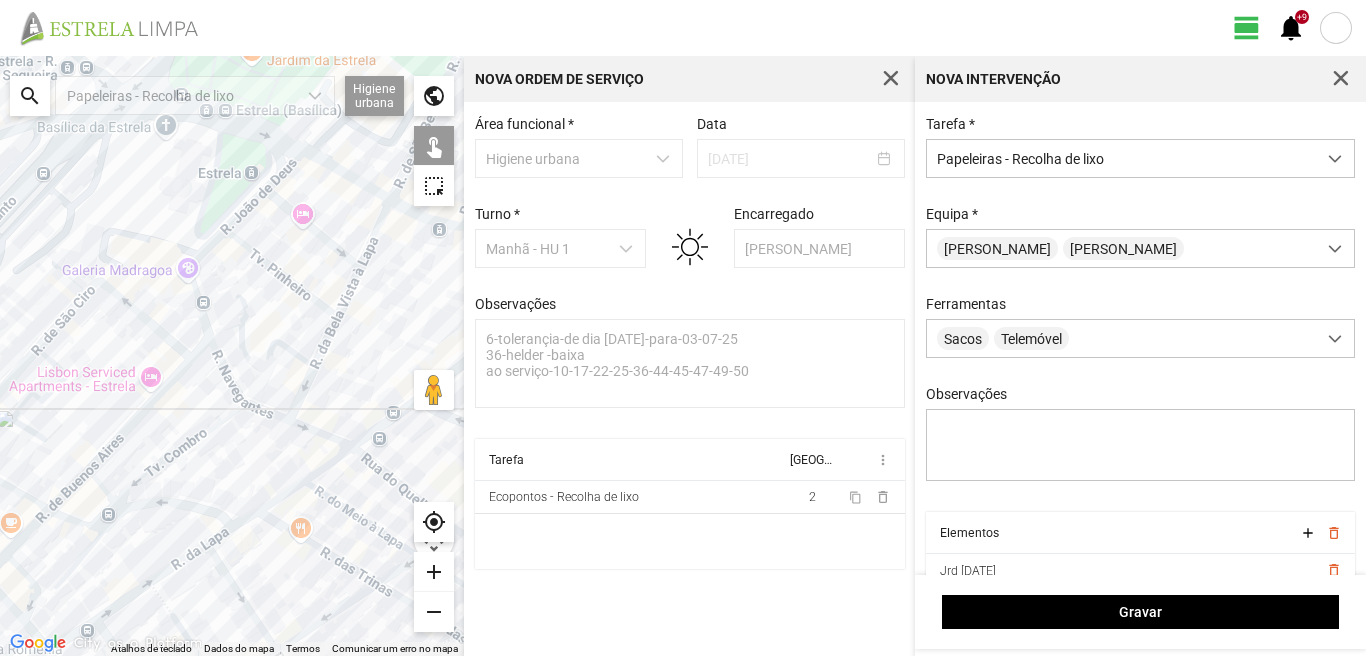 click on "Para navegar, prima as teclas de seta." 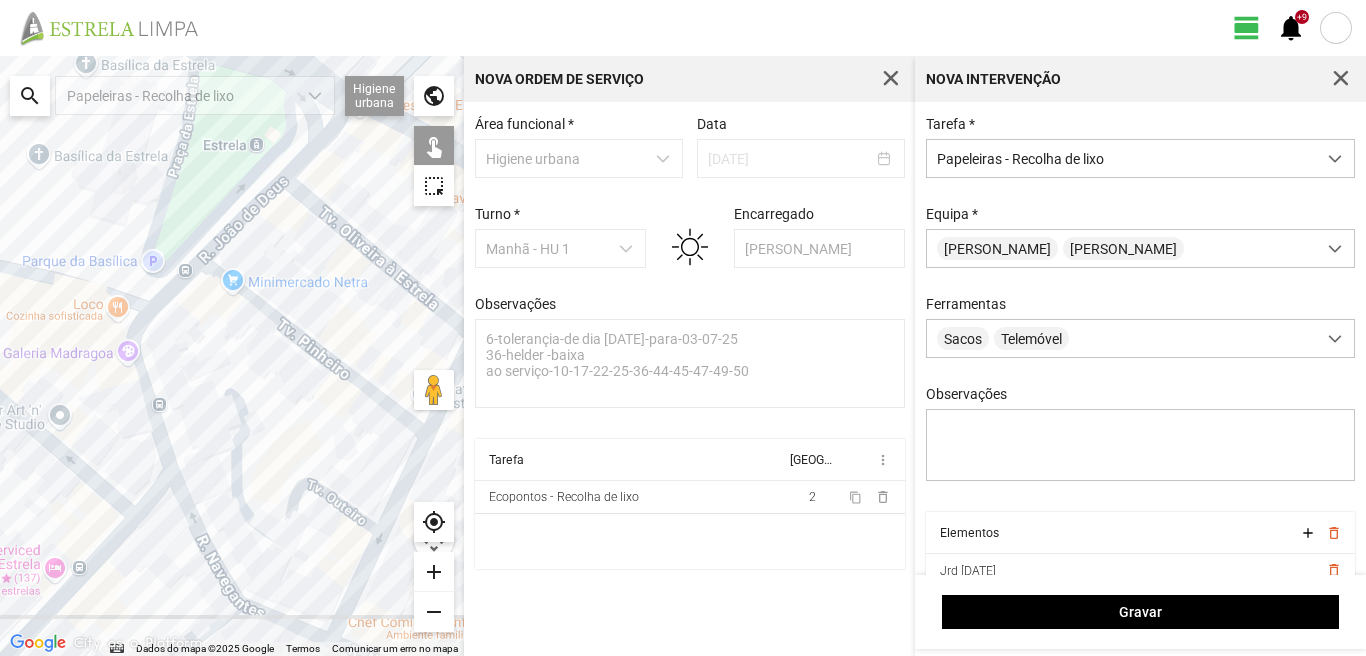 click on "Para navegar, prima as teclas de seta." 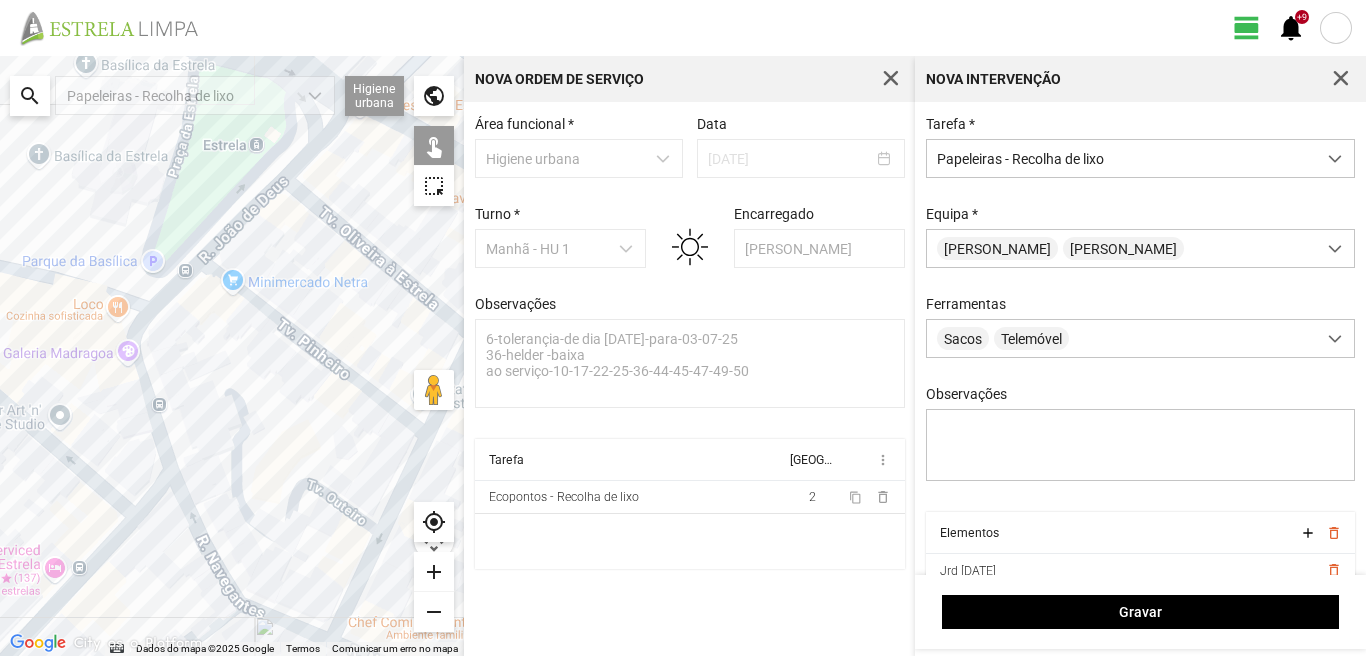 click on "Para navegar, prima as teclas de seta." 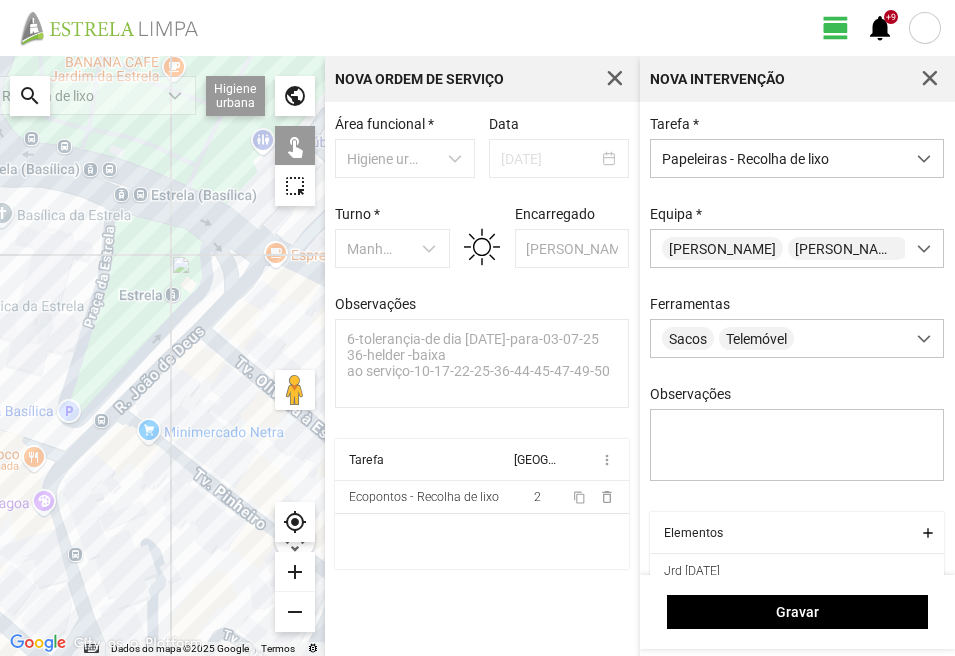 drag, startPoint x: 214, startPoint y: 190, endPoint x: 200, endPoint y: 344, distance: 154.63506 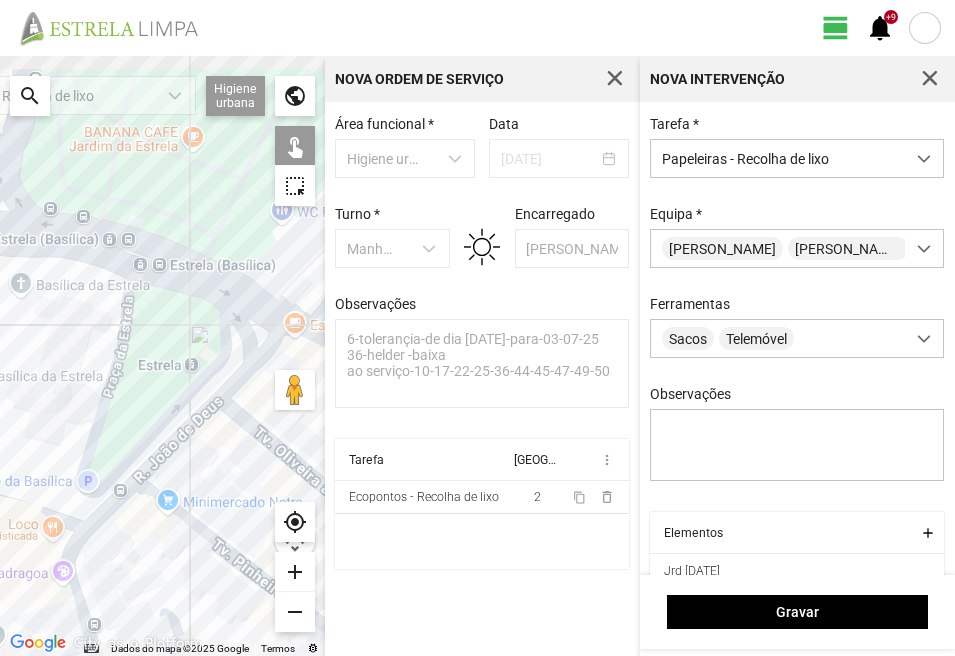 drag, startPoint x: 166, startPoint y: 245, endPoint x: 193, endPoint y: 361, distance: 119.1008 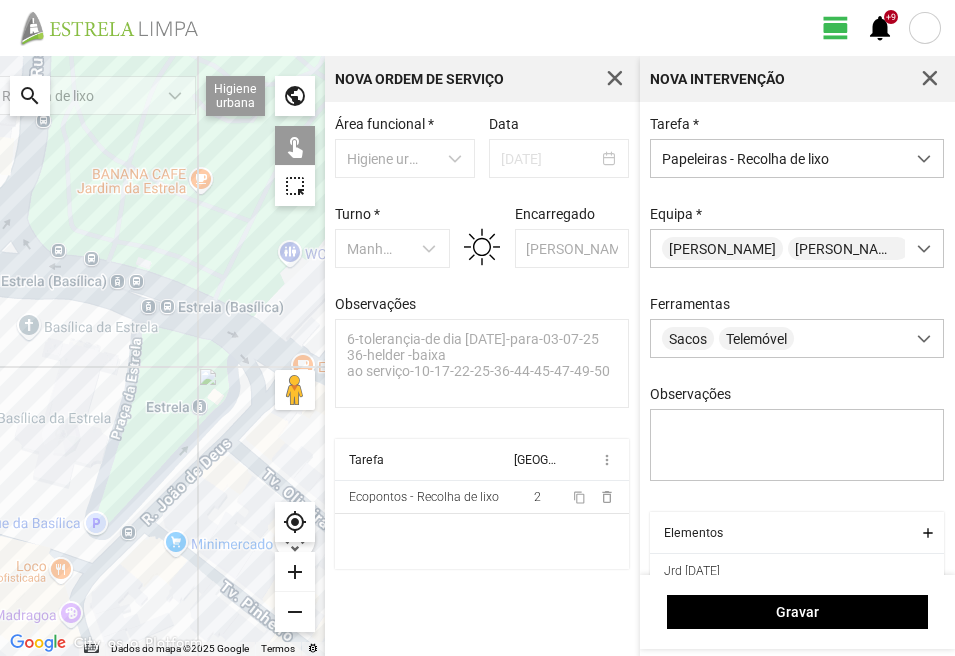 click on "Para navegar, prima as teclas de seta." 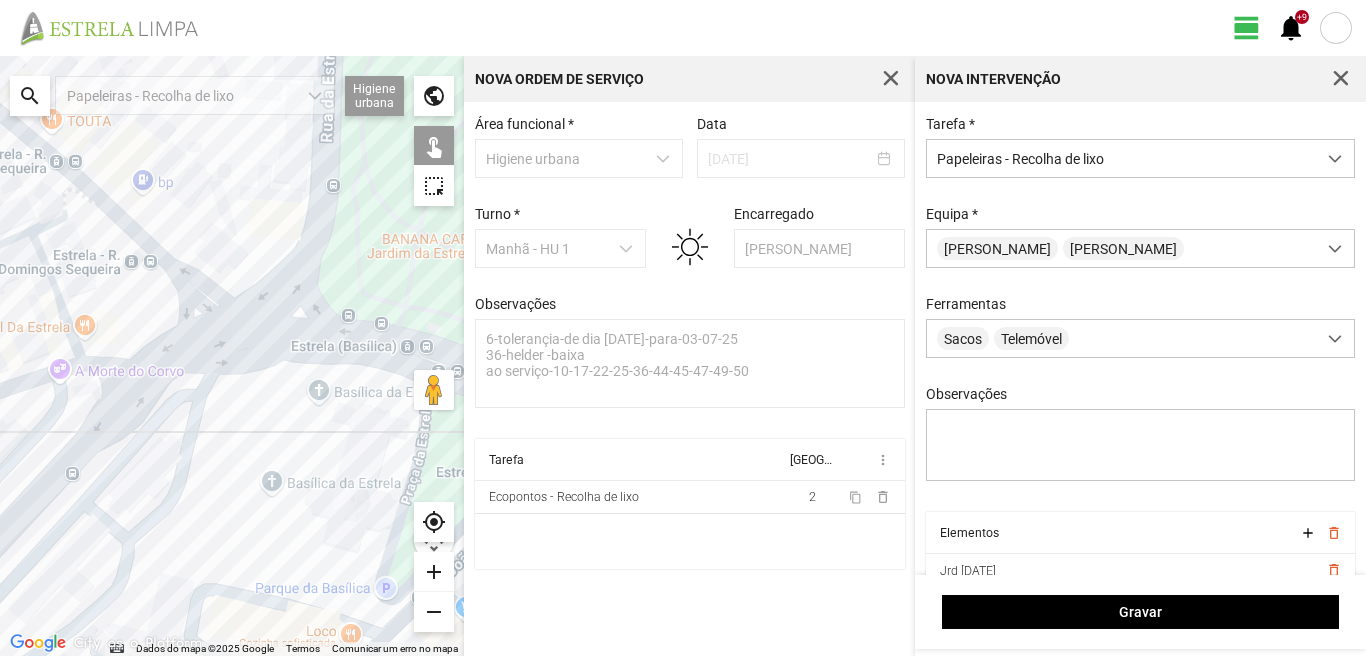 drag, startPoint x: 67, startPoint y: 205, endPoint x: 304, endPoint y: 281, distance: 248.88753 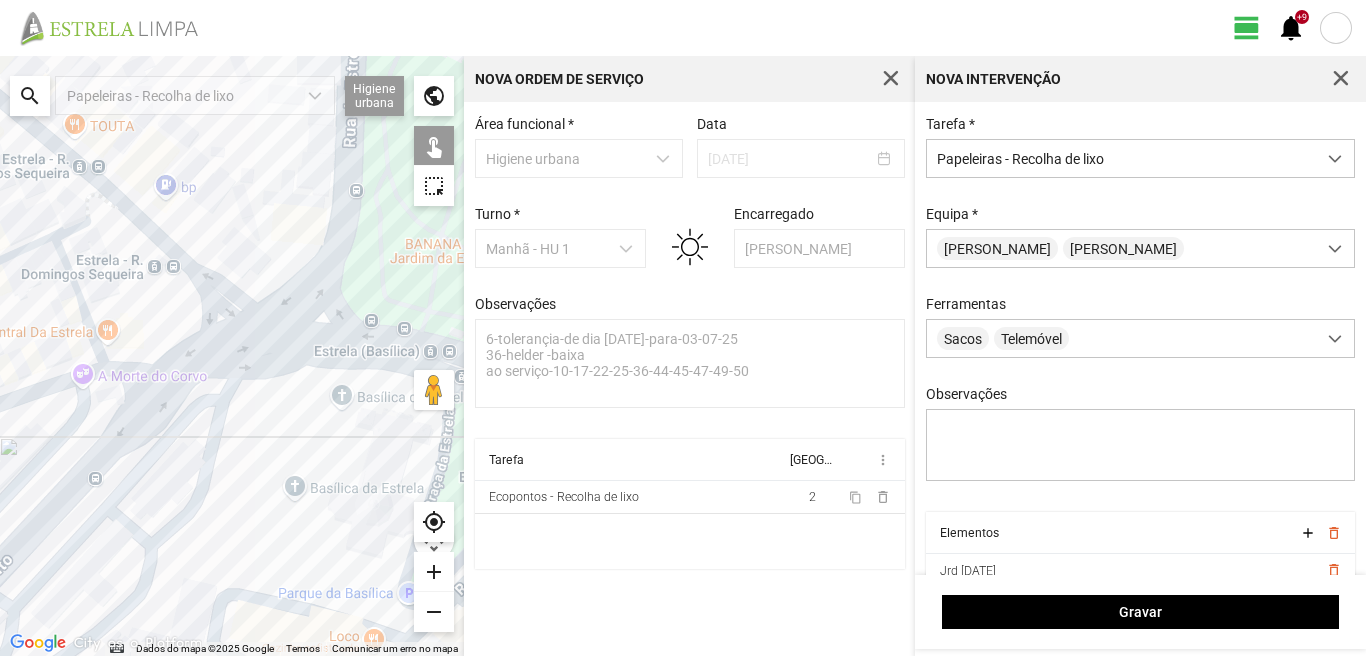 click on "Para navegar, prima as teclas de seta." 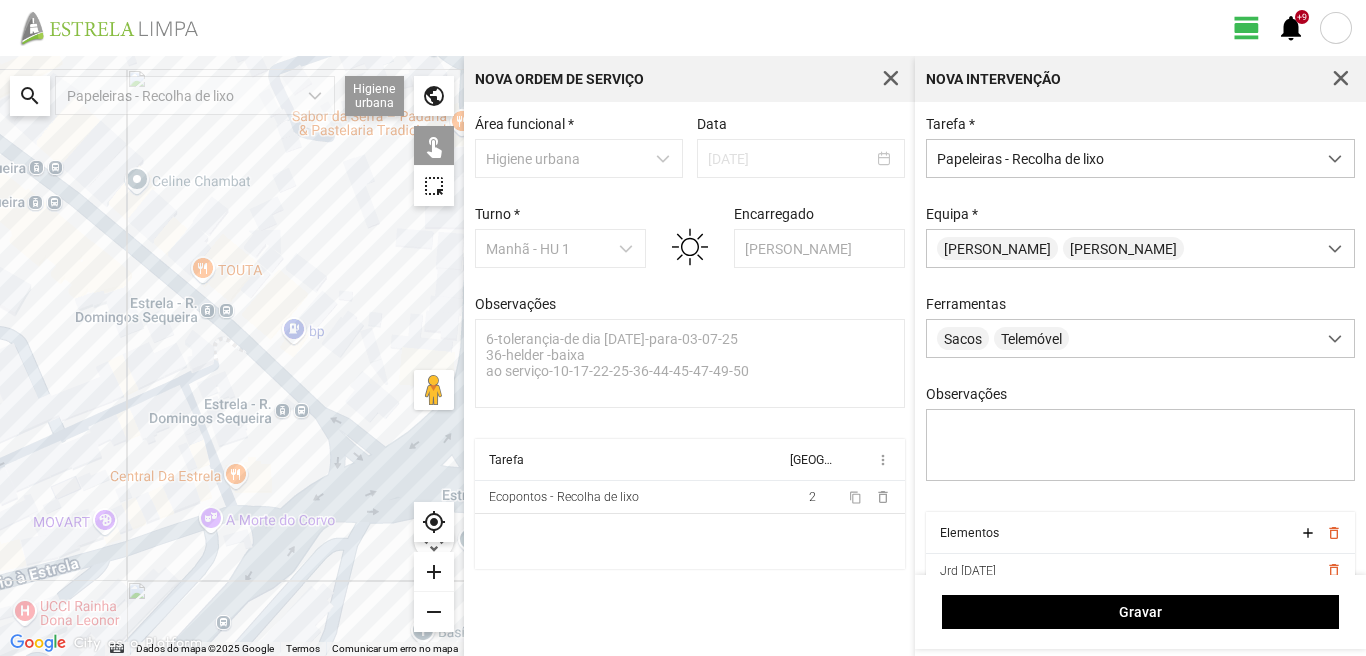 drag, startPoint x: 85, startPoint y: 238, endPoint x: 220, endPoint y: 366, distance: 186.03494 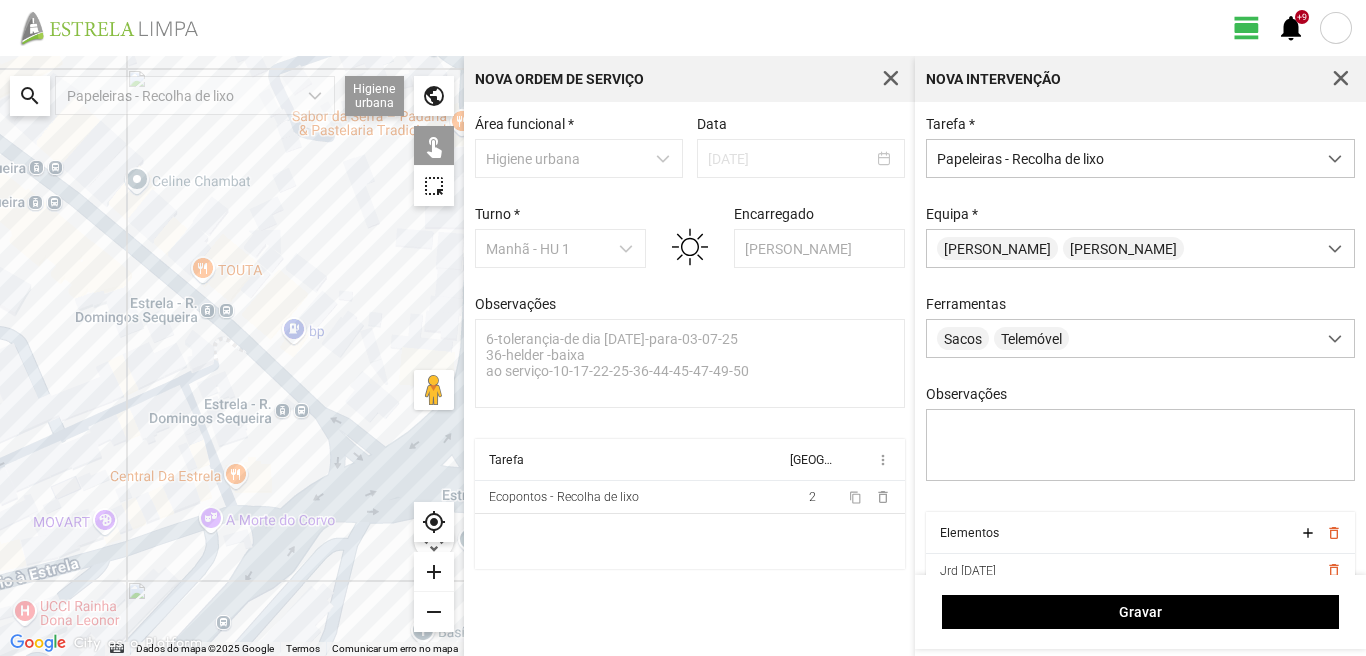 click on "Para navegar, prima as teclas de seta." 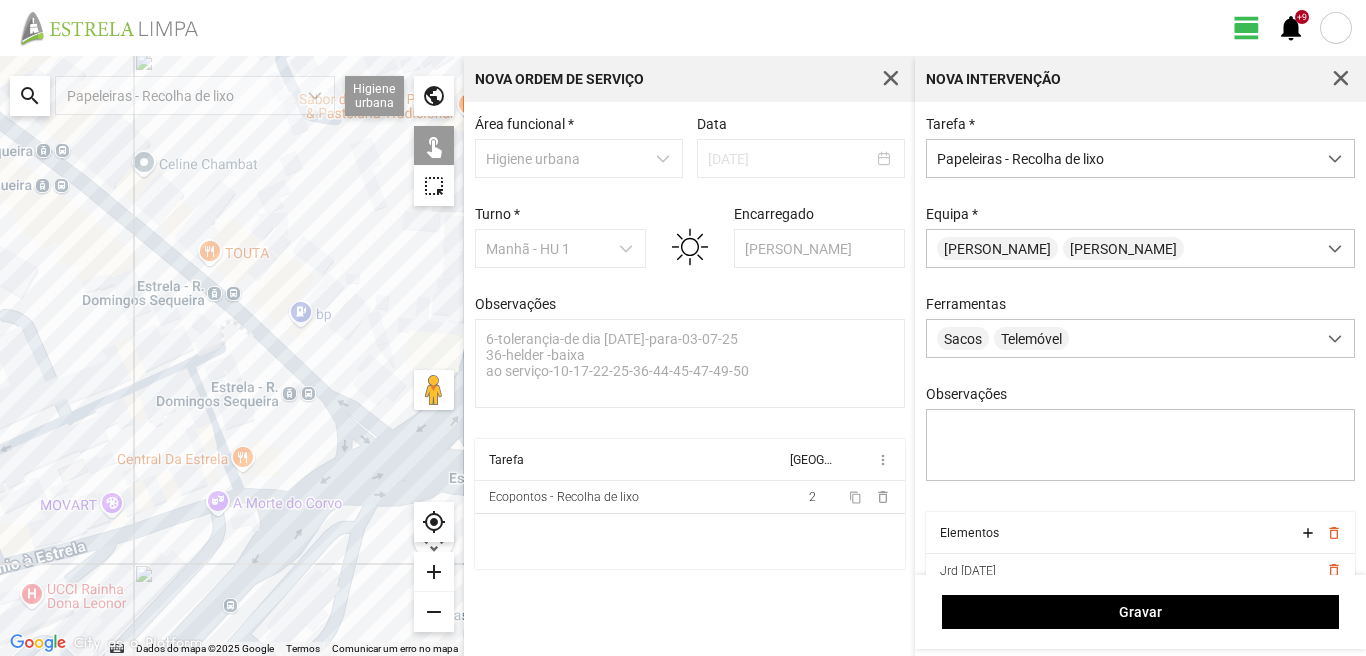 click on "Para navegar, prima as teclas de seta." 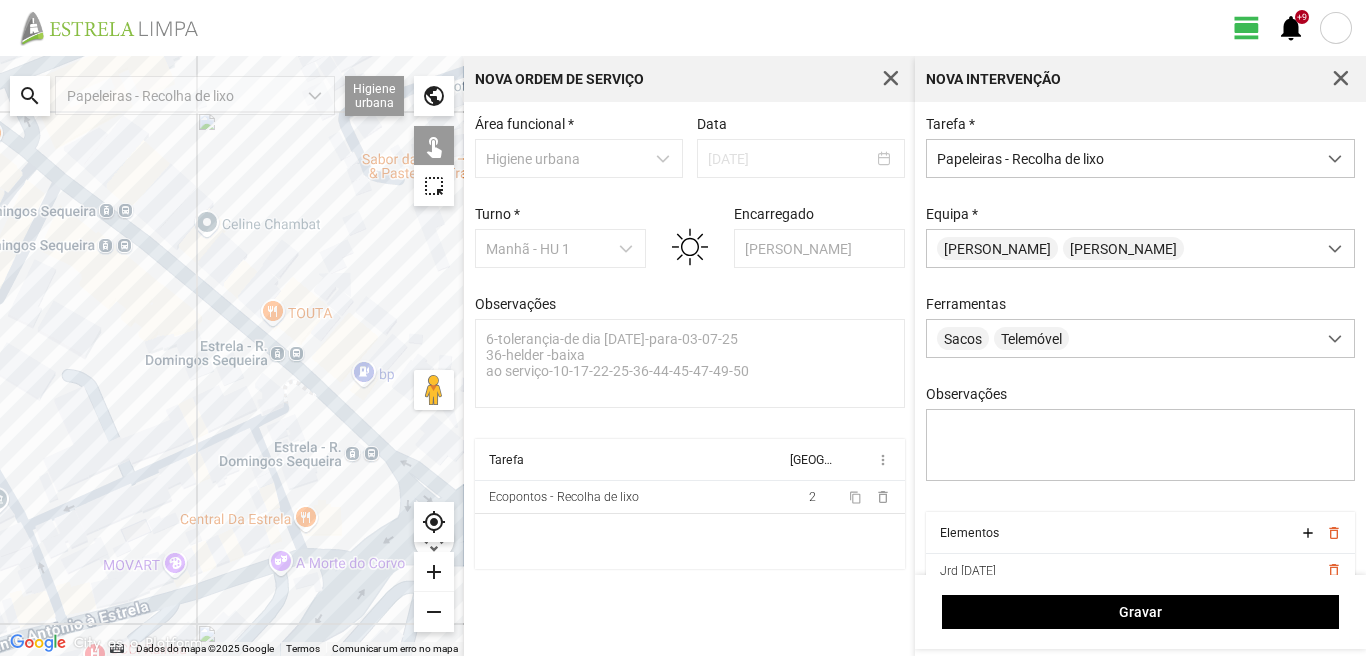 drag, startPoint x: 69, startPoint y: 224, endPoint x: 184, endPoint y: 319, distance: 149.16434 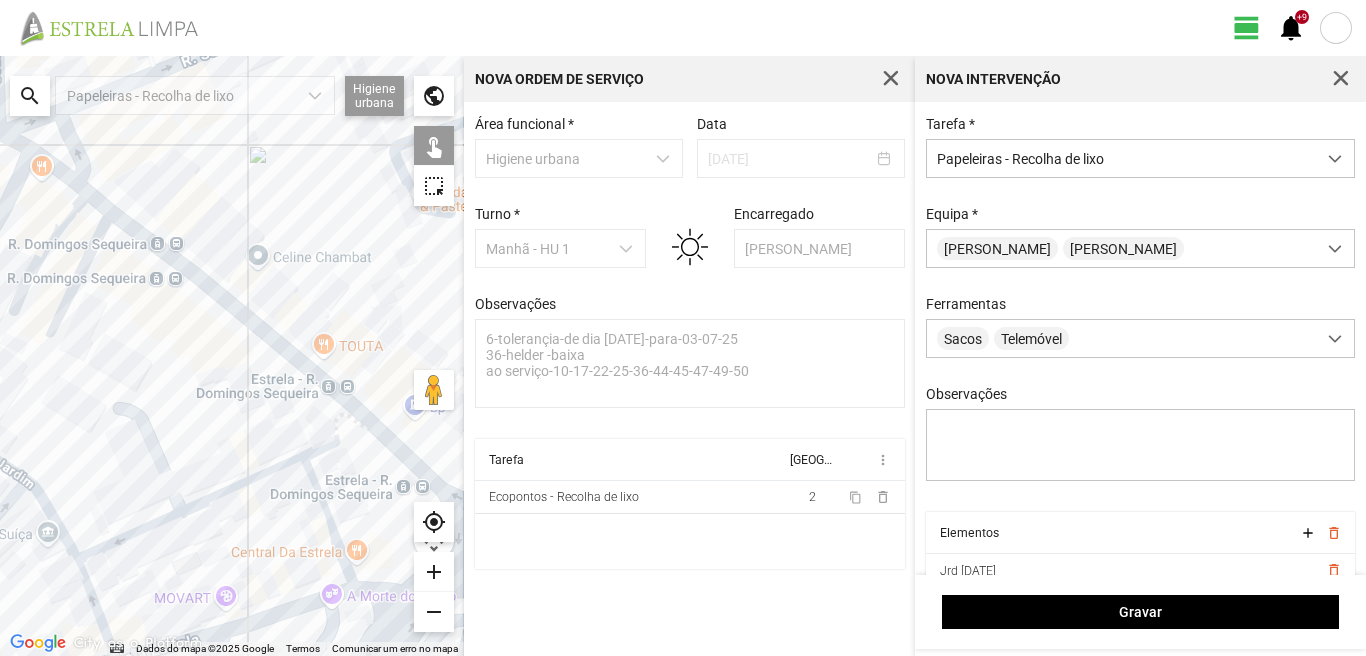 click on "Para navegar, prima as teclas de seta." 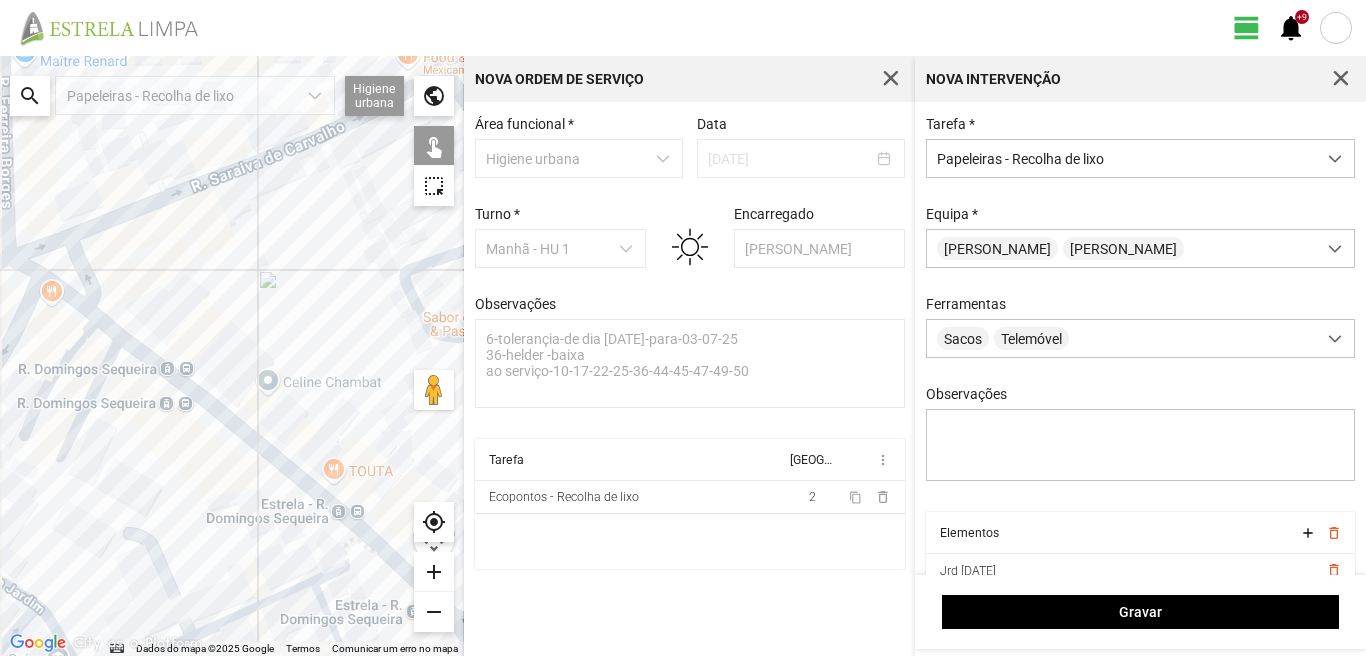 drag, startPoint x: 103, startPoint y: 234, endPoint x: 113, endPoint y: 359, distance: 125.39936 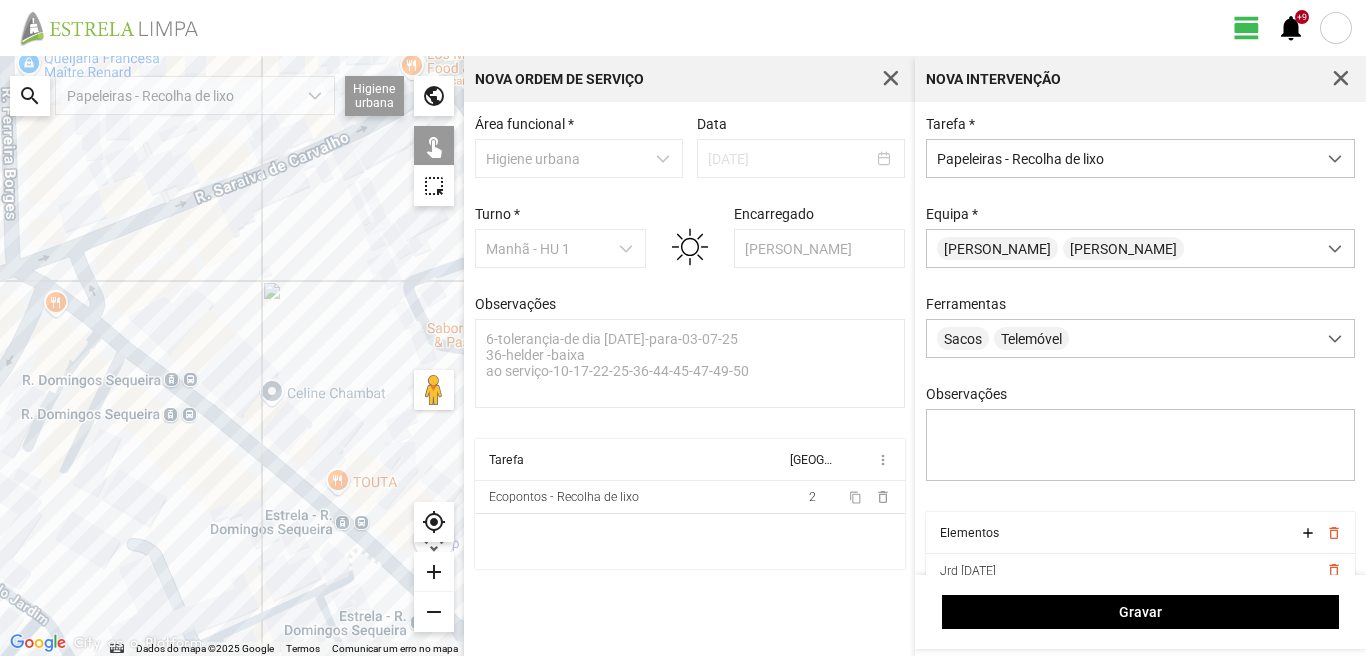 click on "Para navegar, prima as teclas de seta." 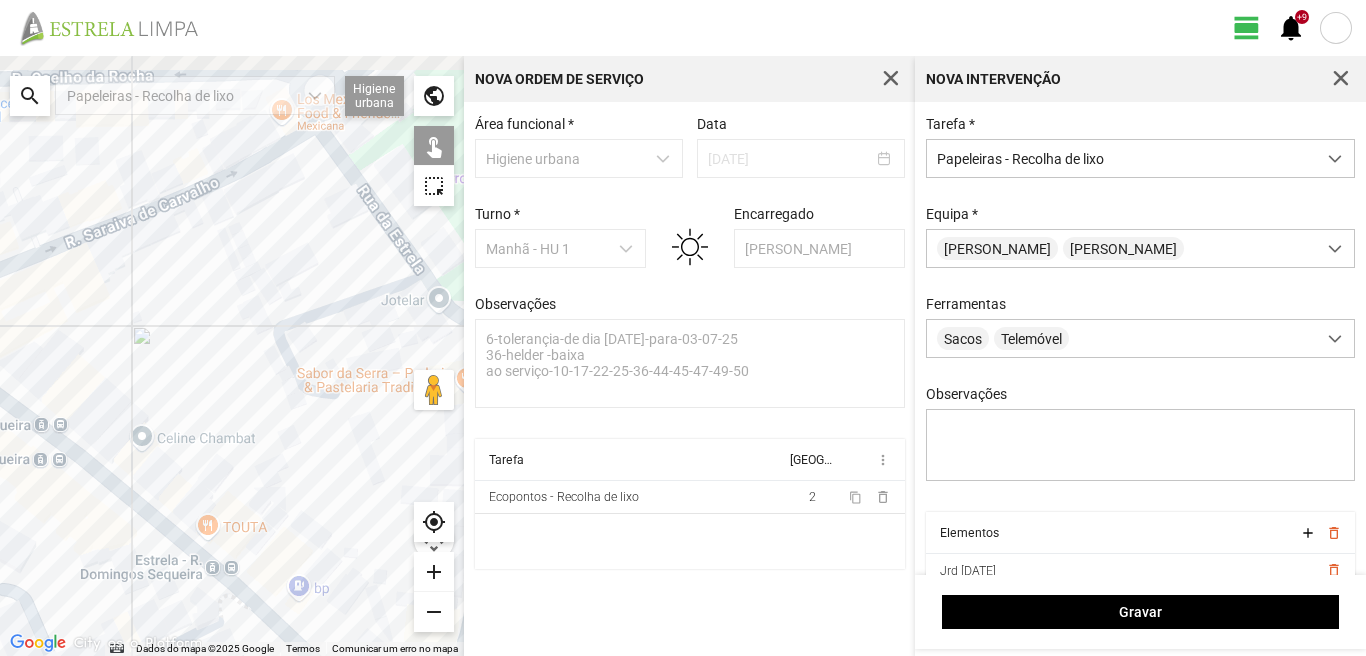 drag, startPoint x: 259, startPoint y: 302, endPoint x: 129, endPoint y: 349, distance: 138.2353 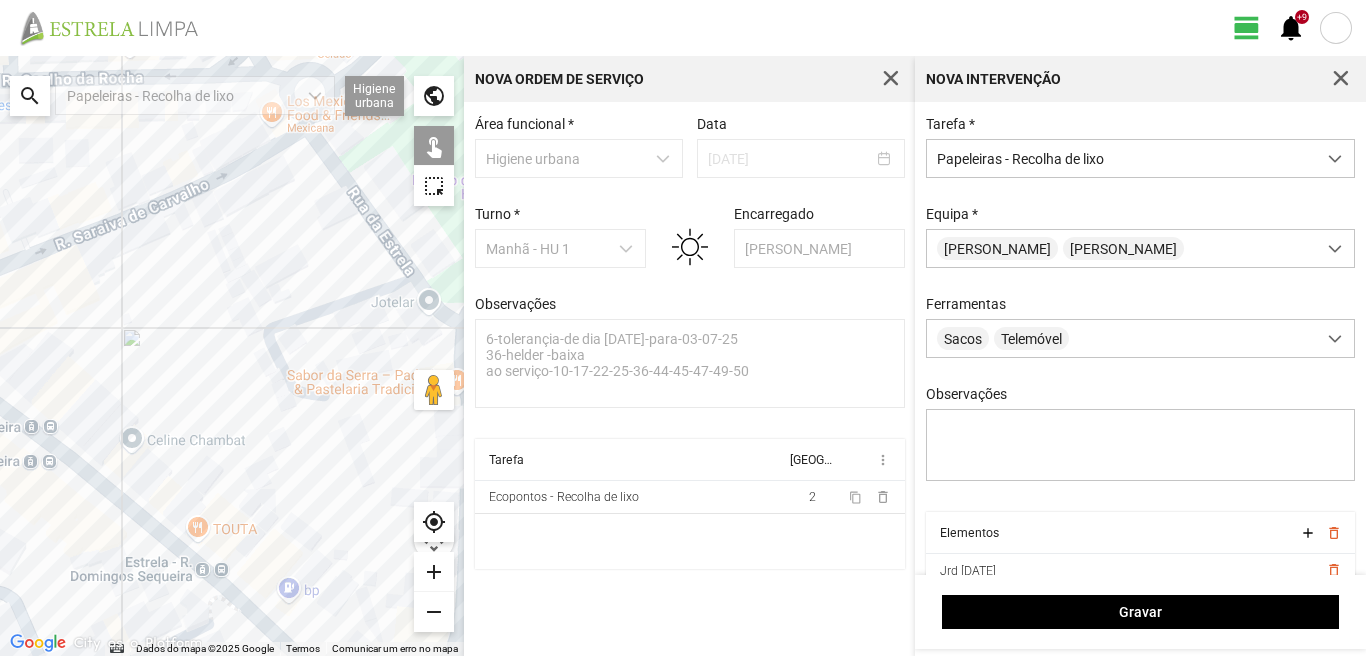drag, startPoint x: 286, startPoint y: 306, endPoint x: 162, endPoint y: 338, distance: 128.06248 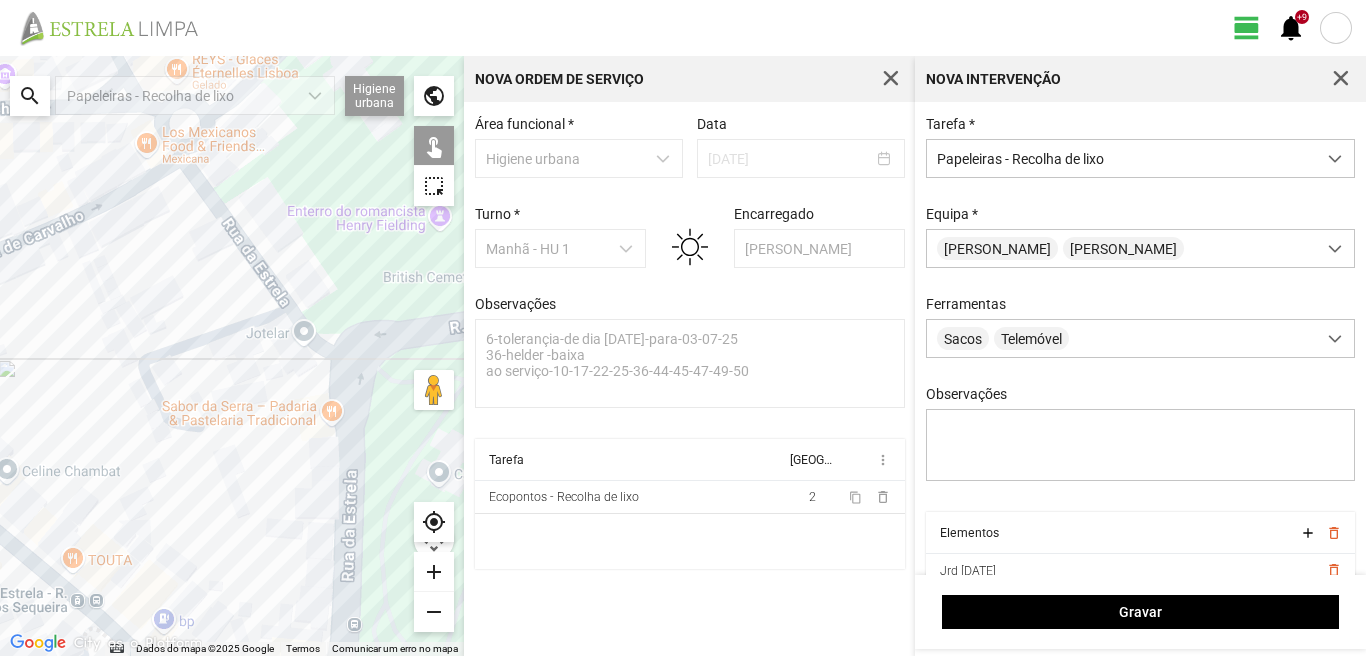 click on "Para navegar, prima as teclas de seta." 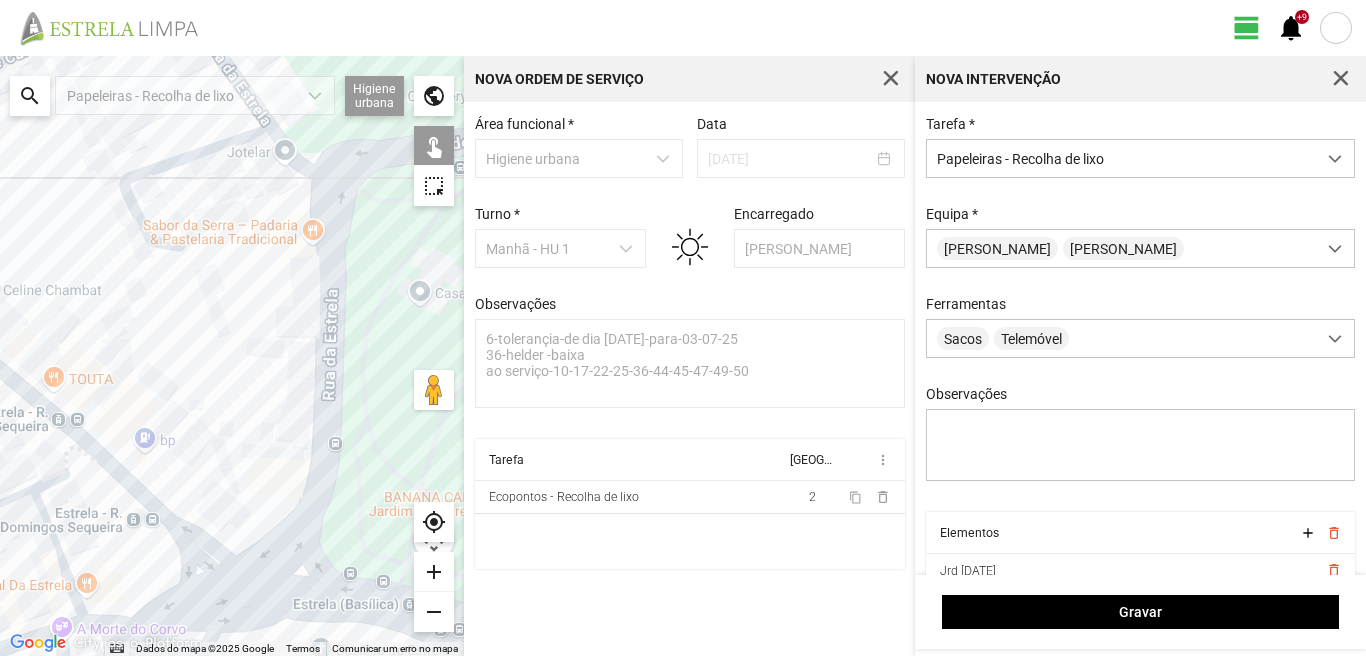 drag, startPoint x: 334, startPoint y: 498, endPoint x: 312, endPoint y: 327, distance: 172.4094 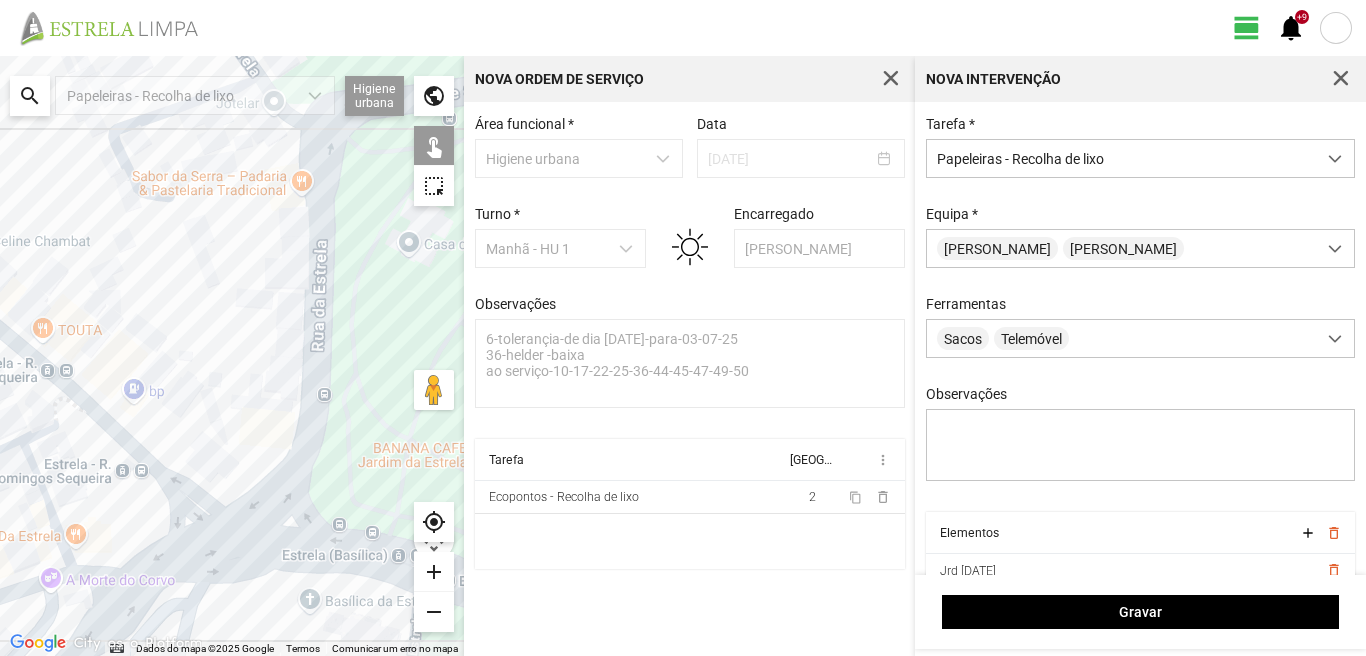 click on "Para navegar, prima as teclas de seta." 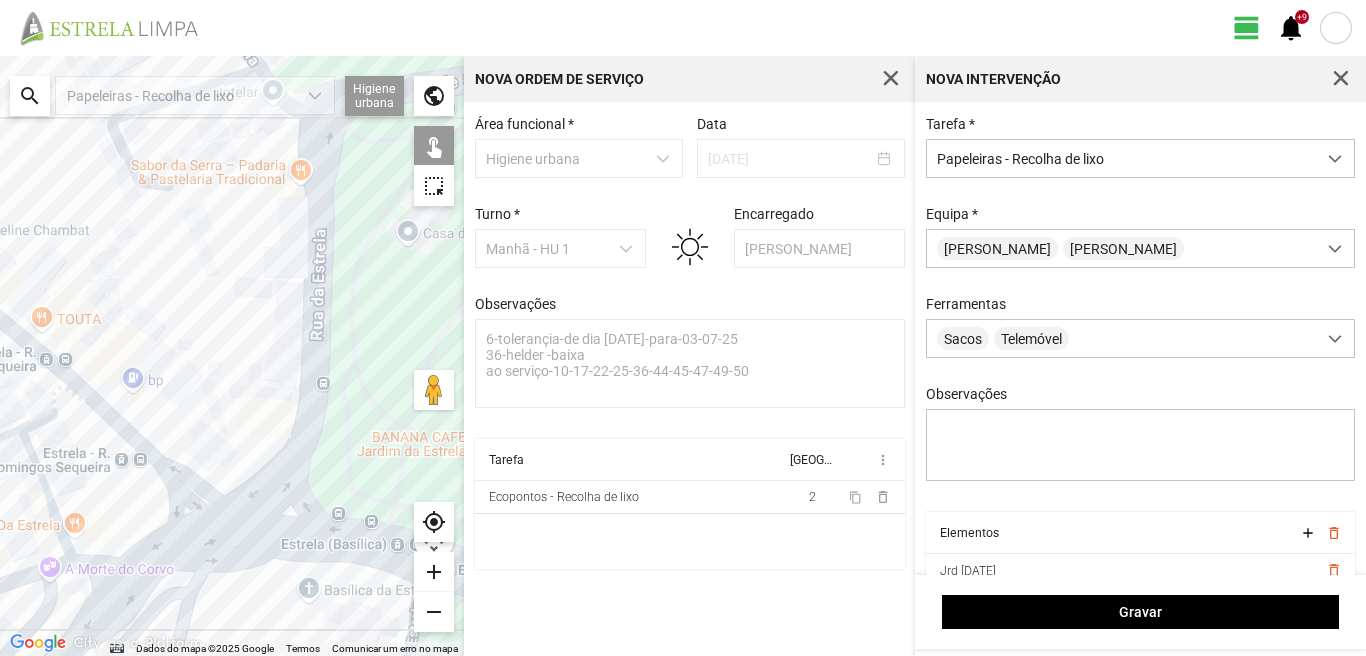 click on "Para navegar, prima as teclas de seta." 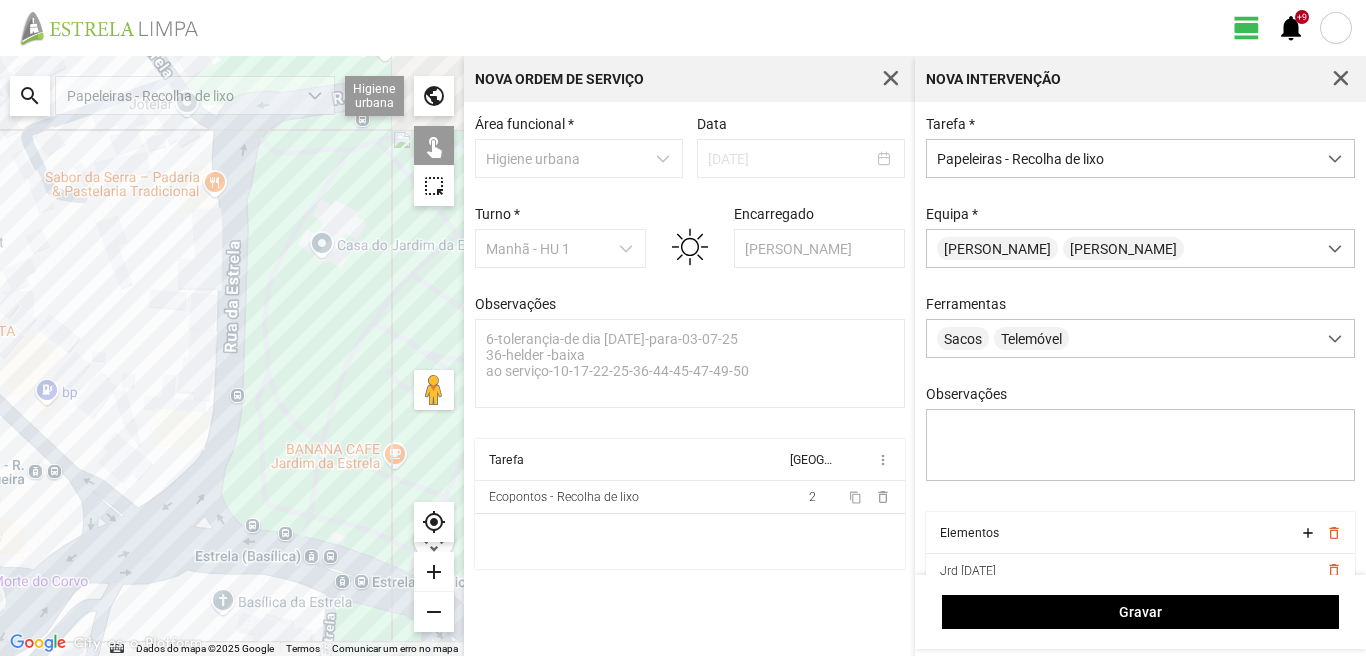 drag, startPoint x: 338, startPoint y: 395, endPoint x: 73, endPoint y: 436, distance: 268.15295 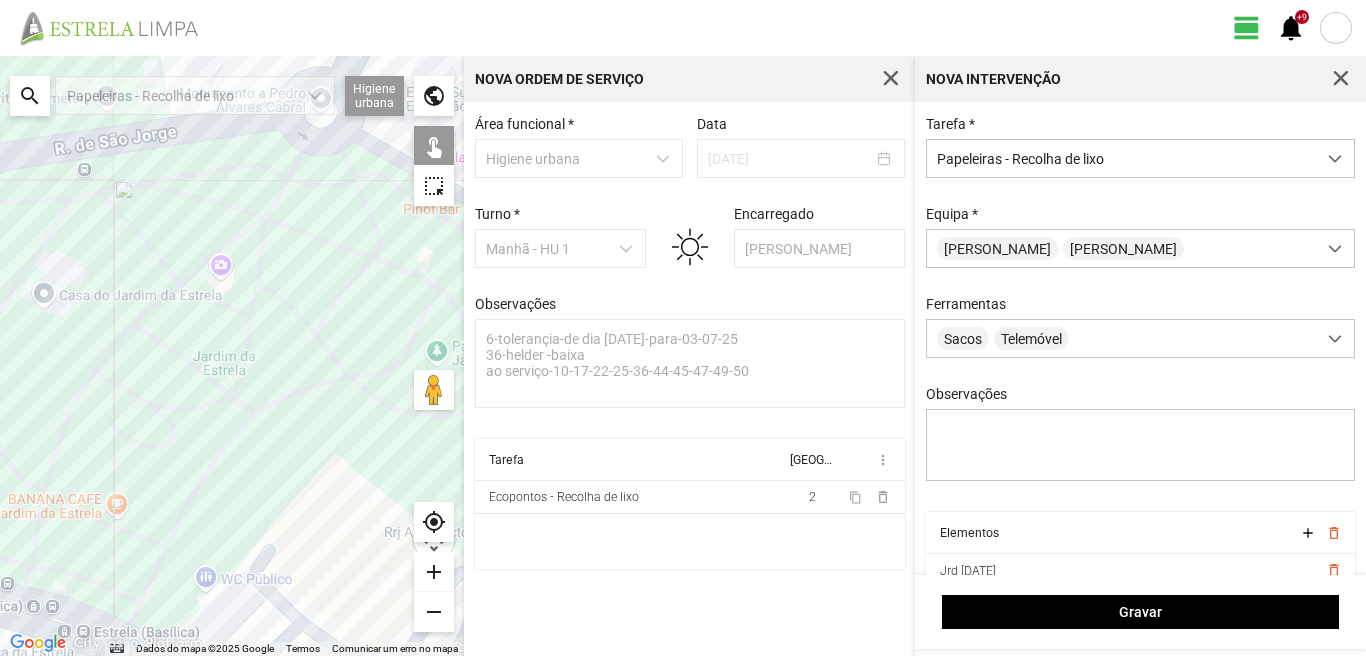 click on "Para navegar, prima as teclas de seta." 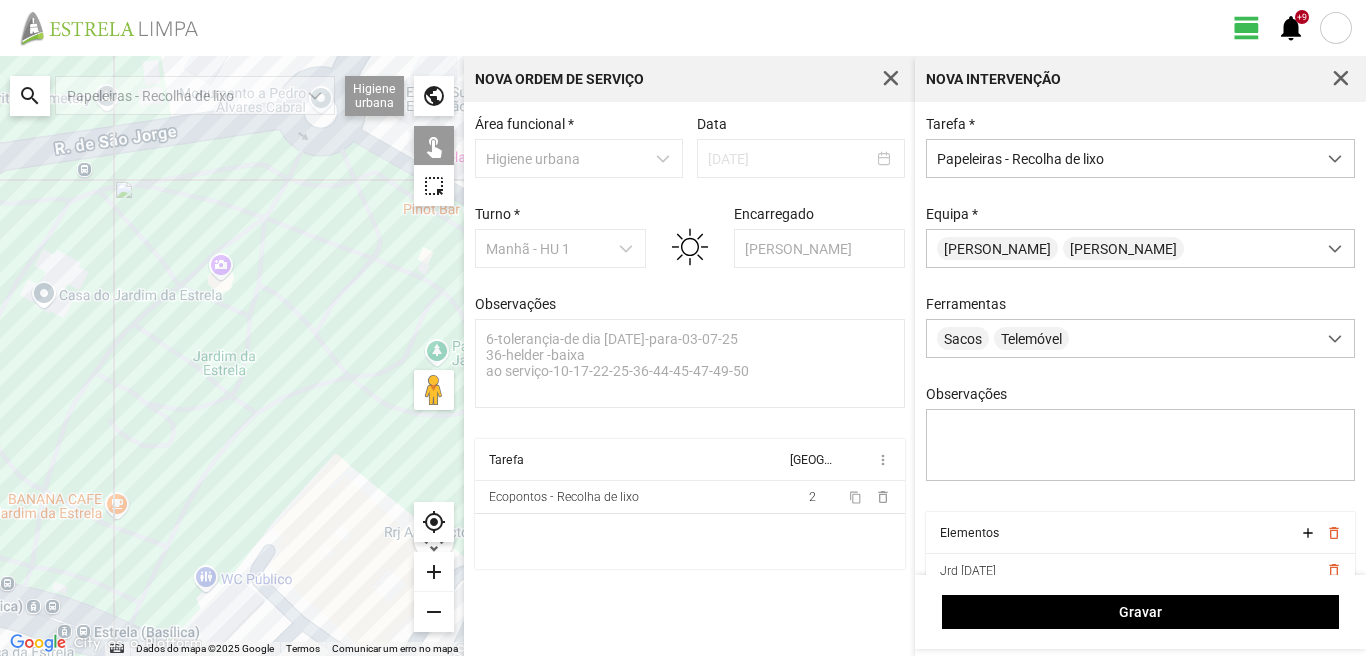 click on "Para navegar, prima as teclas de seta." 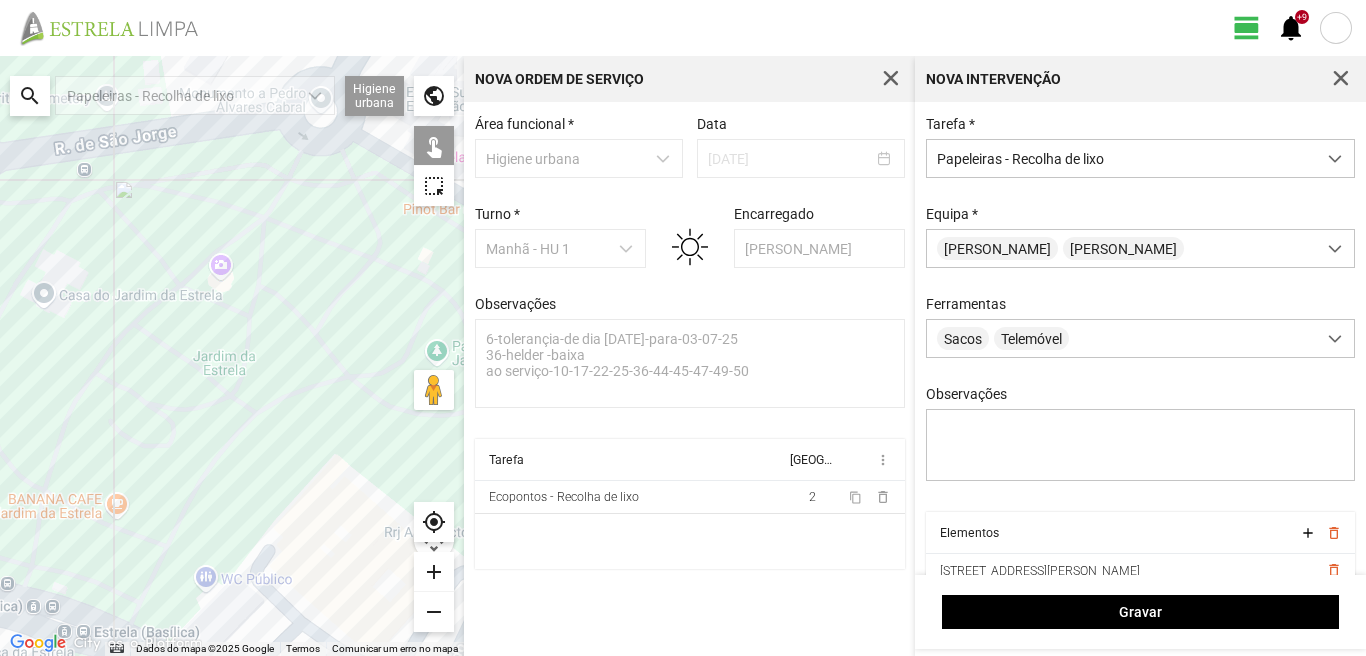 click on "Para navegar, prima as teclas de seta." 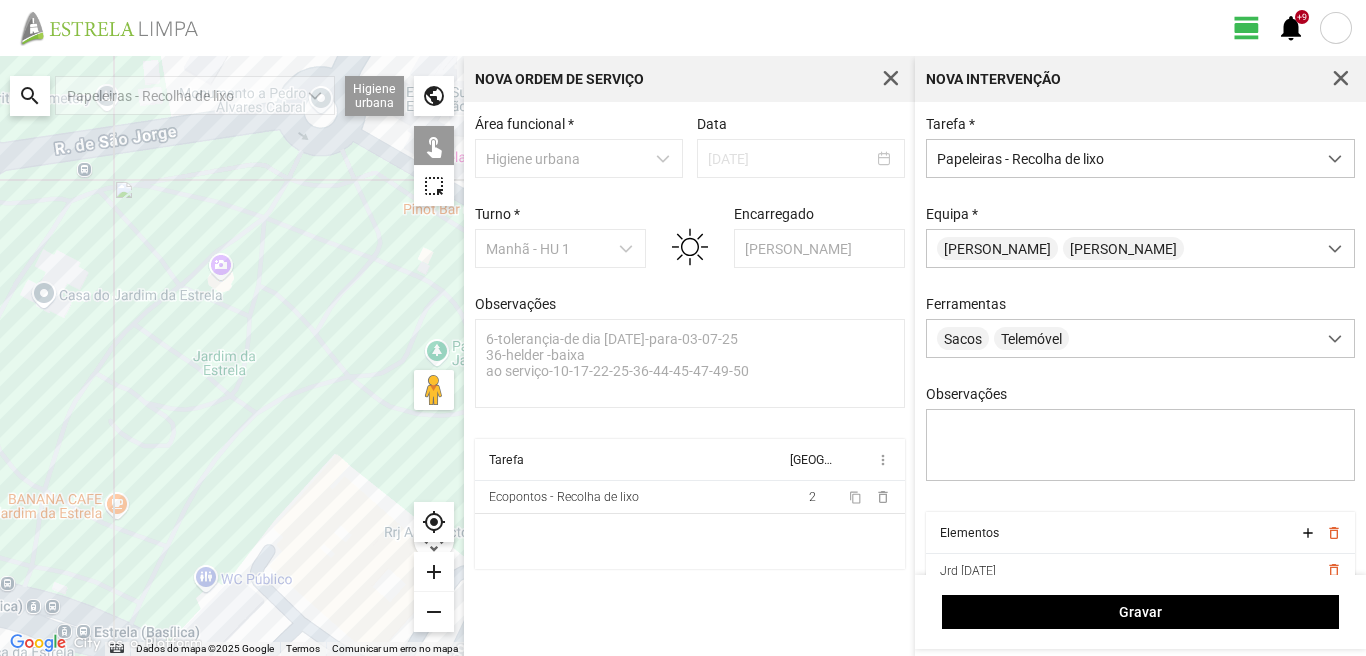 click on "Para navegar, prima as teclas de seta." 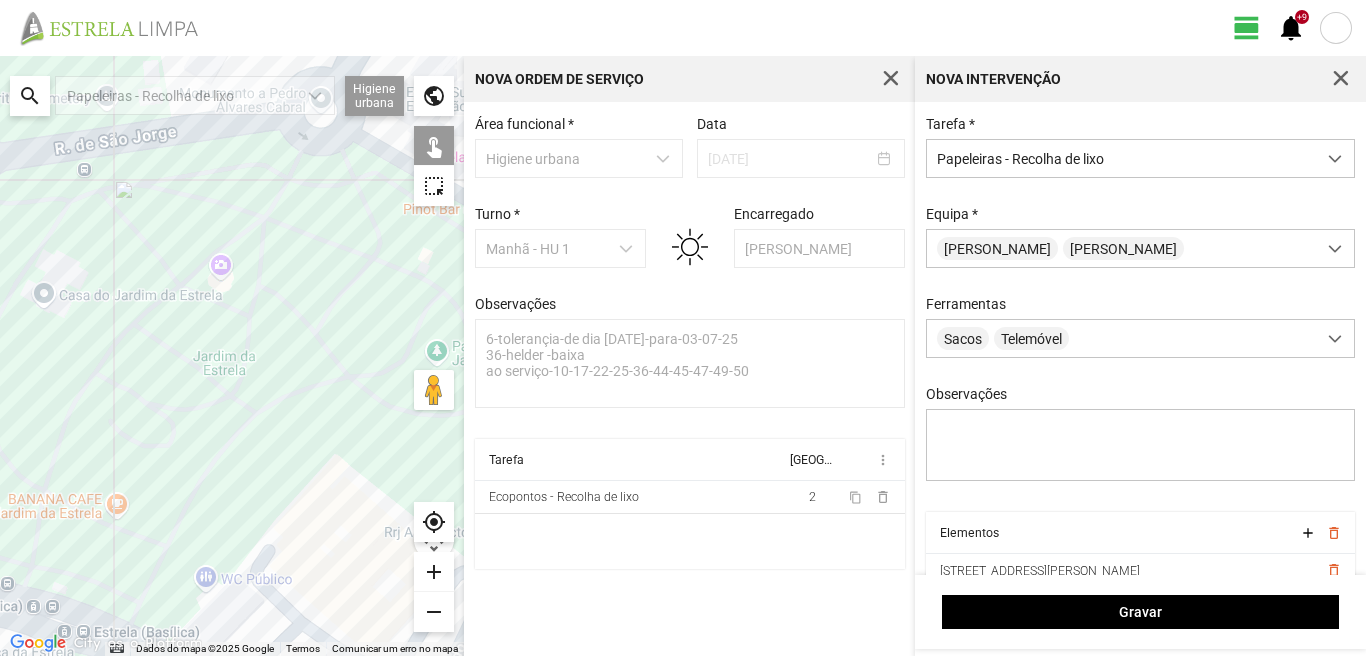 click on "Para navegar, prima as teclas de seta." 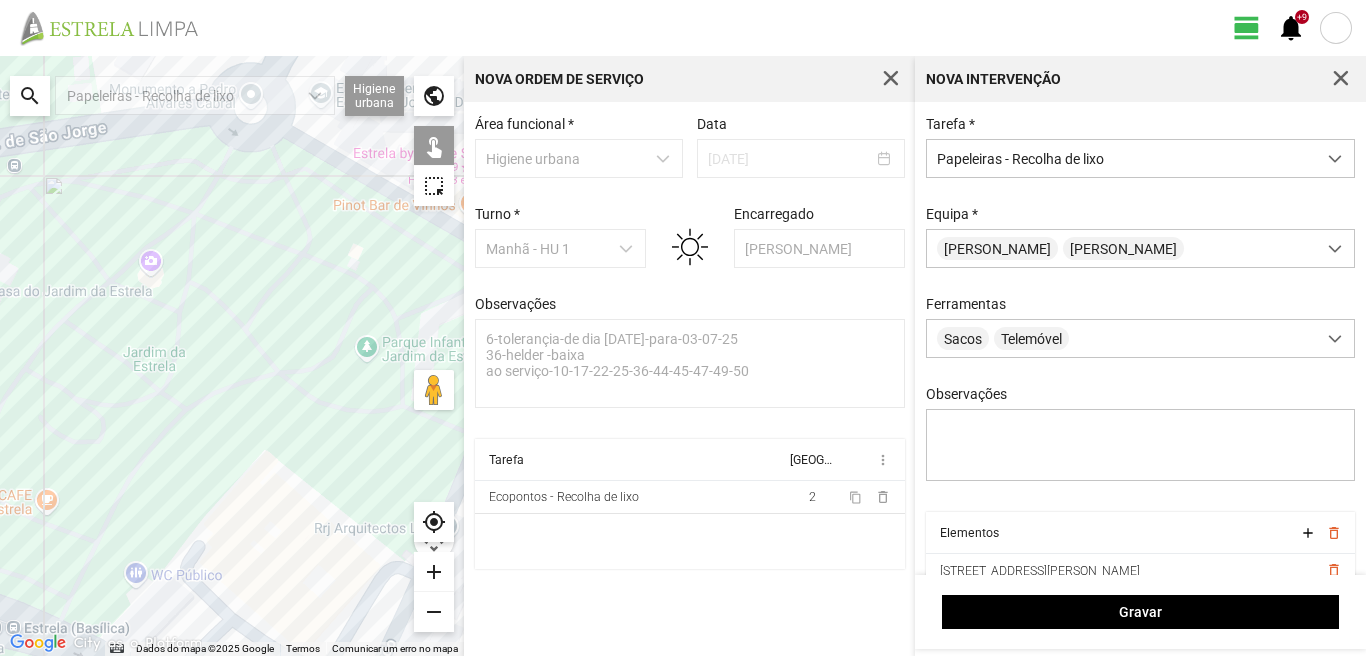 drag, startPoint x: 329, startPoint y: 202, endPoint x: 79, endPoint y: 240, distance: 252.8715 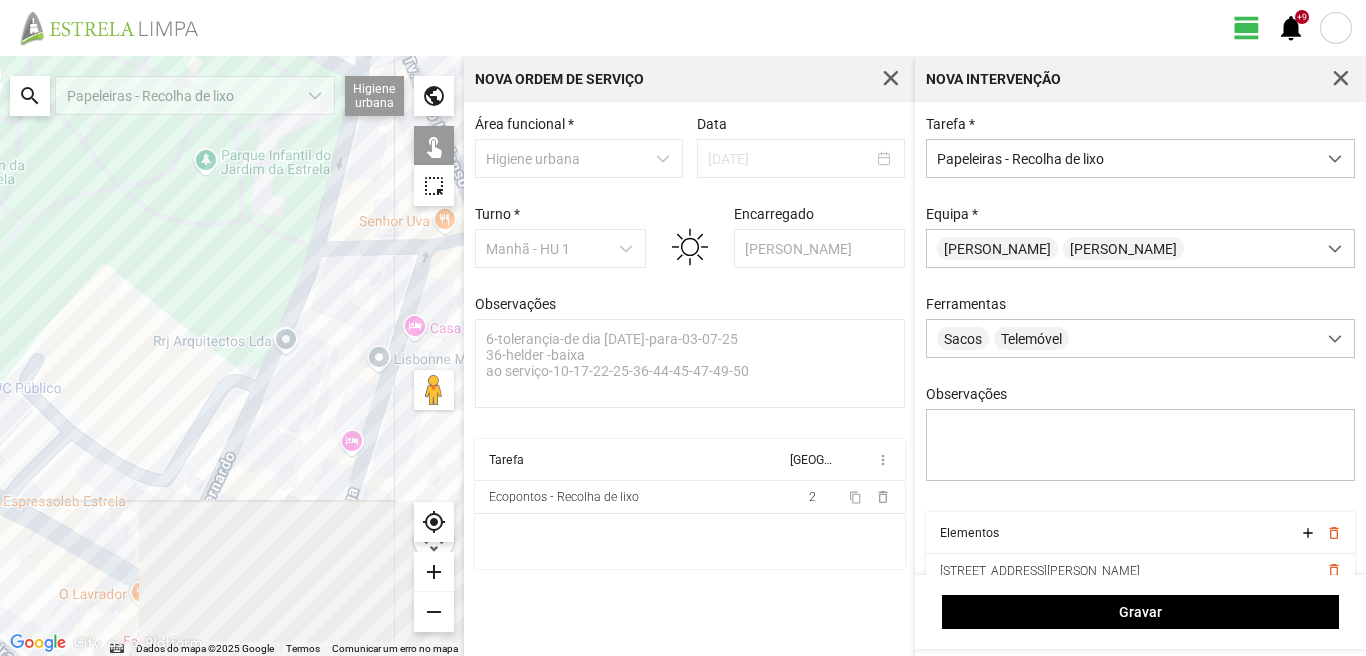 drag, startPoint x: 189, startPoint y: 514, endPoint x: 222, endPoint y: 261, distance: 255.1431 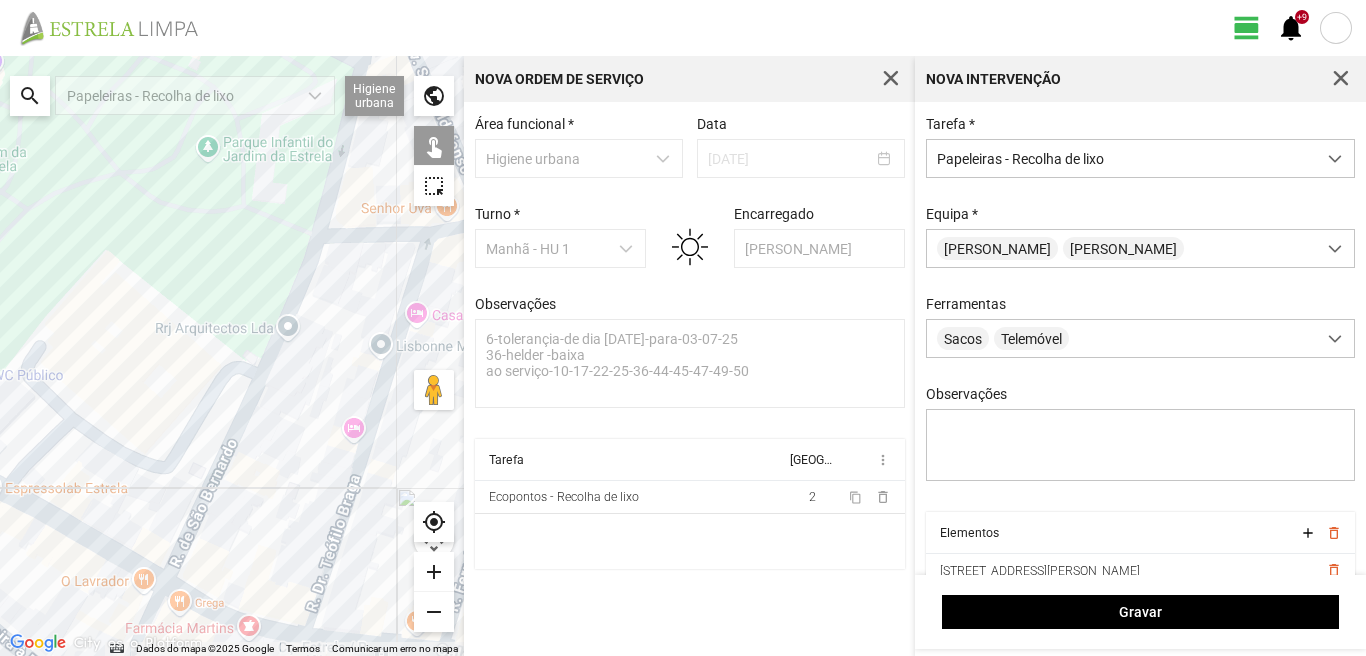 drag, startPoint x: 324, startPoint y: 256, endPoint x: 308, endPoint y: 271, distance: 21.931713 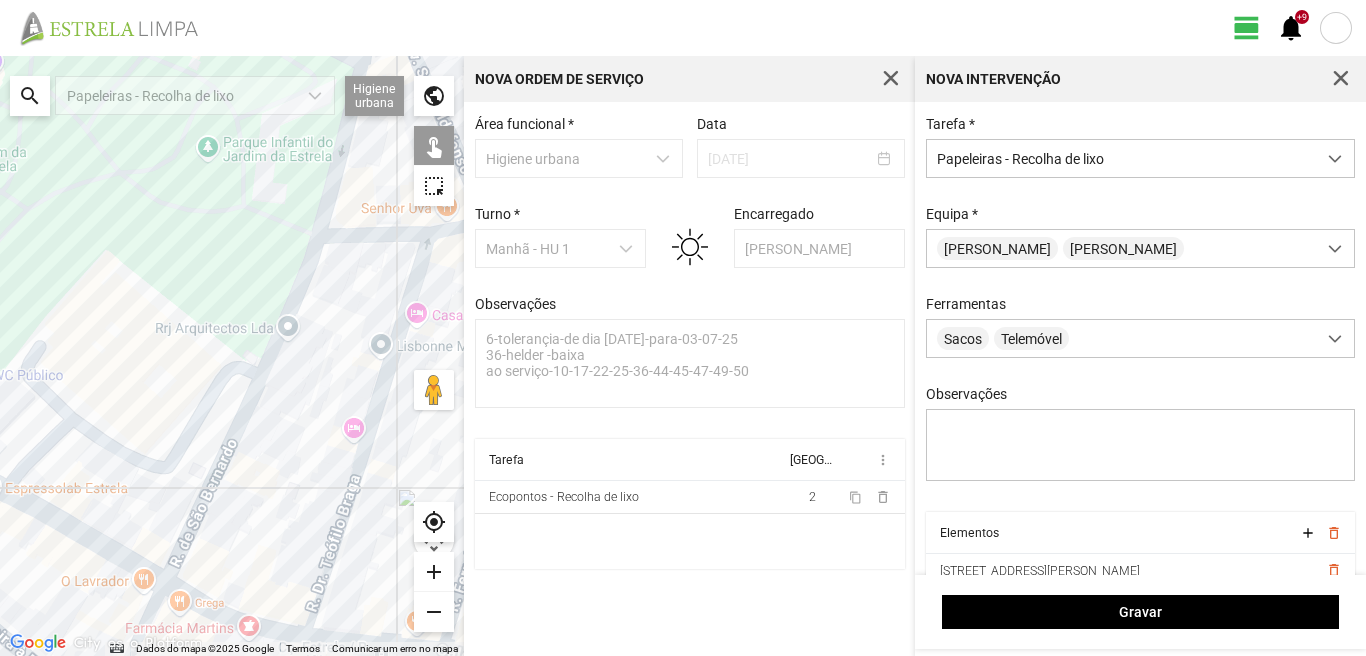 click on "Para navegar, prima as teclas de seta." 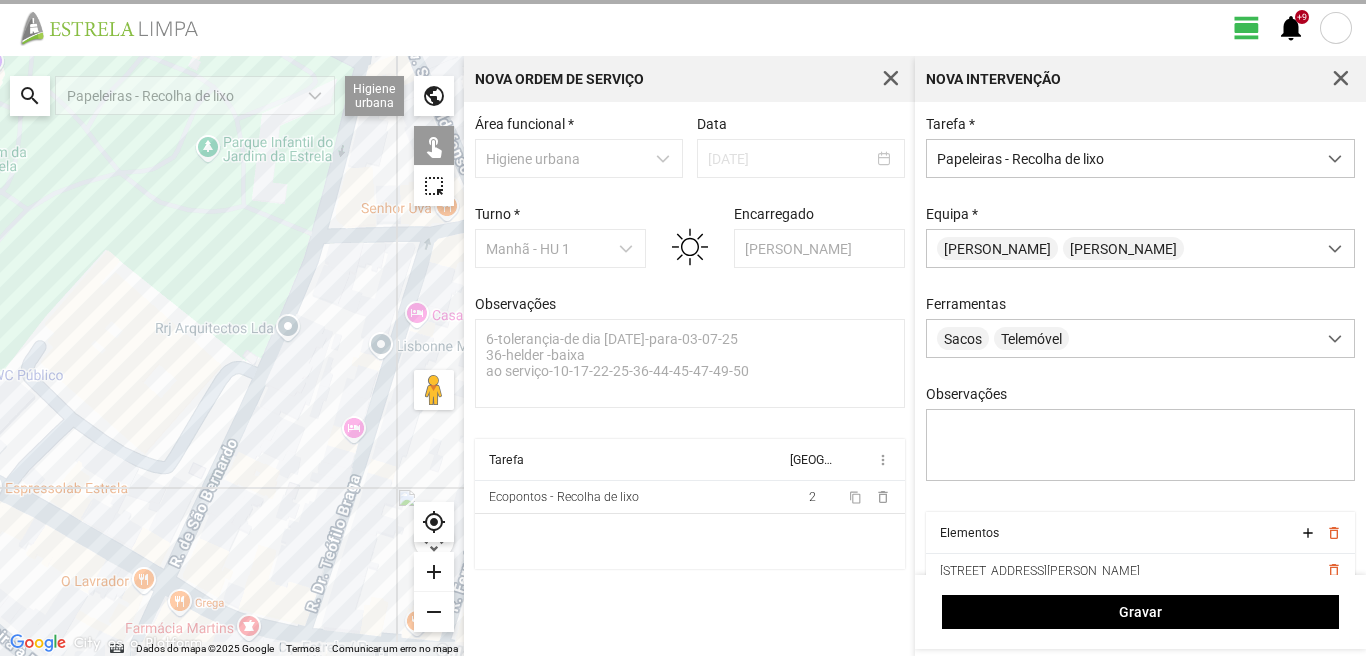 click on "Para navegar, prima as teclas de seta." 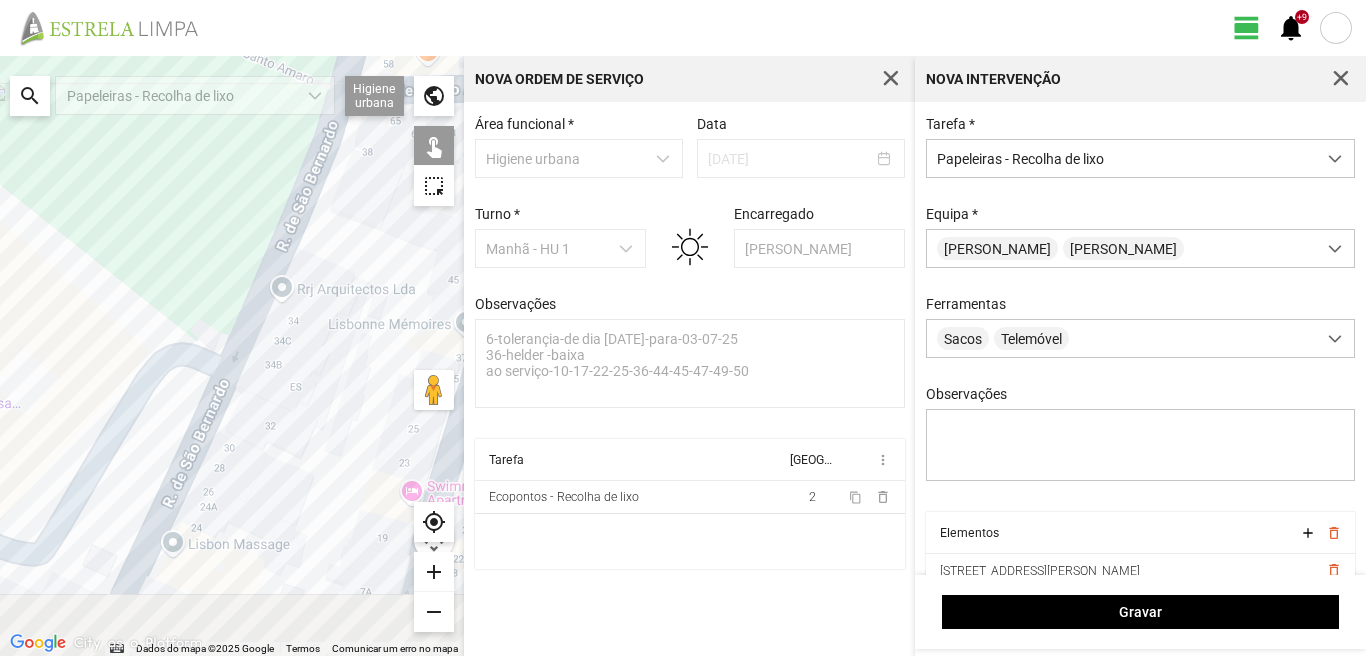 drag, startPoint x: 211, startPoint y: 467, endPoint x: 251, endPoint y: 302, distance: 169.77927 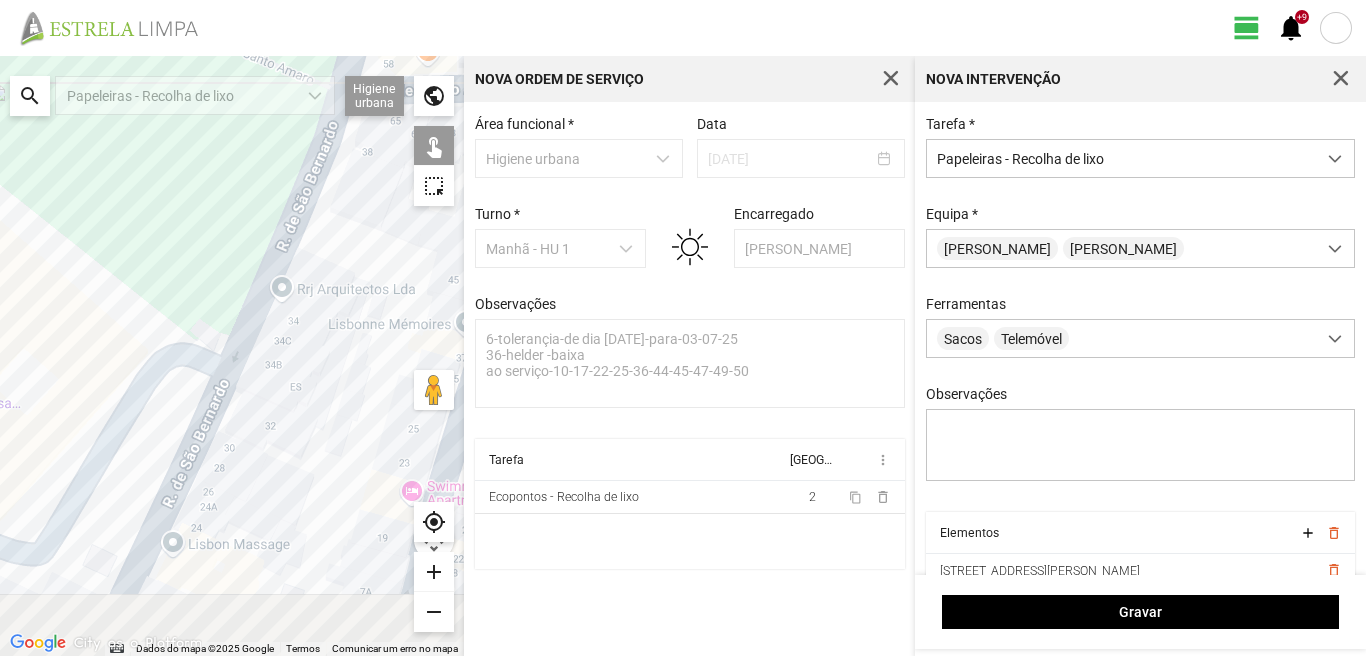 click on "Para navegar, prima as teclas de seta." 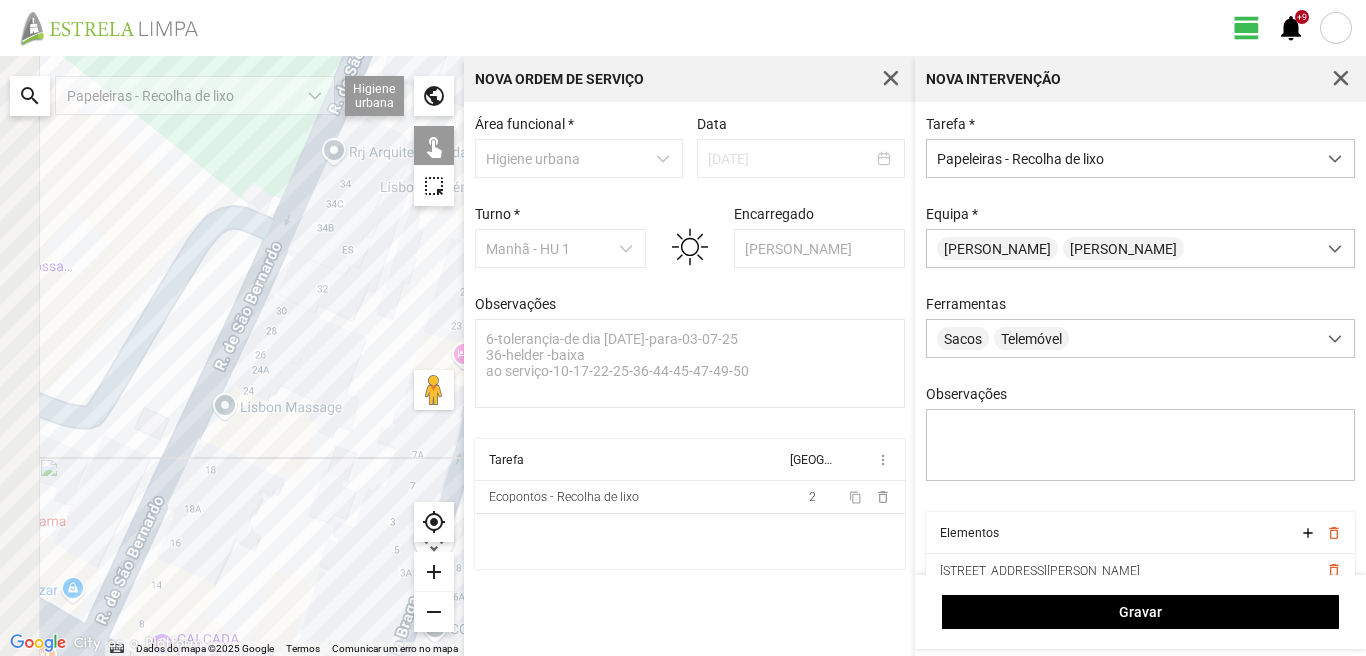 drag, startPoint x: 159, startPoint y: 473, endPoint x: 280, endPoint y: 276, distance: 231.19257 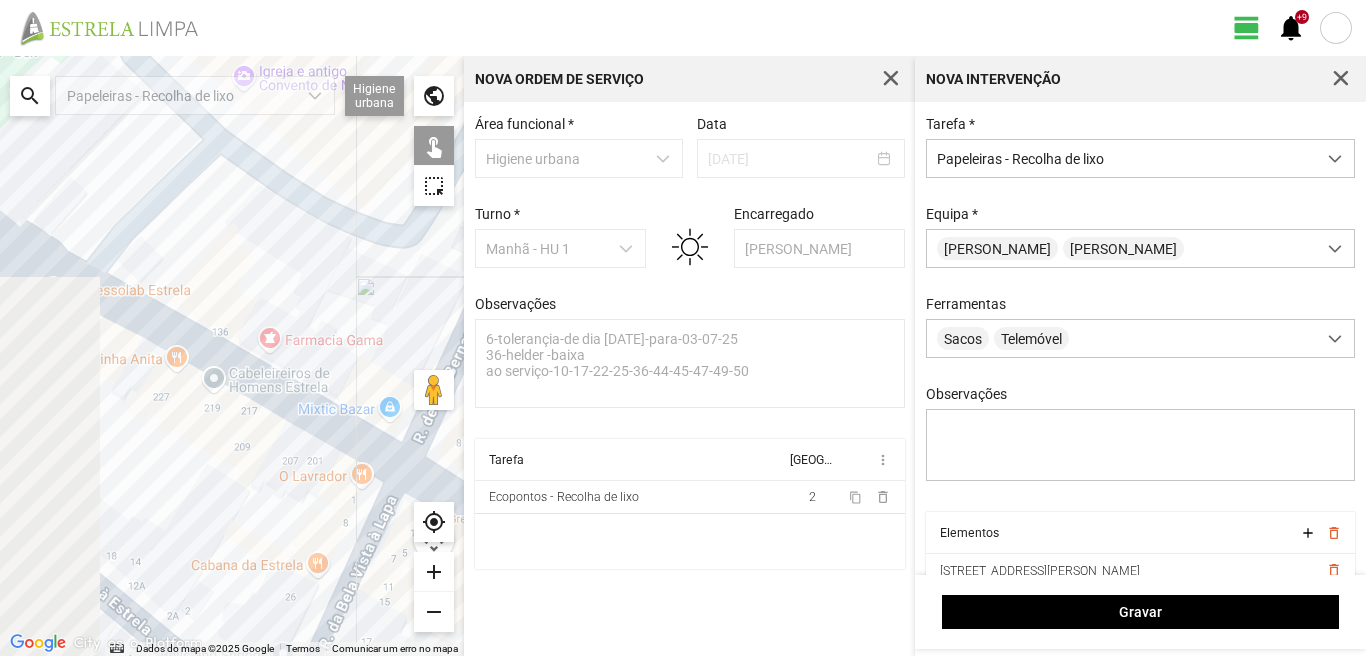 drag, startPoint x: 57, startPoint y: 424, endPoint x: 280, endPoint y: 371, distance: 229.21169 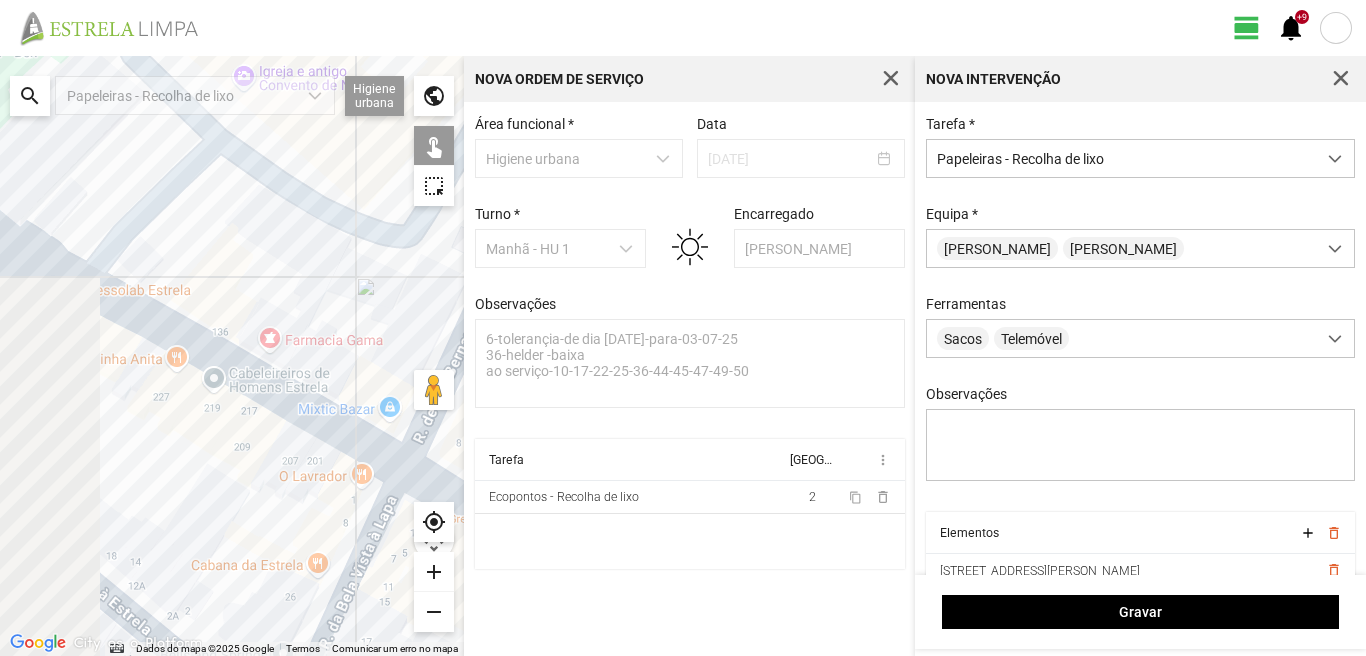 click on "Para navegar, prima as teclas de seta." 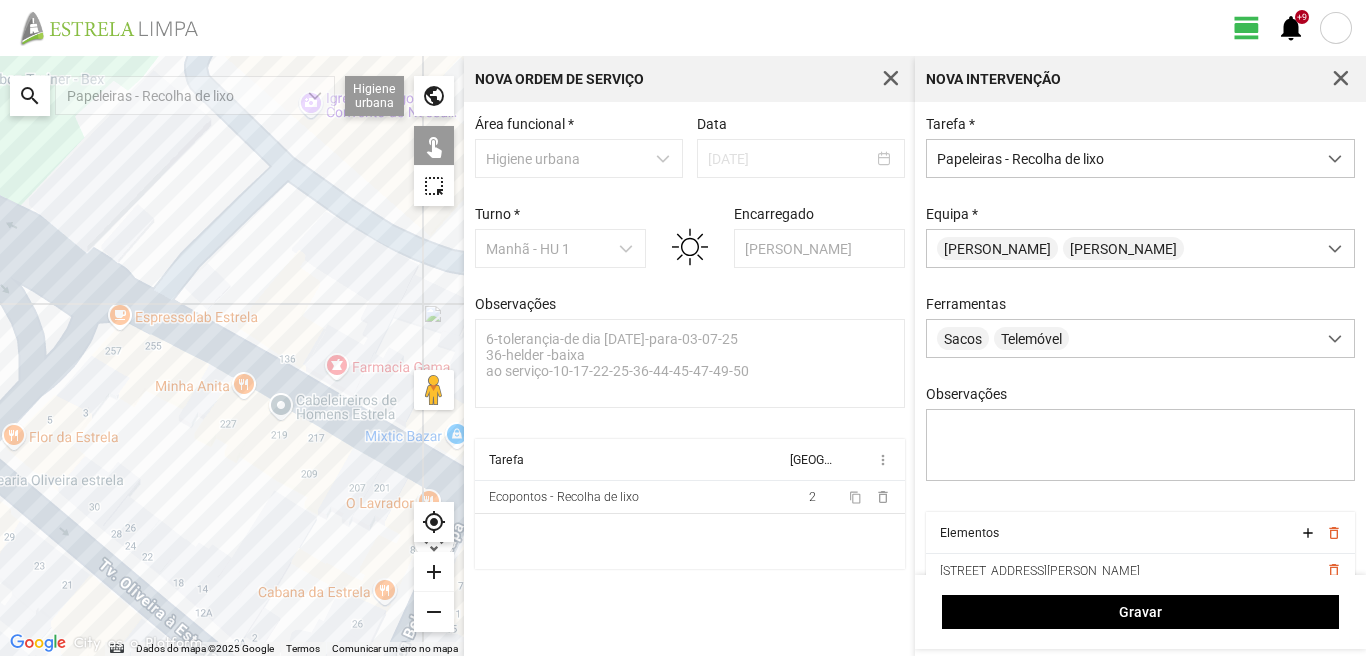 drag, startPoint x: 29, startPoint y: 280, endPoint x: 92, endPoint y: 306, distance: 68.154236 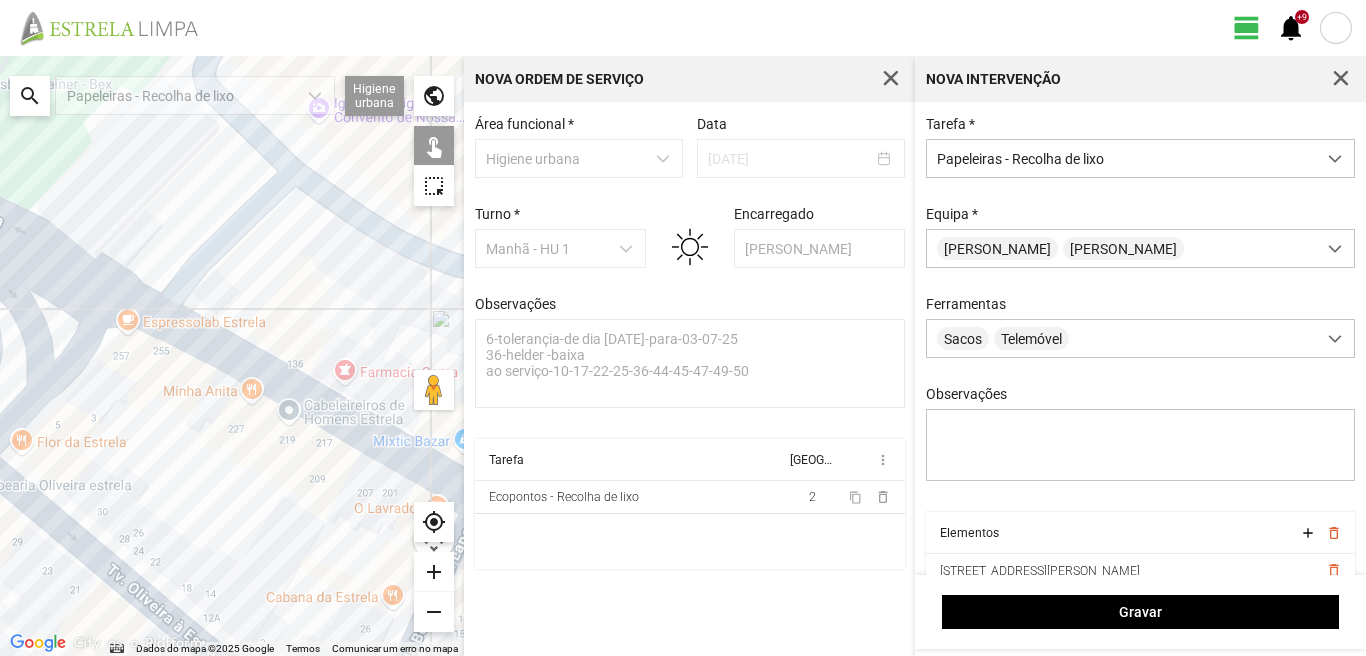 click on "Para navegar, prima as teclas de seta." 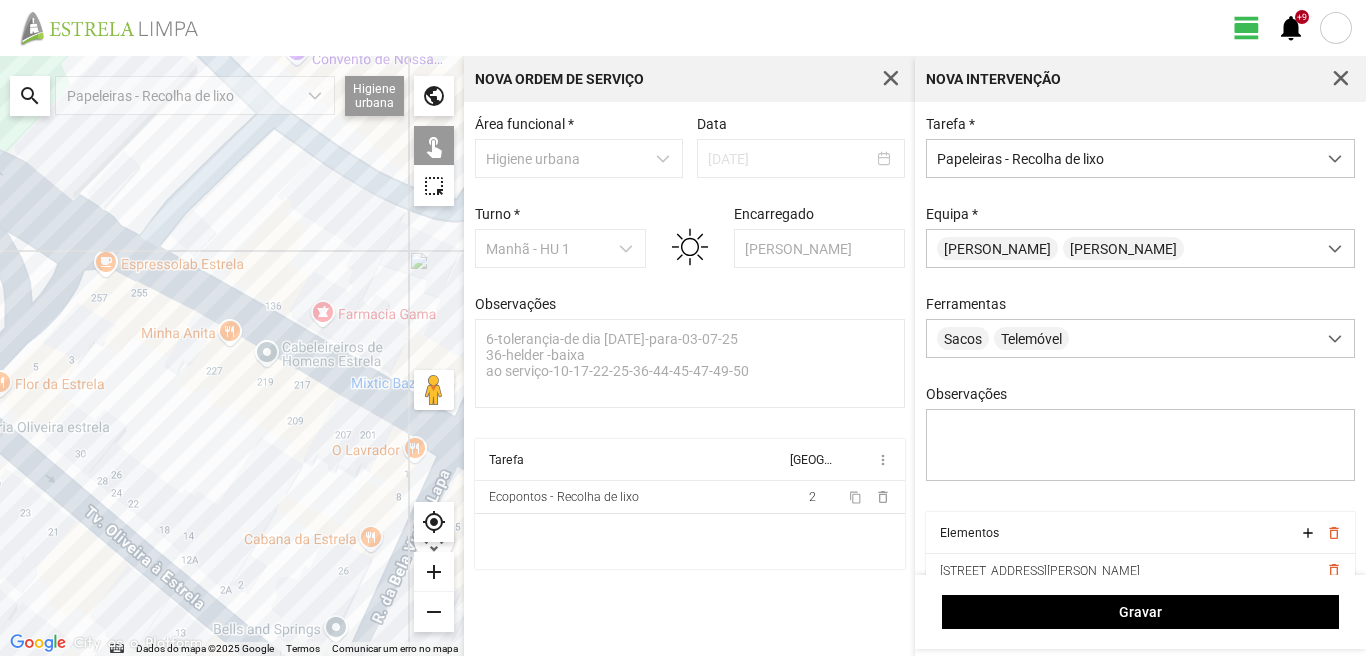 drag, startPoint x: 218, startPoint y: 381, endPoint x: 181, endPoint y: 314, distance: 76.537575 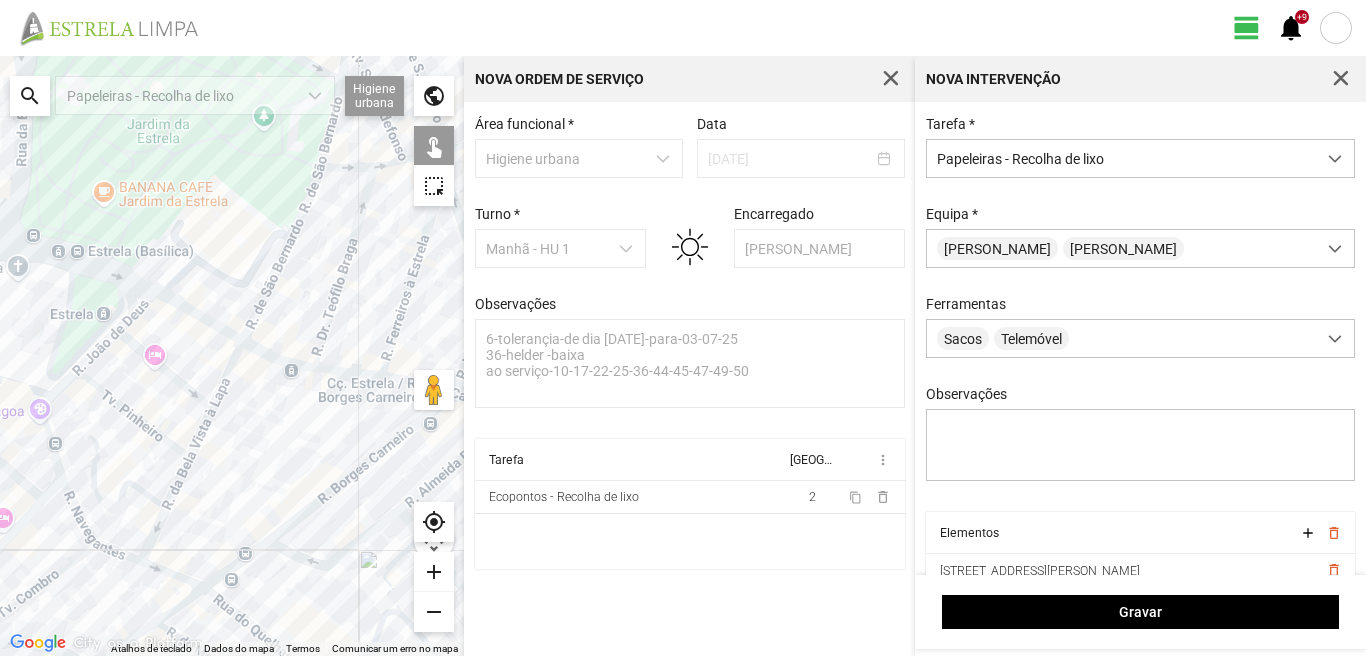 click on "Para navegar, prima as teclas de seta." 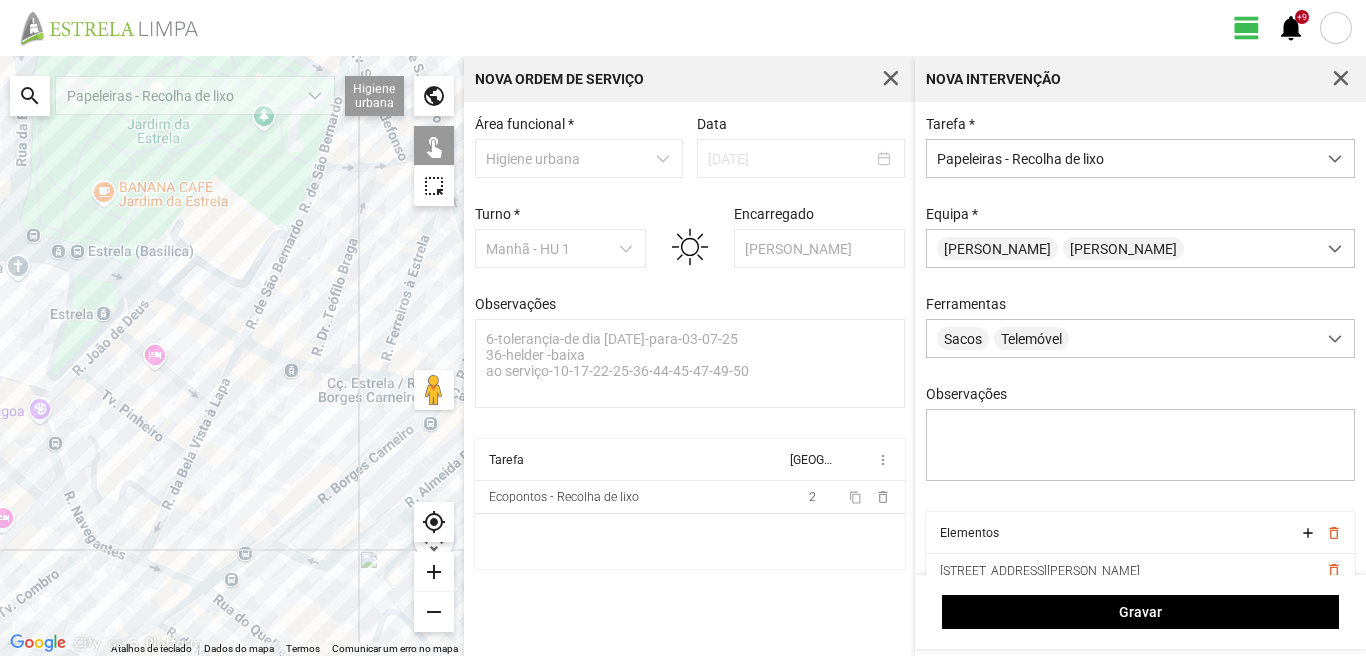 click on "Para navegar, prima as teclas de seta." 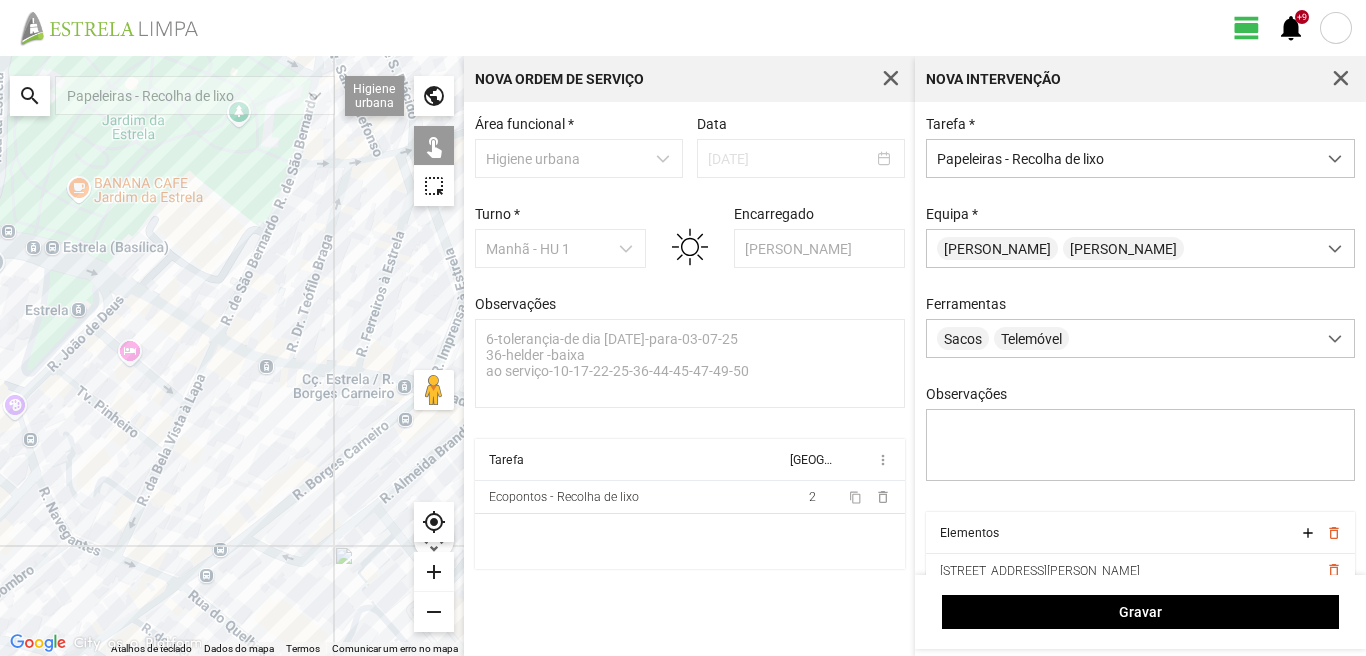 drag, startPoint x: 257, startPoint y: 448, endPoint x: 224, endPoint y: 434, distance: 35.846897 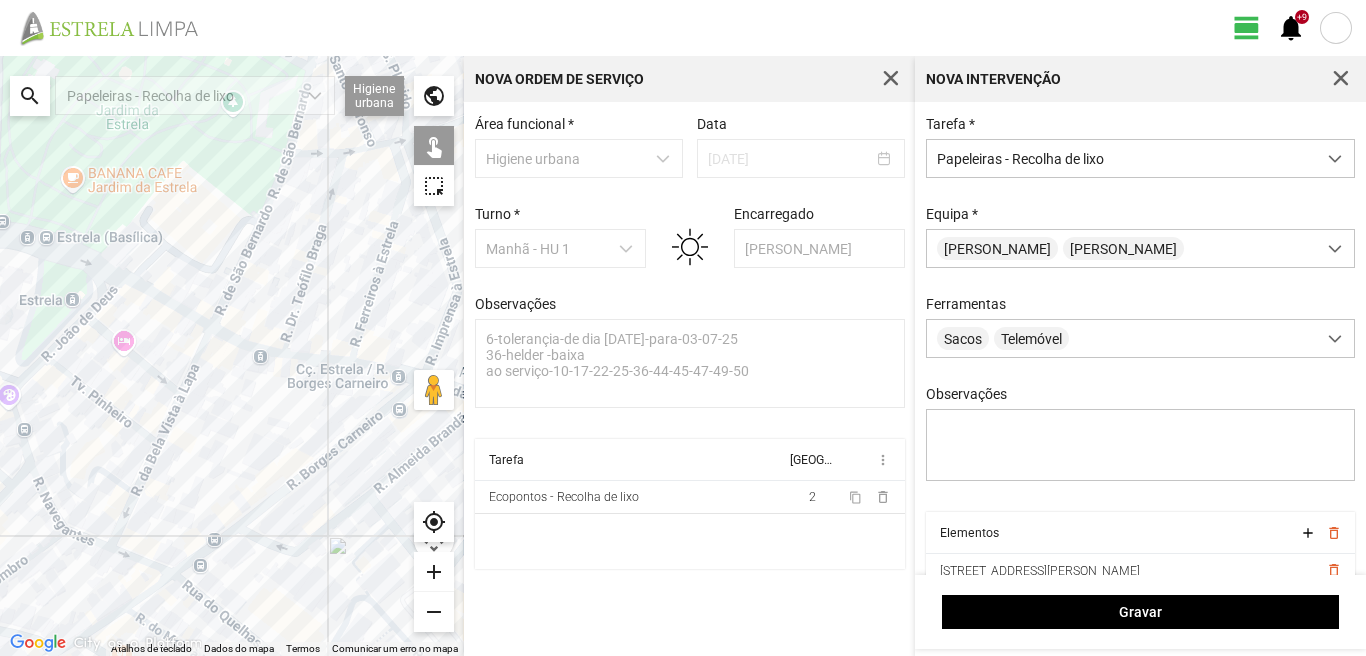 click on "Para navegar, prima as teclas de seta." 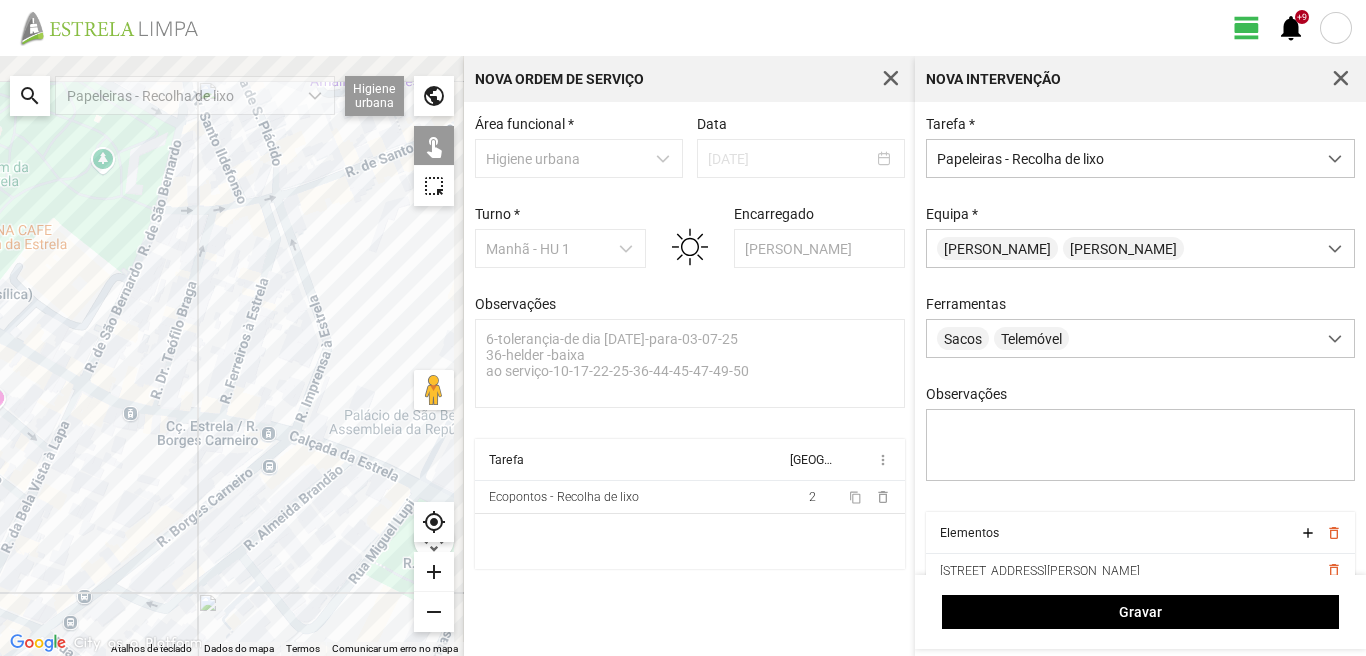 drag, startPoint x: 363, startPoint y: 457, endPoint x: 225, endPoint y: 515, distance: 149.69302 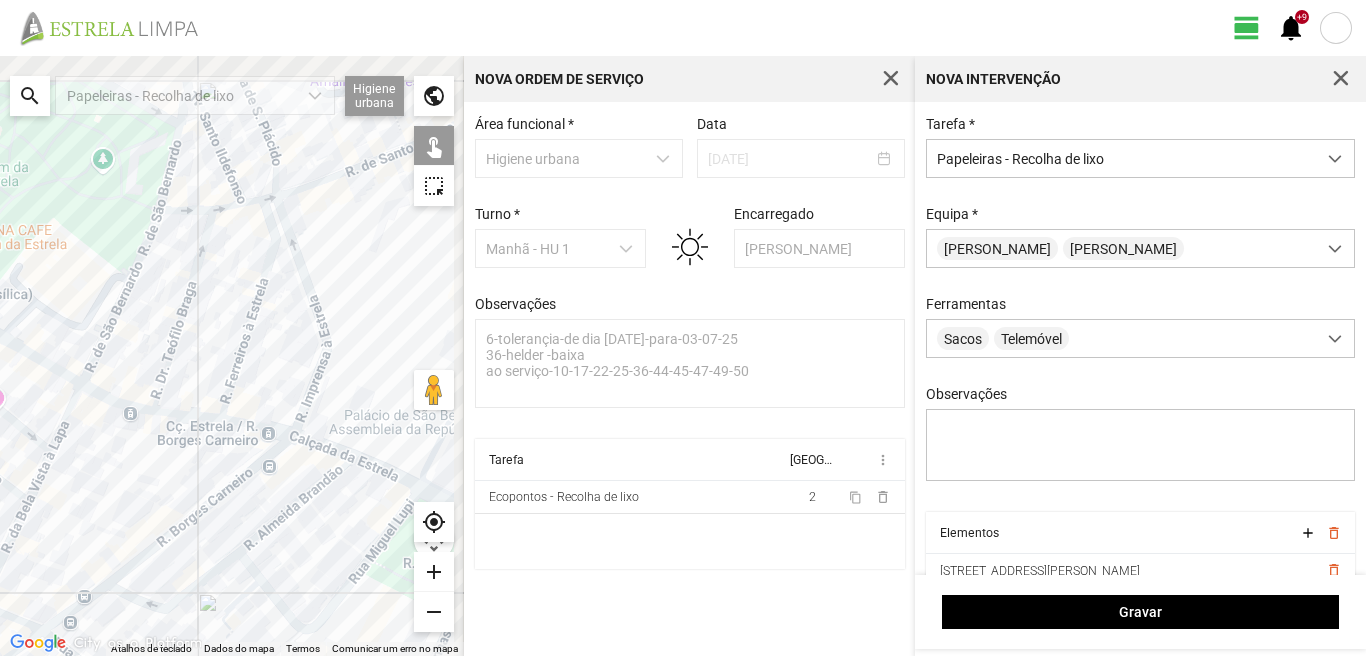 click on "Para navegar, prima as teclas de seta." 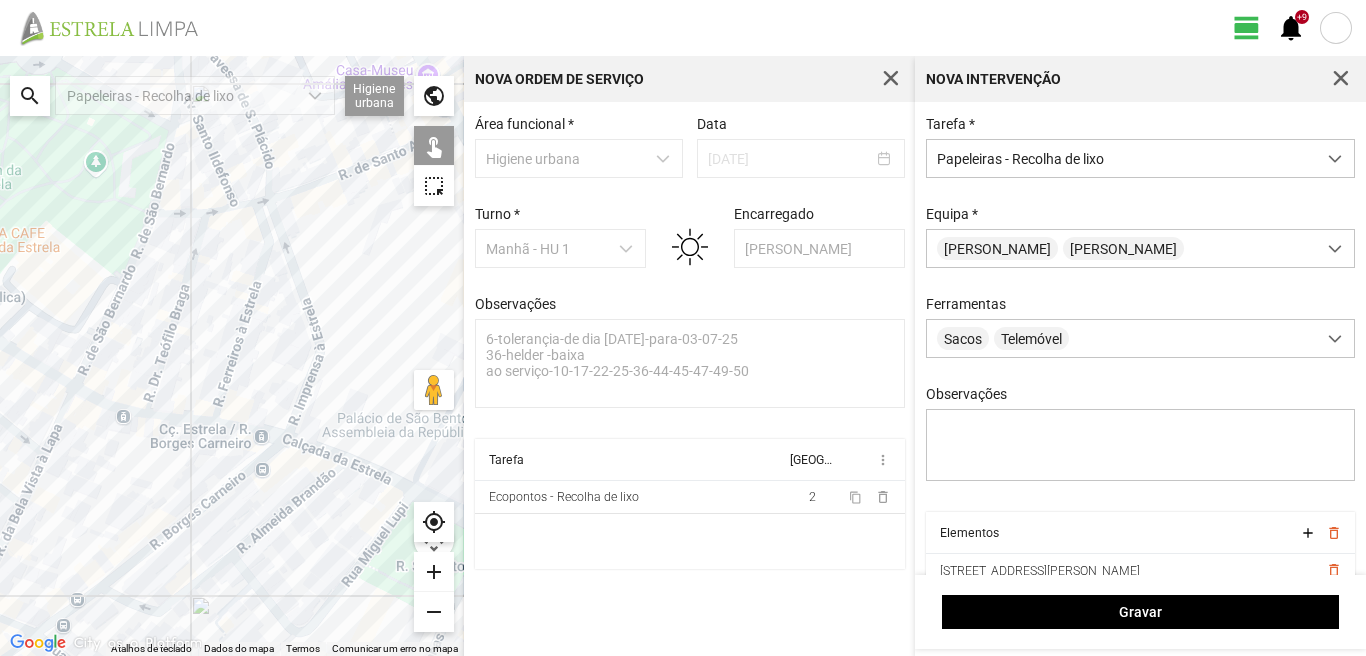 click on "Para navegar, prima as teclas de seta." 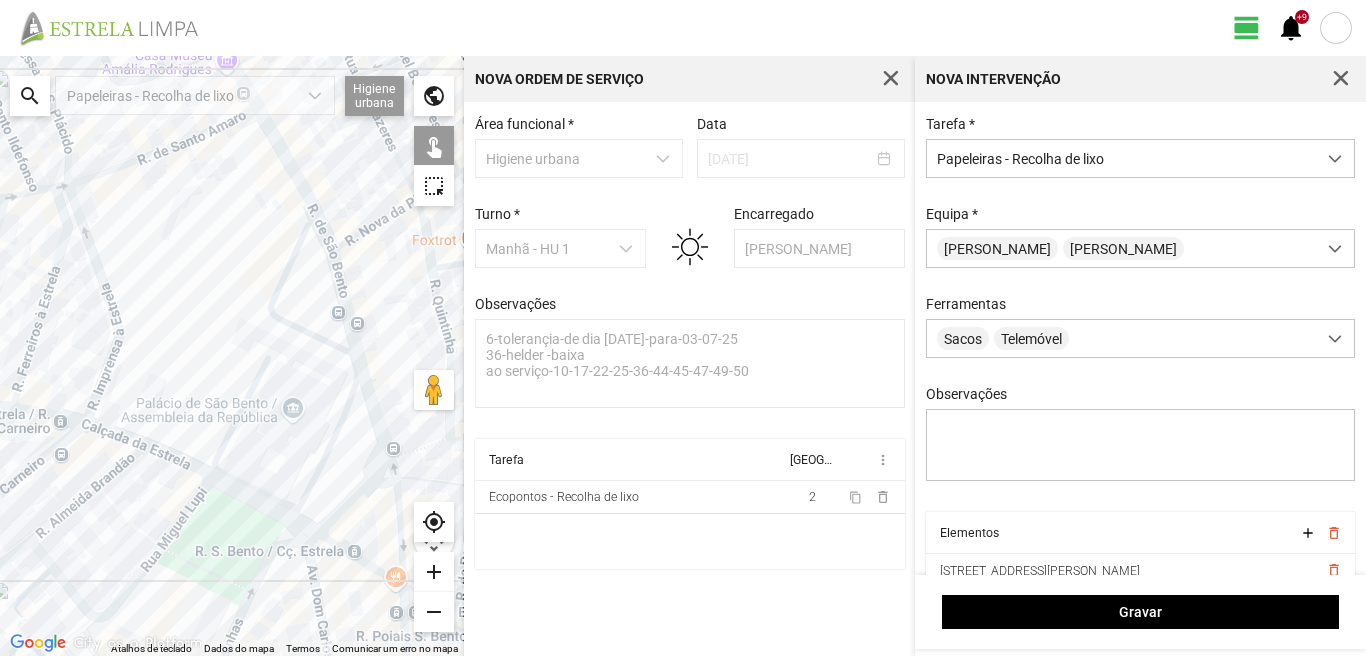 drag, startPoint x: 327, startPoint y: 336, endPoint x: 127, endPoint y: 291, distance: 205 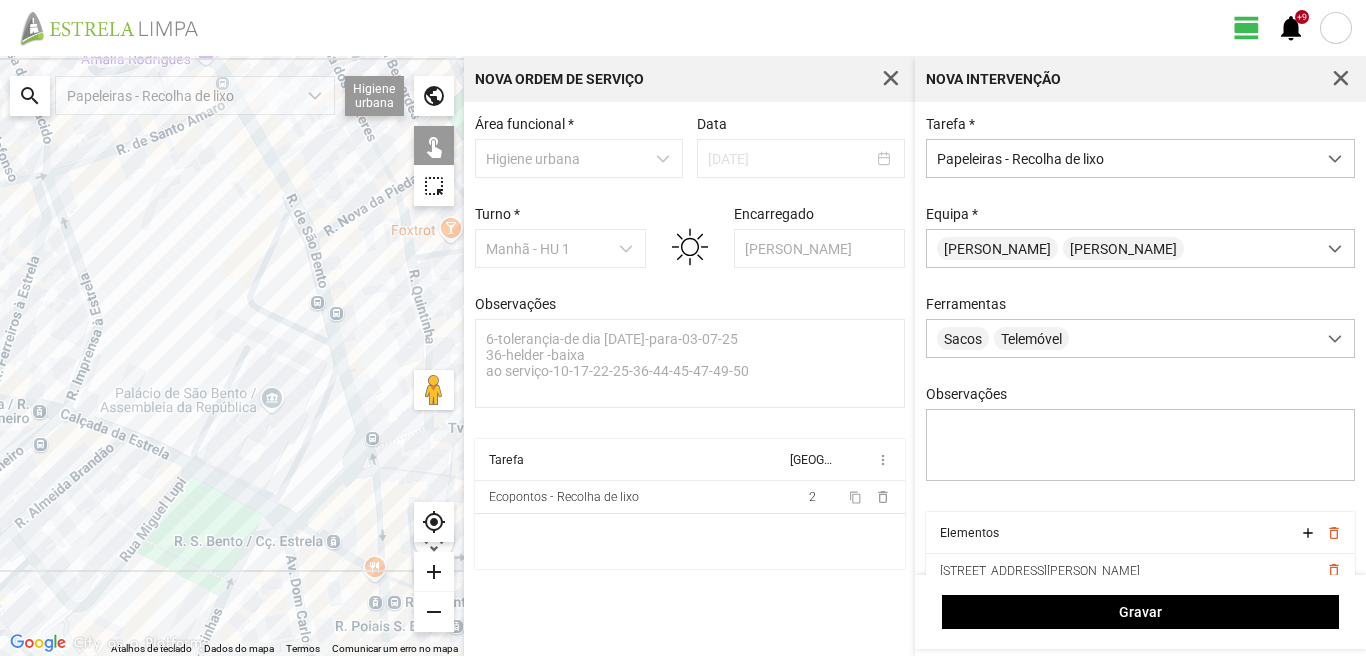 click on "Para navegar, prima as teclas de seta." 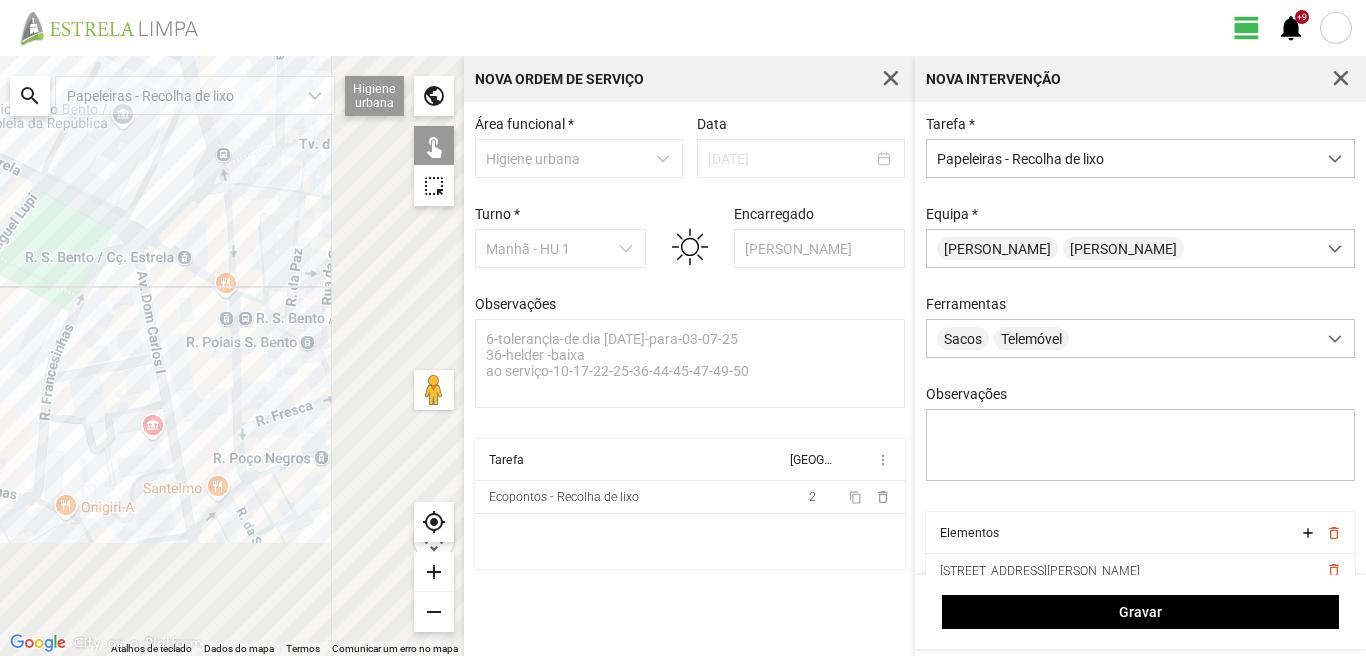 drag, startPoint x: 232, startPoint y: 503, endPoint x: 39, endPoint y: 154, distance: 398.81073 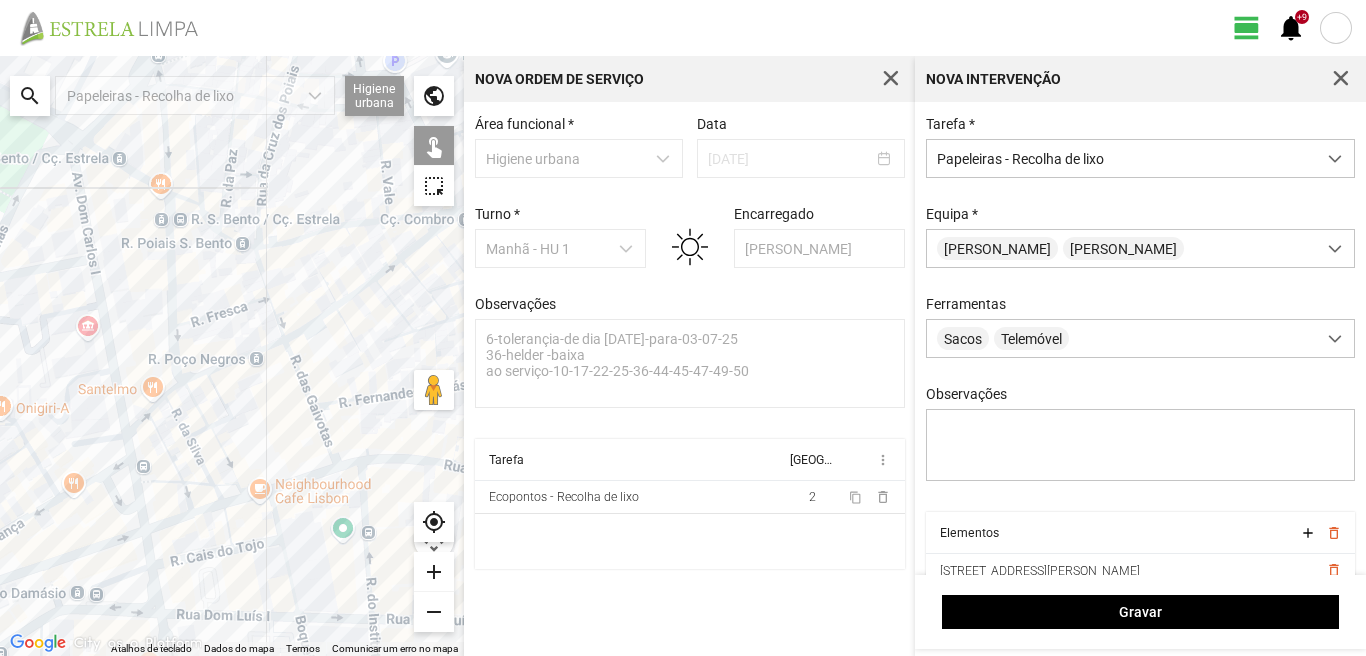 drag, startPoint x: 54, startPoint y: 190, endPoint x: 90, endPoint y: 252, distance: 71.693794 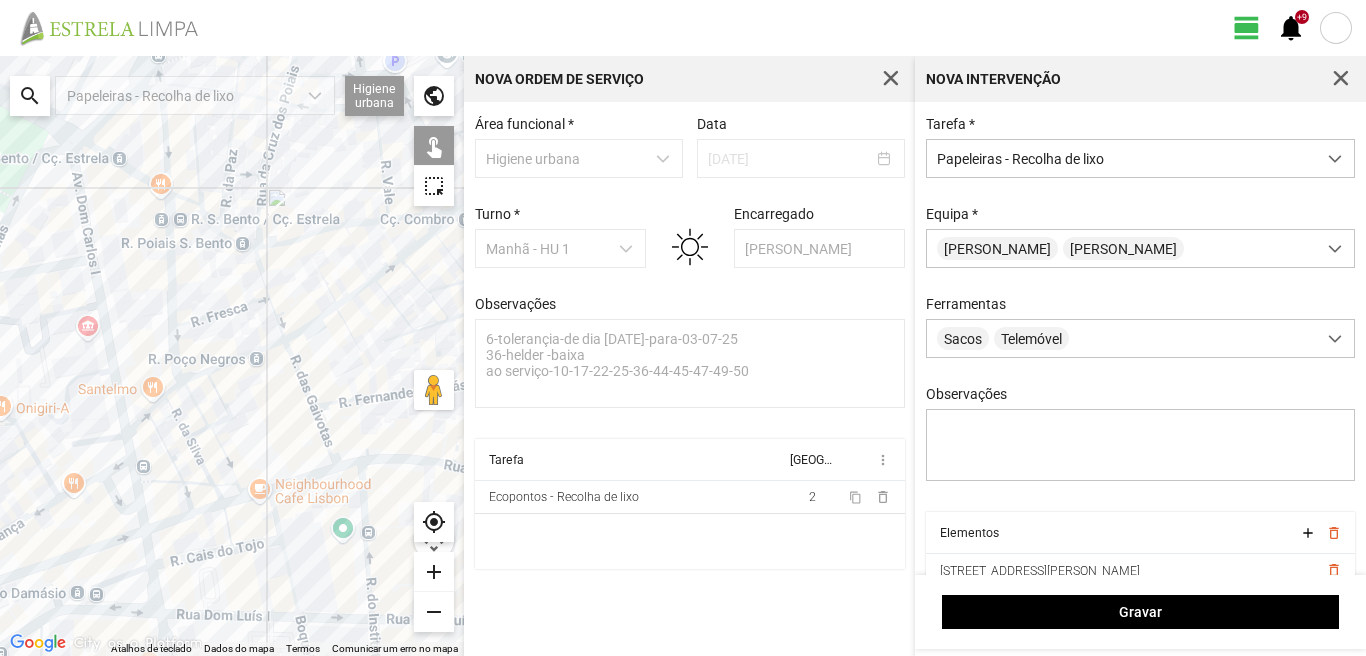click on "Para navegar, prima as teclas de seta." 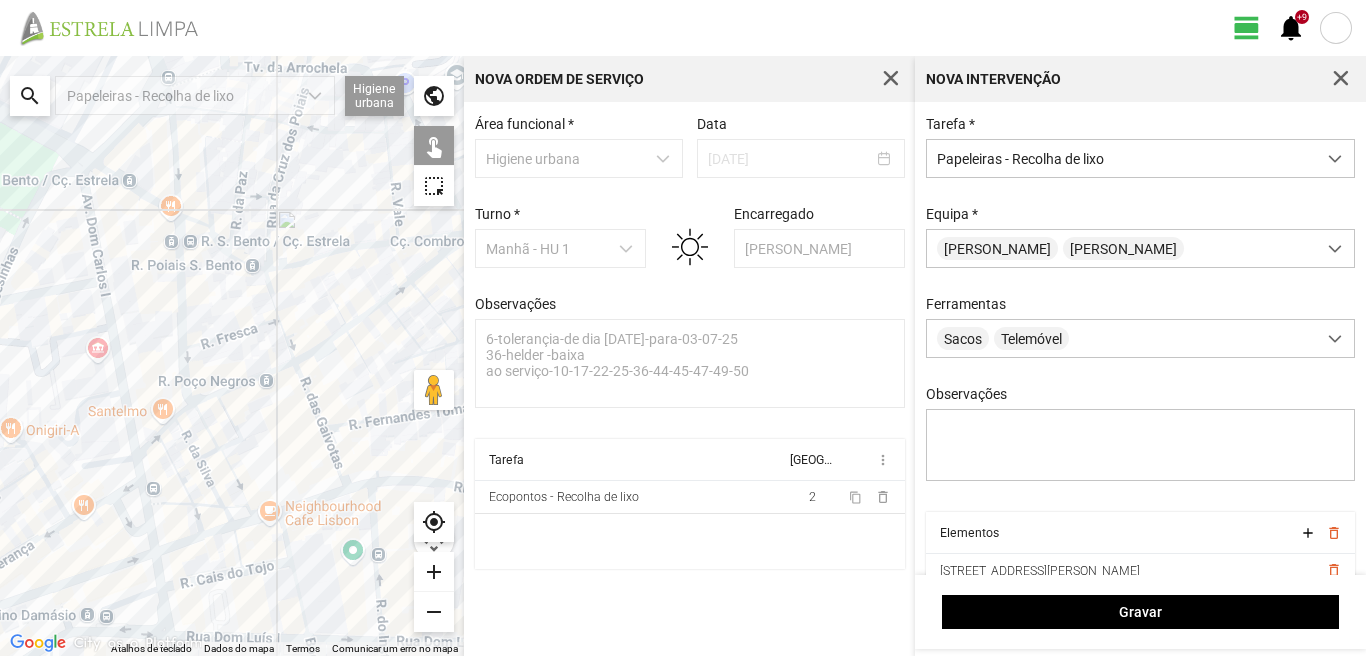 drag, startPoint x: 74, startPoint y: 220, endPoint x: 74, endPoint y: 241, distance: 21 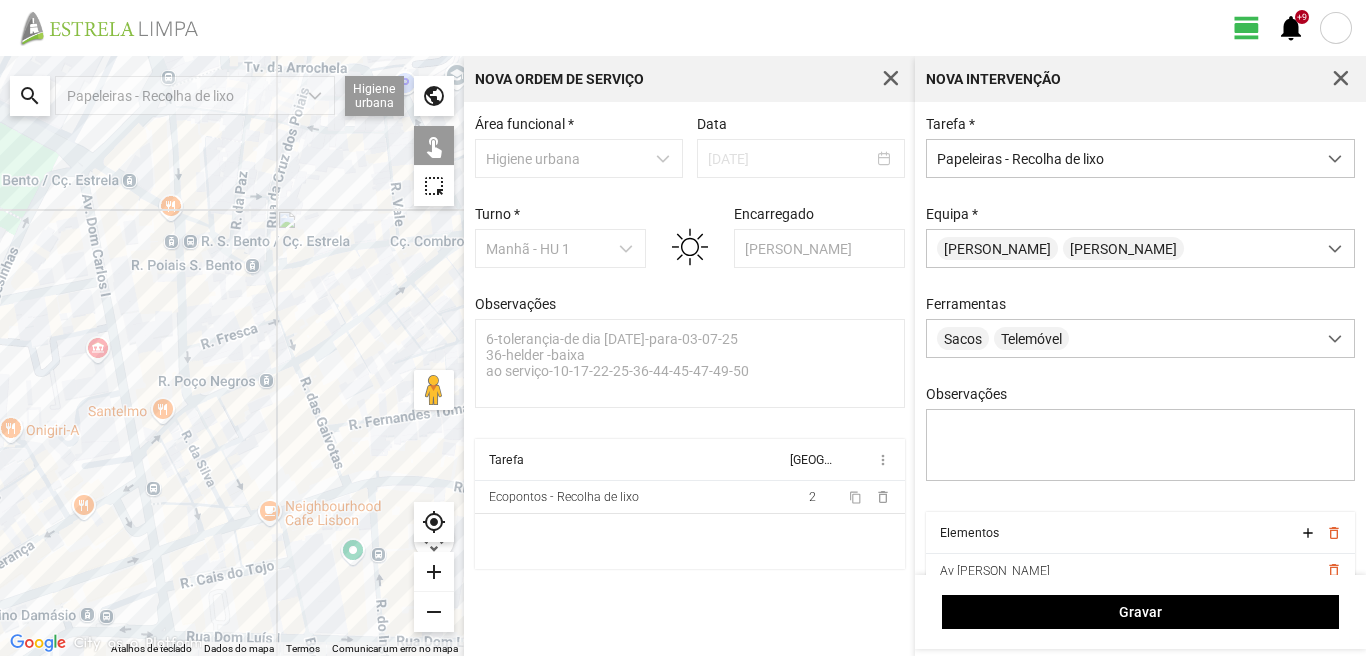 click on "Para navegar, prima as teclas de seta." 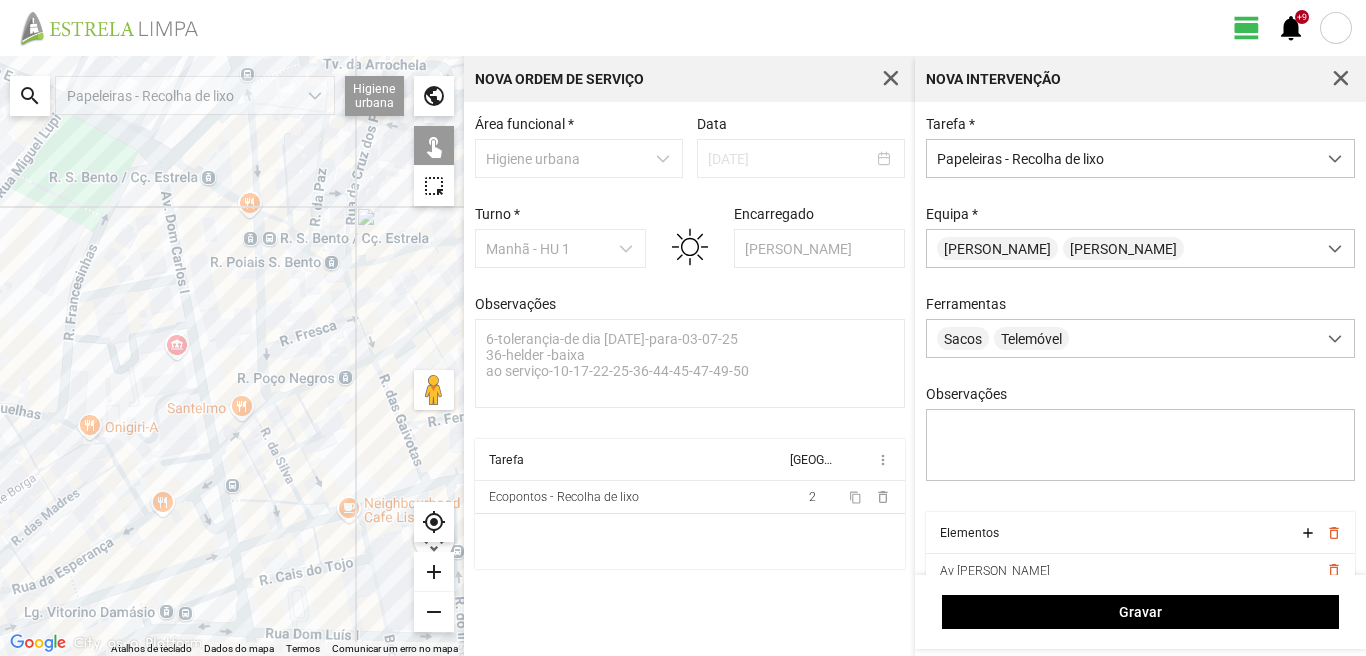 drag, startPoint x: 46, startPoint y: 331, endPoint x: 132, endPoint y: 325, distance: 86.209045 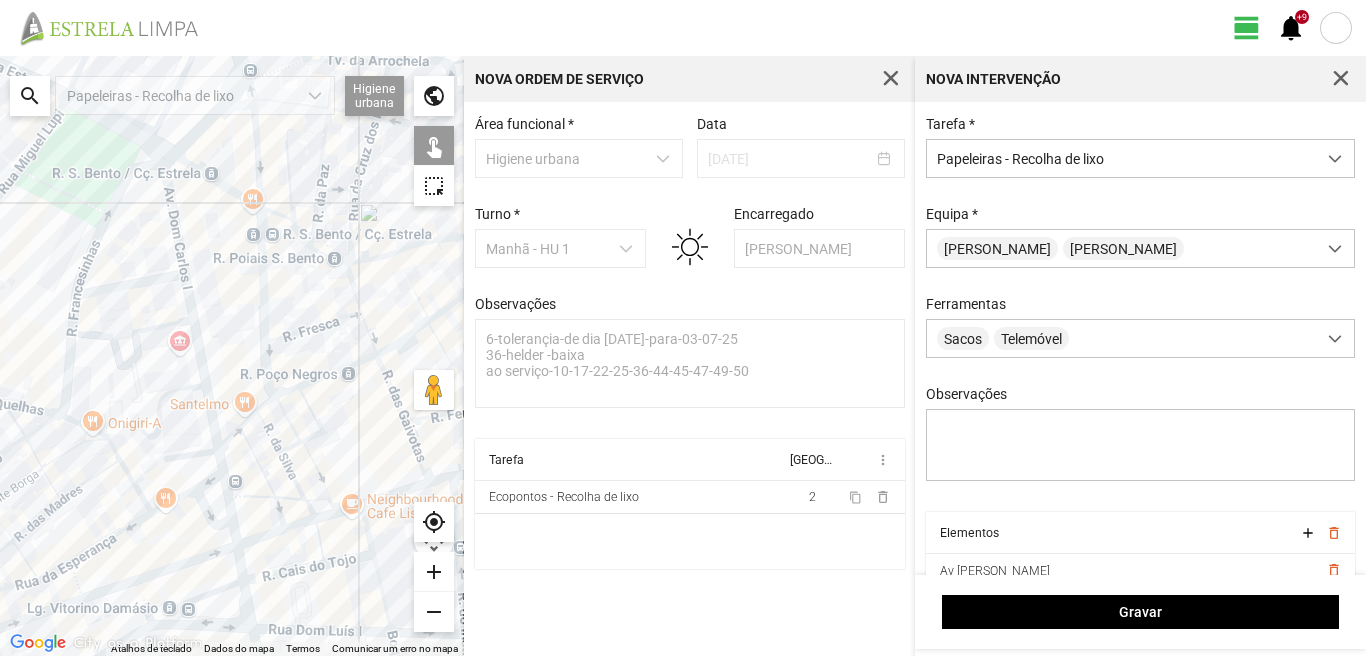 click on "Para navegar, prima as teclas de seta." 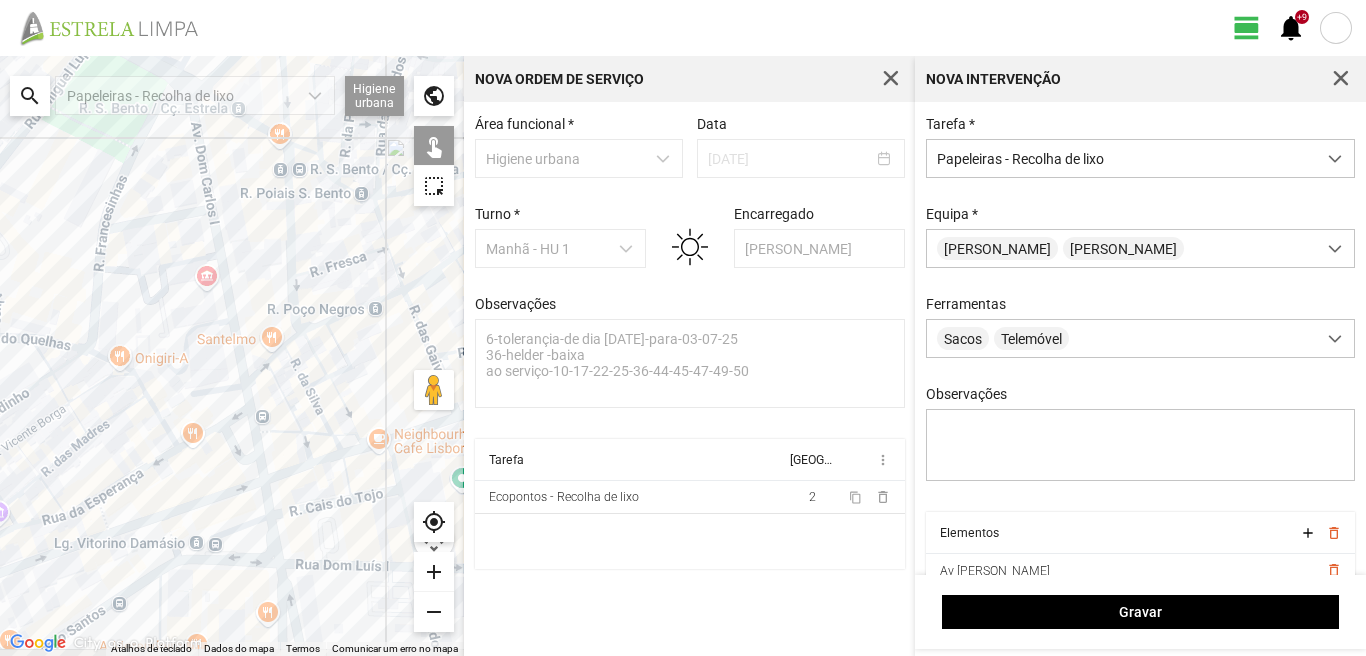 drag, startPoint x: 139, startPoint y: 465, endPoint x: 181, endPoint y: 387, distance: 88.588936 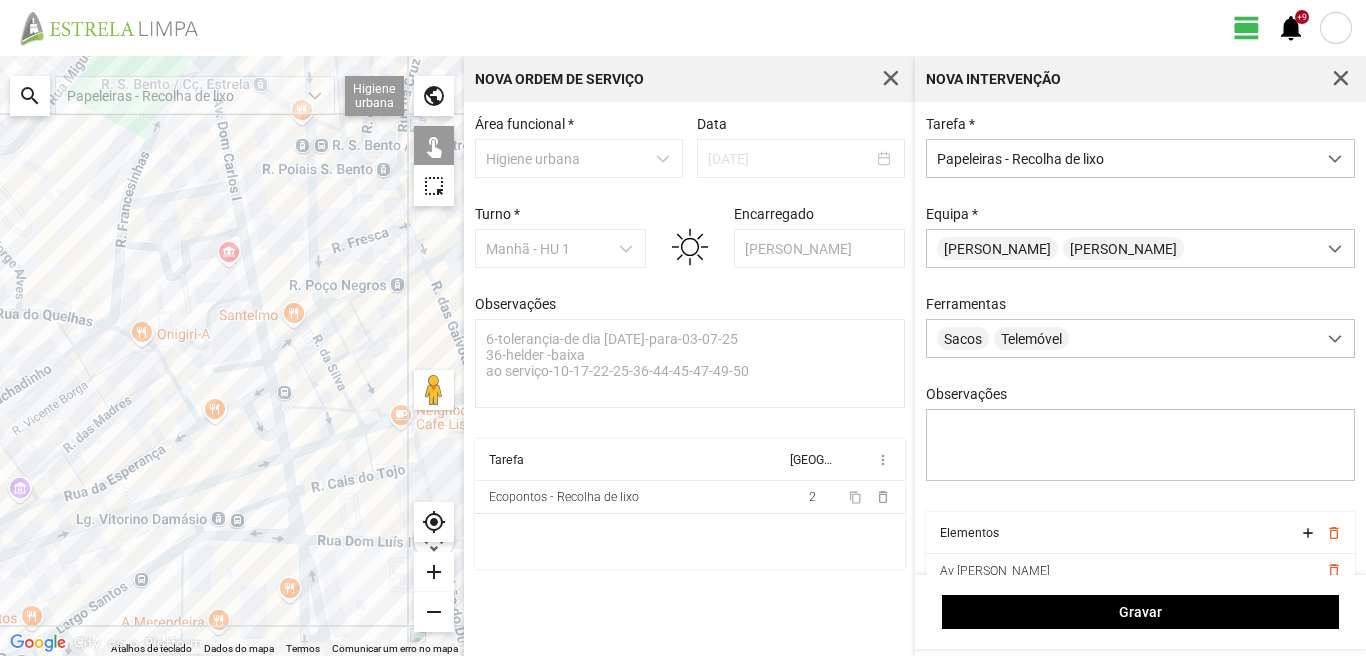 click on "Para navegar, prima as teclas de seta." 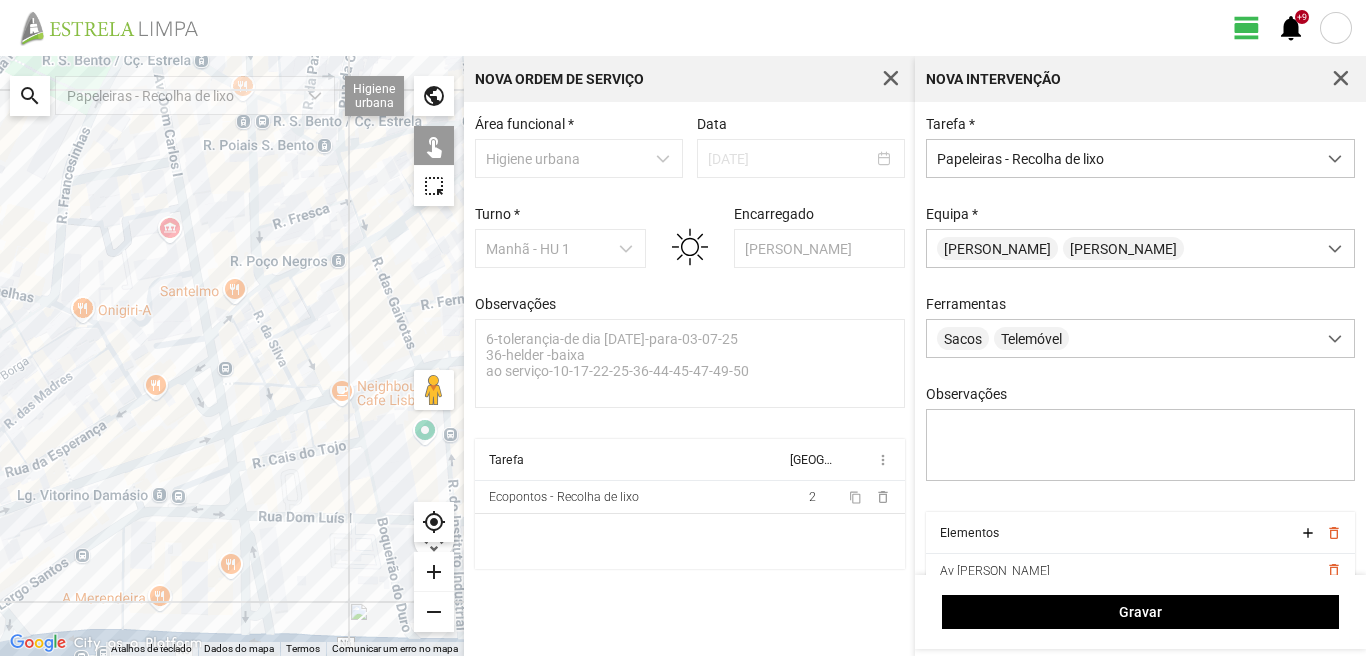 drag, startPoint x: 168, startPoint y: 410, endPoint x: 92, endPoint y: 390, distance: 78.58753 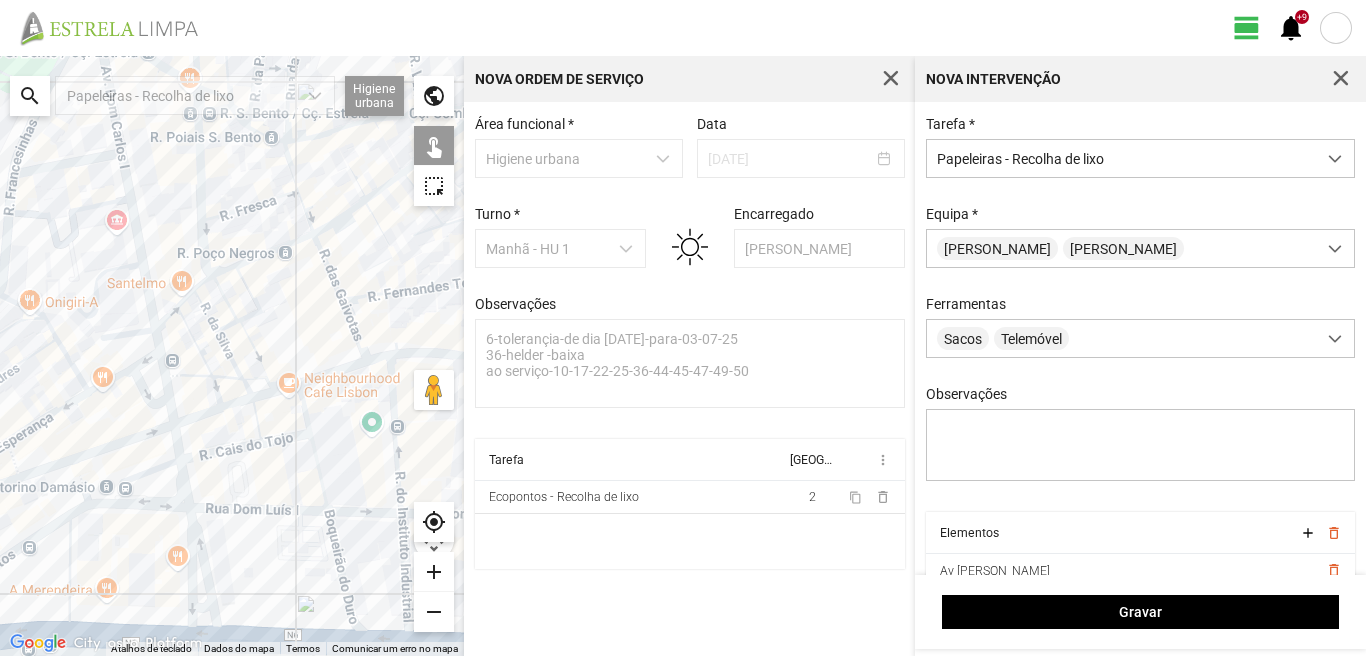 click on "Para navegar, prima as teclas de seta." 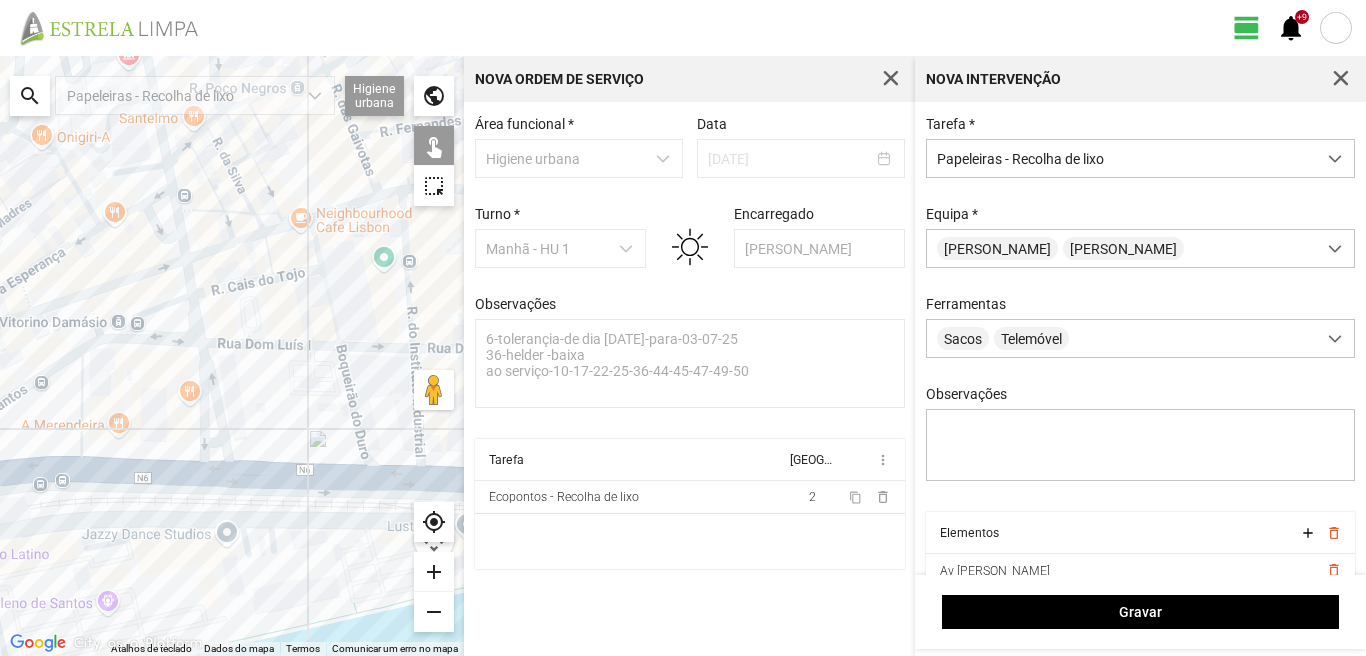 drag, startPoint x: 136, startPoint y: 434, endPoint x: 143, endPoint y: 335, distance: 99.24717 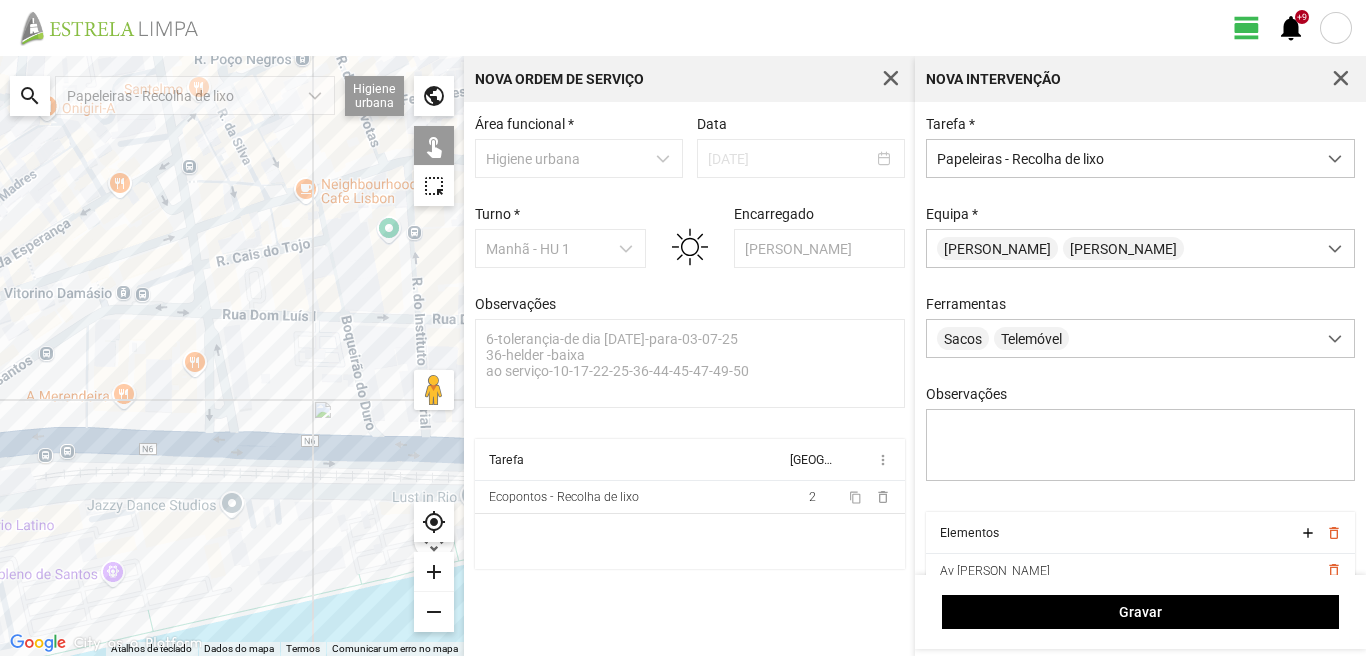 click on "Para navegar, prima as teclas de seta." 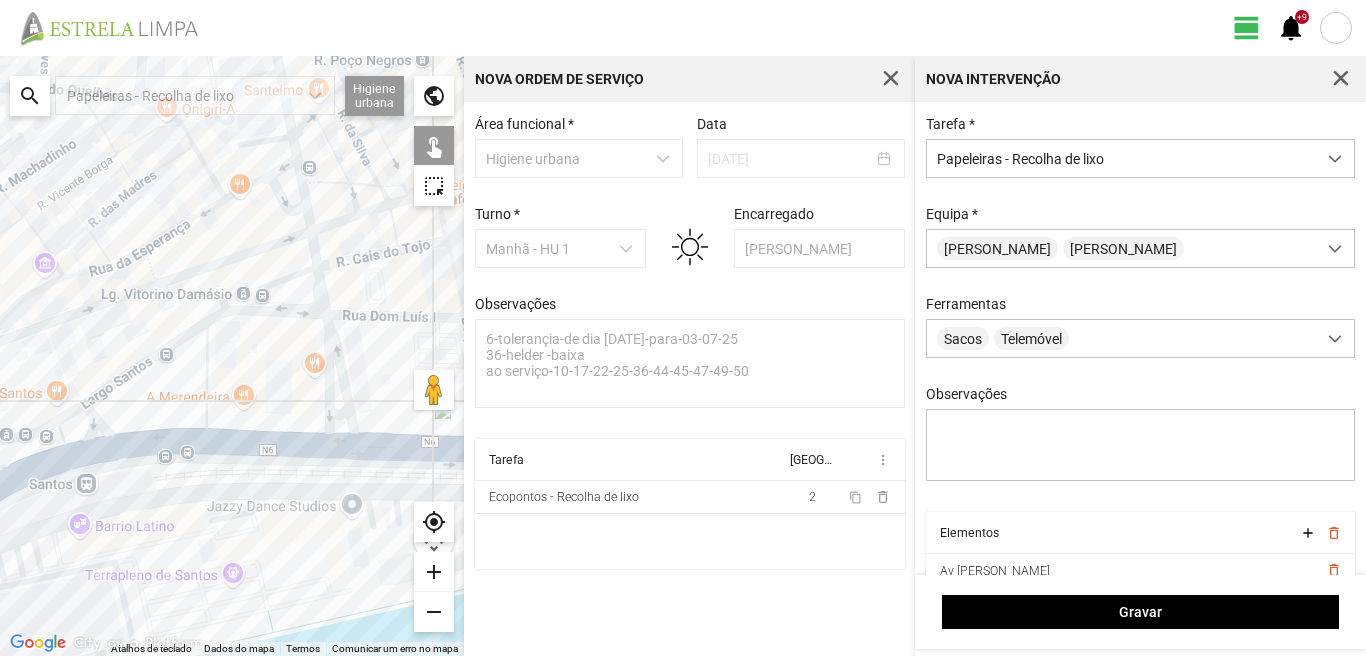 drag, startPoint x: 75, startPoint y: 403, endPoint x: 198, endPoint y: 404, distance: 123.00407 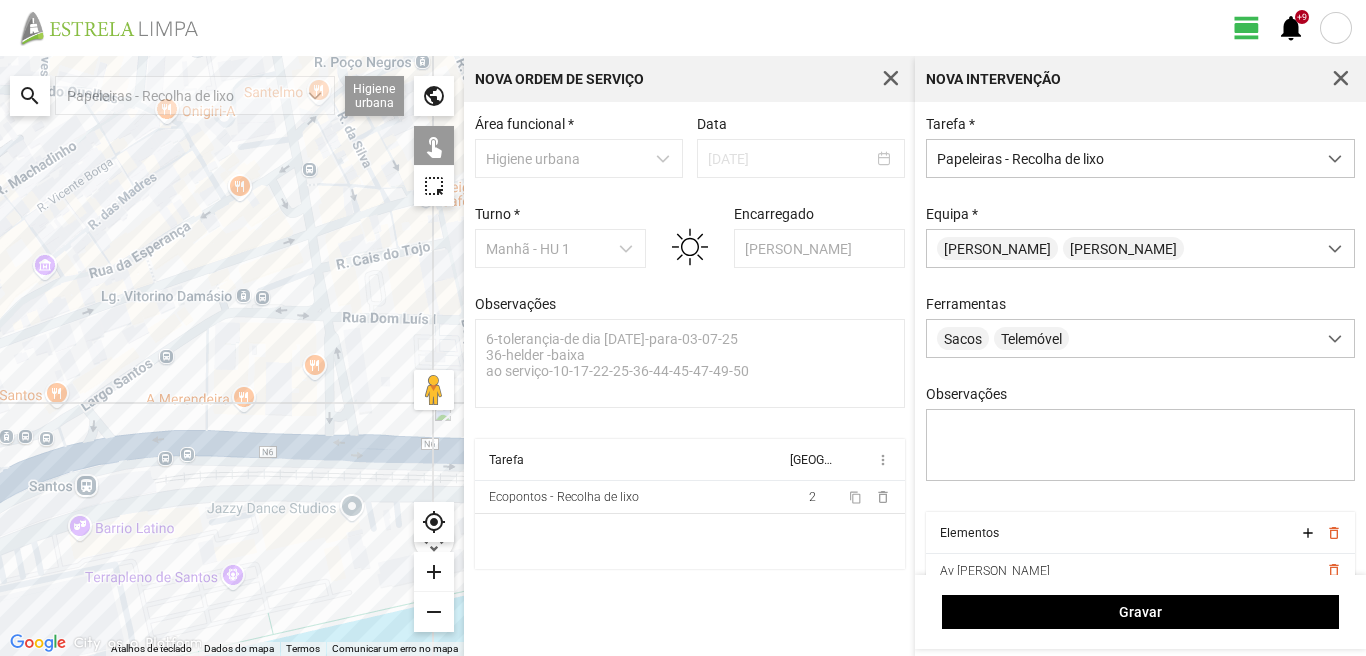click on "Para navegar, prima as teclas de seta." 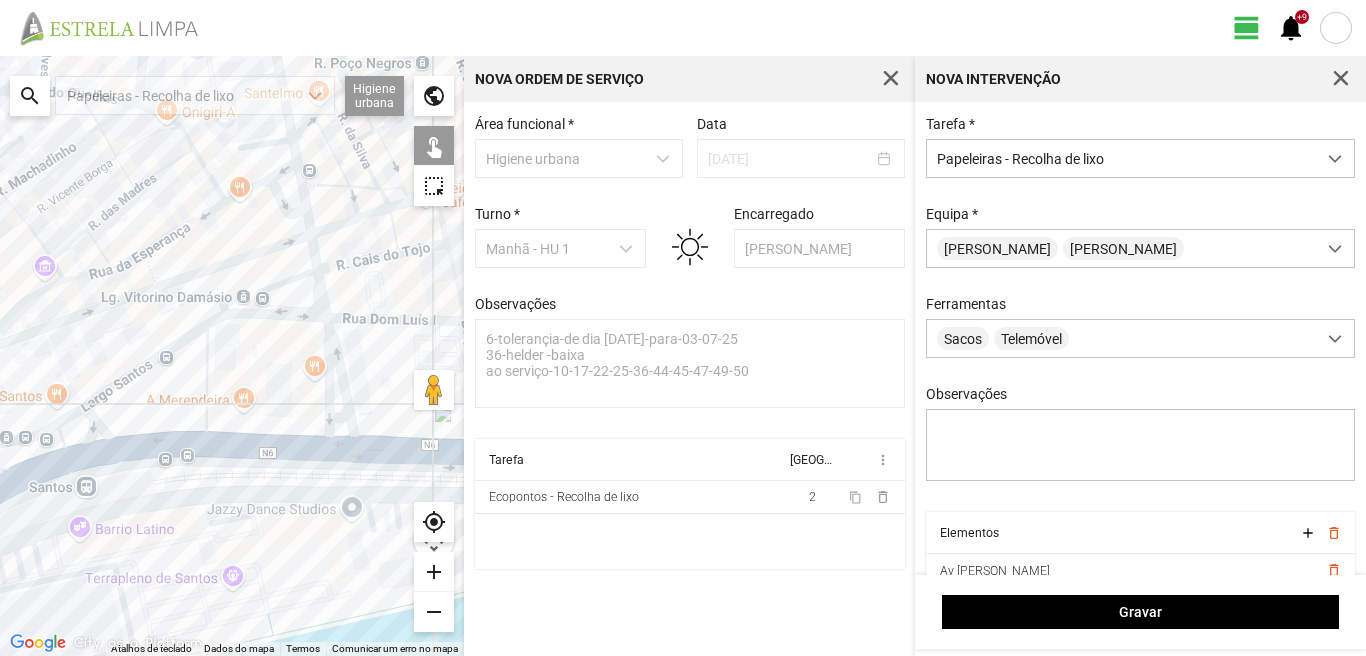 click on "Para navegar, prima as teclas de seta." 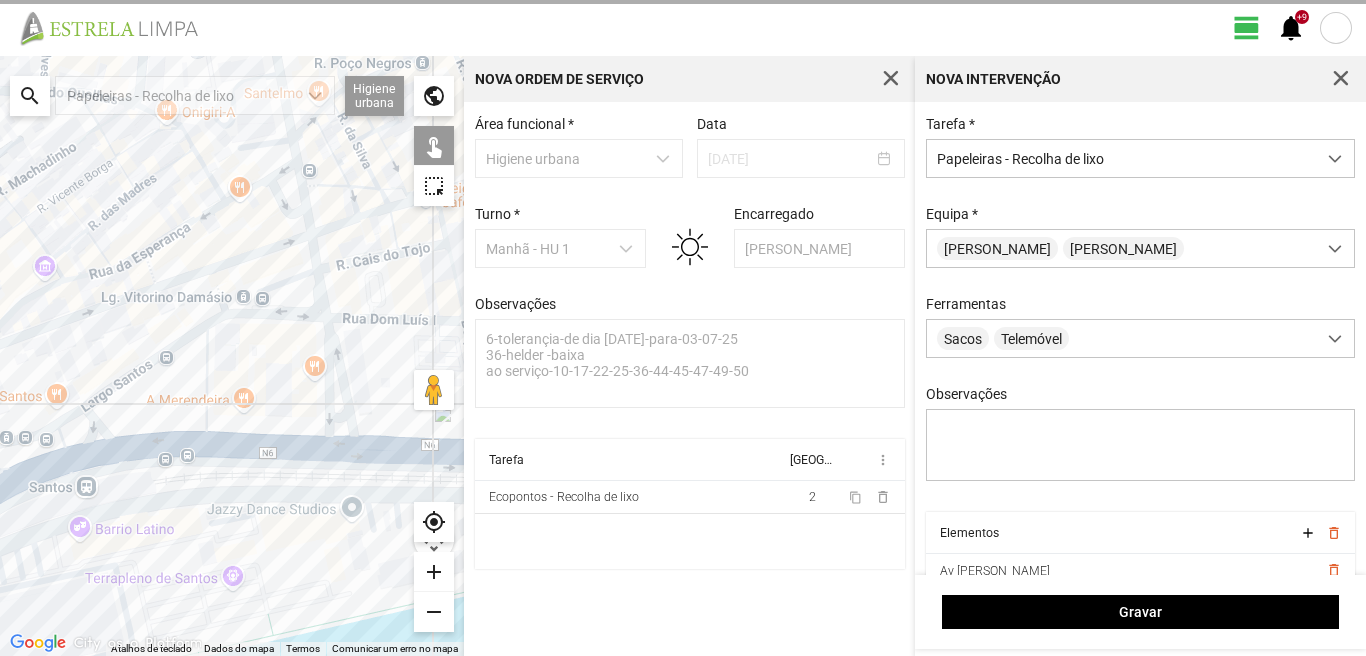 click on "Para navegar, prima as teclas de seta." 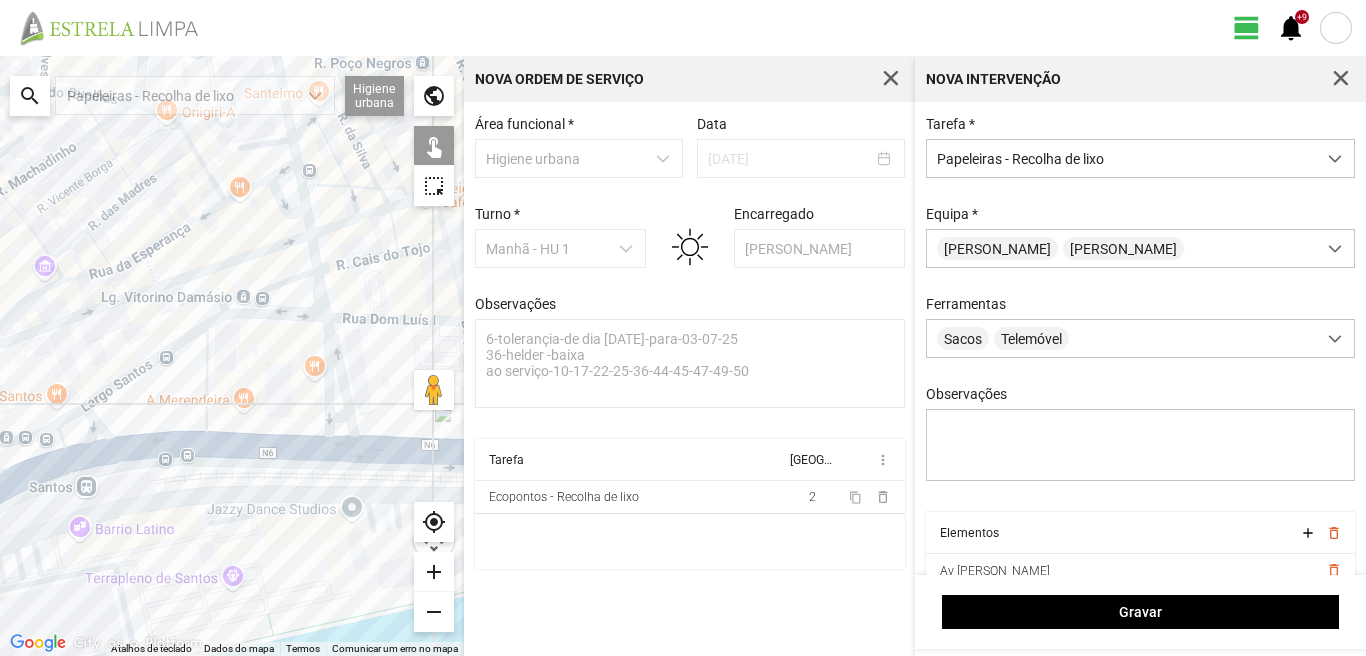 click on "Para navegar, prima as teclas de seta." 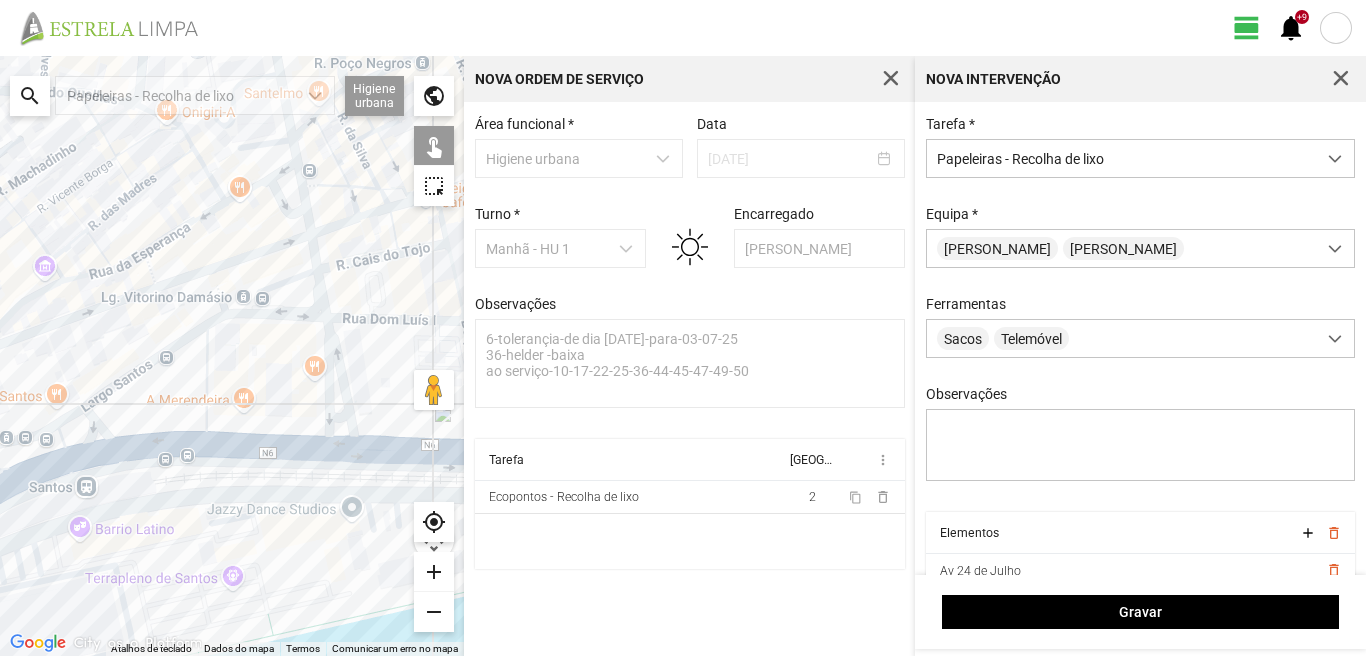 click on "Para navegar, prima as teclas de seta." 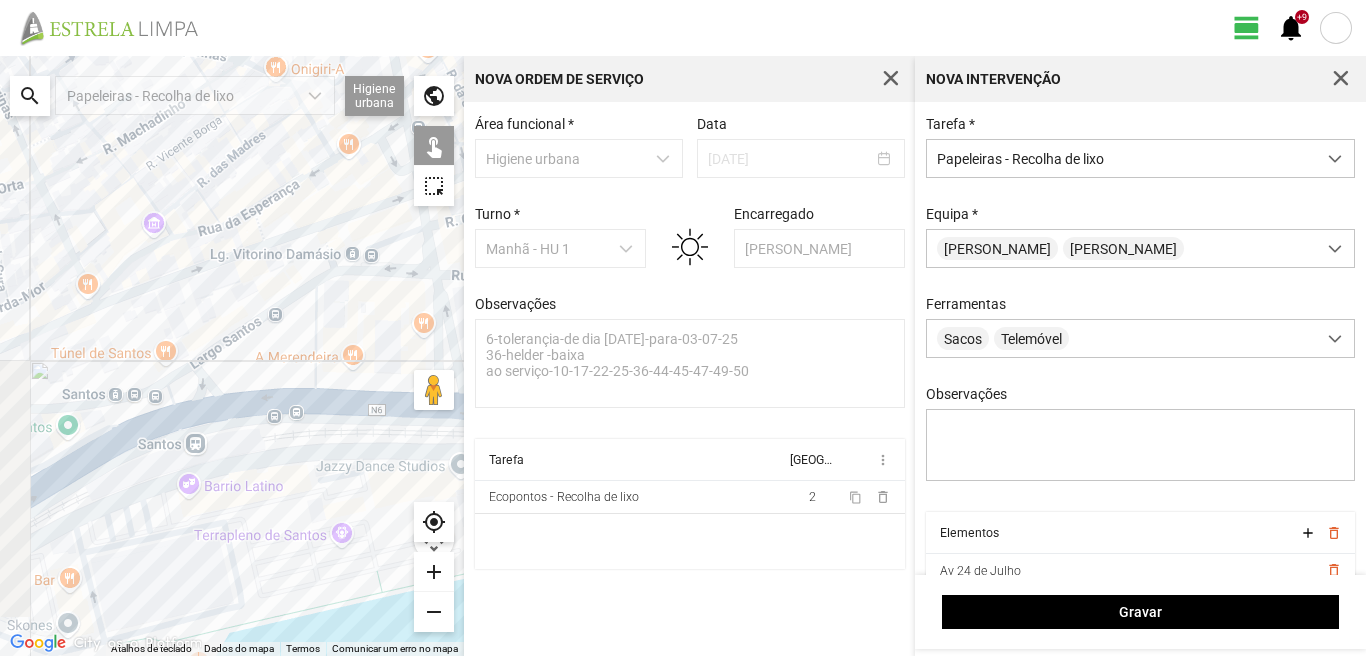 drag, startPoint x: 118, startPoint y: 441, endPoint x: 225, endPoint y: 387, distance: 119.85408 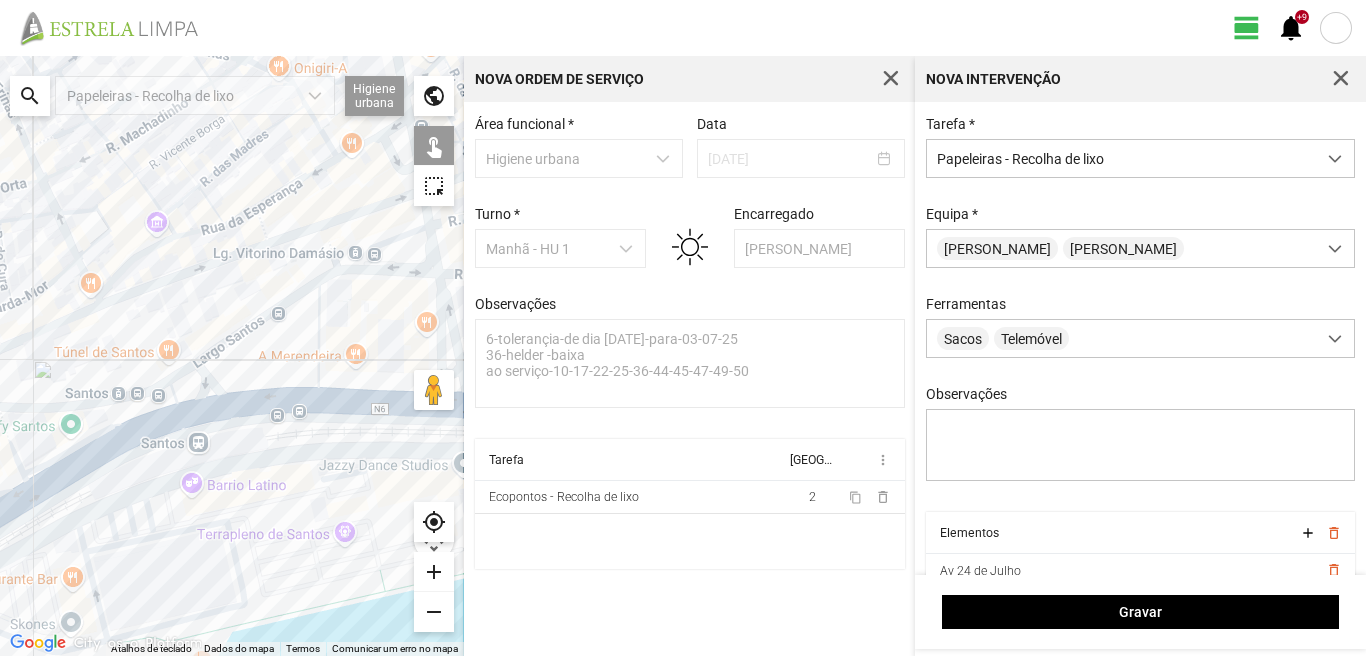 click on "Para navegar, prima as teclas de seta." 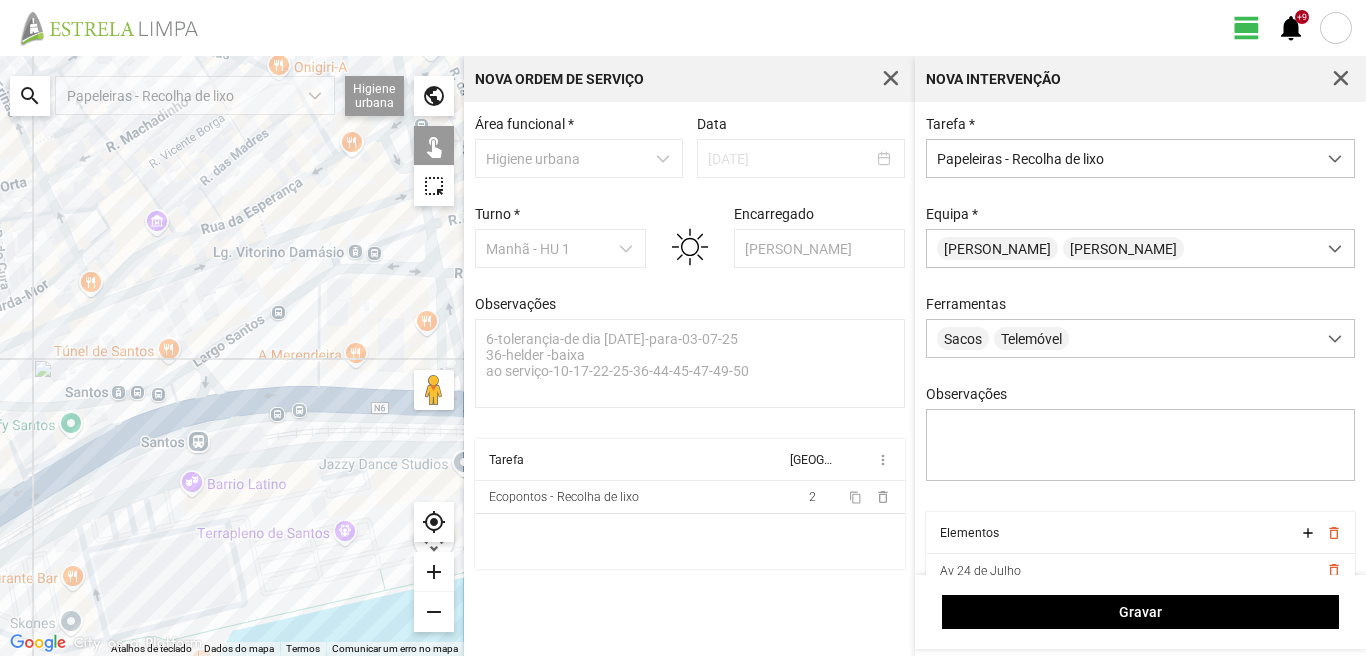 click on "Para navegar, prima as teclas de seta." 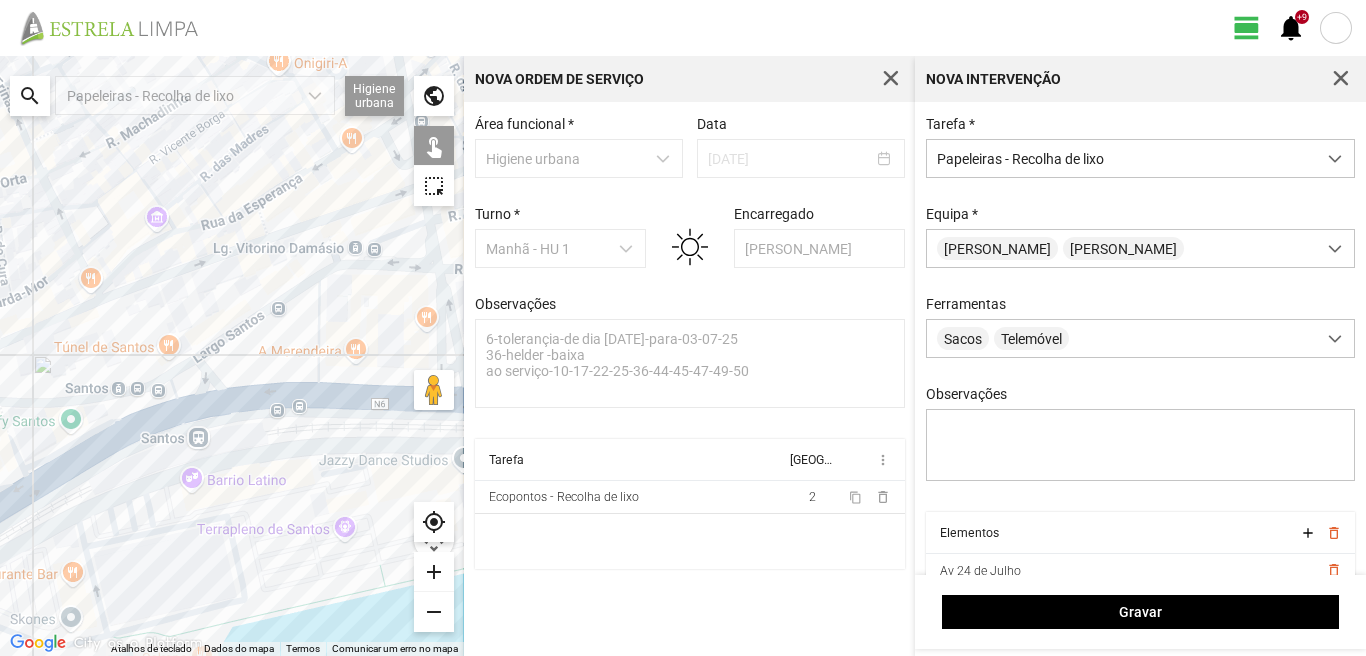 click on "Para navegar, prima as teclas de seta." 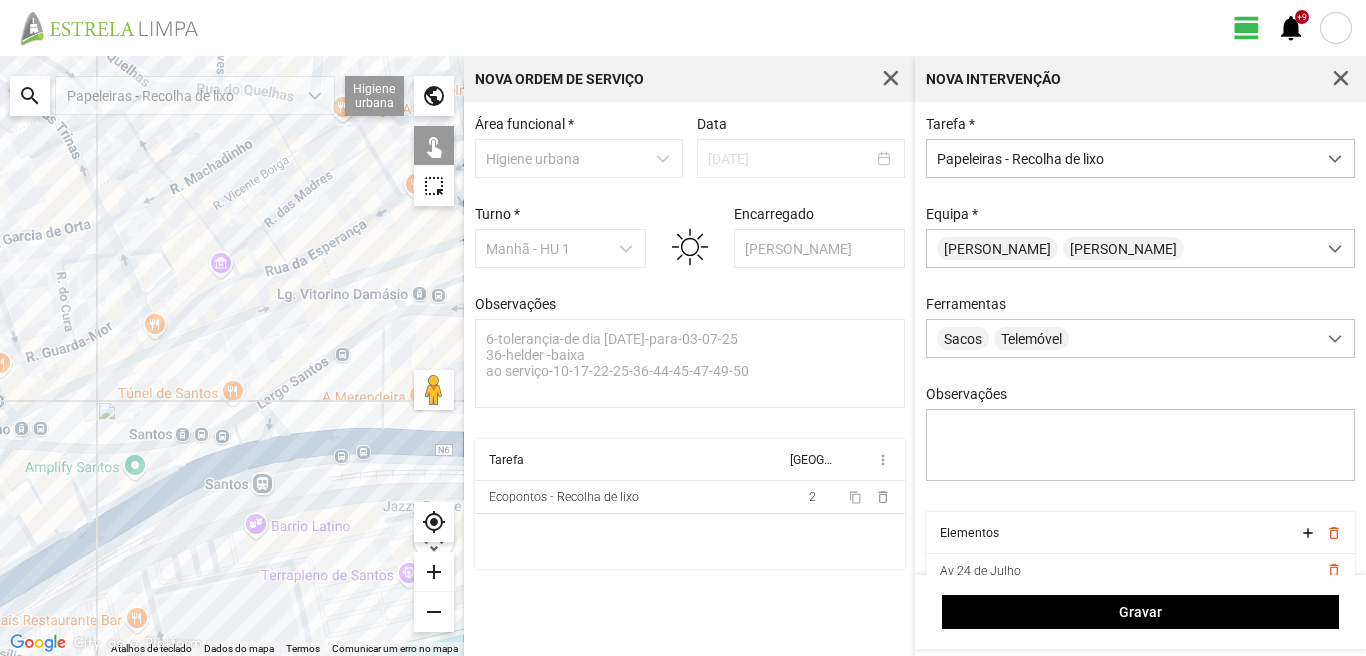 drag, startPoint x: 70, startPoint y: 322, endPoint x: 141, endPoint y: 373, distance: 87.41853 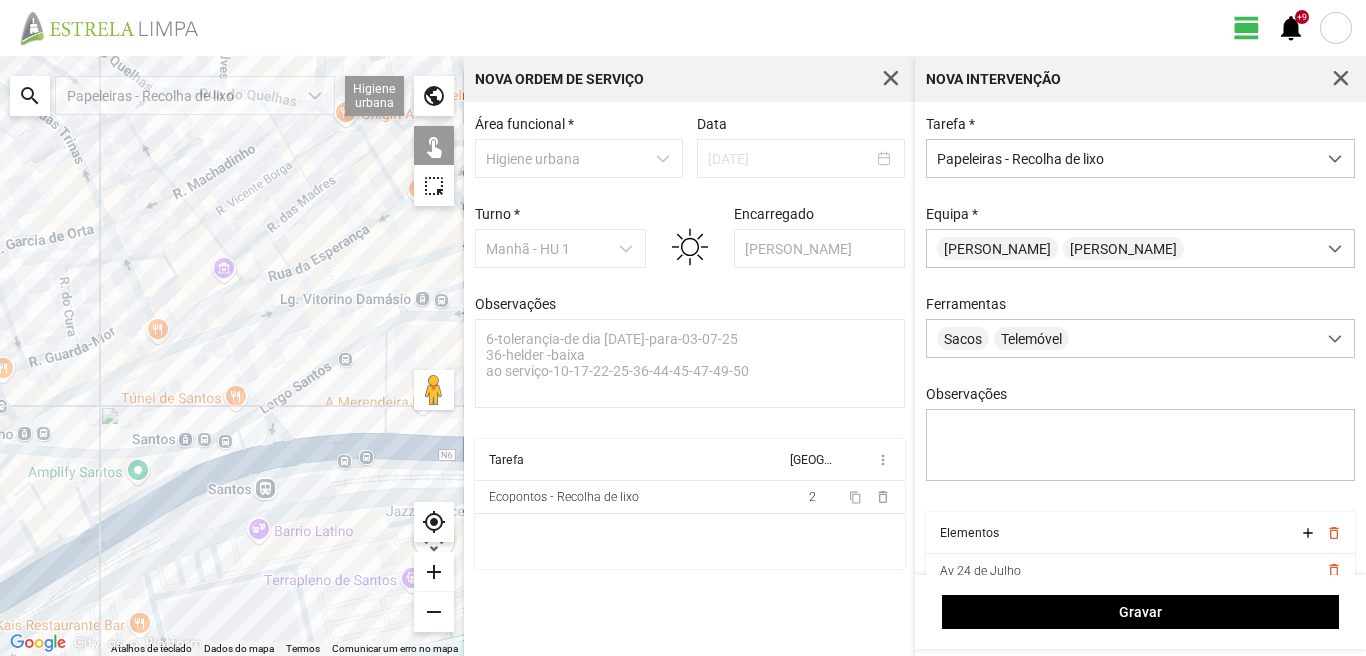 drag, startPoint x: 111, startPoint y: 375, endPoint x: 90, endPoint y: 385, distance: 23.259407 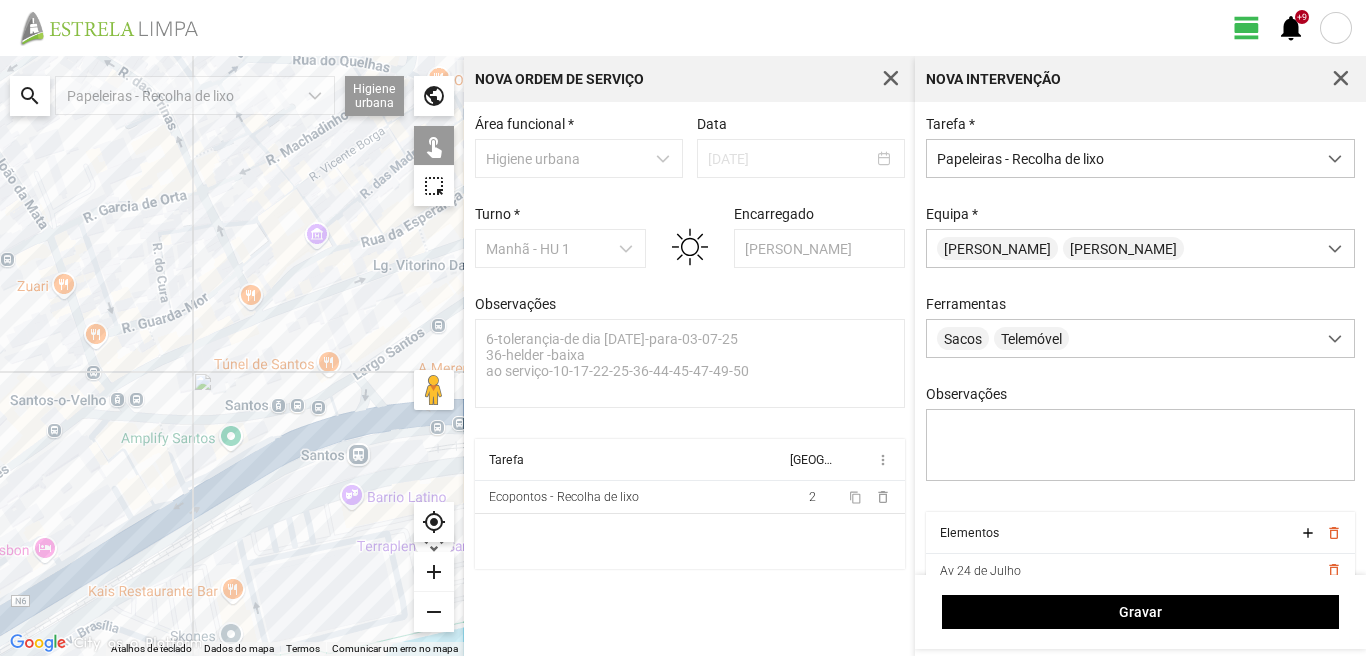 drag, startPoint x: 111, startPoint y: 431, endPoint x: 155, endPoint y: 413, distance: 47.539455 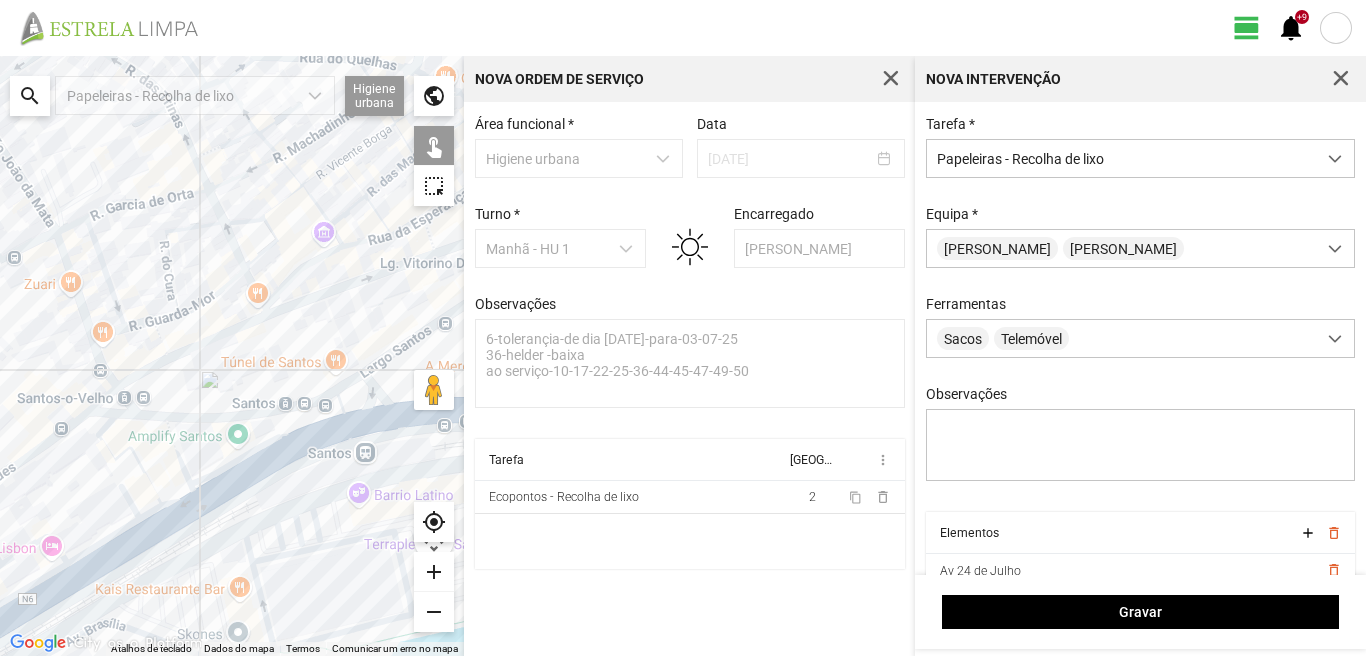 click on "Para navegar, prima as teclas de seta." 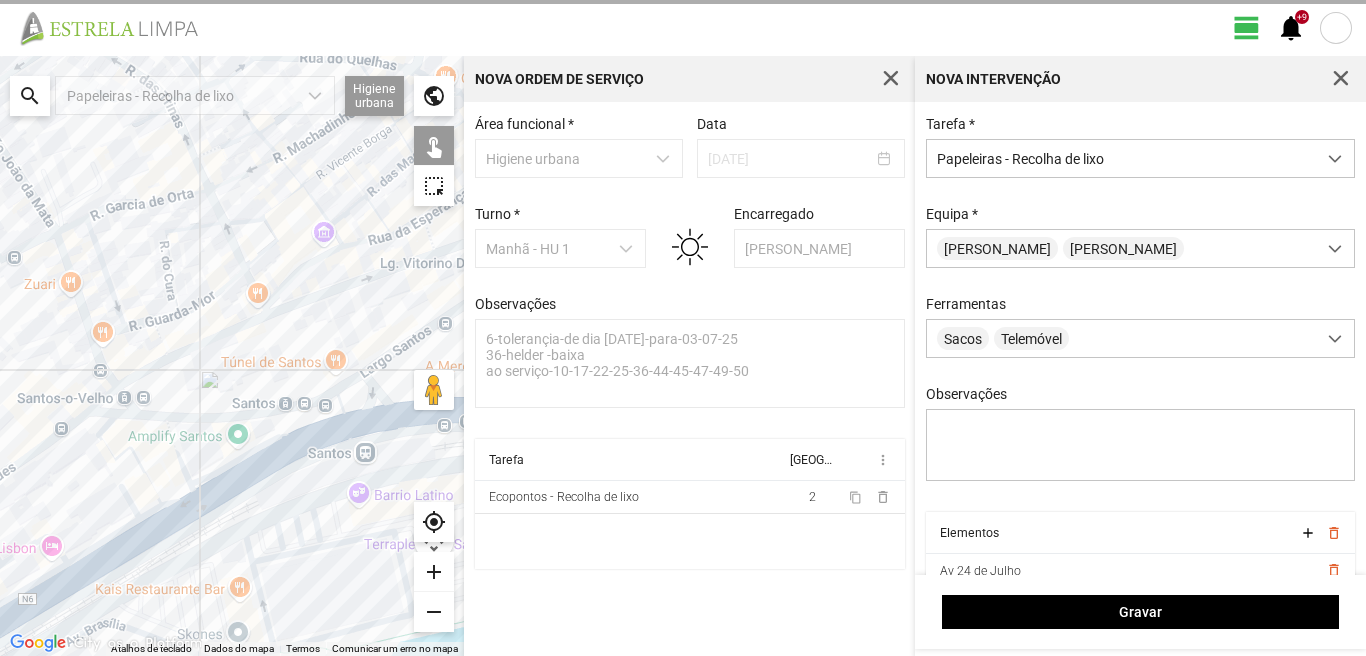 click on "Para navegar, prima as teclas de seta." 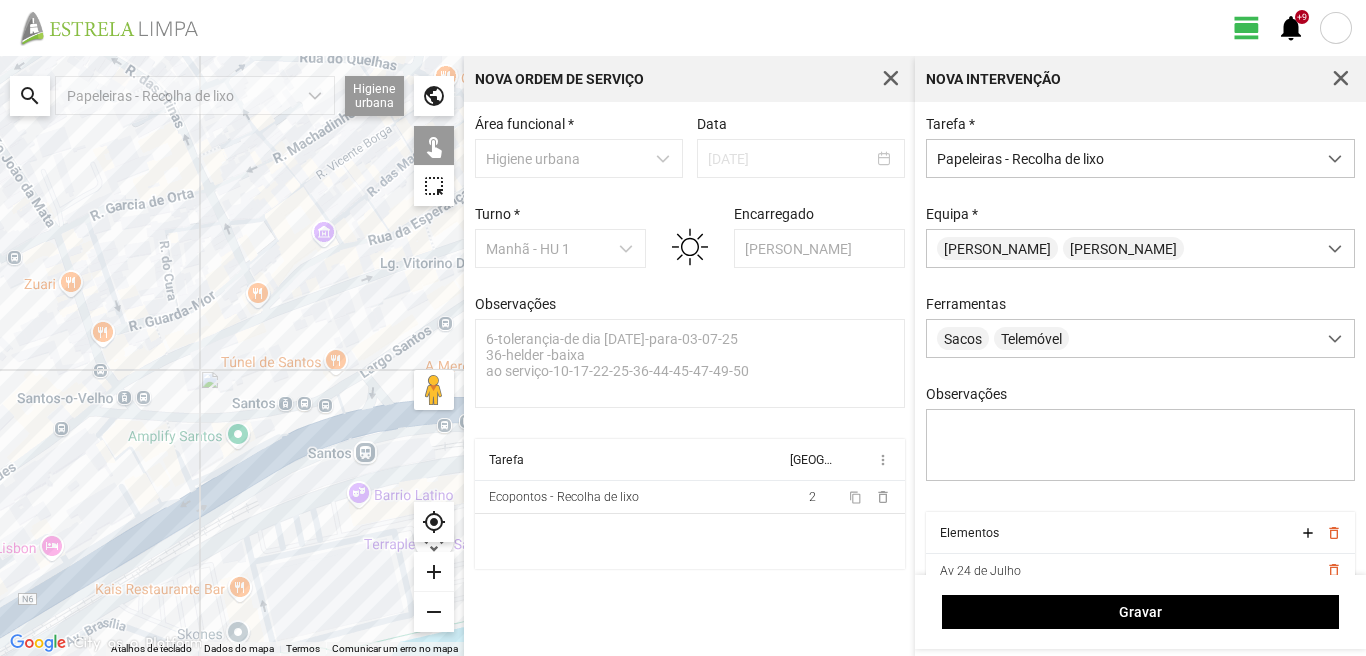 click on "Para navegar, prima as teclas de seta." 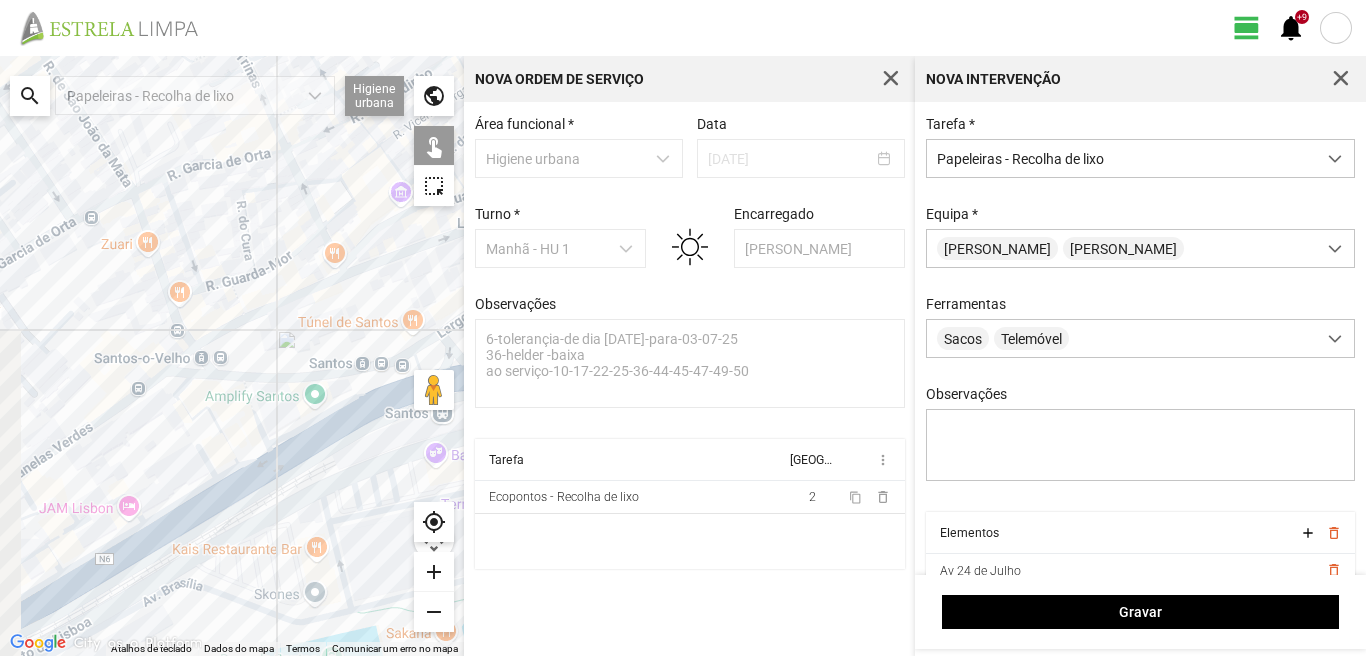 drag, startPoint x: 55, startPoint y: 484, endPoint x: 137, endPoint y: 441, distance: 92.5905 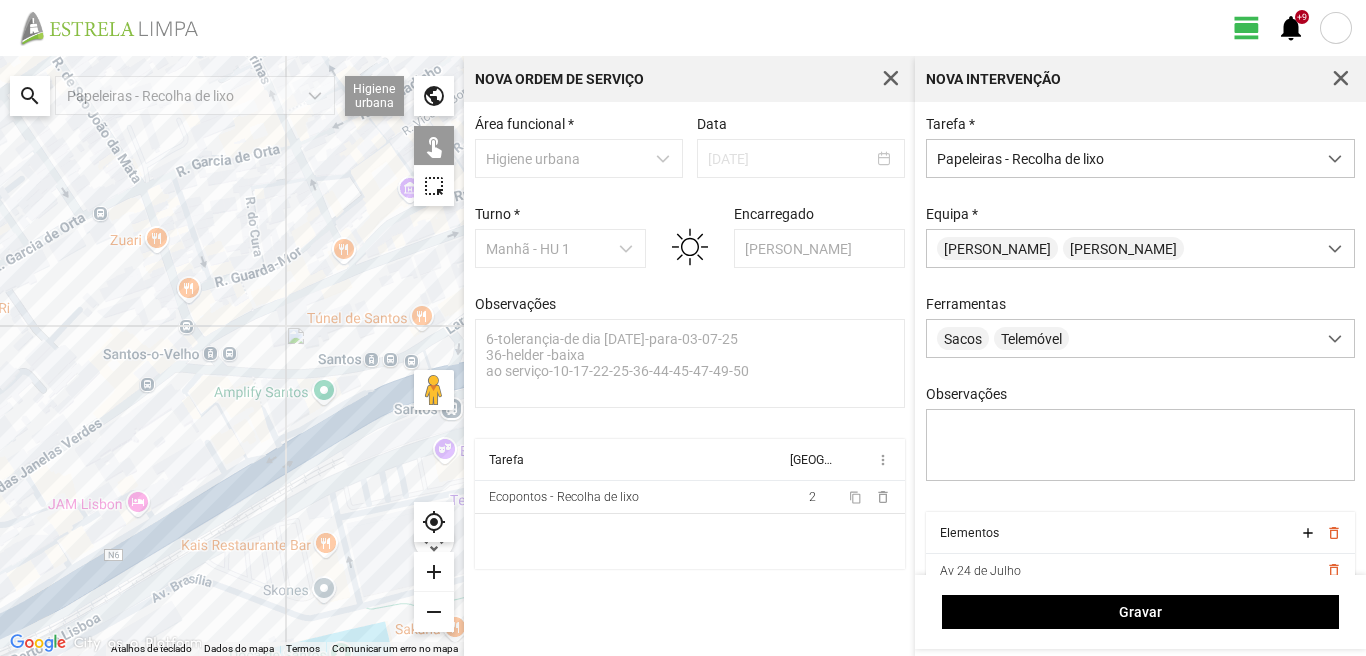 click on "Para navegar, prima as teclas de seta." 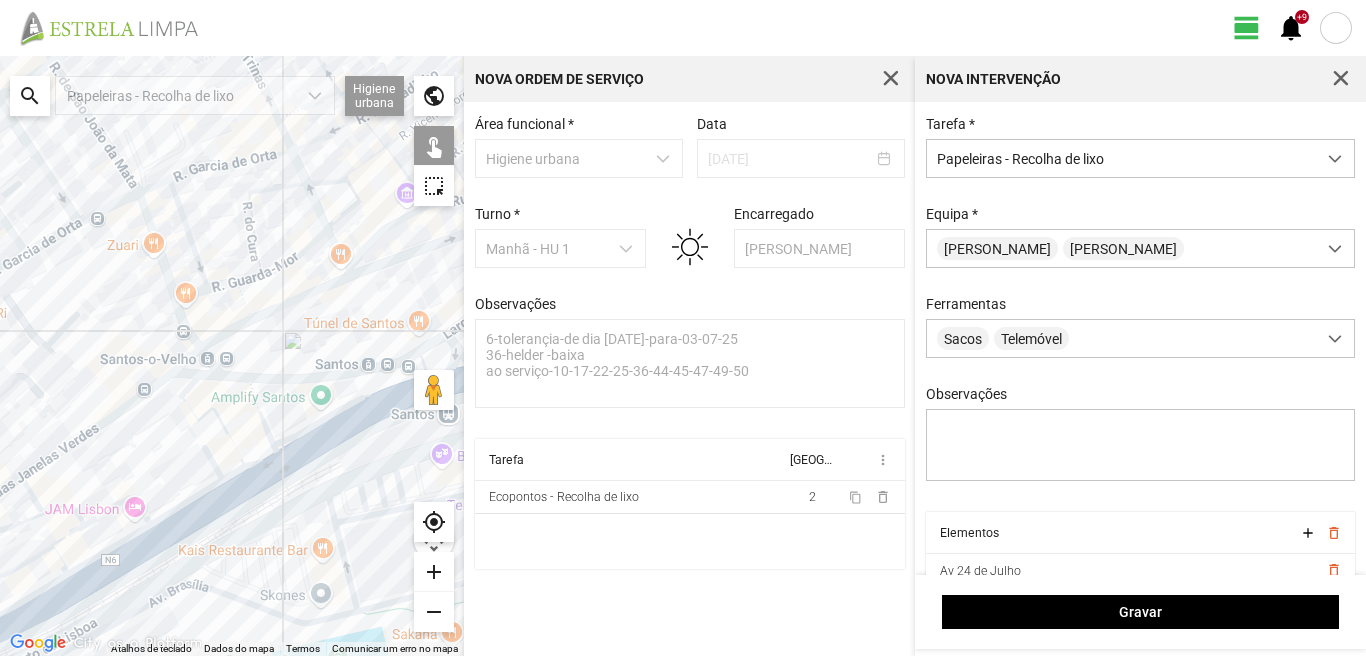 click on "Para navegar, prima as teclas de seta." 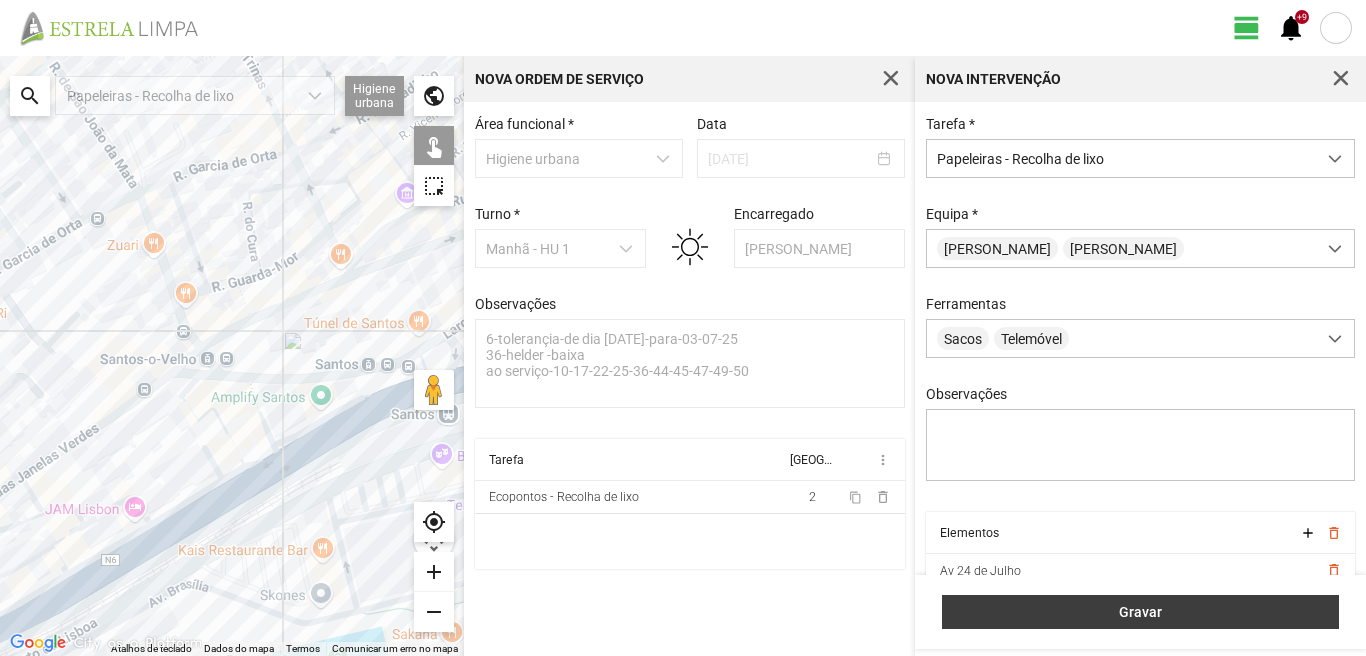 click on "Gravar" at bounding box center (1141, 612) 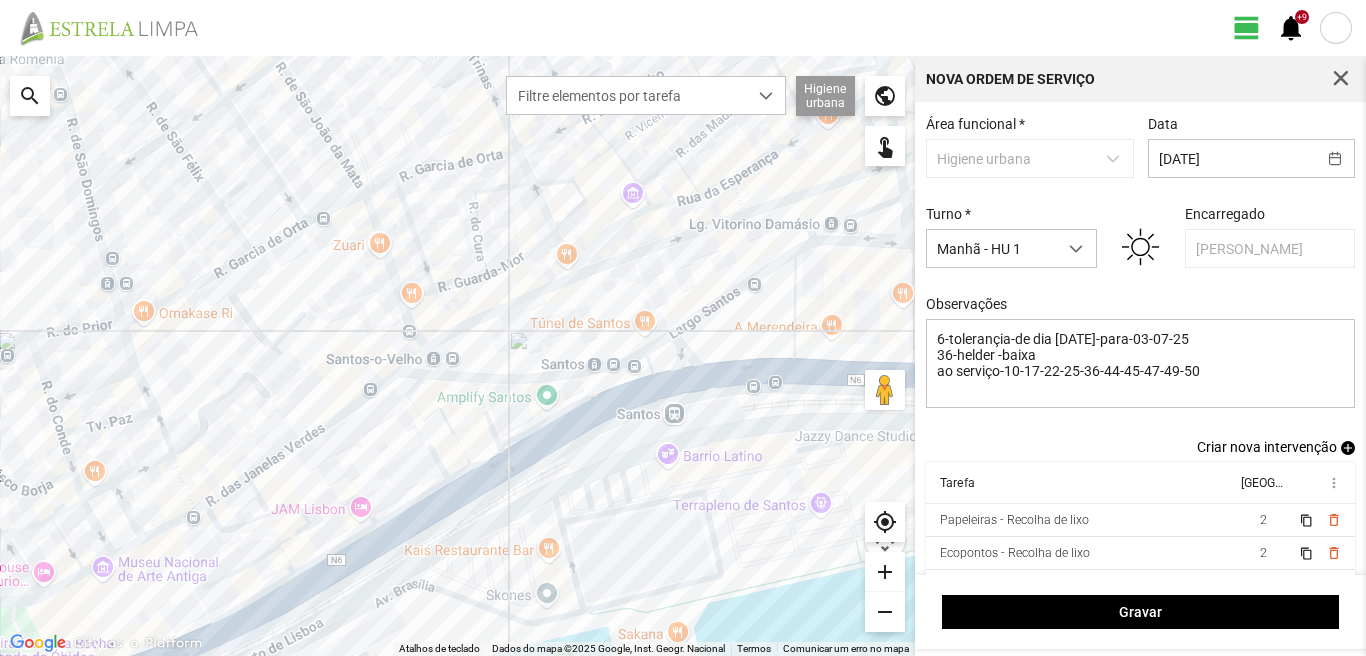 click on "add" at bounding box center [1348, 448] 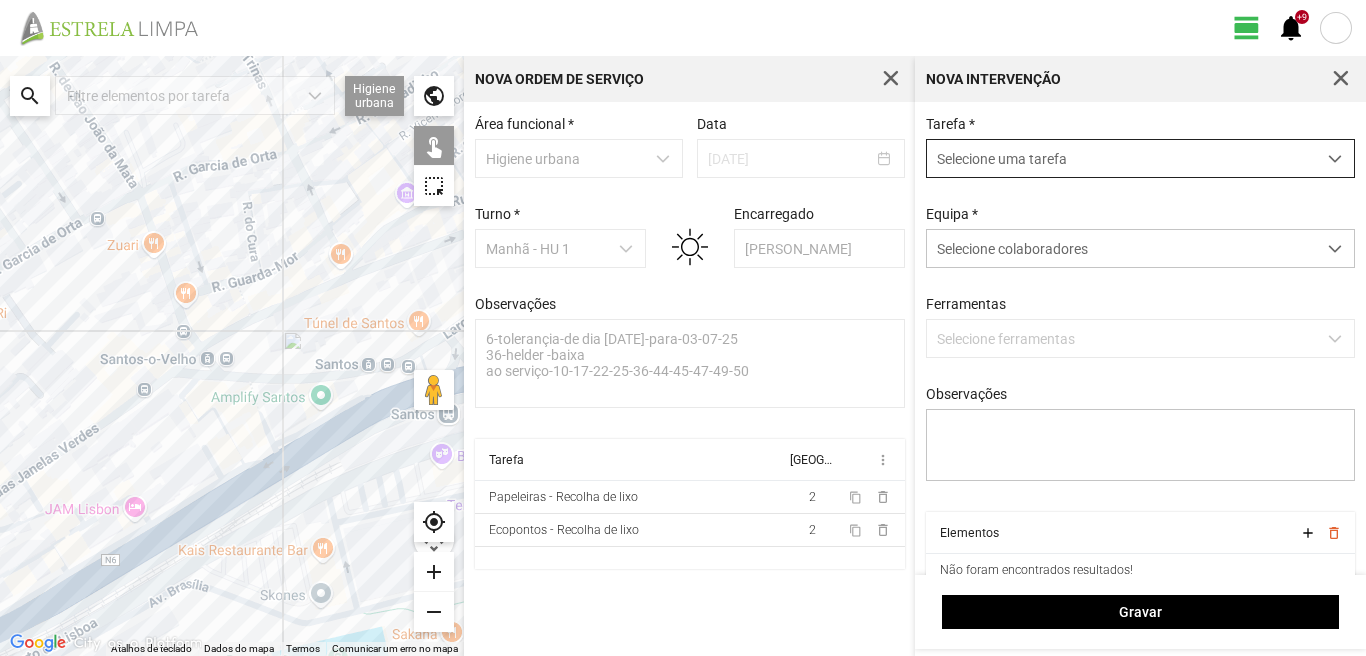 click on "Selecione uma tarefa" at bounding box center (1121, 158) 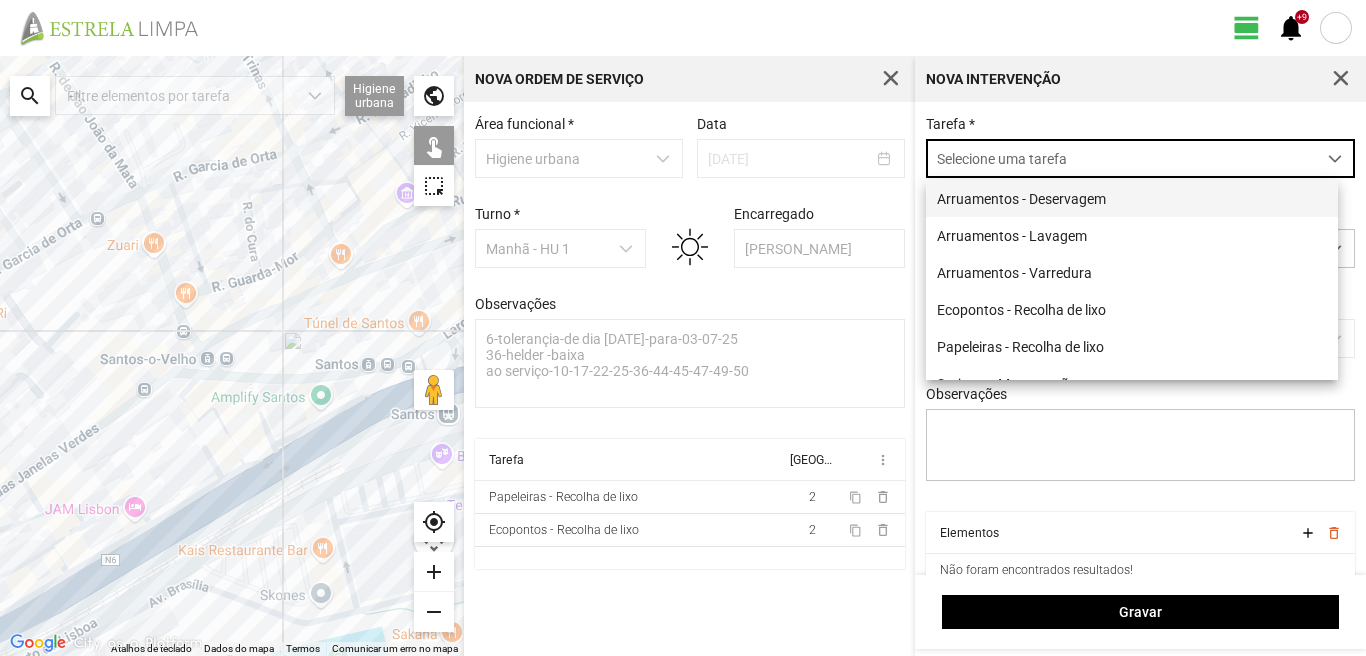 scroll, scrollTop: 11, scrollLeft: 89, axis: both 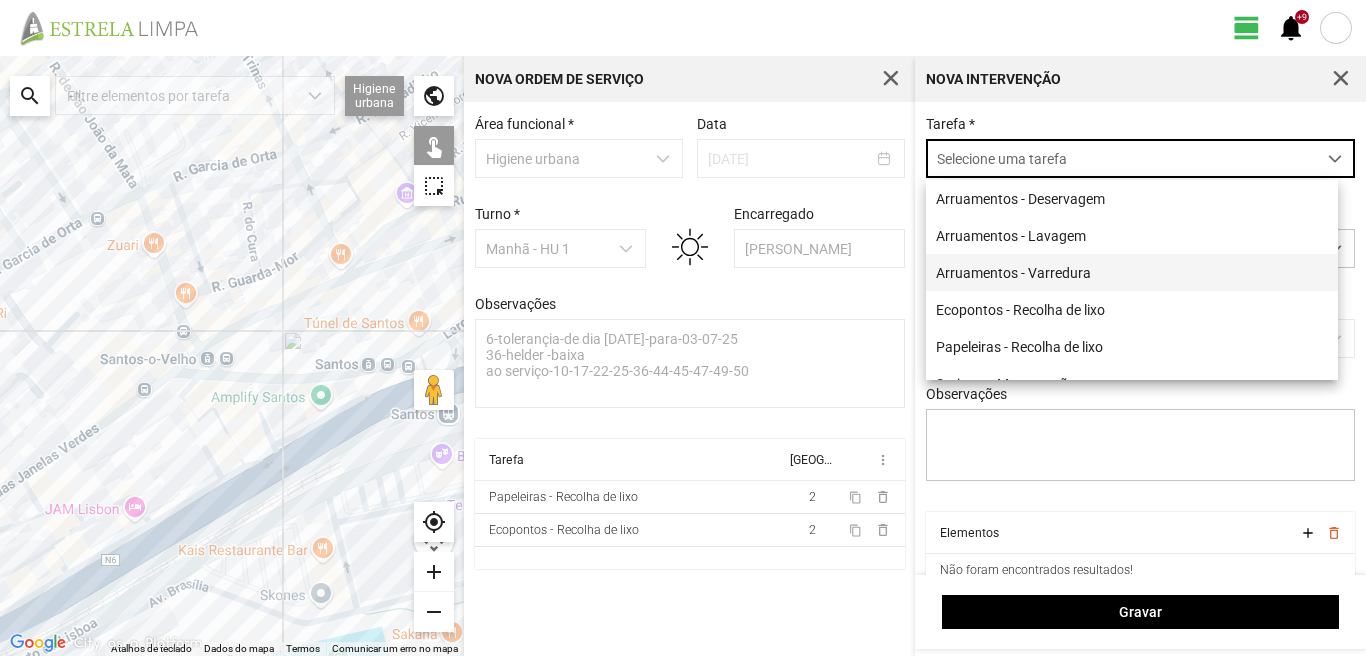 click on "Arruamentos - Varredura" at bounding box center (1132, 272) 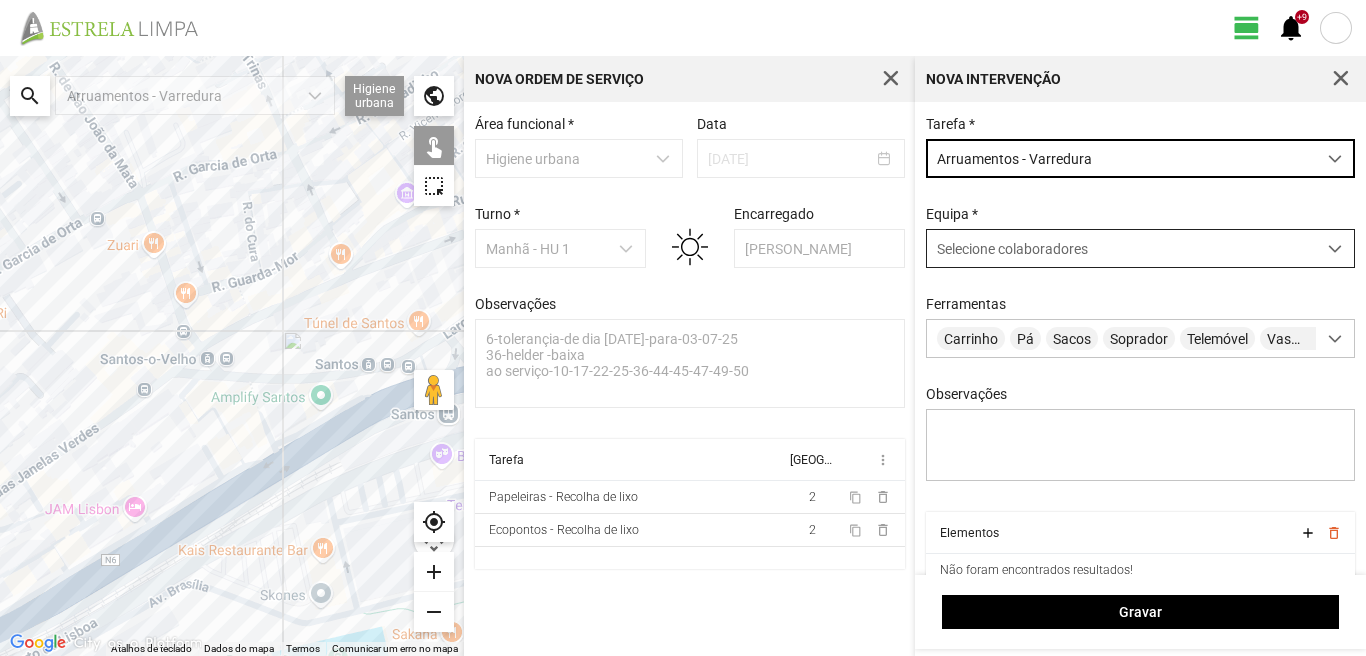 click on "Selecione colaboradores" at bounding box center (1012, 249) 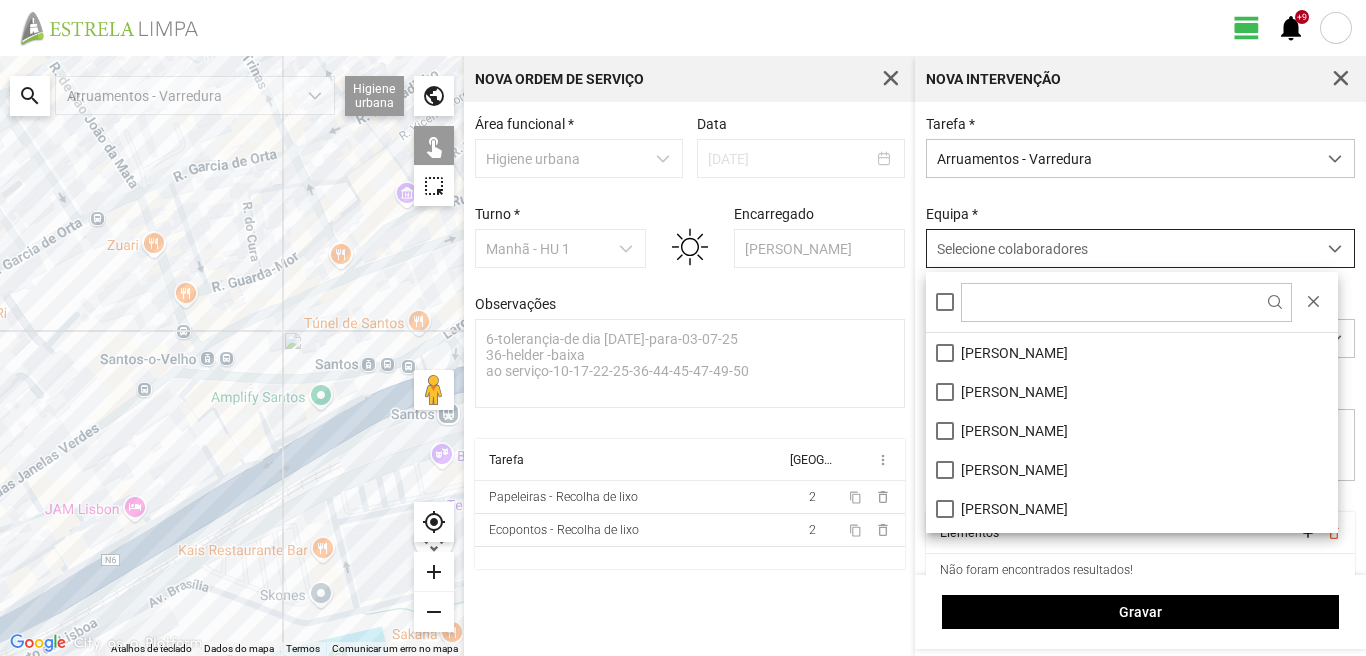 scroll, scrollTop: 11, scrollLeft: 89, axis: both 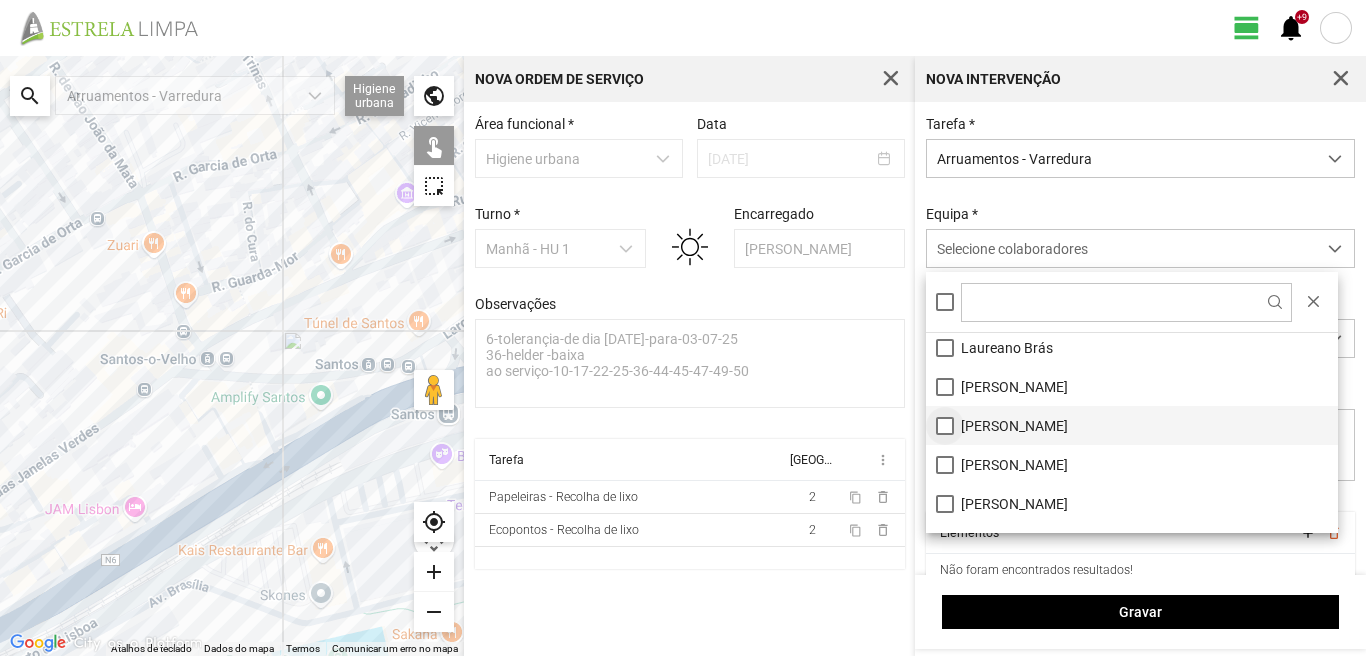 click on "[PERSON_NAME]" at bounding box center [1132, 425] 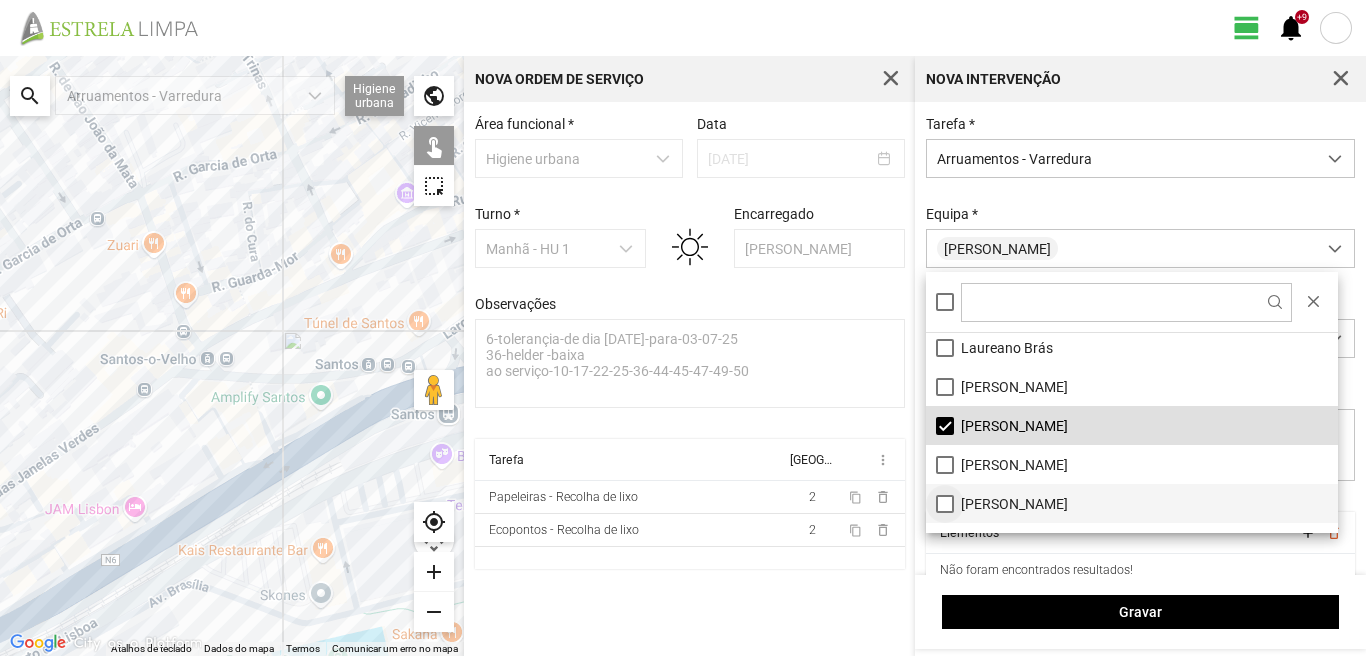 scroll, scrollTop: 268, scrollLeft: 0, axis: vertical 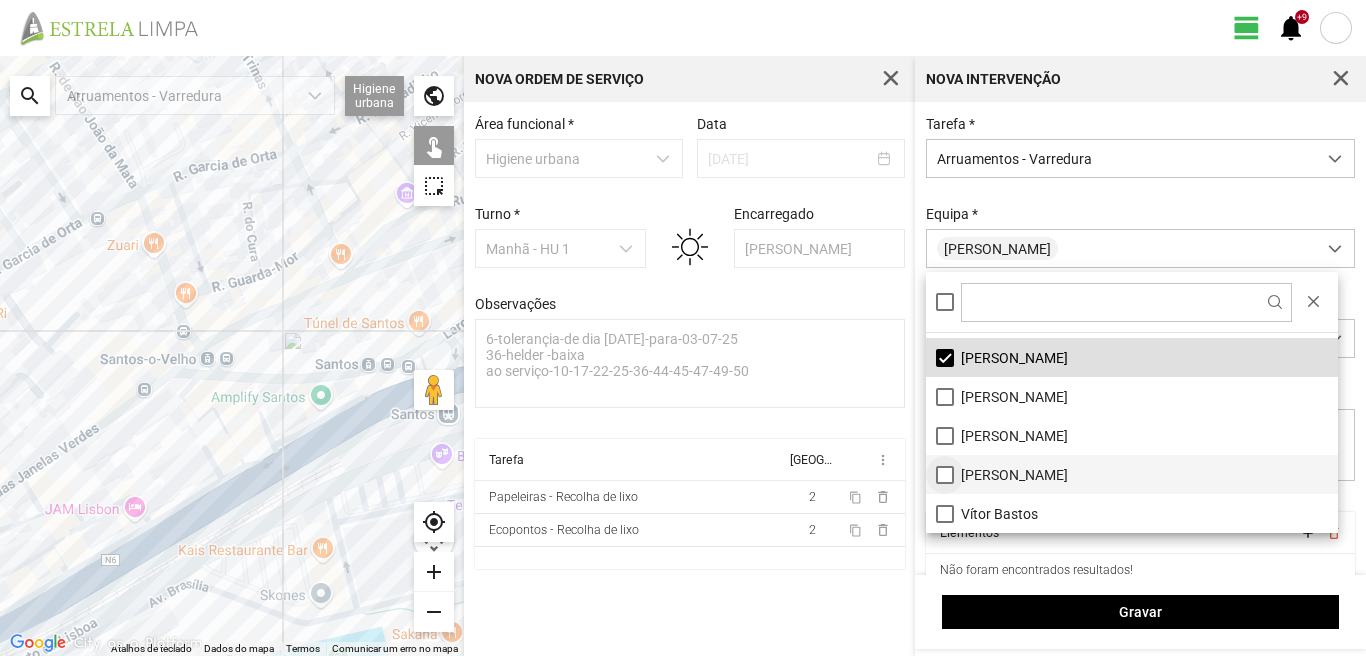 click on "[PERSON_NAME]" at bounding box center (1132, 474) 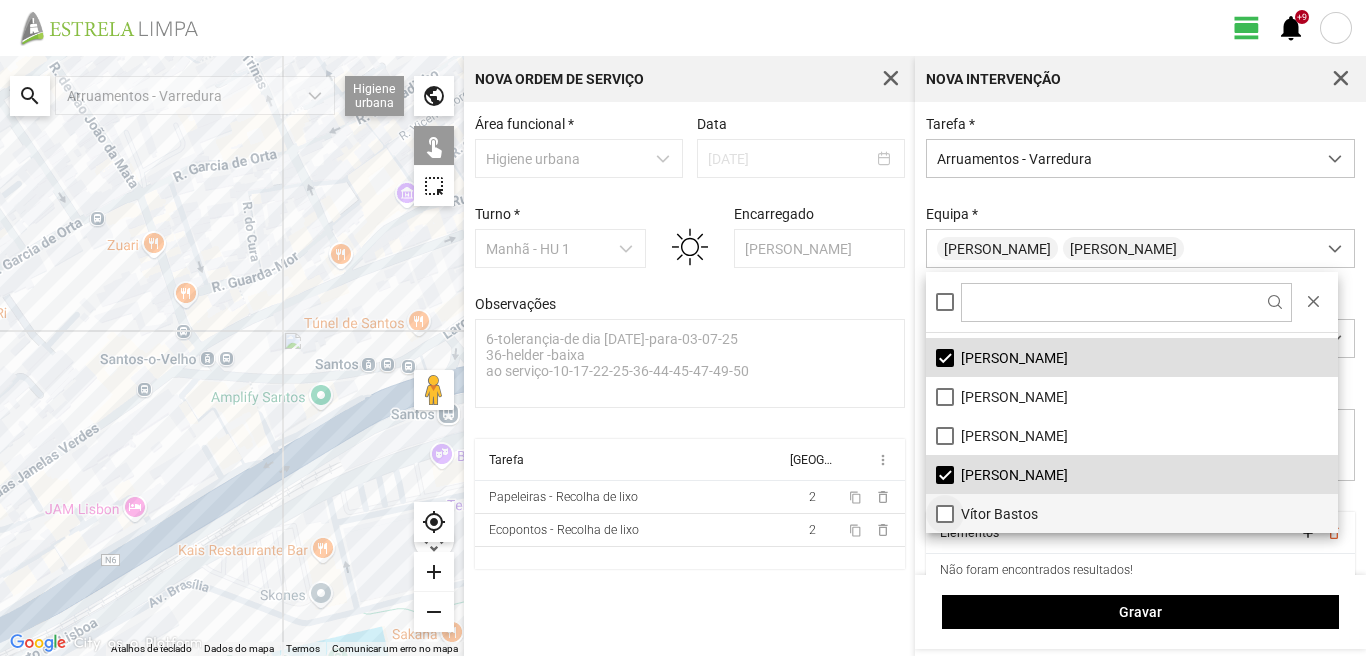 click on "Vítor Bastos" at bounding box center (1132, 513) 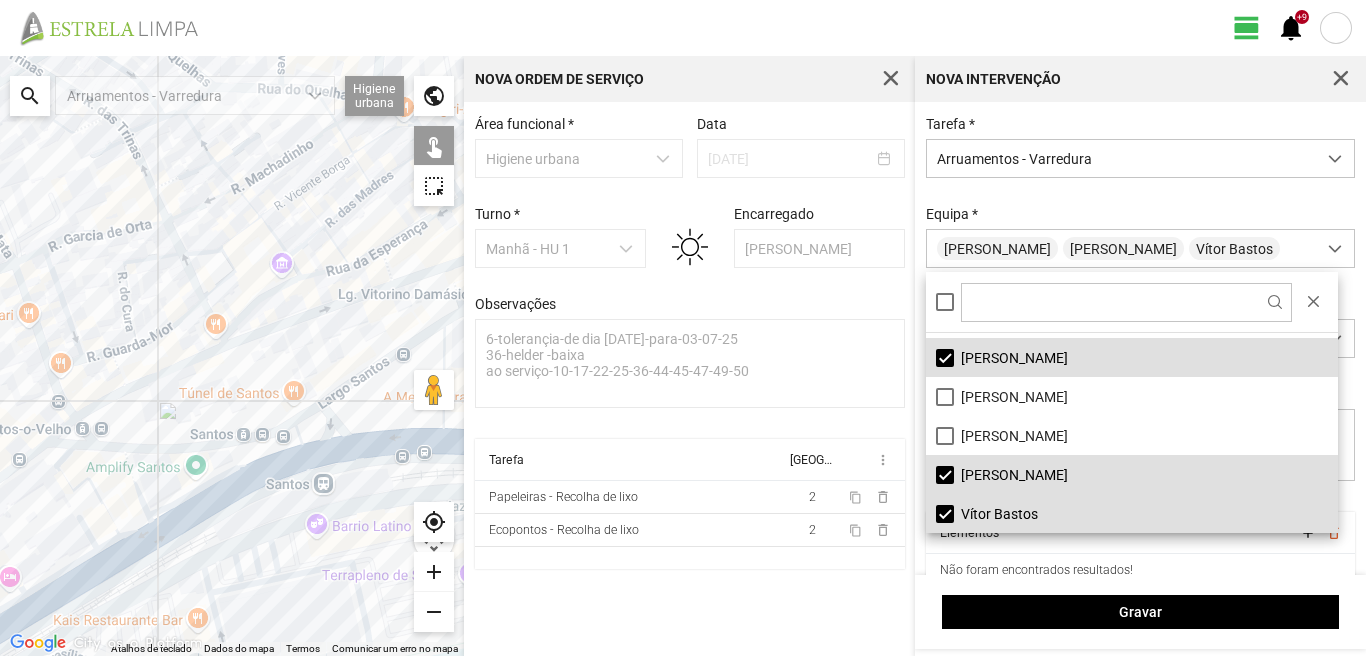 drag, startPoint x: 350, startPoint y: 325, endPoint x: 182, endPoint y: 426, distance: 196.02296 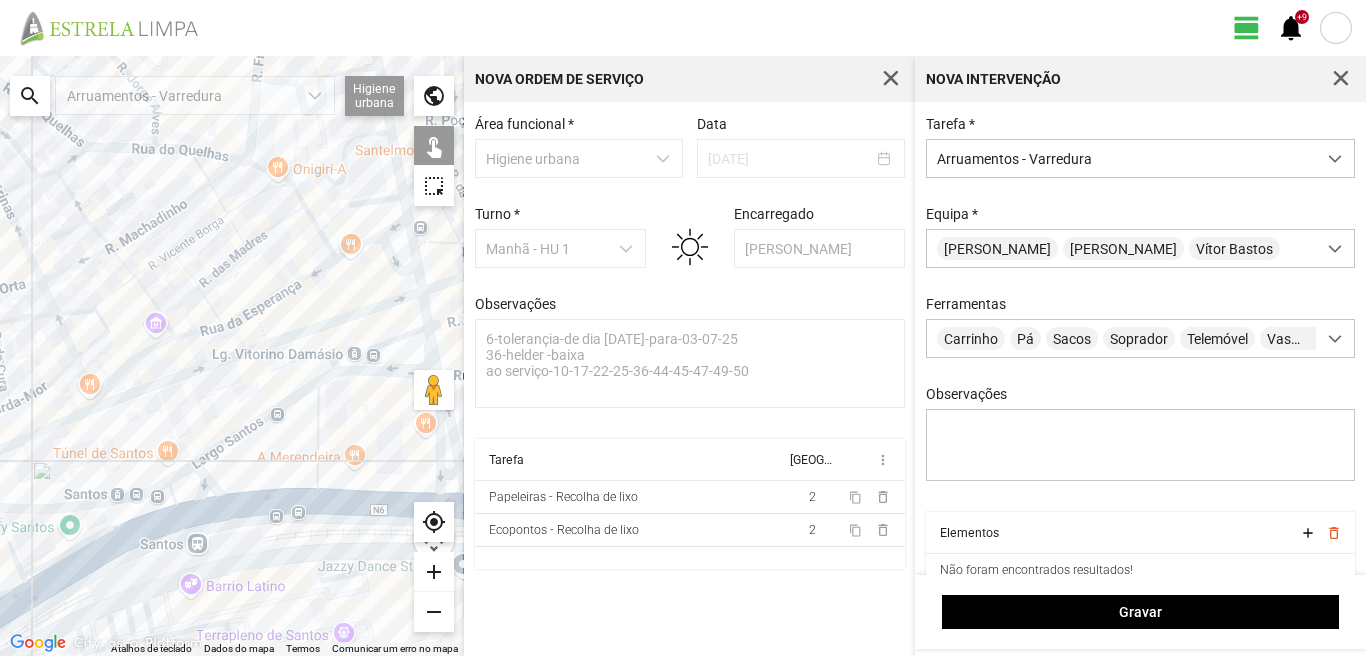 drag, startPoint x: 393, startPoint y: 344, endPoint x: 145, endPoint y: 403, distance: 254.92155 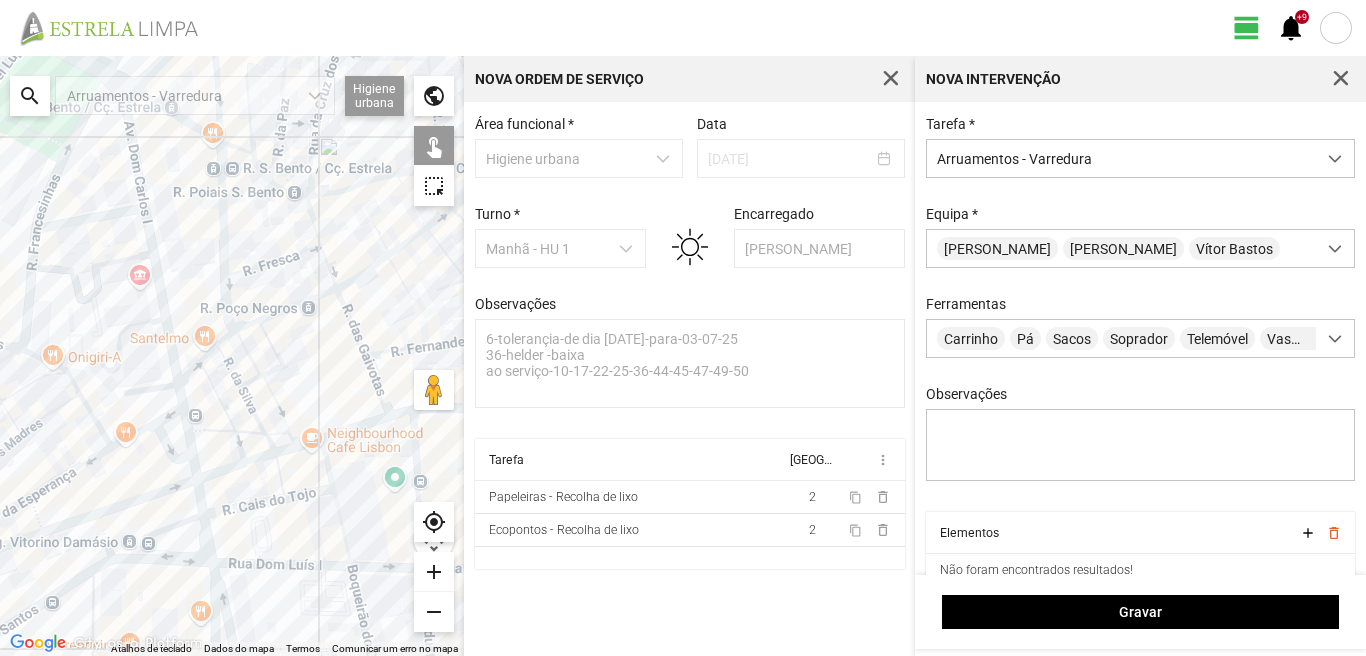 drag, startPoint x: 146, startPoint y: 158, endPoint x: 182, endPoint y: 378, distance: 222.926 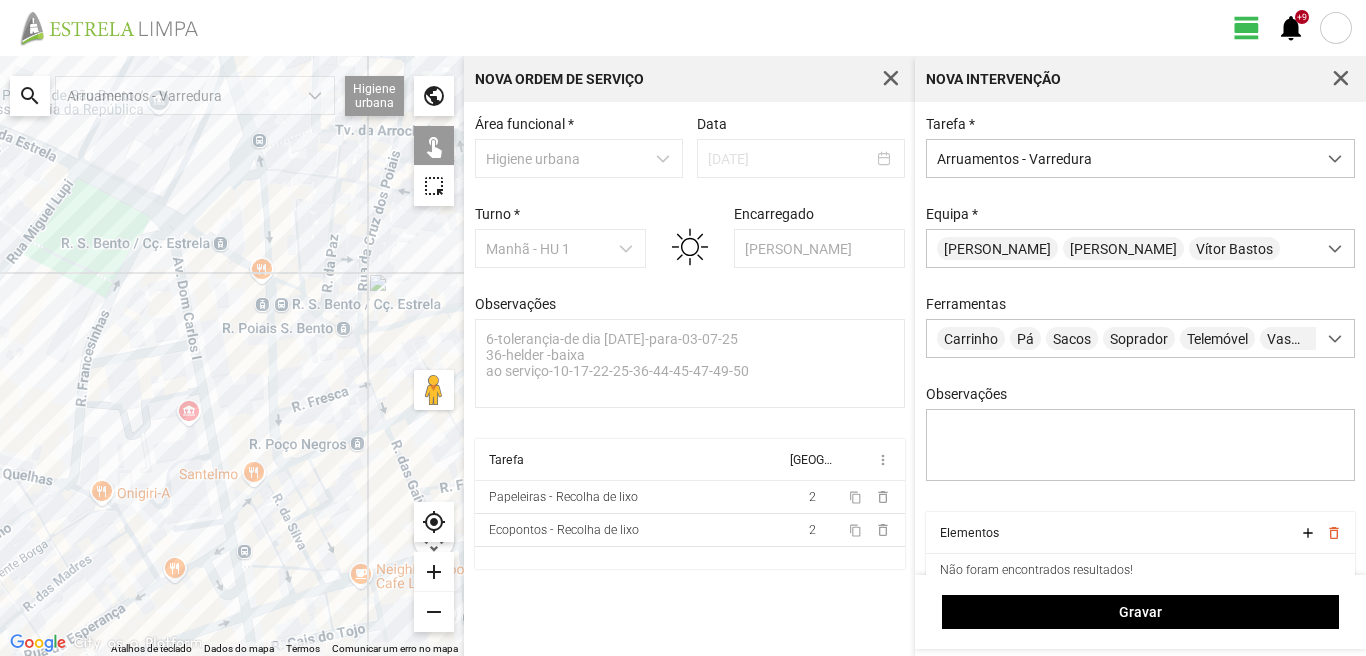 click on "Para navegar, prima as teclas de seta." 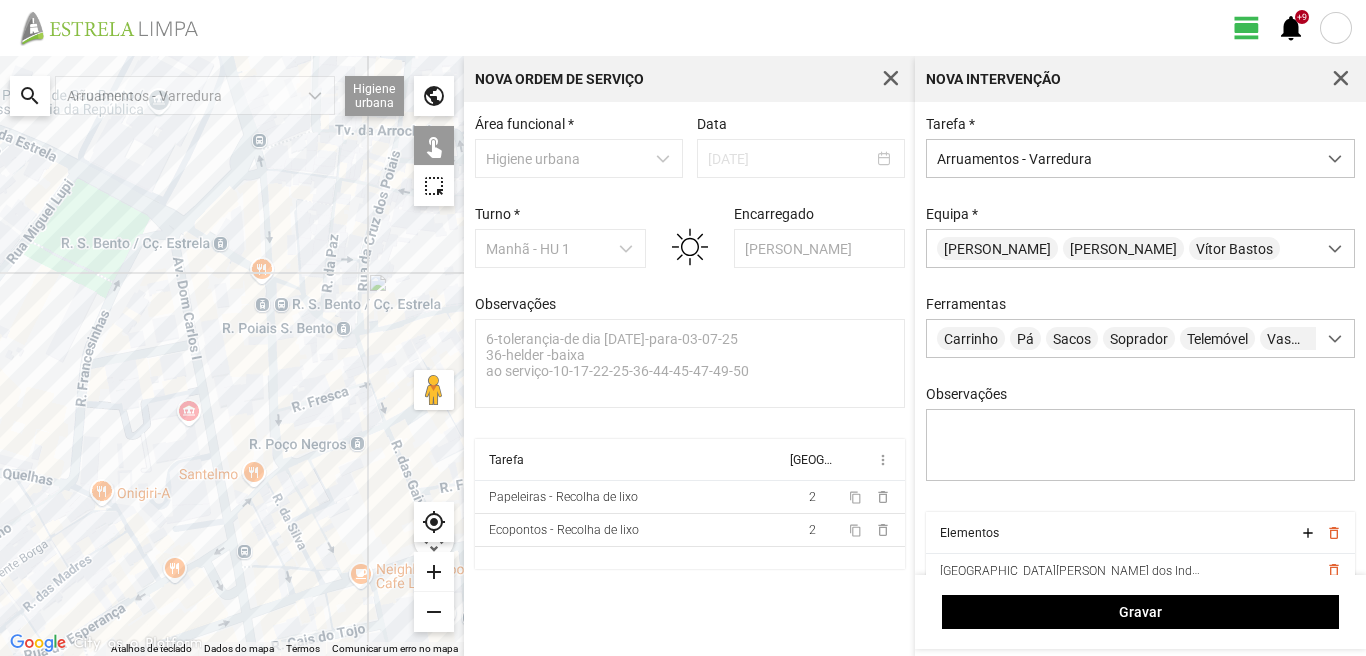 click on "Para navegar, prima as teclas de seta." 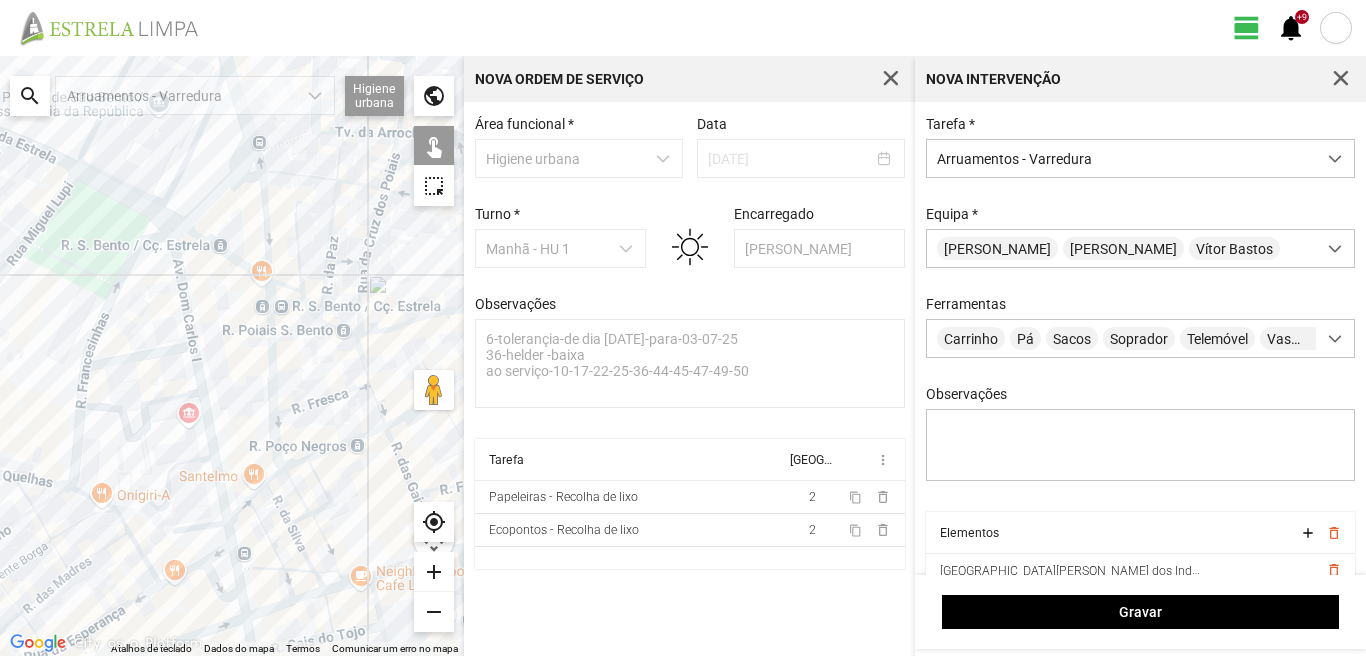 click on "Para navegar, prima as teclas de seta." 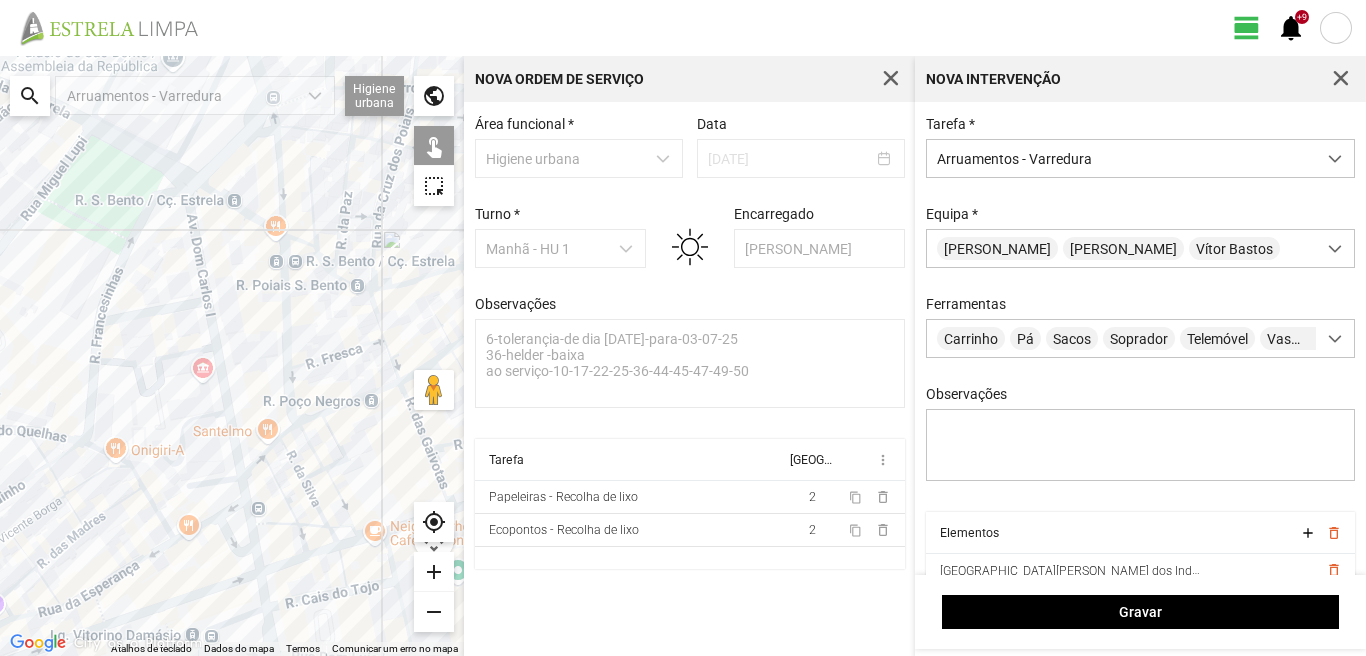 drag, startPoint x: 236, startPoint y: 554, endPoint x: 255, endPoint y: 468, distance: 88.07383 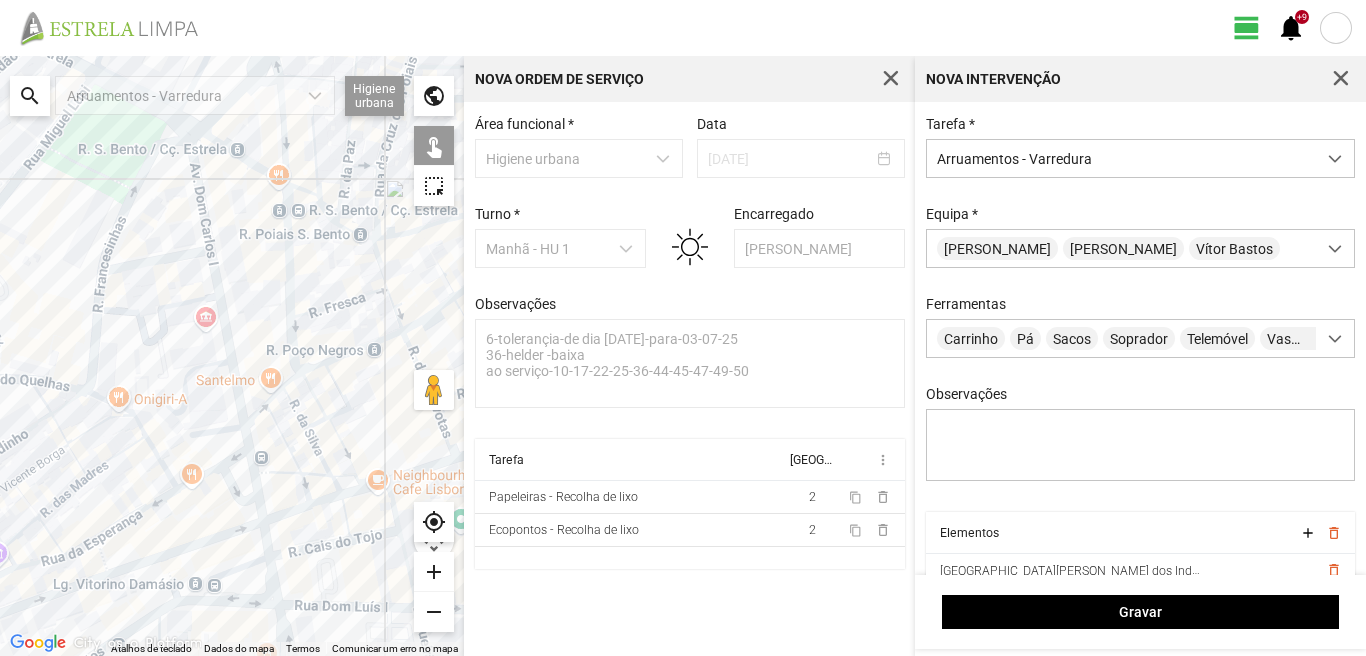 click on "Para navegar, prima as teclas de seta." 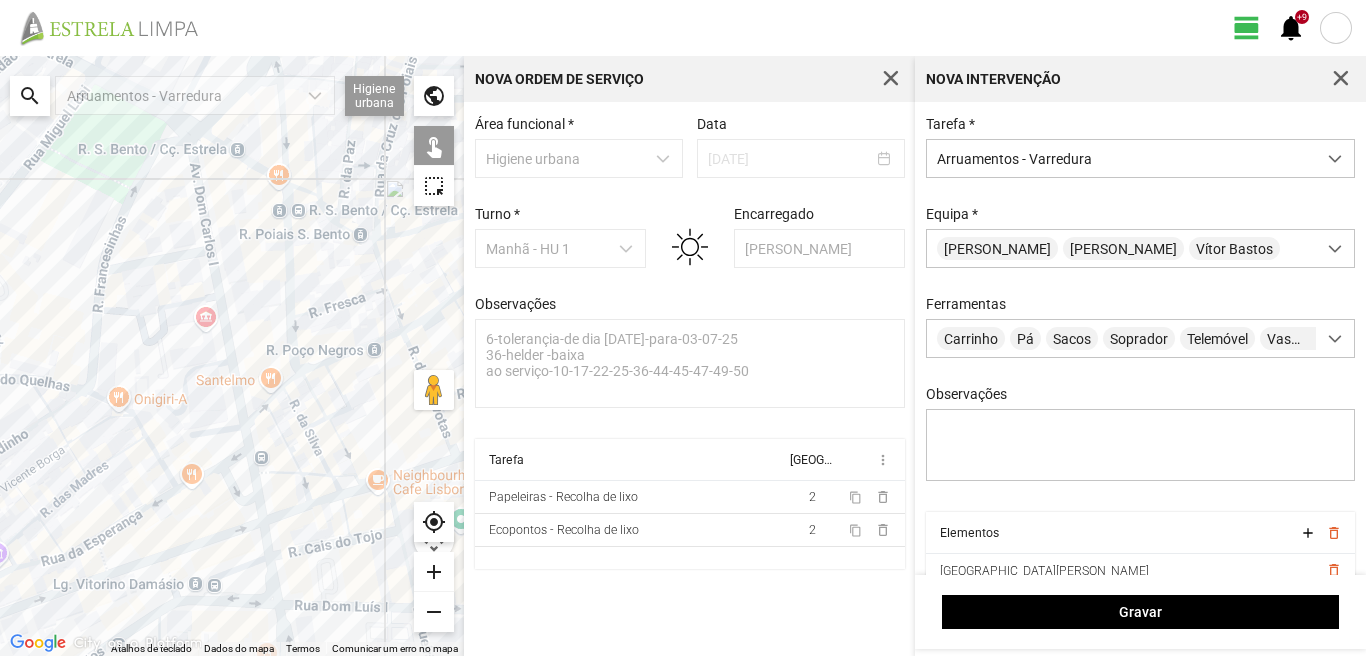 click on "Para navegar, prima as teclas de seta." 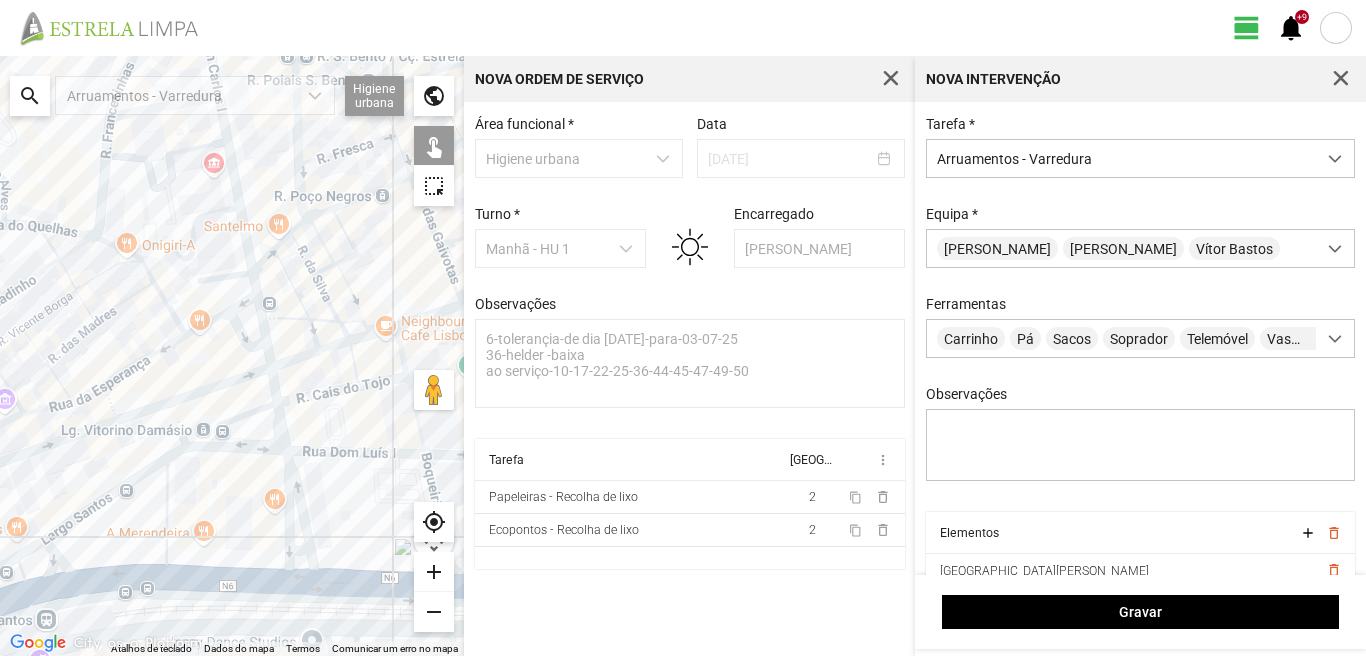 drag, startPoint x: 264, startPoint y: 554, endPoint x: 276, endPoint y: 400, distance: 154.46683 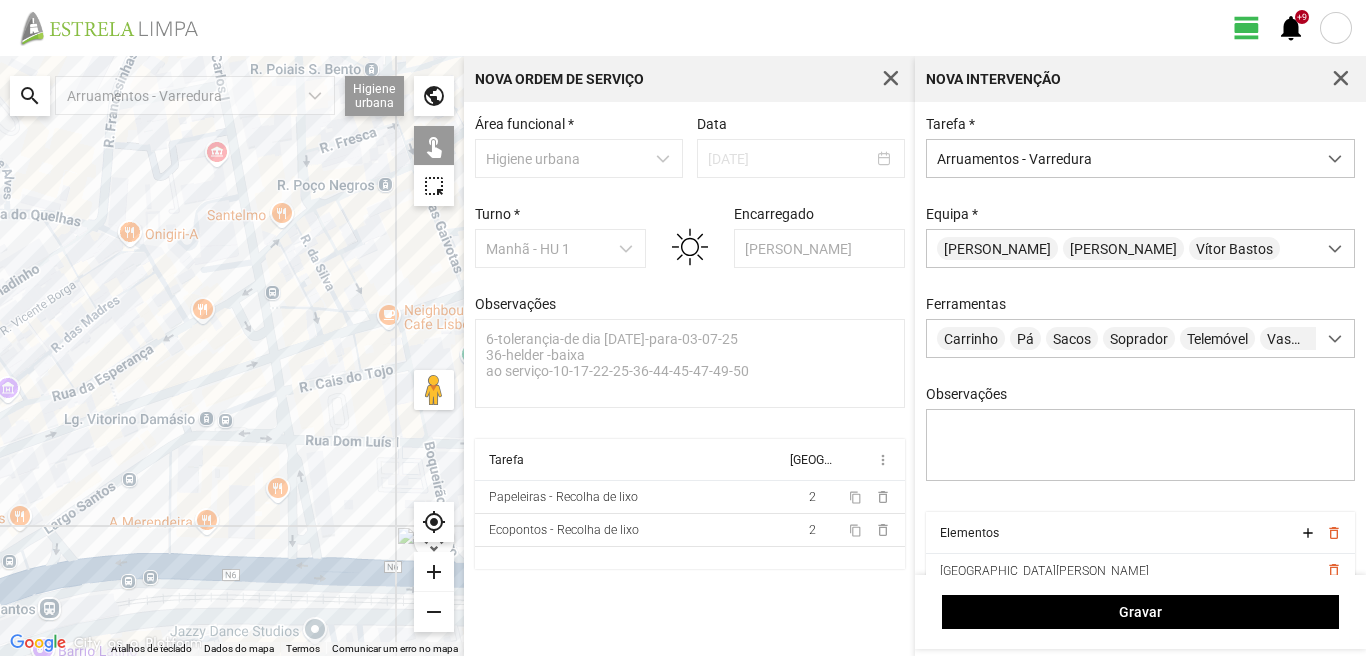 click on "Para navegar, prima as teclas de seta." 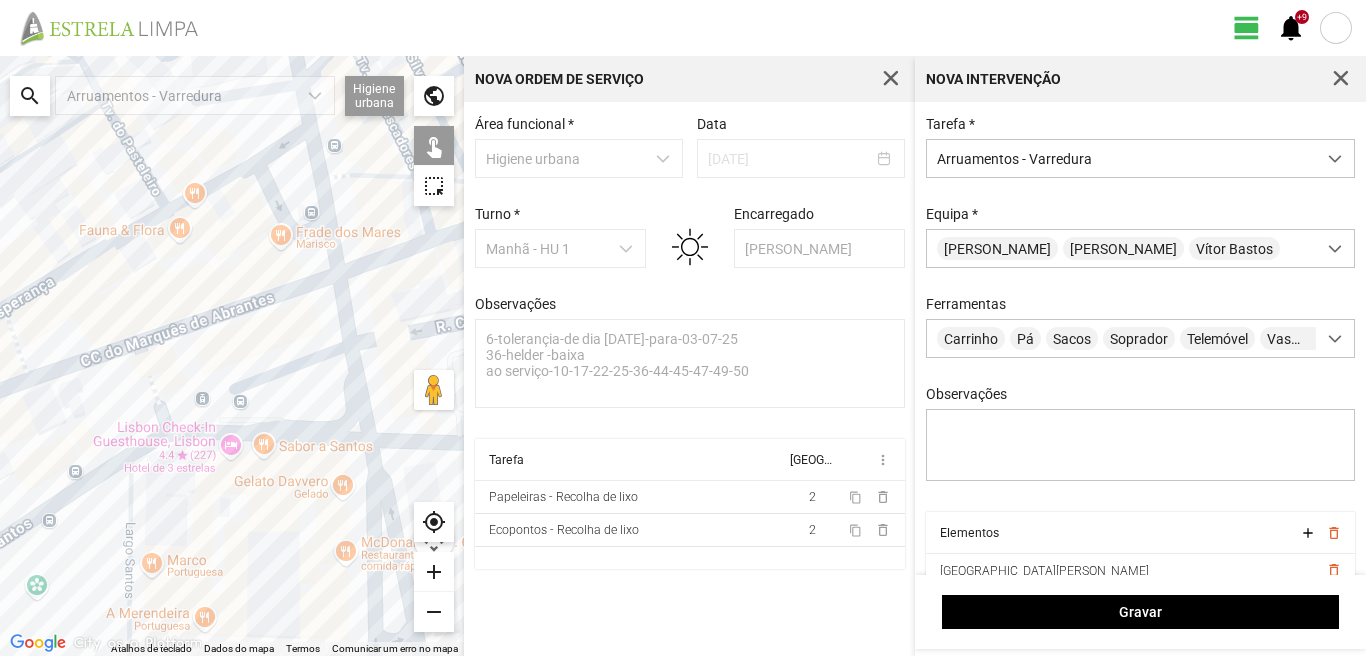 click on "Para navegar, prima as teclas de seta." 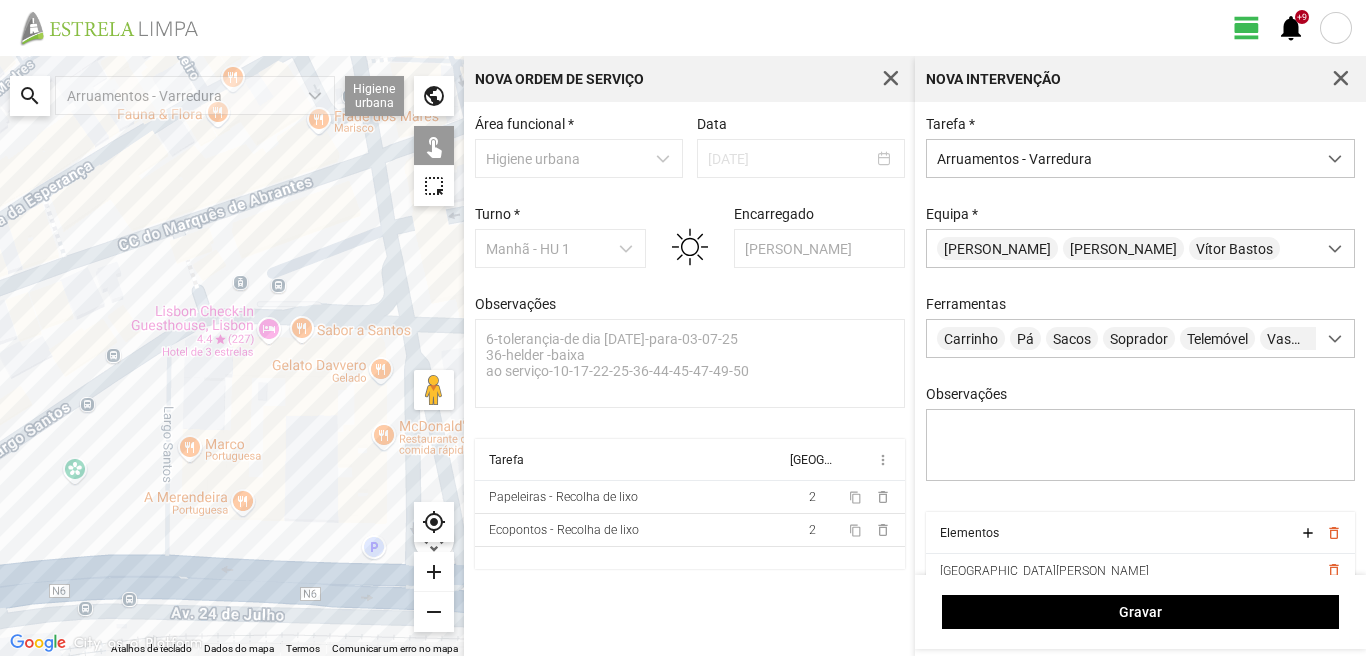drag, startPoint x: 179, startPoint y: 540, endPoint x: 219, endPoint y: 419, distance: 127.440186 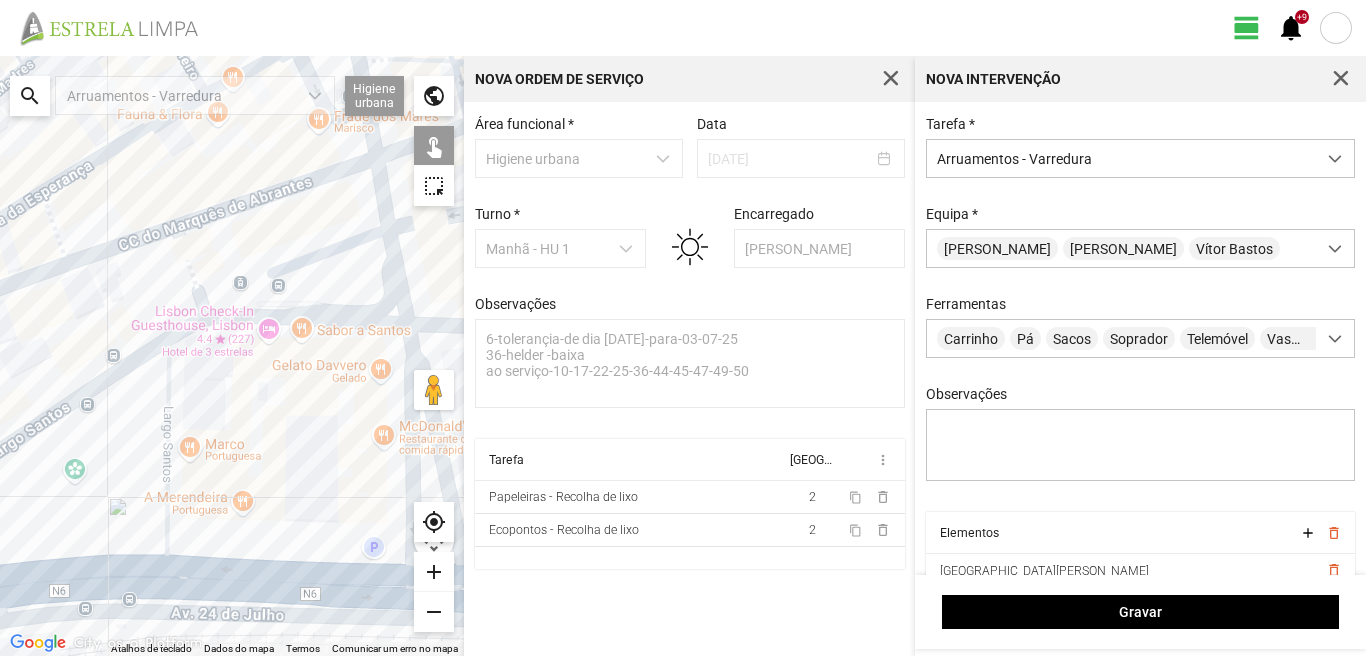 click on "Para navegar, prima as teclas de seta." 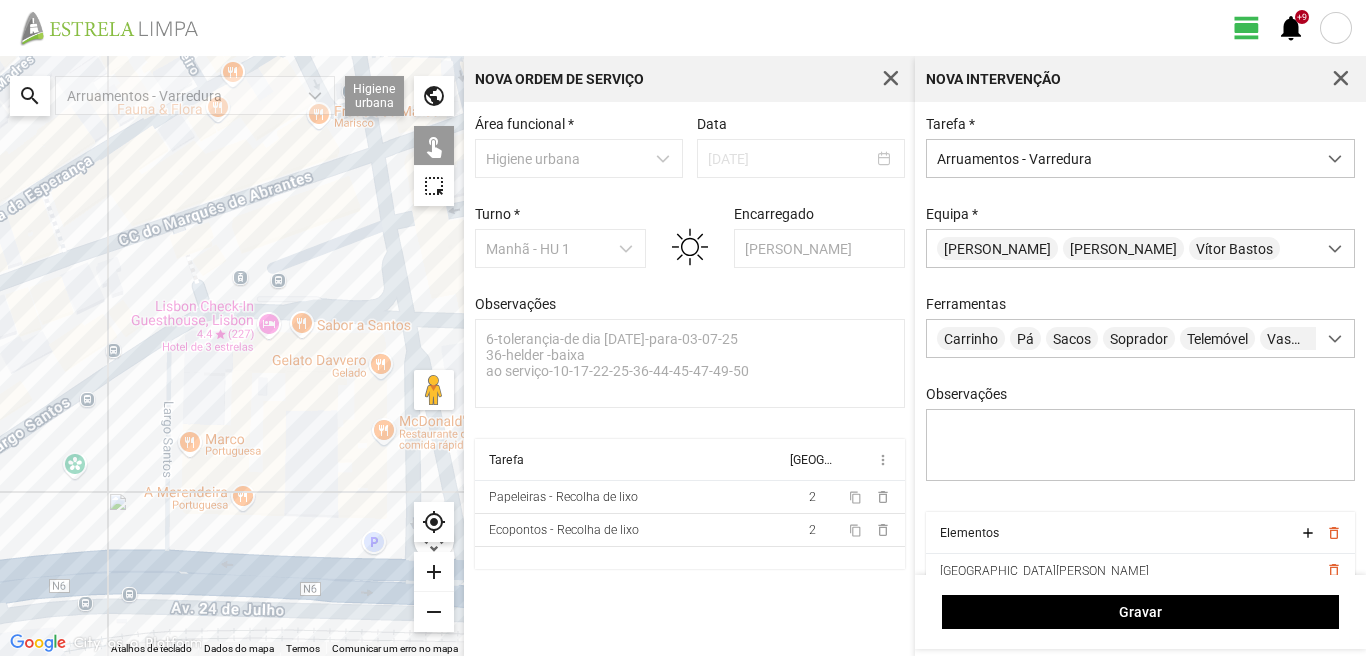 click on "Para navegar, prima as teclas de seta." 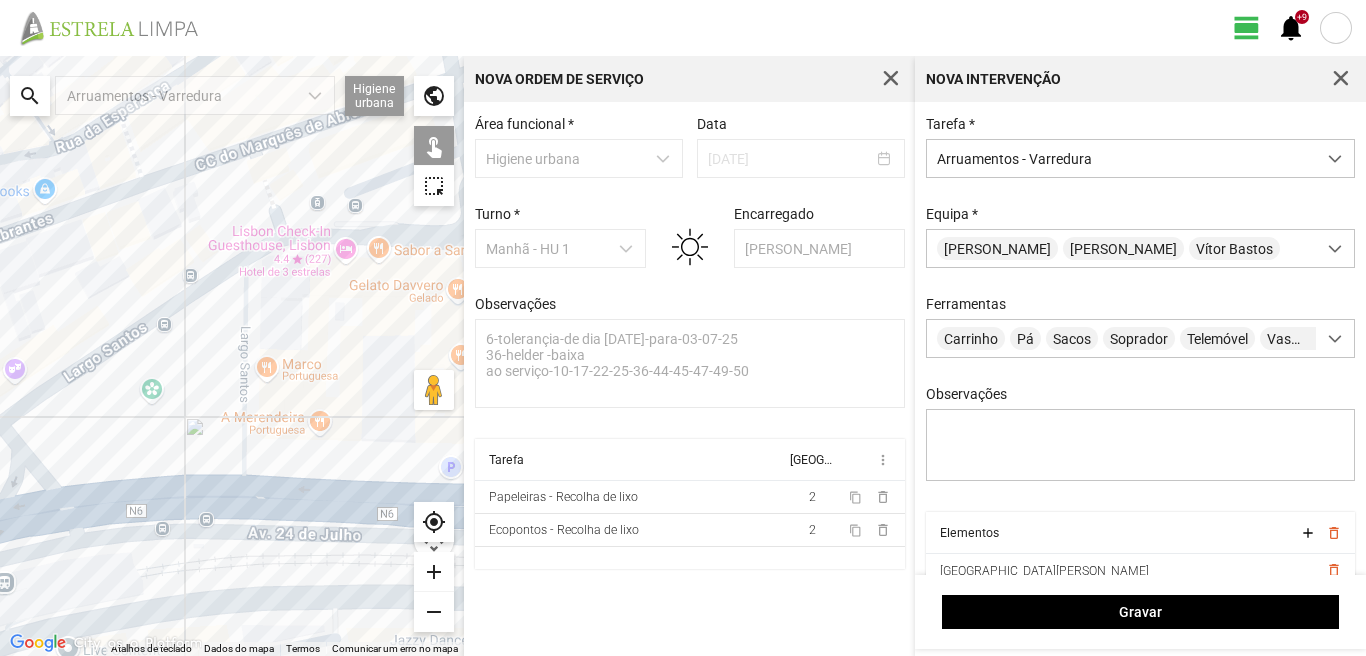 drag, startPoint x: 80, startPoint y: 484, endPoint x: 169, endPoint y: 400, distance: 122.380554 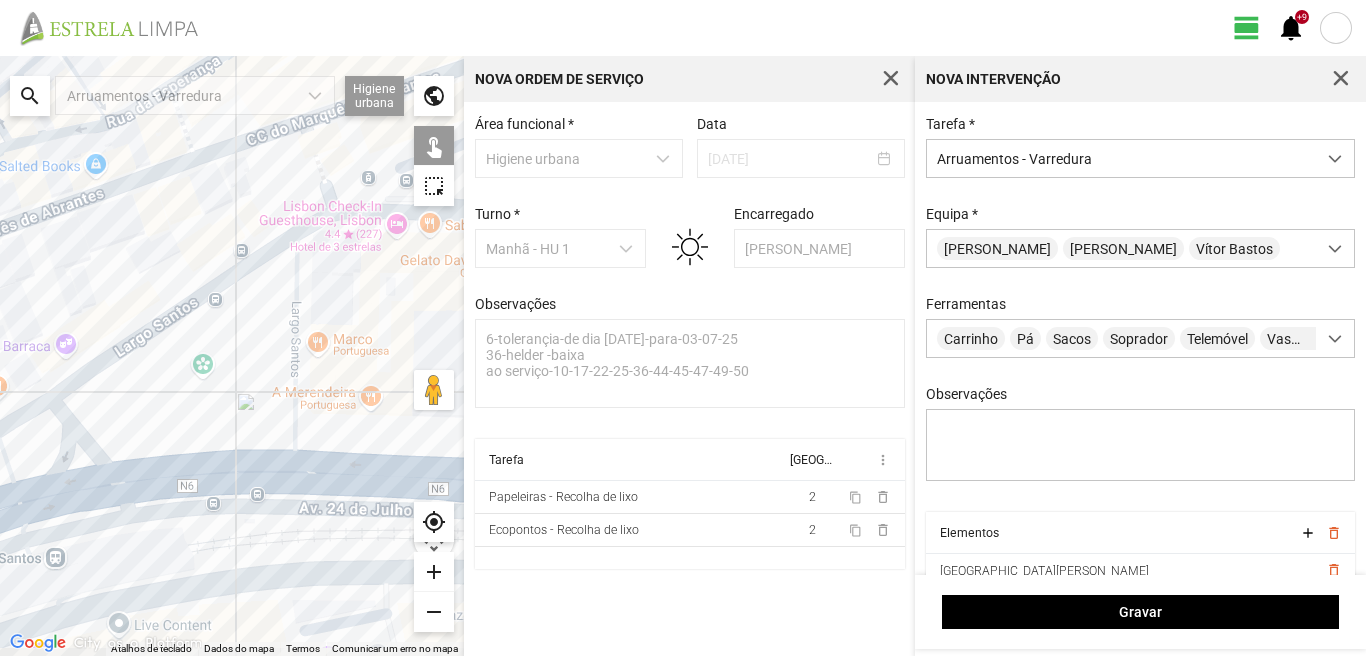 drag, startPoint x: 106, startPoint y: 458, endPoint x: 174, endPoint y: 434, distance: 72.11102 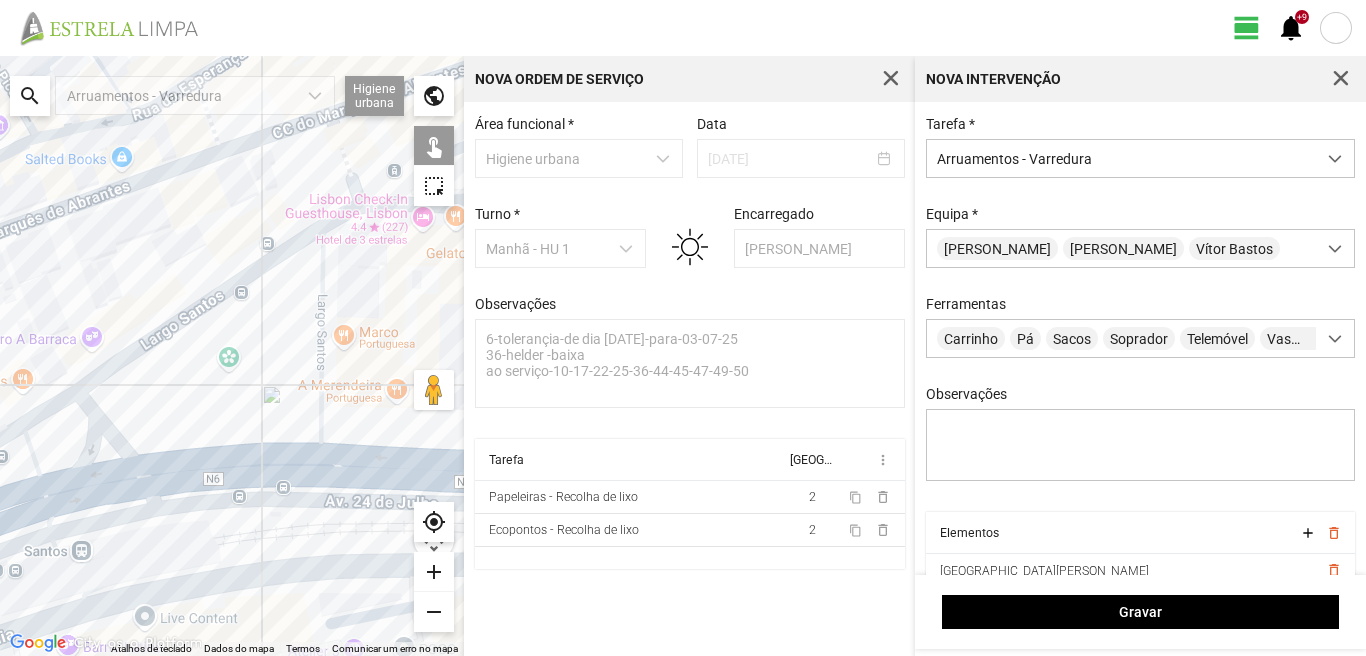 click on "Para navegar, prima as teclas de seta." 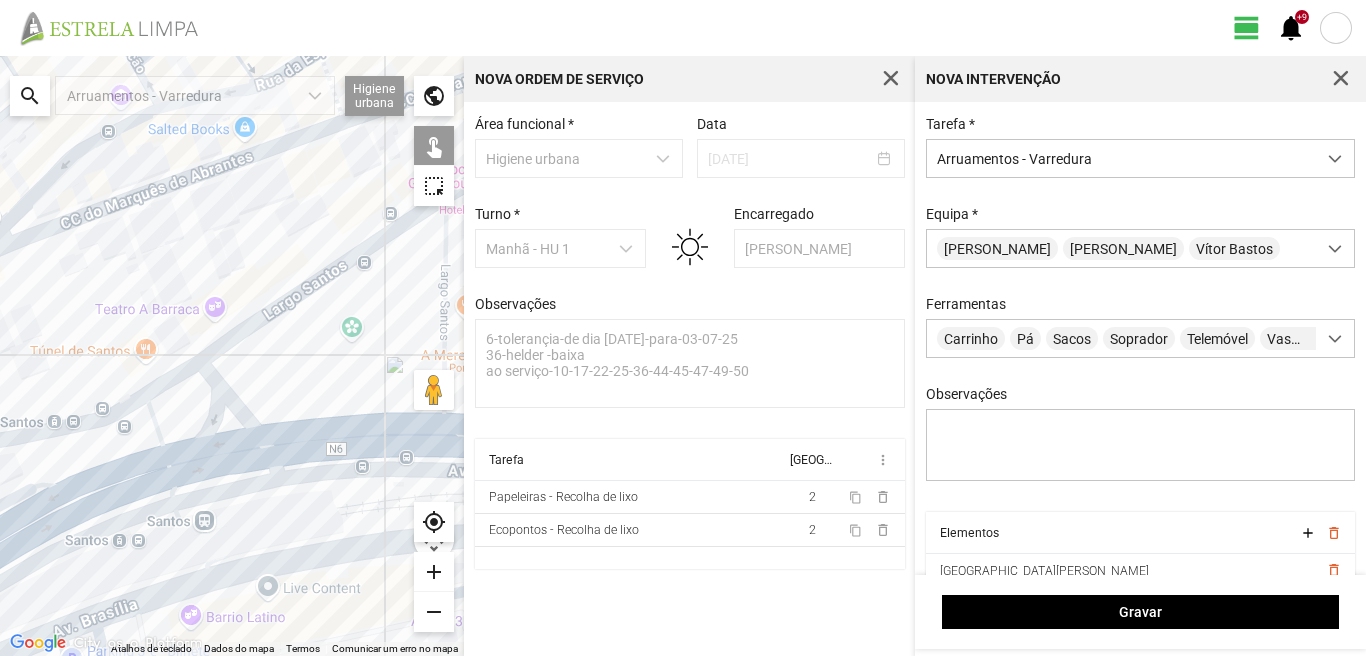 drag, startPoint x: 69, startPoint y: 477, endPoint x: 220, endPoint y: 442, distance: 155.00322 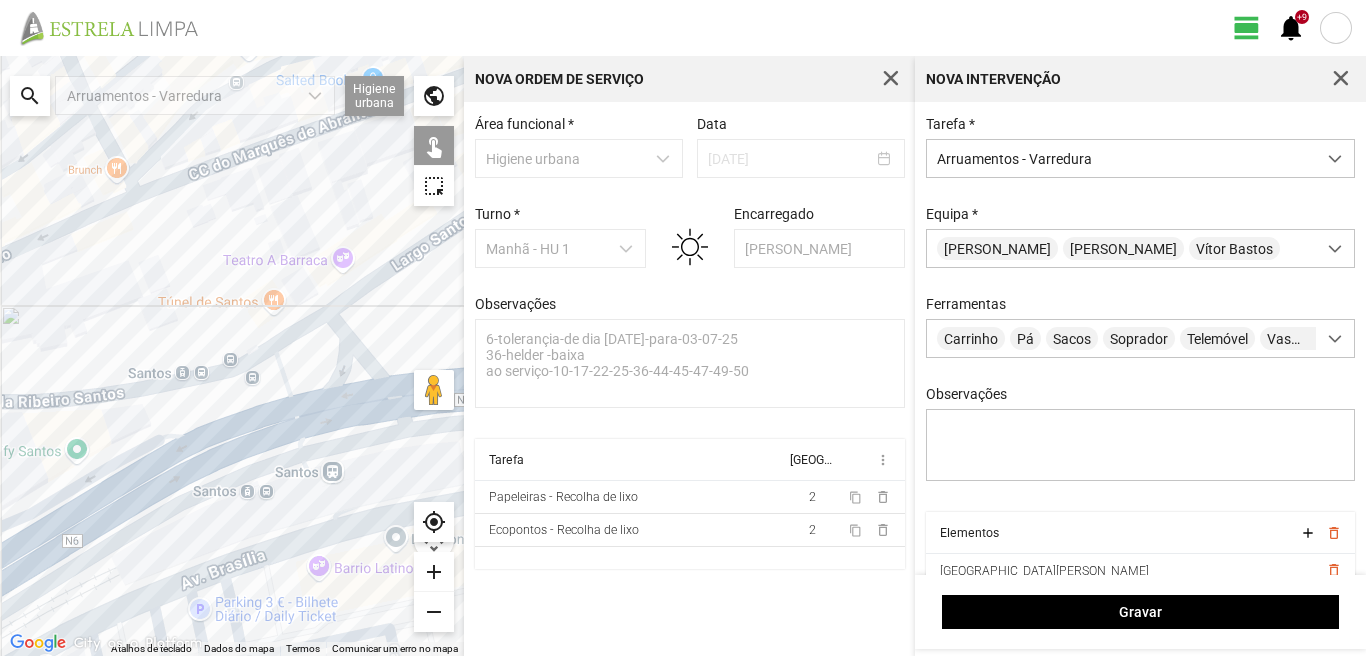 drag, startPoint x: 16, startPoint y: 511, endPoint x: 146, endPoint y: 431, distance: 152.64337 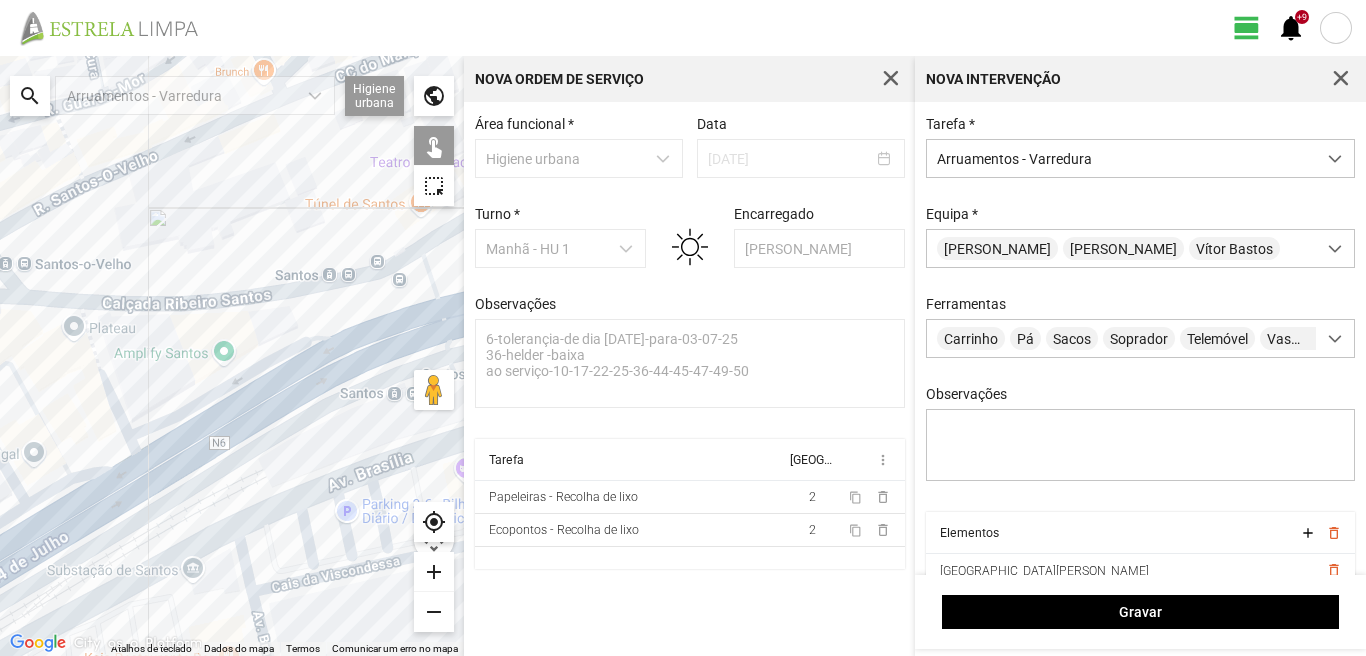 drag, startPoint x: 95, startPoint y: 491, endPoint x: 125, endPoint y: 429, distance: 68.8767 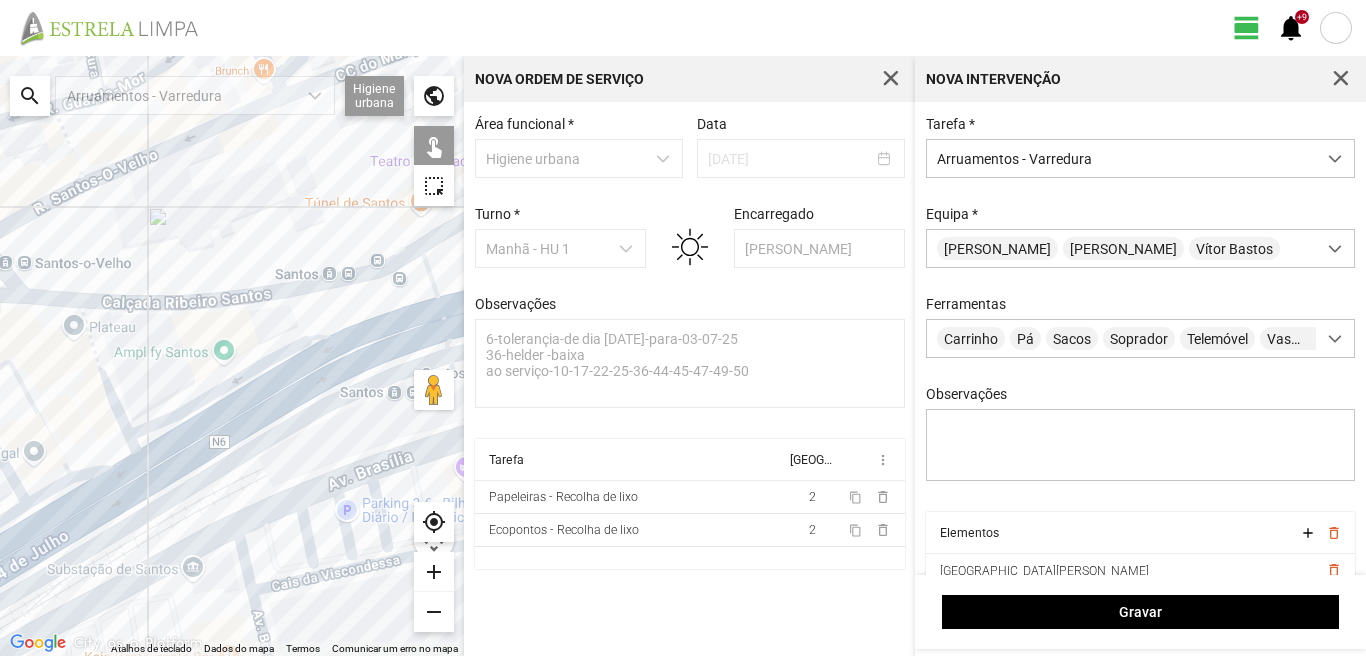 click on "Para navegar, prima as teclas de seta." 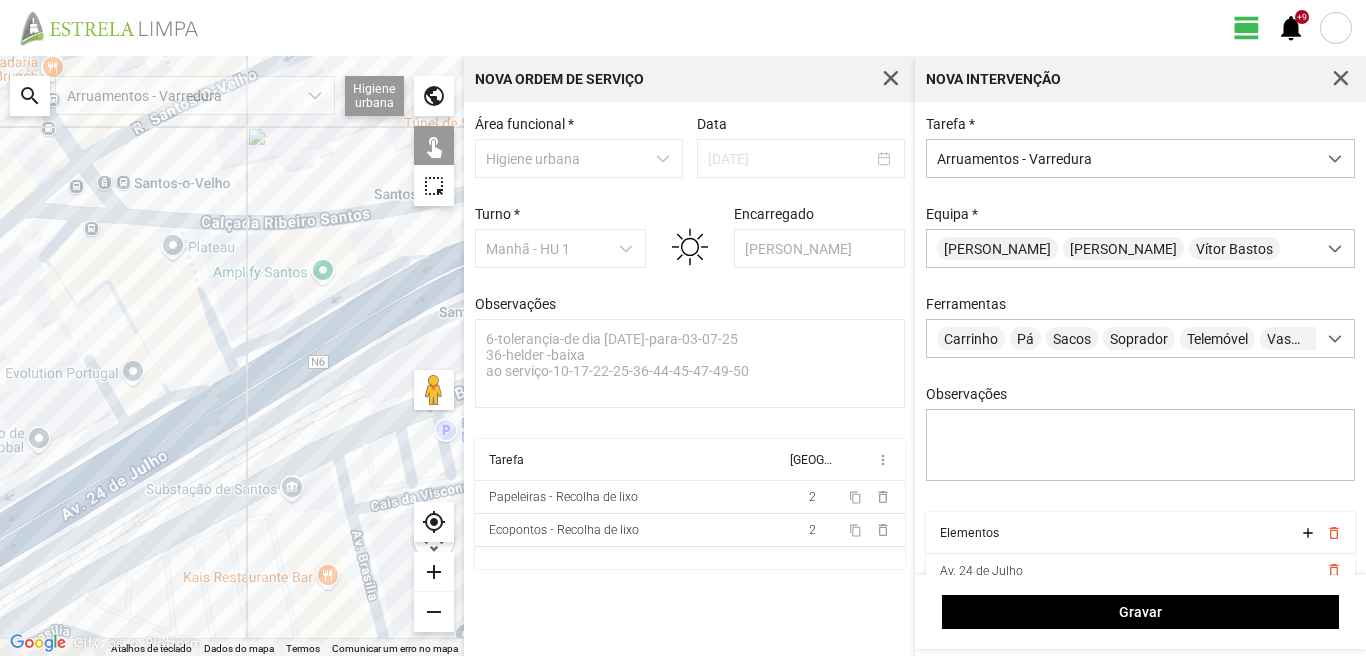 drag, startPoint x: 74, startPoint y: 504, endPoint x: 186, endPoint y: 425, distance: 137.05838 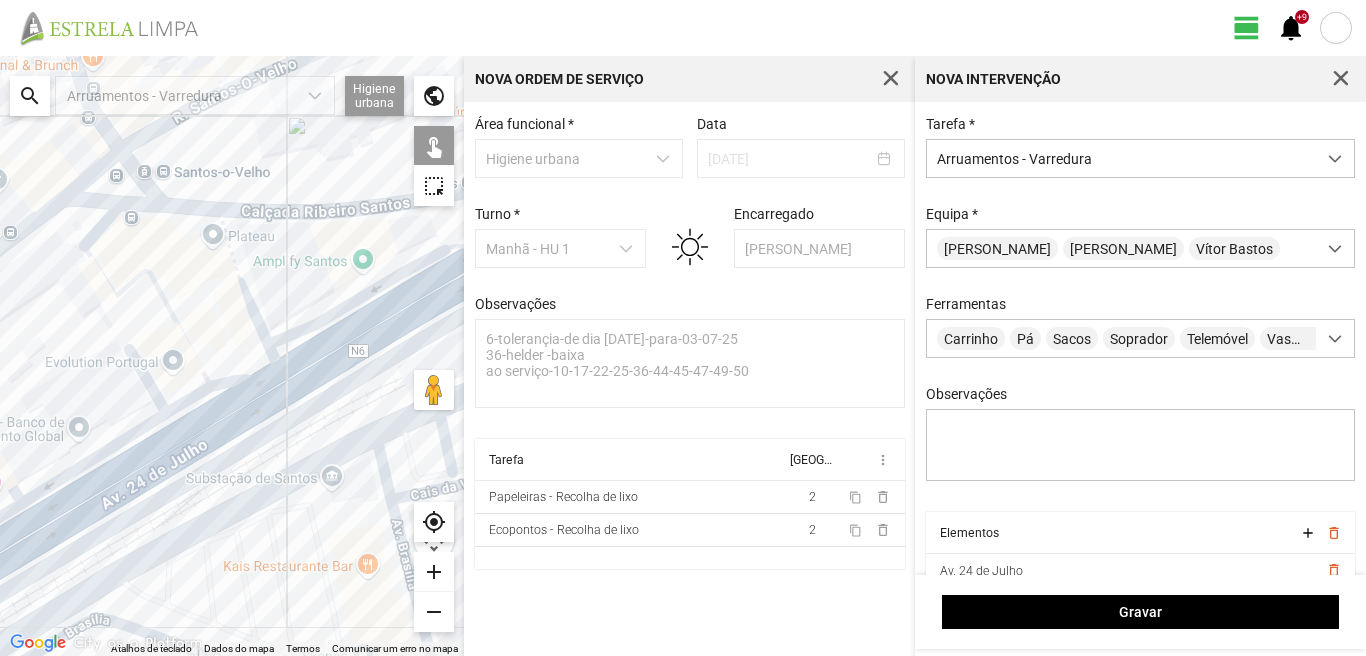 click on "Para navegar, prima as teclas de seta." 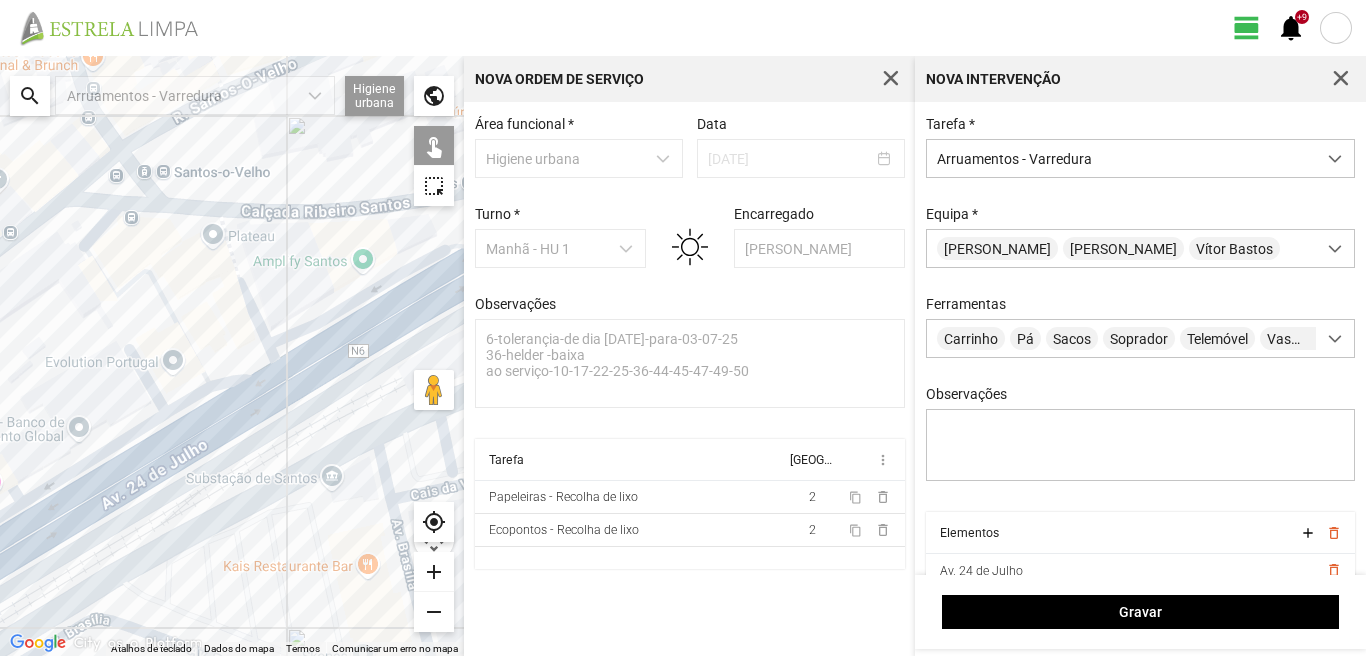 click on "Para navegar, prima as teclas de seta." 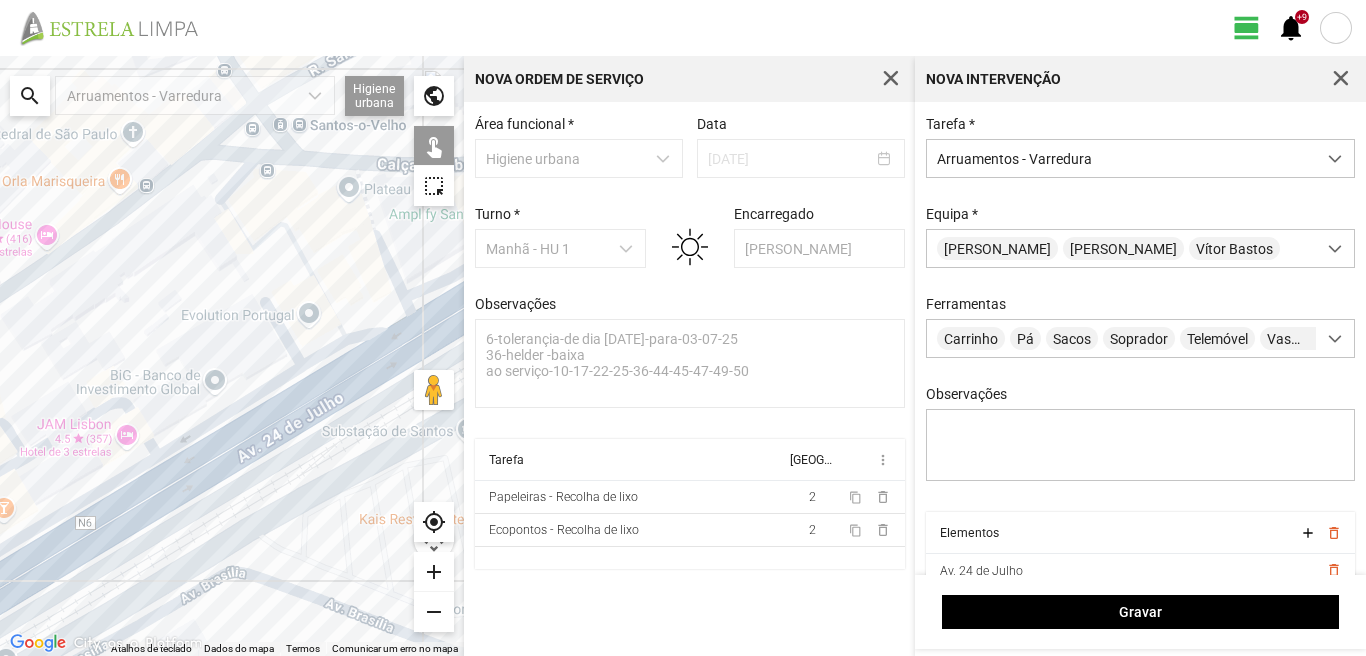 drag, startPoint x: 84, startPoint y: 469, endPoint x: 220, endPoint y: 420, distance: 144.55795 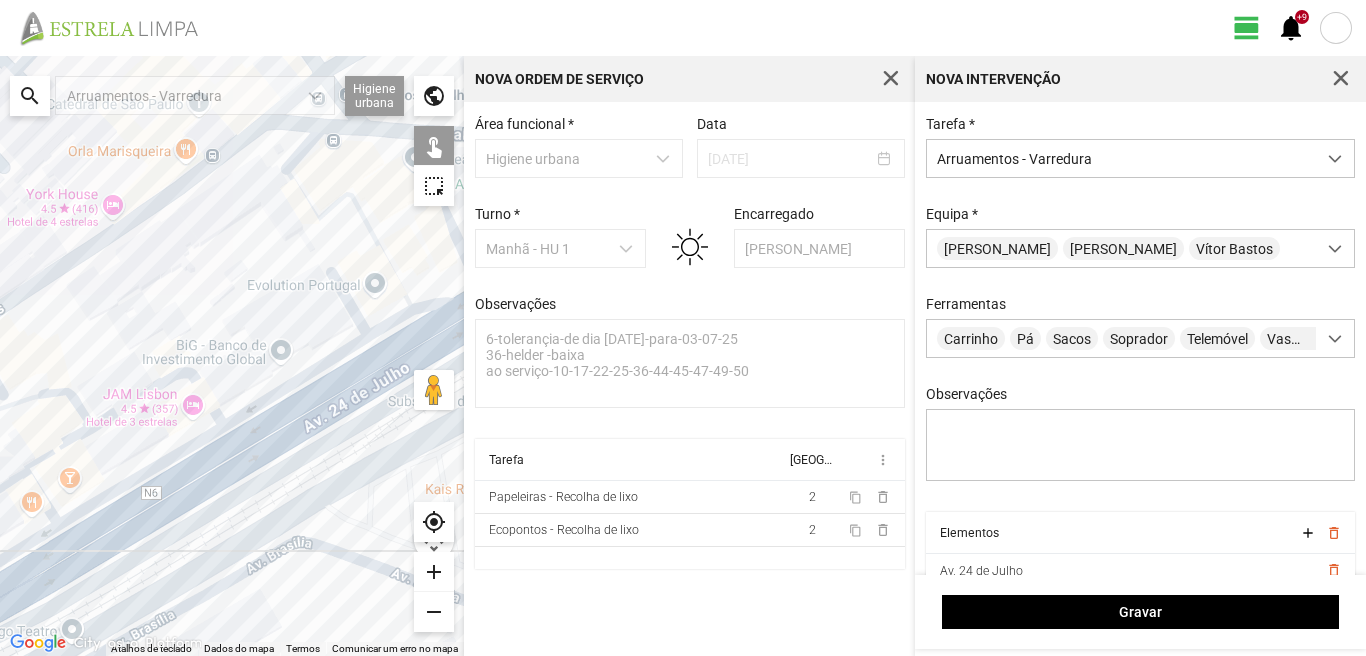 drag, startPoint x: 76, startPoint y: 500, endPoint x: 247, endPoint y: 452, distance: 177.60912 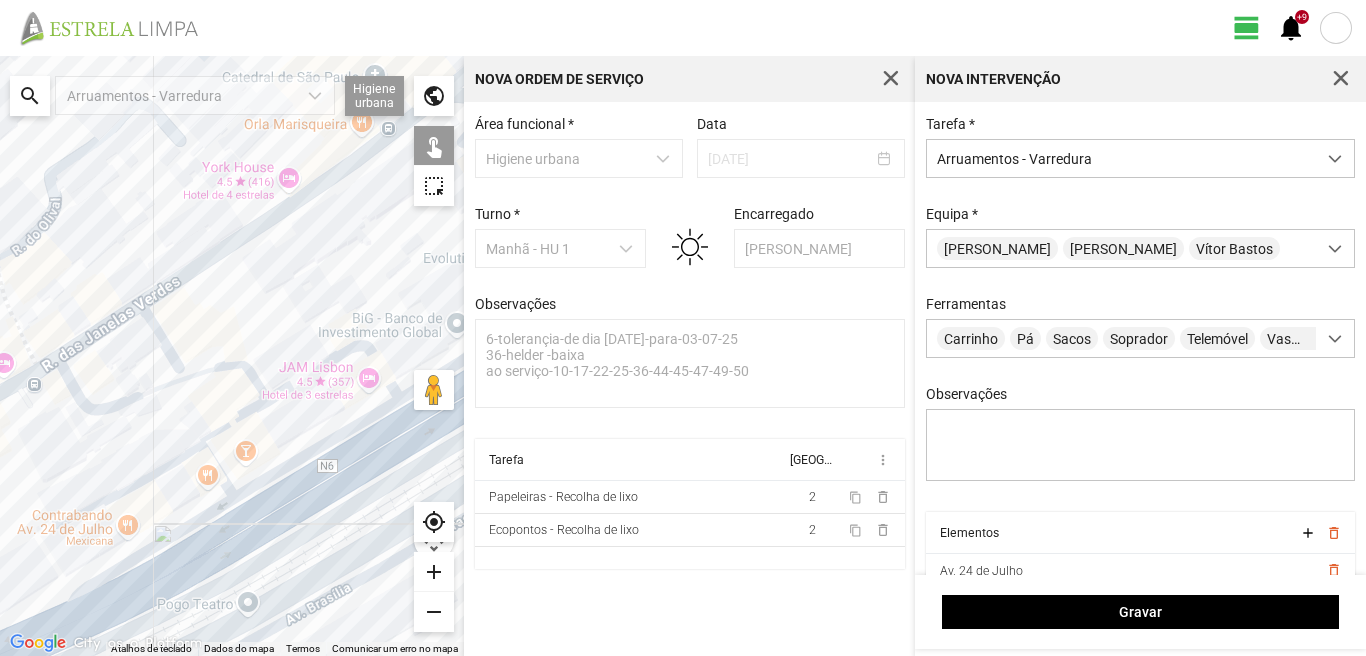 click on "Para navegar, prima as teclas de seta." 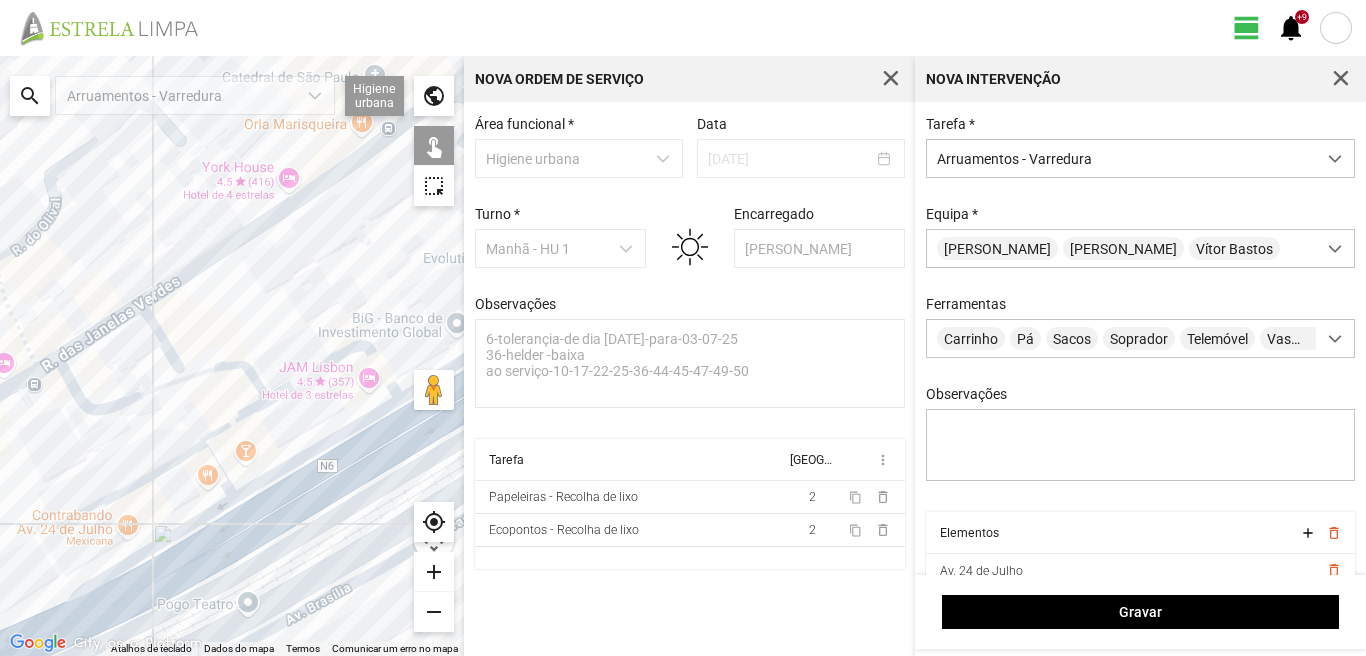 click on "Para navegar, prima as teclas de seta." 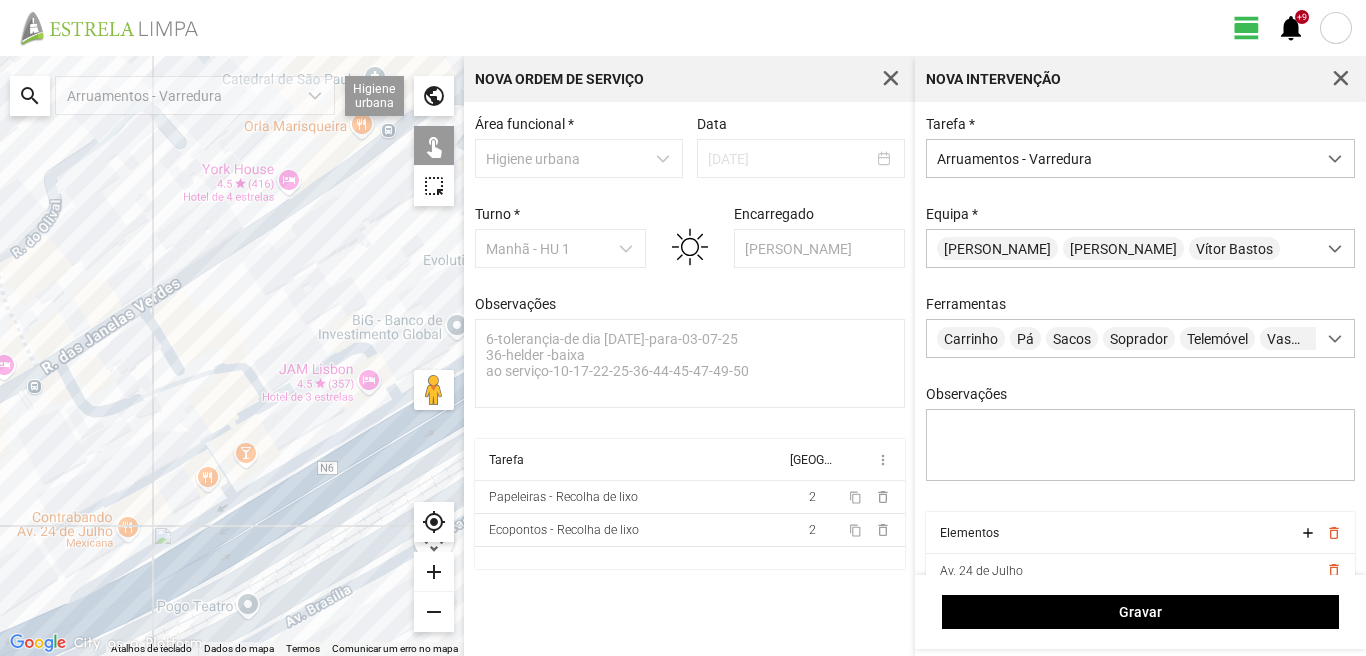 click on "Para navegar, prima as teclas de seta." 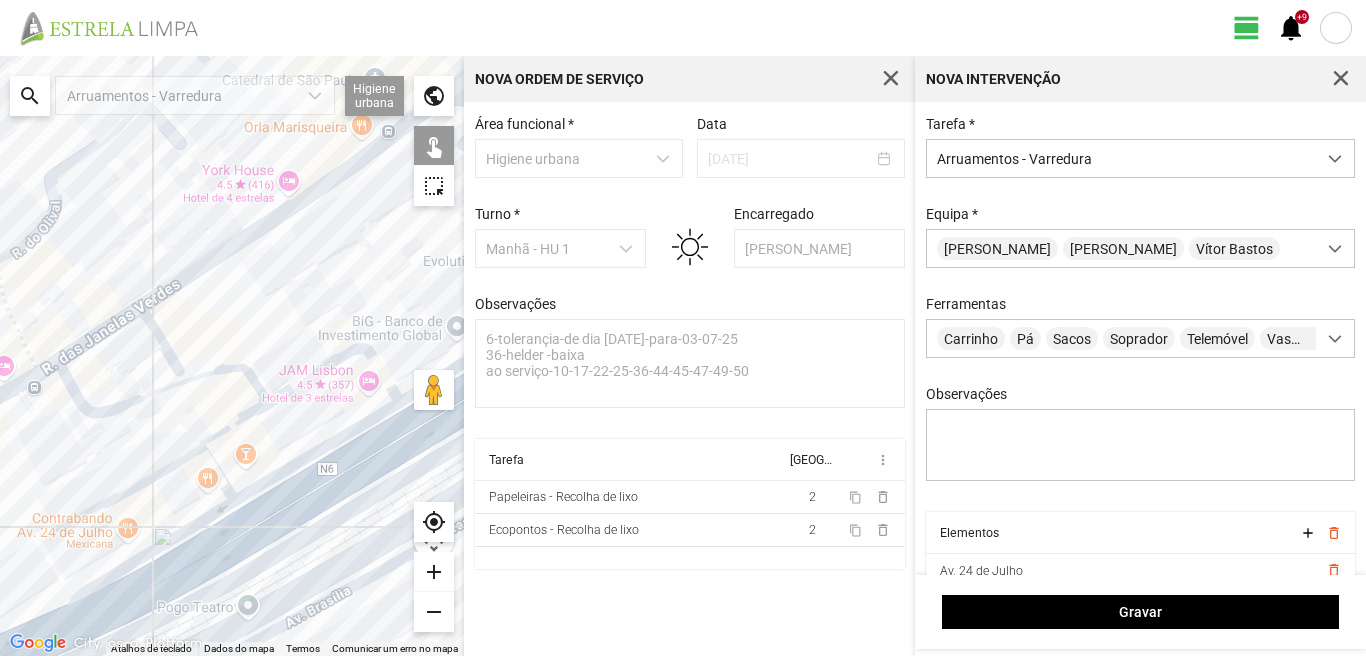 click on "Para navegar, prima as teclas de seta." 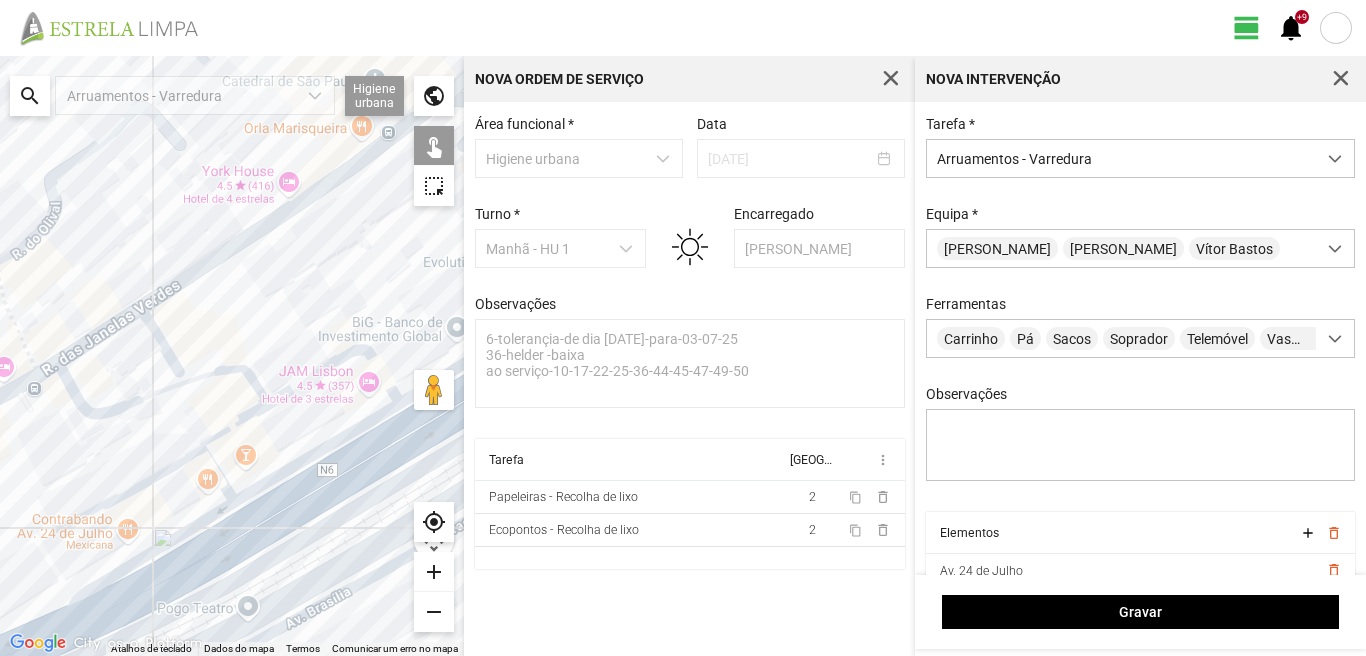 click on "Para navegar, prima as teclas de seta." 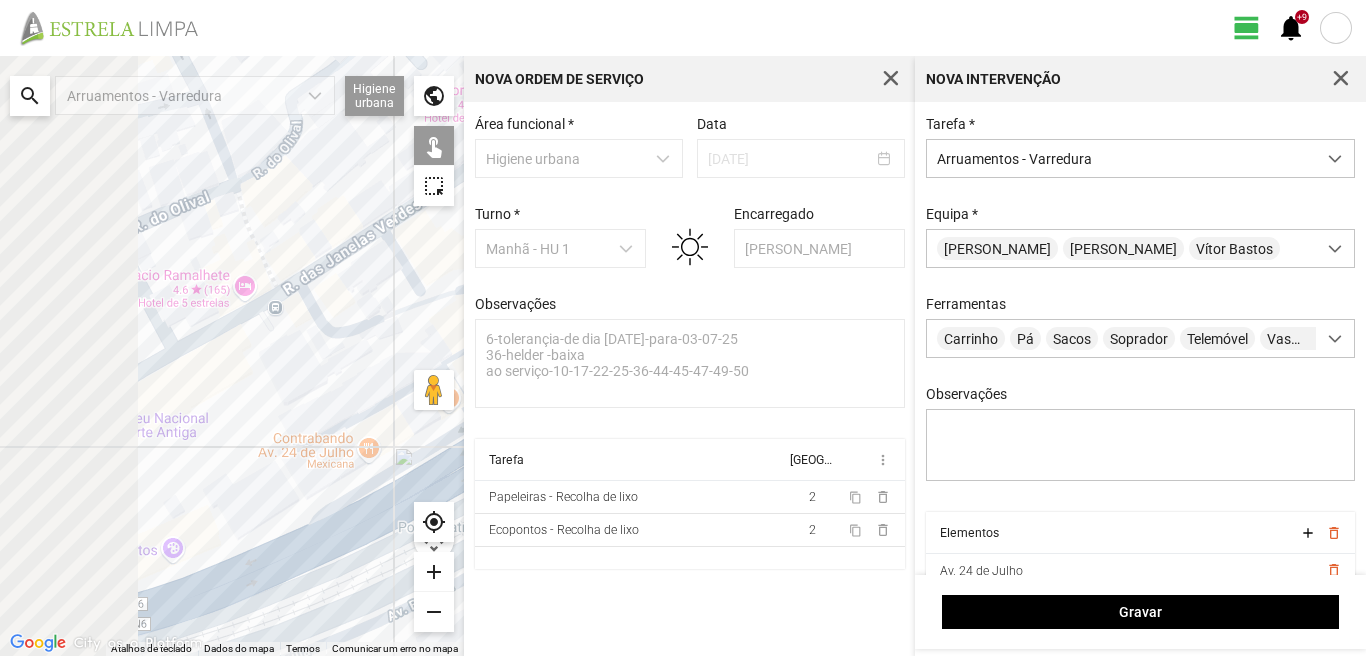 drag, startPoint x: 127, startPoint y: 531, endPoint x: 363, endPoint y: 446, distance: 250.84059 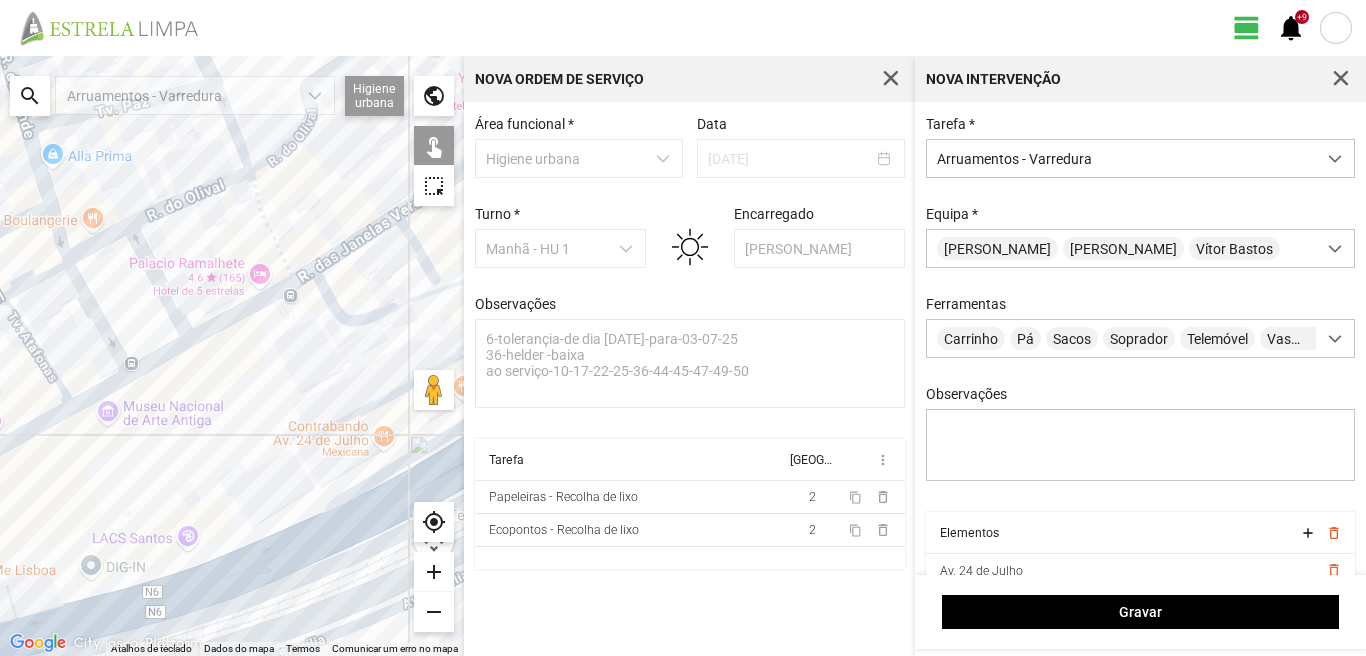 drag, startPoint x: 192, startPoint y: 596, endPoint x: 191, endPoint y: 577, distance: 19.026299 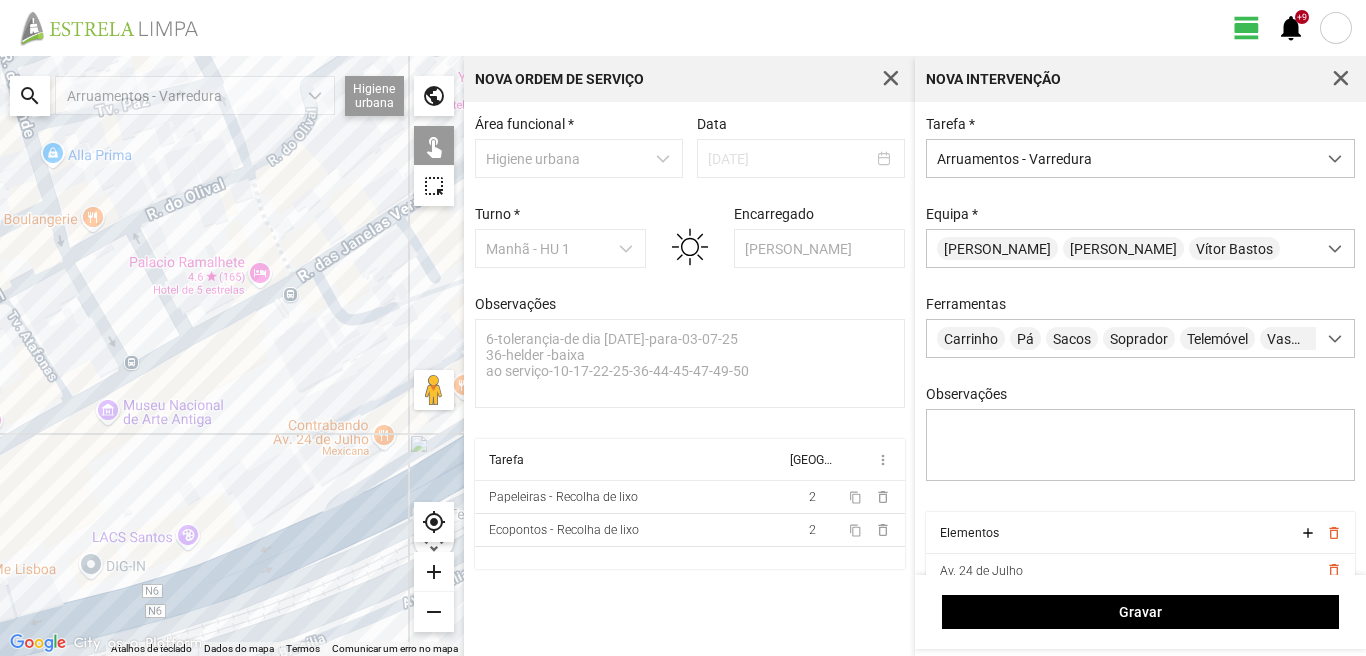 click on "Para navegar, prima as teclas de seta." 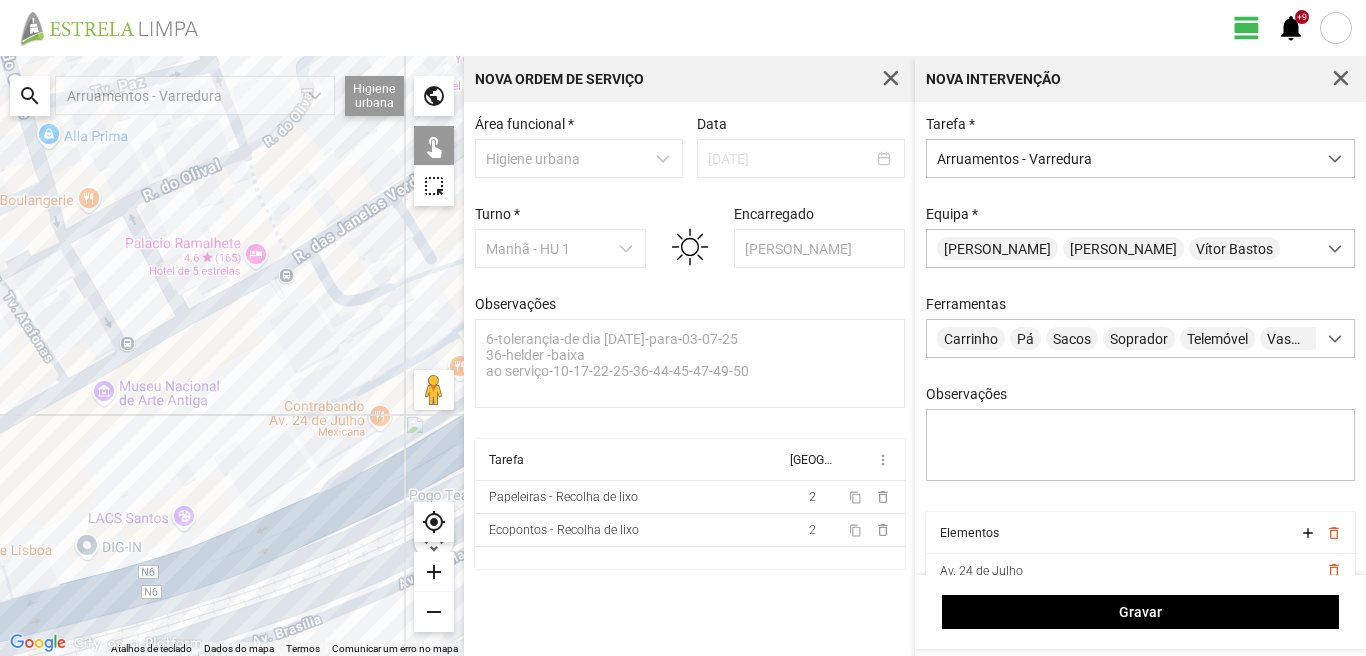 click on "Para navegar, prima as teclas de seta." 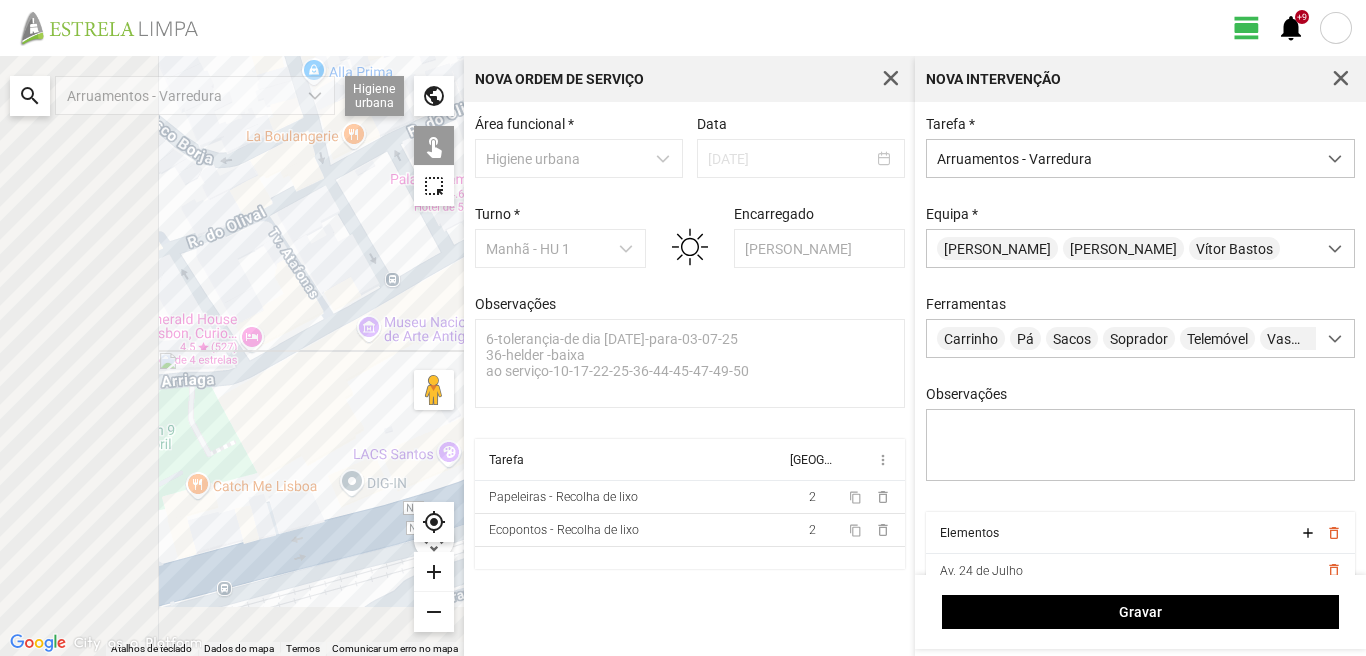 drag, startPoint x: 142, startPoint y: 447, endPoint x: 423, endPoint y: 381, distance: 288.64685 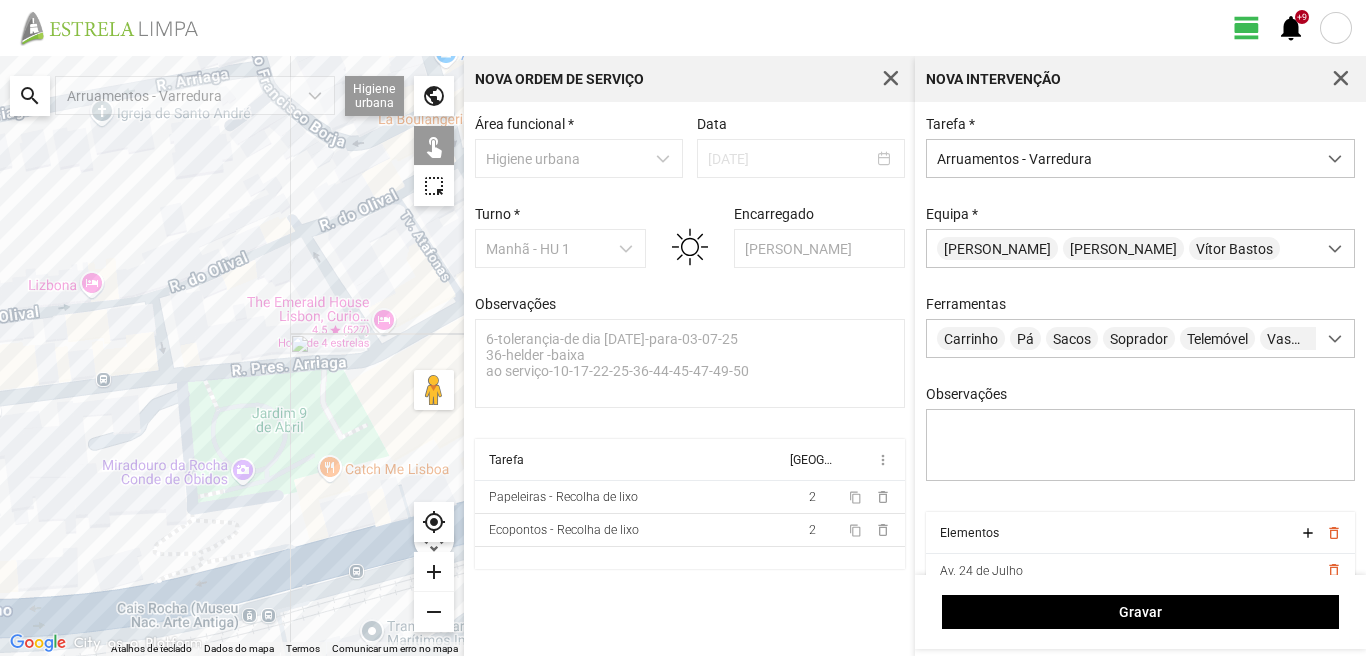 click on "Para navegar, prima as teclas de seta." 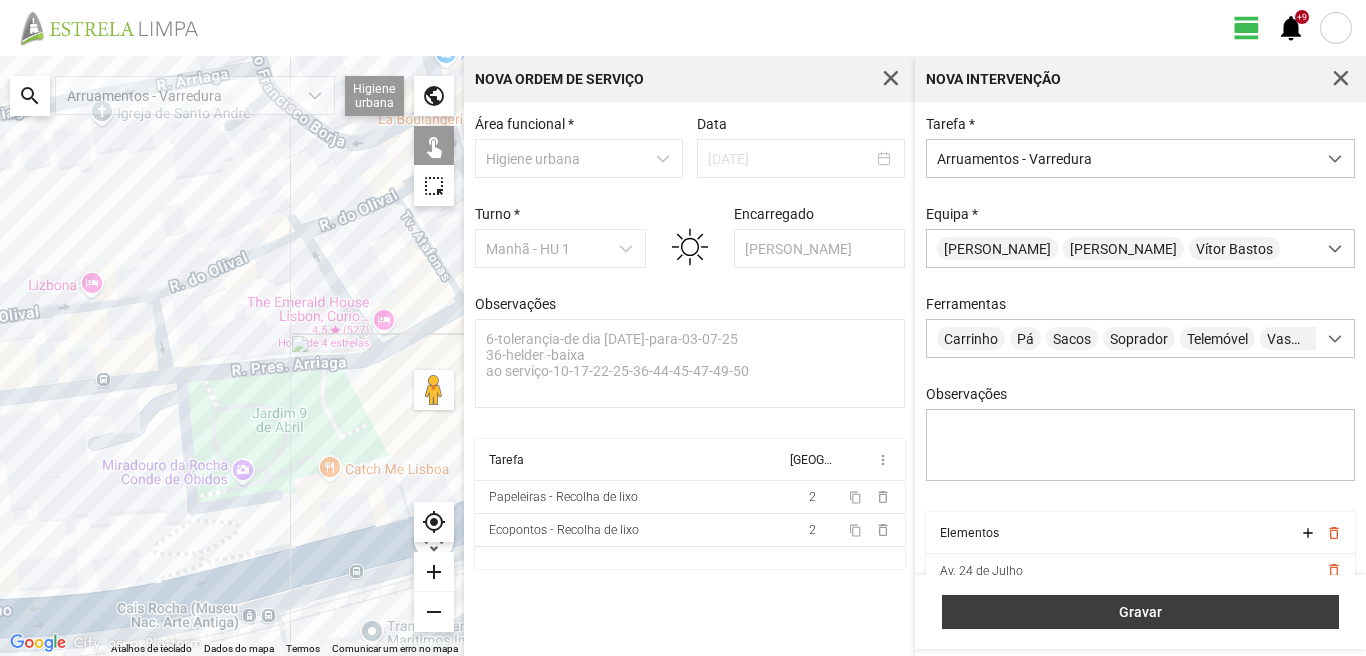 click on "Gravar" at bounding box center [1141, 612] 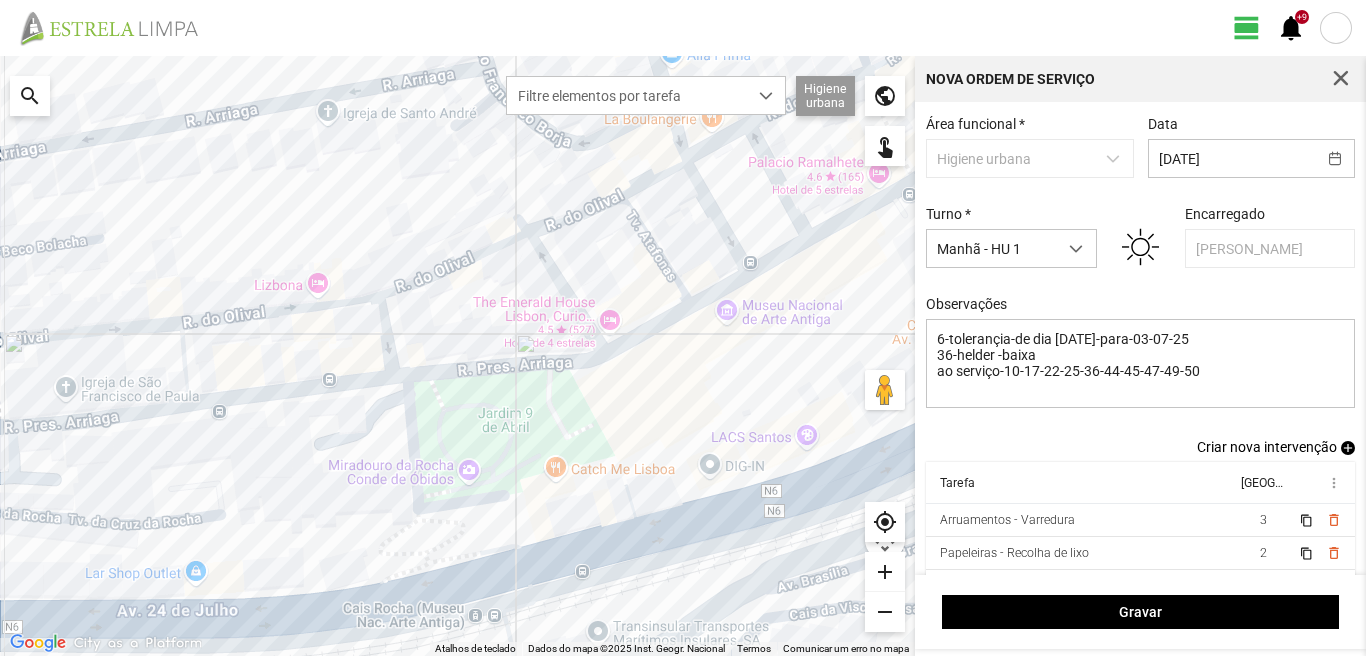 drag, startPoint x: 1330, startPoint y: 449, endPoint x: 1317, endPoint y: 458, distance: 15.811388 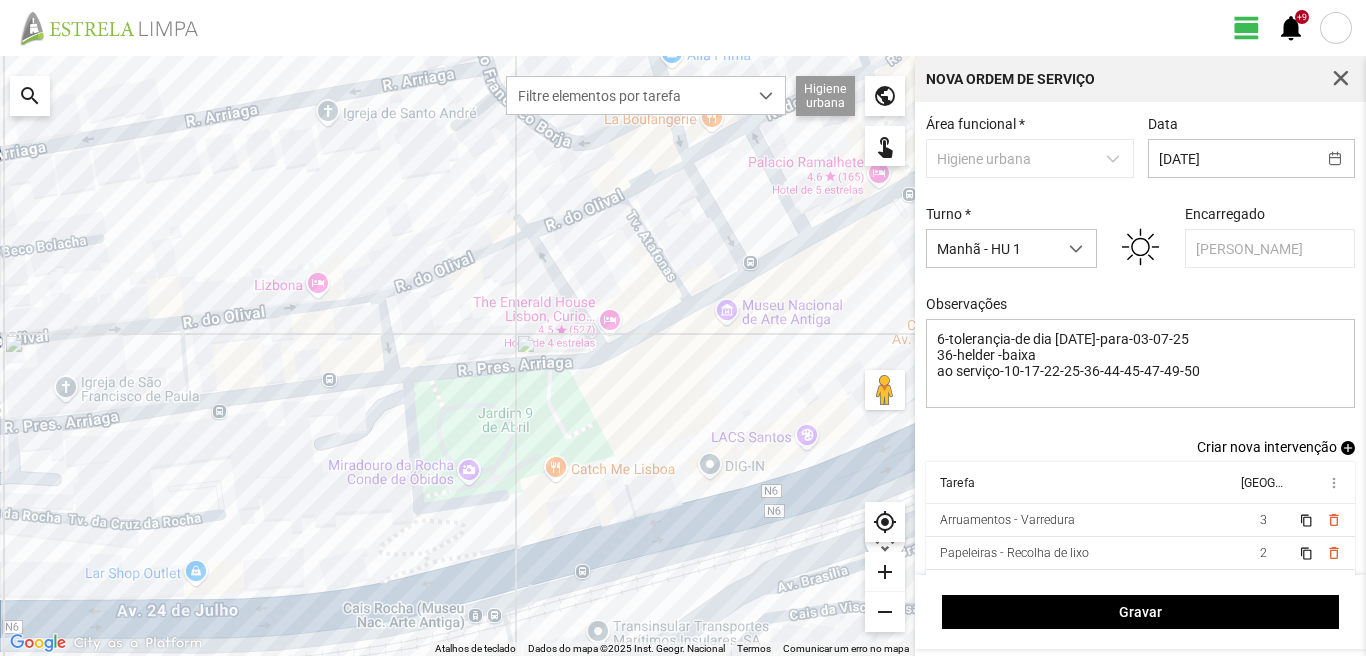 click on "Criar nova intervenção add" at bounding box center [1276, 447] 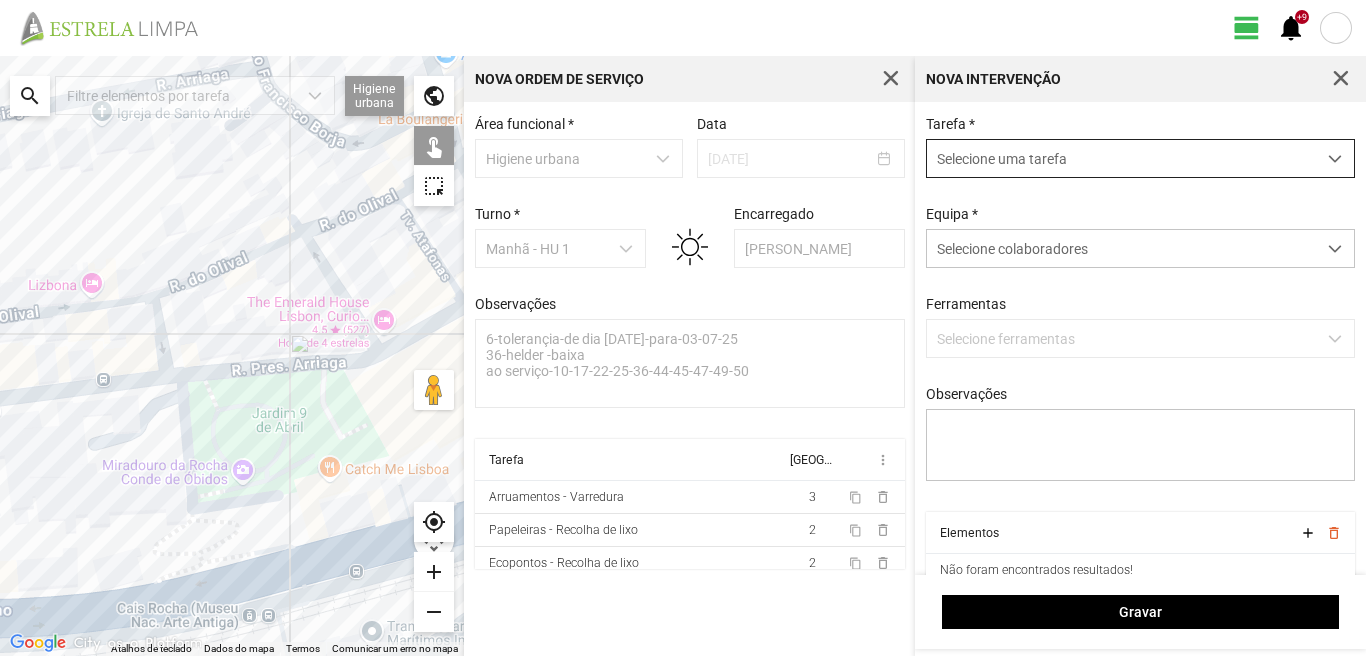 click on "Selecione uma tarefa" at bounding box center [1121, 158] 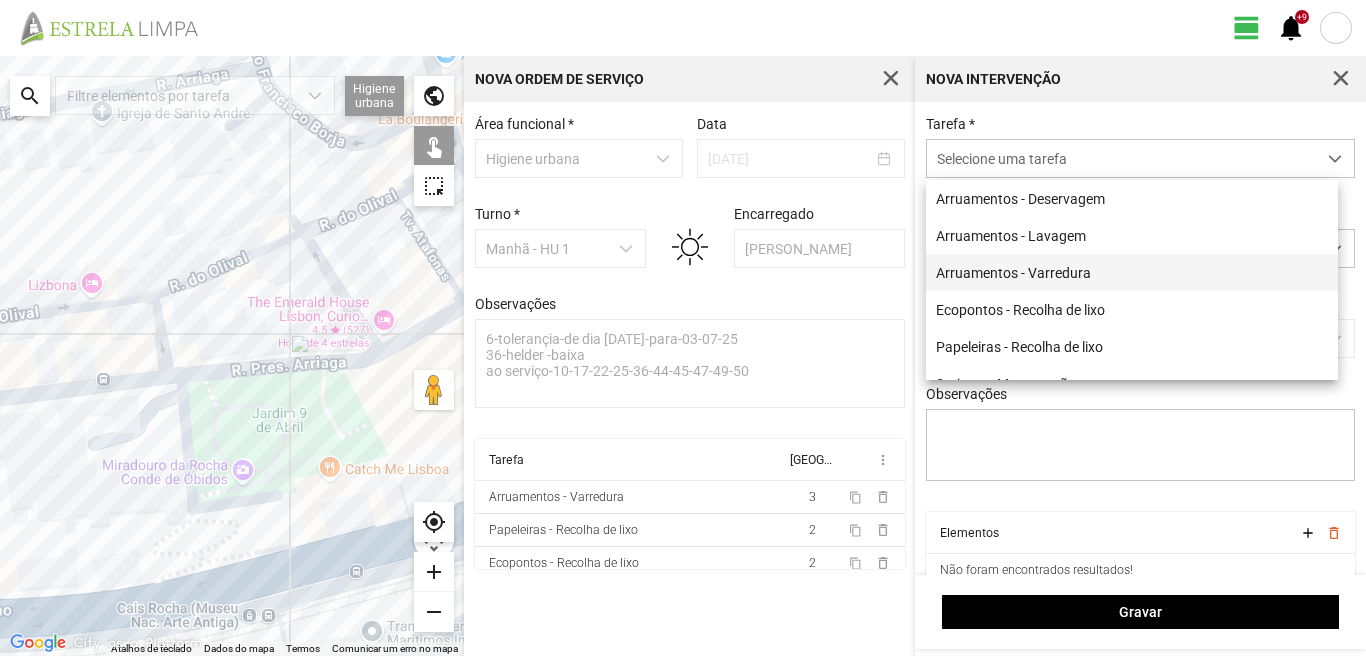 click on "Arruamentos - Varredura" at bounding box center [1132, 272] 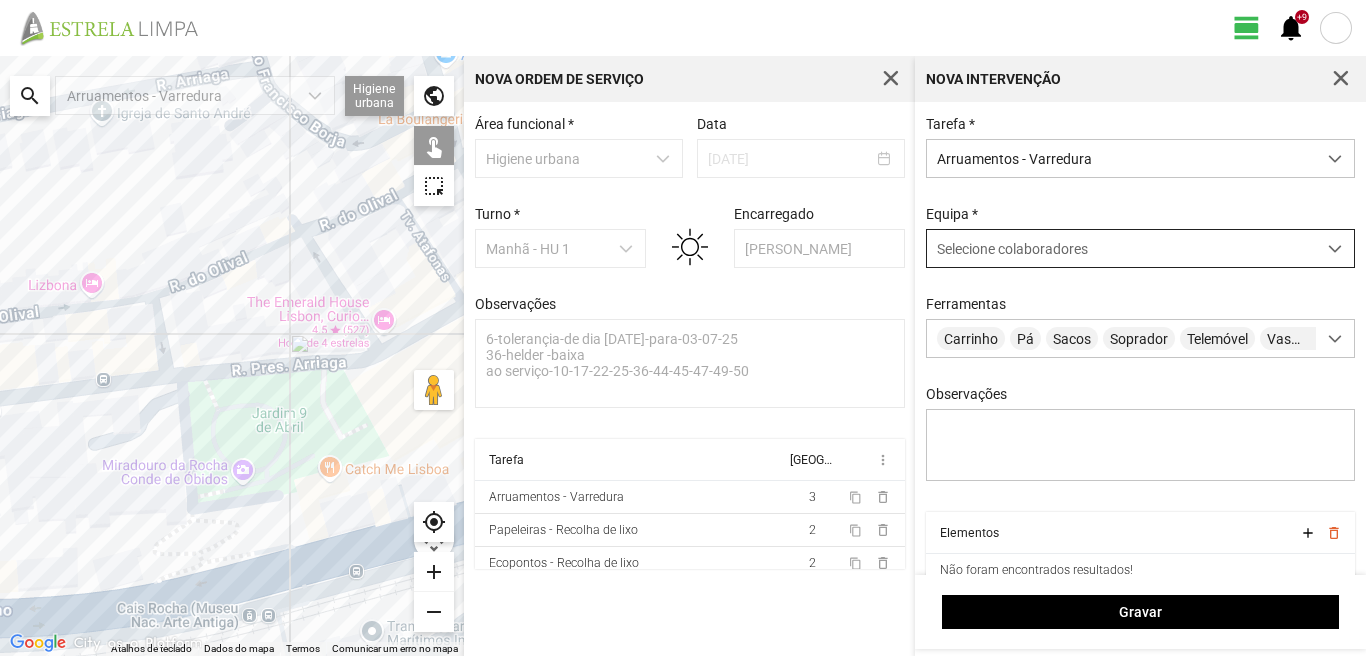click on "Selecione colaboradores" at bounding box center [1121, 248] 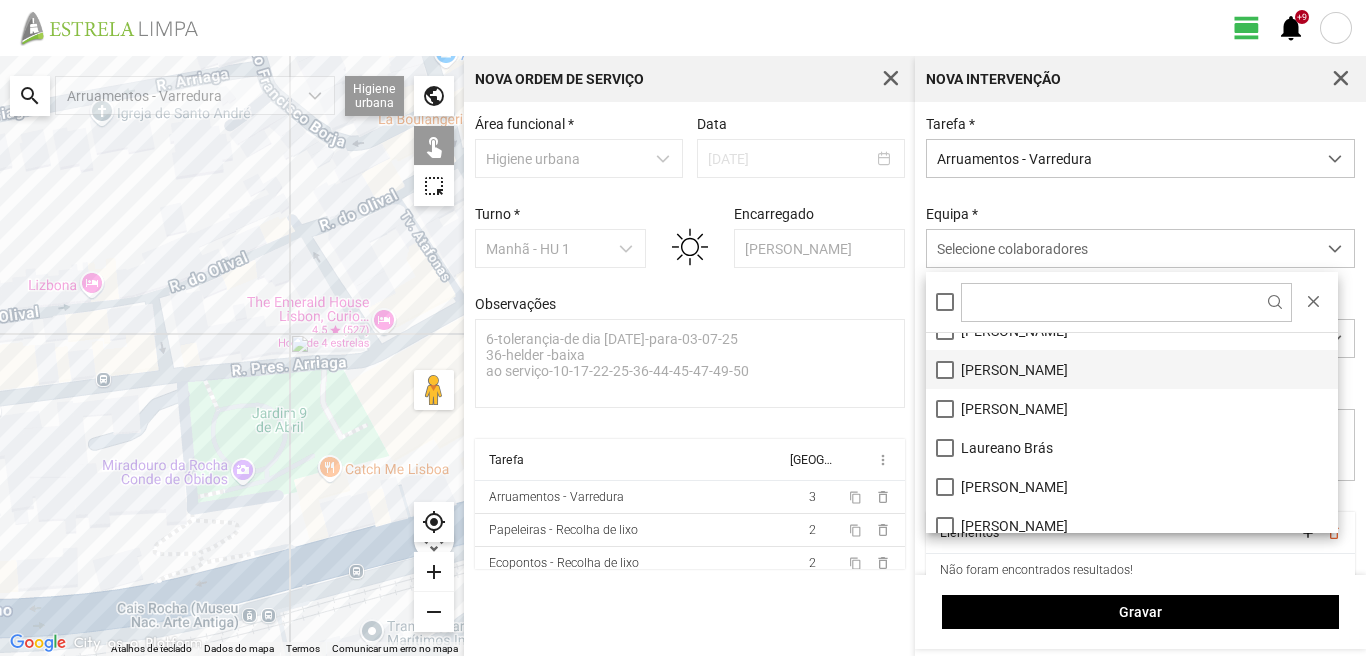 scroll, scrollTop: 200, scrollLeft: 0, axis: vertical 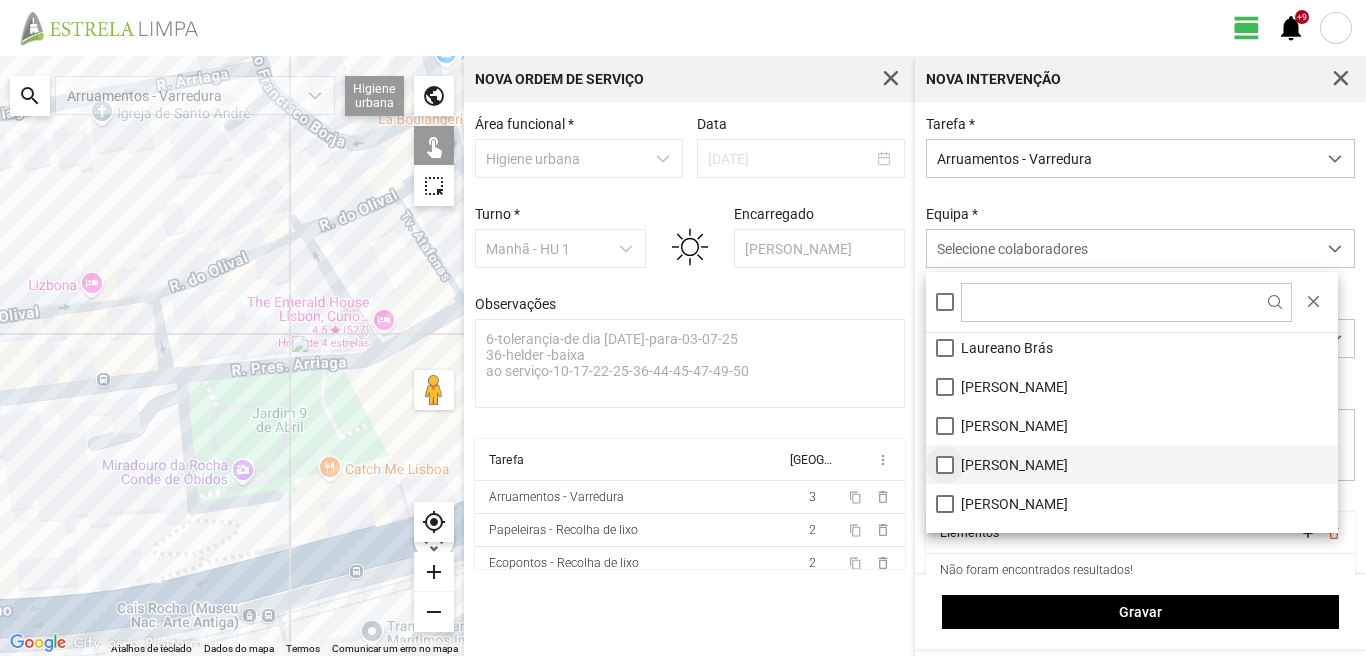 click on "[PERSON_NAME]" at bounding box center (1132, 464) 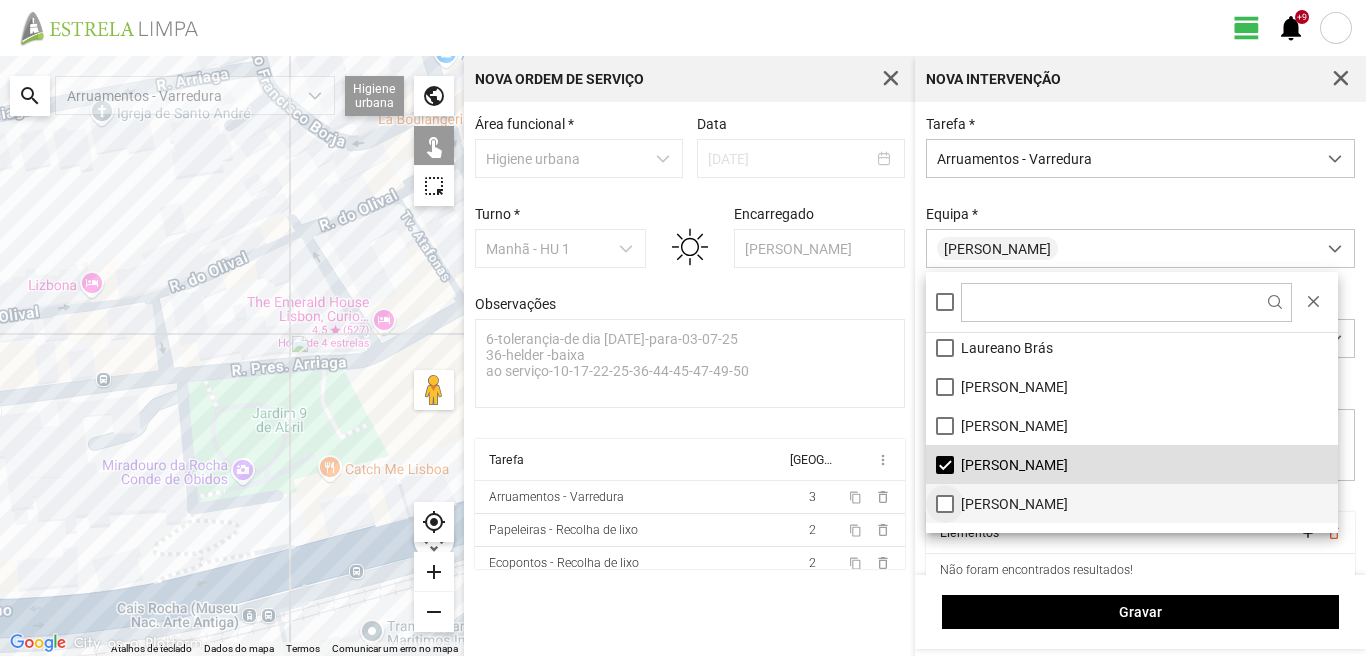 click on "[PERSON_NAME]" at bounding box center [1132, 503] 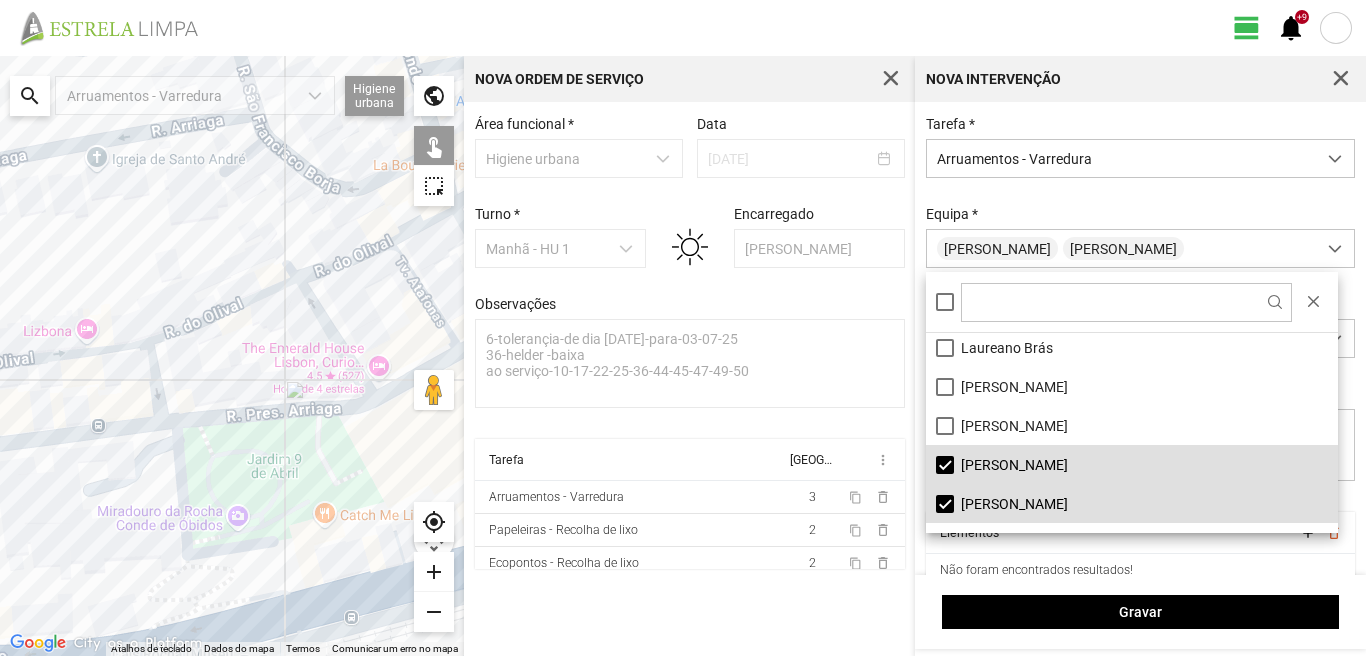 drag, startPoint x: 290, startPoint y: 323, endPoint x: 300, endPoint y: 491, distance: 168.29736 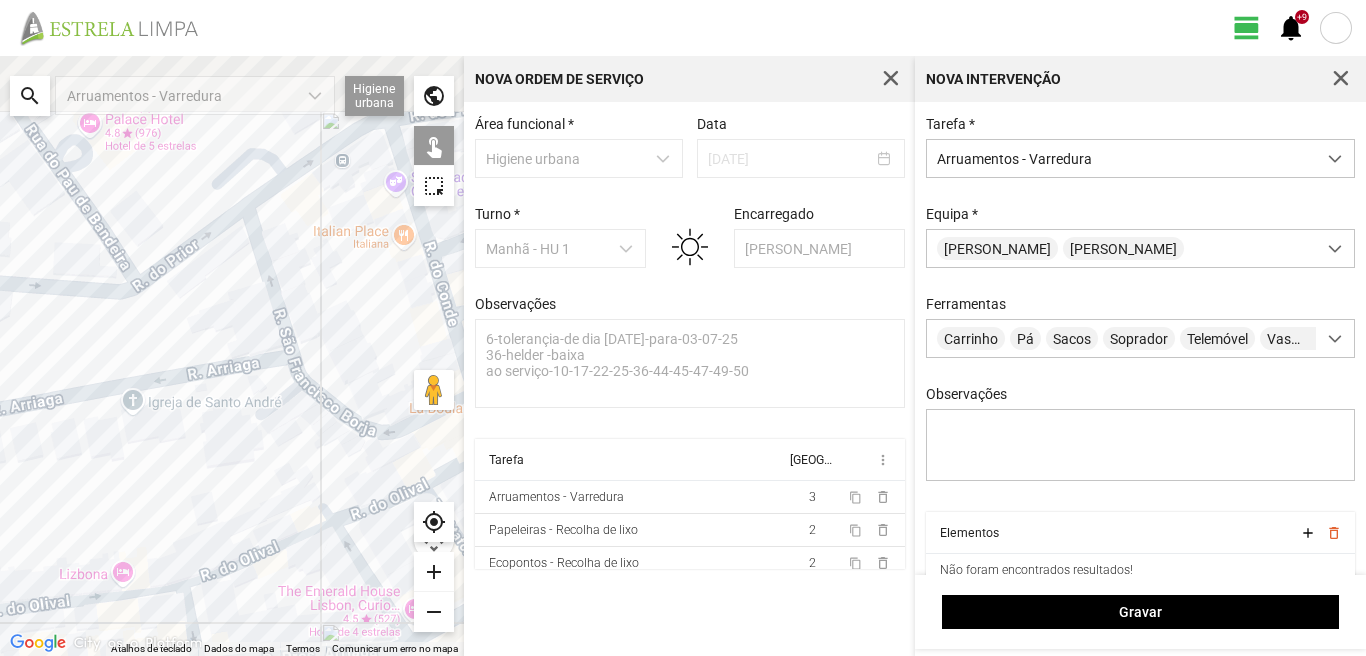 drag, startPoint x: 274, startPoint y: 354, endPoint x: 291, endPoint y: 484, distance: 131.10683 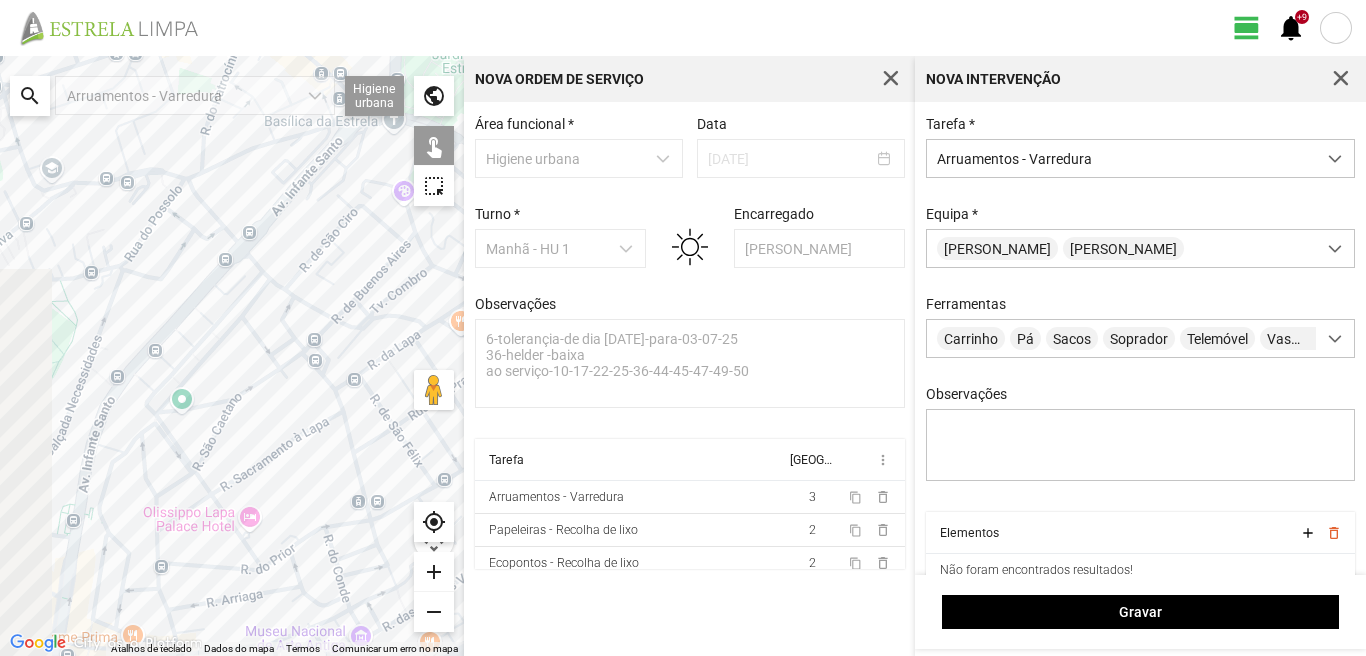 drag, startPoint x: 96, startPoint y: 329, endPoint x: 177, endPoint y: 516, distance: 203.78911 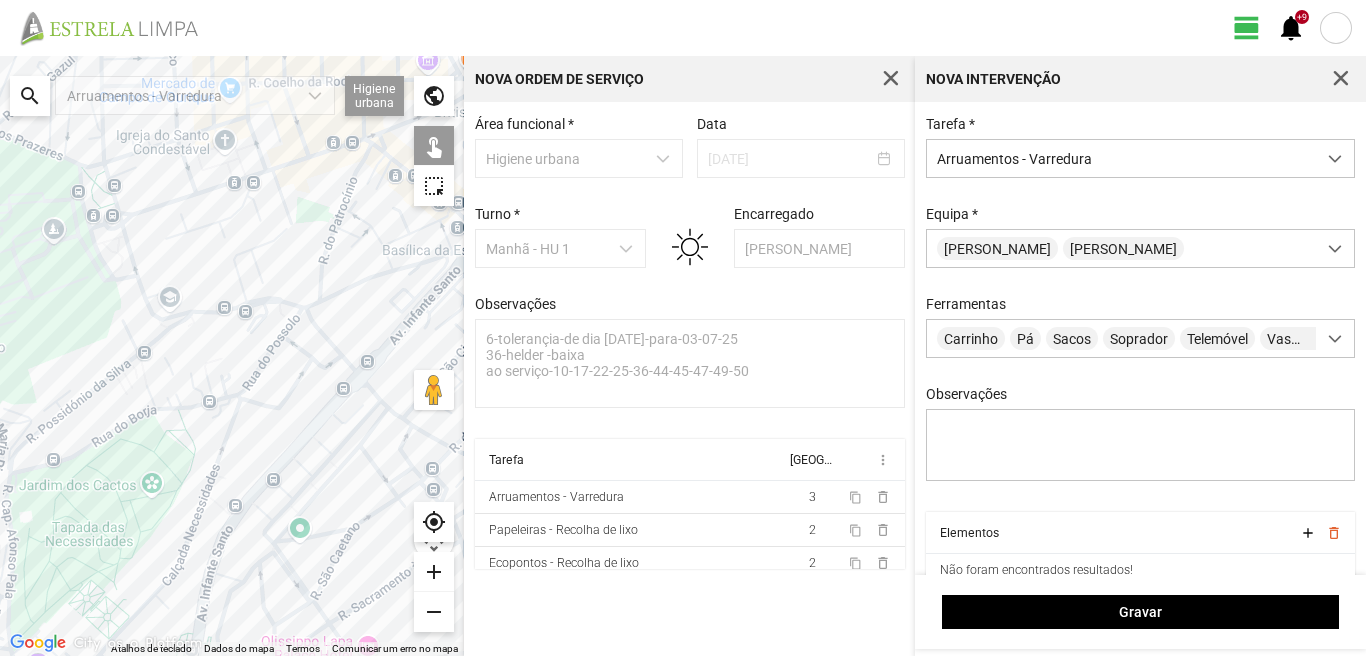 drag, startPoint x: 158, startPoint y: 328, endPoint x: 285, endPoint y: 457, distance: 181.02486 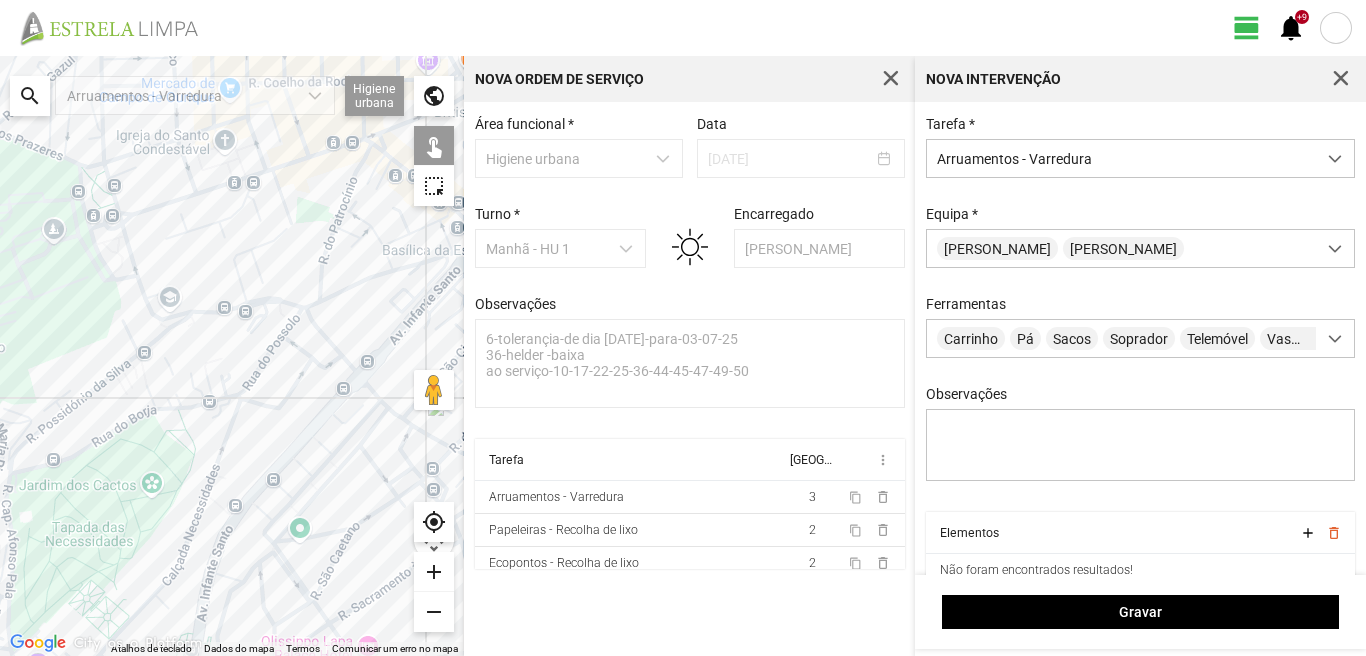 click on "Para navegar, prima as teclas de seta." 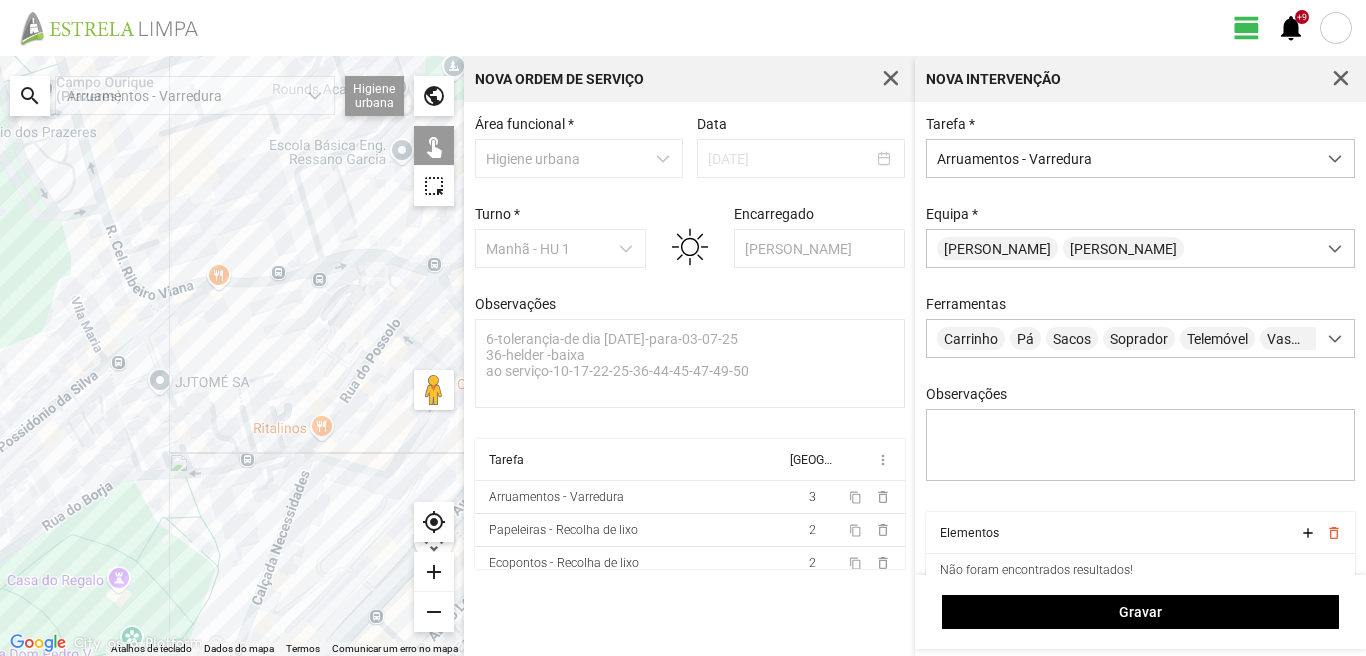 drag, startPoint x: 120, startPoint y: 391, endPoint x: 270, endPoint y: 423, distance: 153.37535 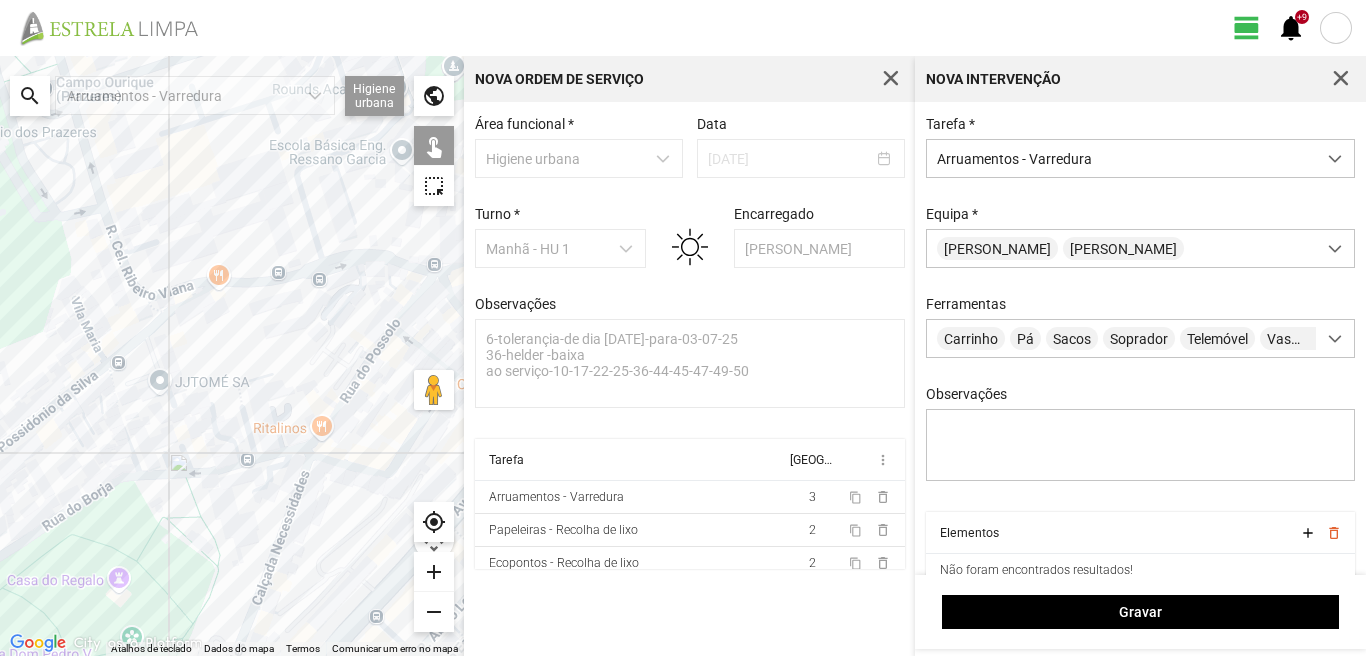 click on "Para navegar, prima as teclas de seta." 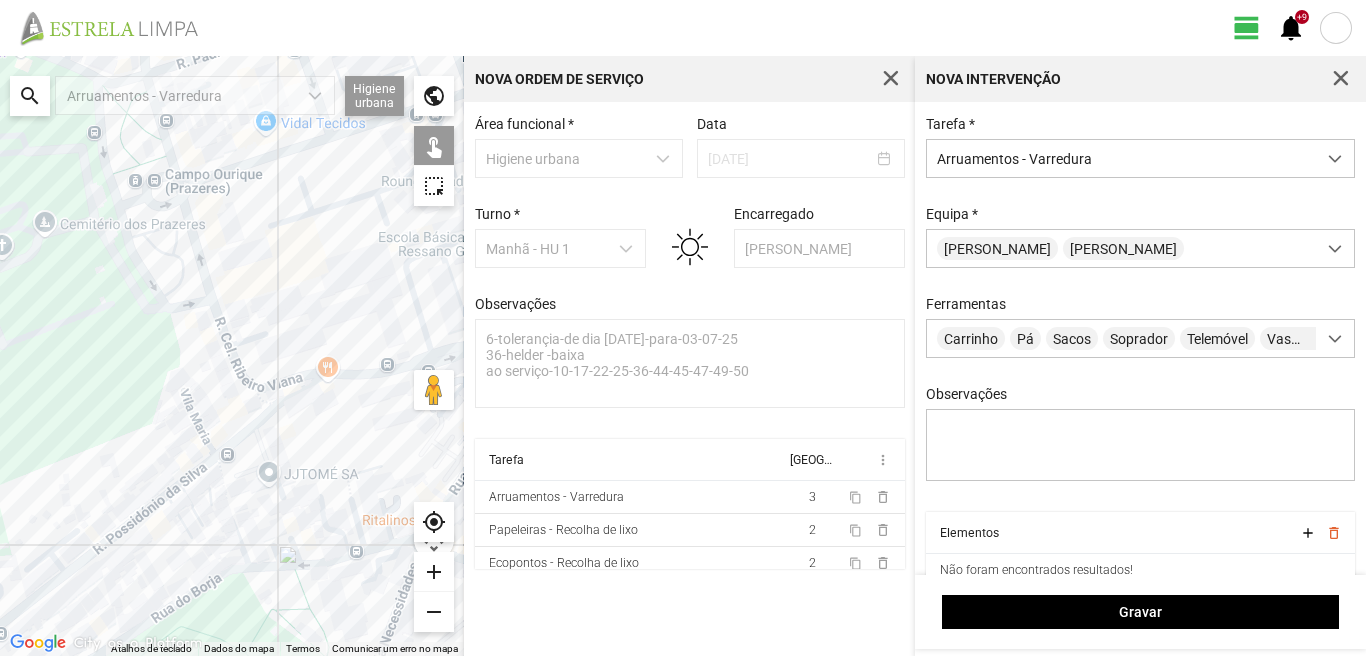 drag, startPoint x: 194, startPoint y: 474, endPoint x: 263, endPoint y: 626, distance: 166.92813 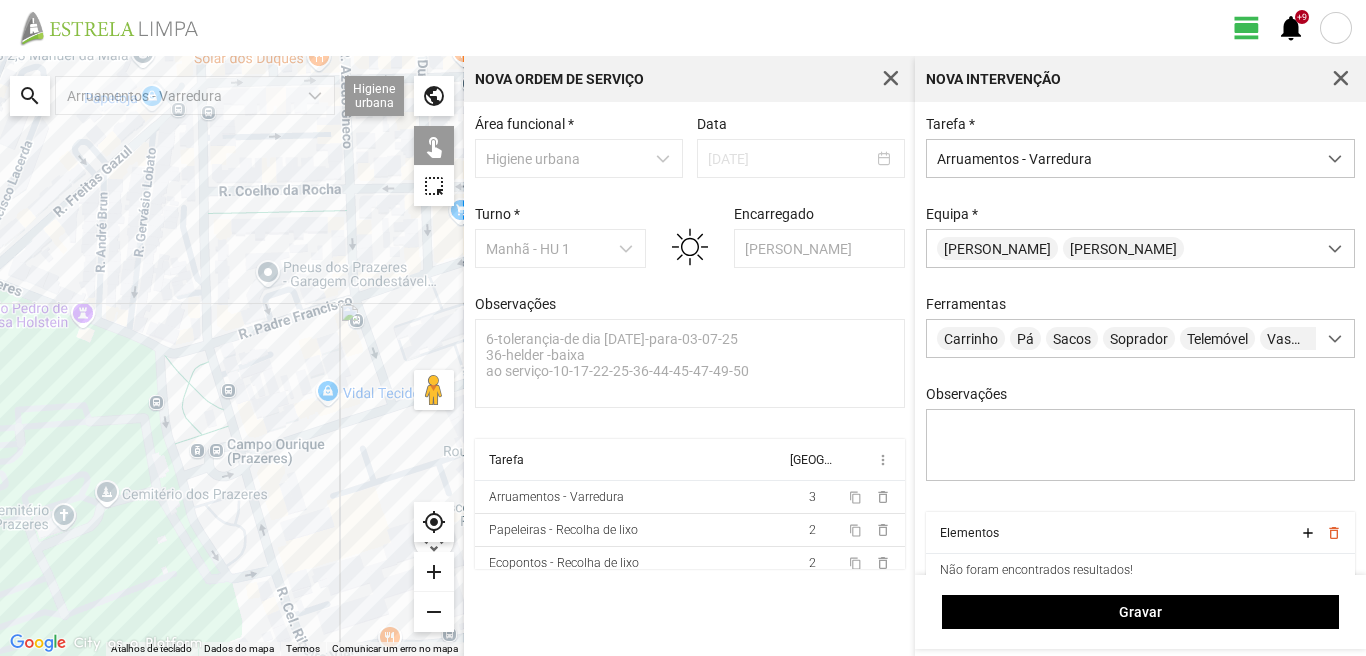 drag, startPoint x: 254, startPoint y: 529, endPoint x: 13, endPoint y: 254, distance: 365.65833 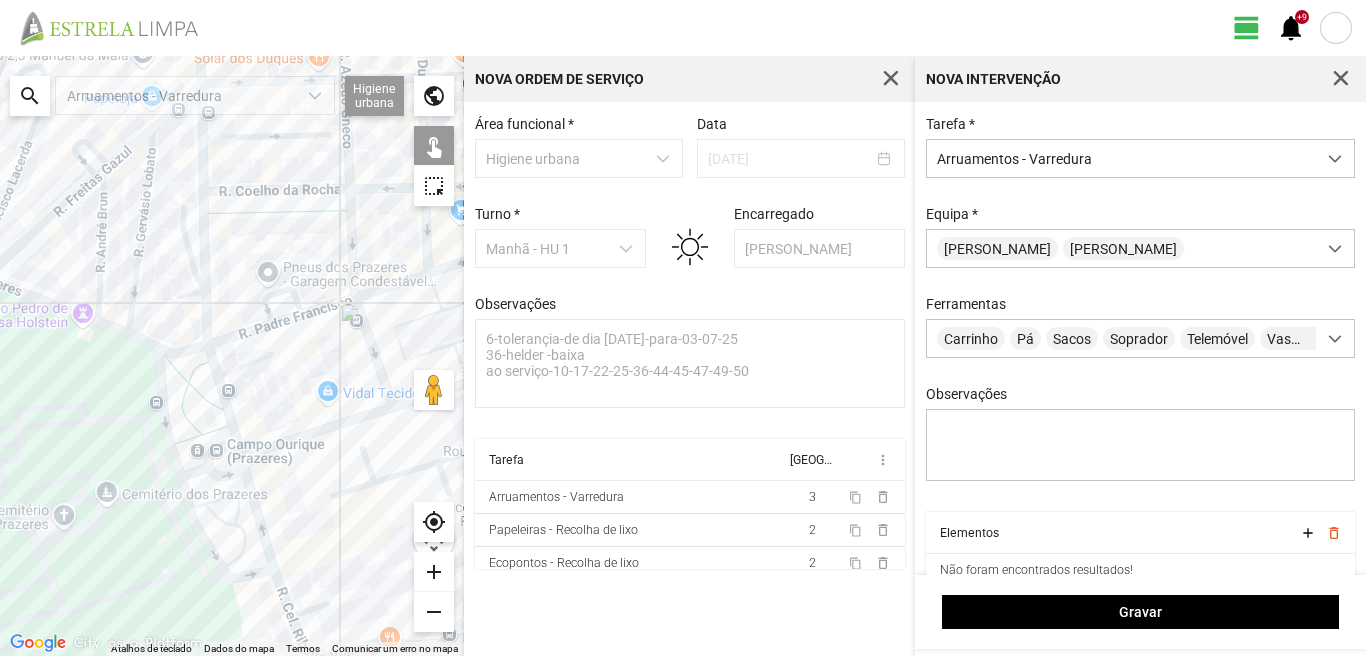click on "Para navegar, prima as teclas de seta." 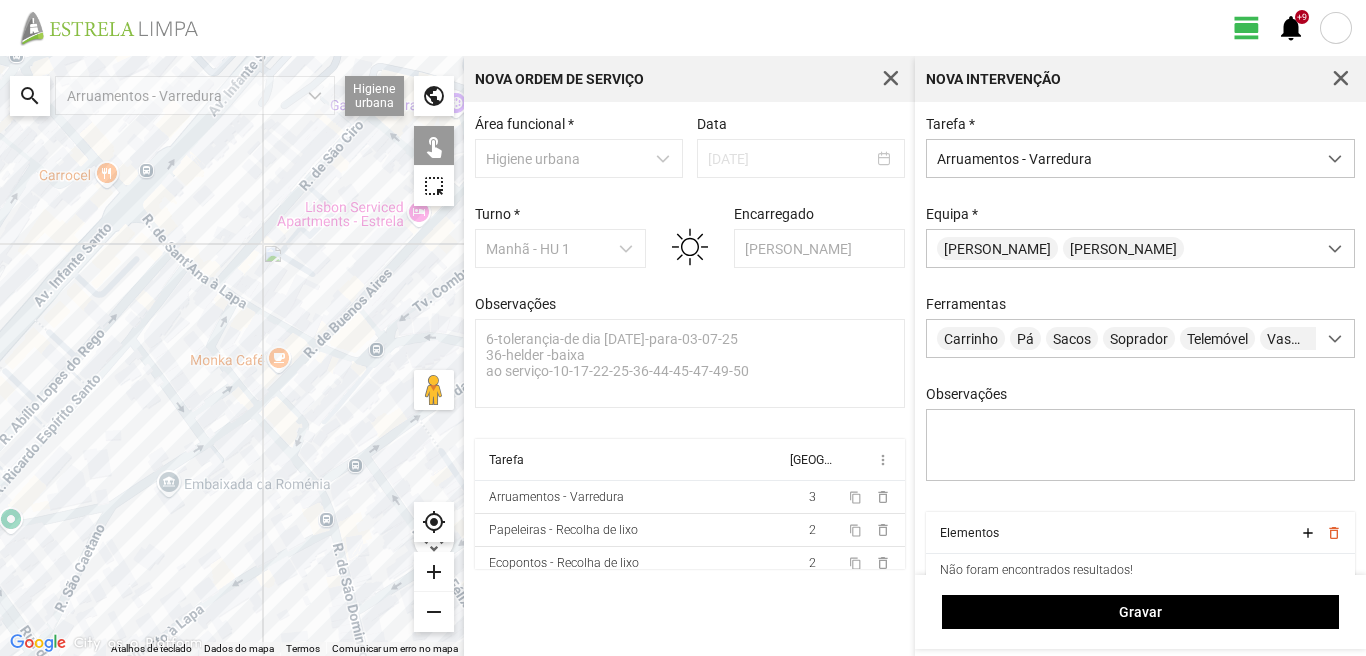 drag, startPoint x: 263, startPoint y: 401, endPoint x: 22, endPoint y: 449, distance: 245.7336 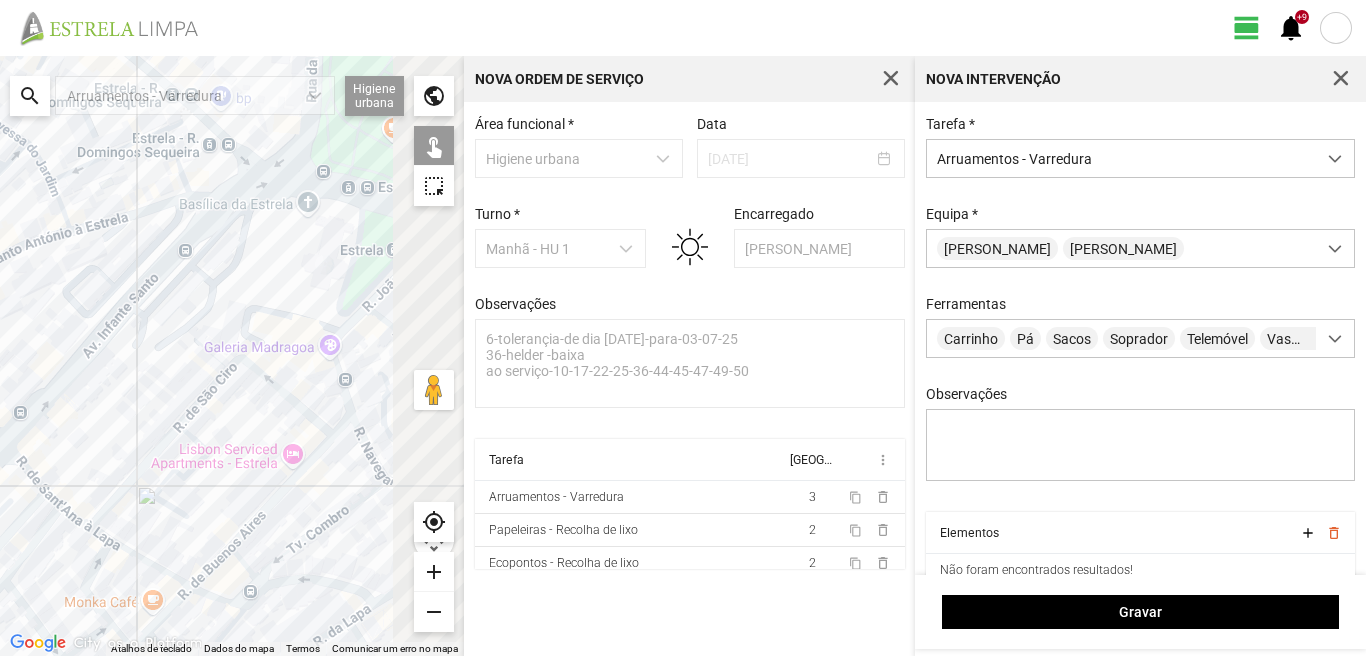 drag, startPoint x: 220, startPoint y: 290, endPoint x: 45, endPoint y: 617, distance: 370.88272 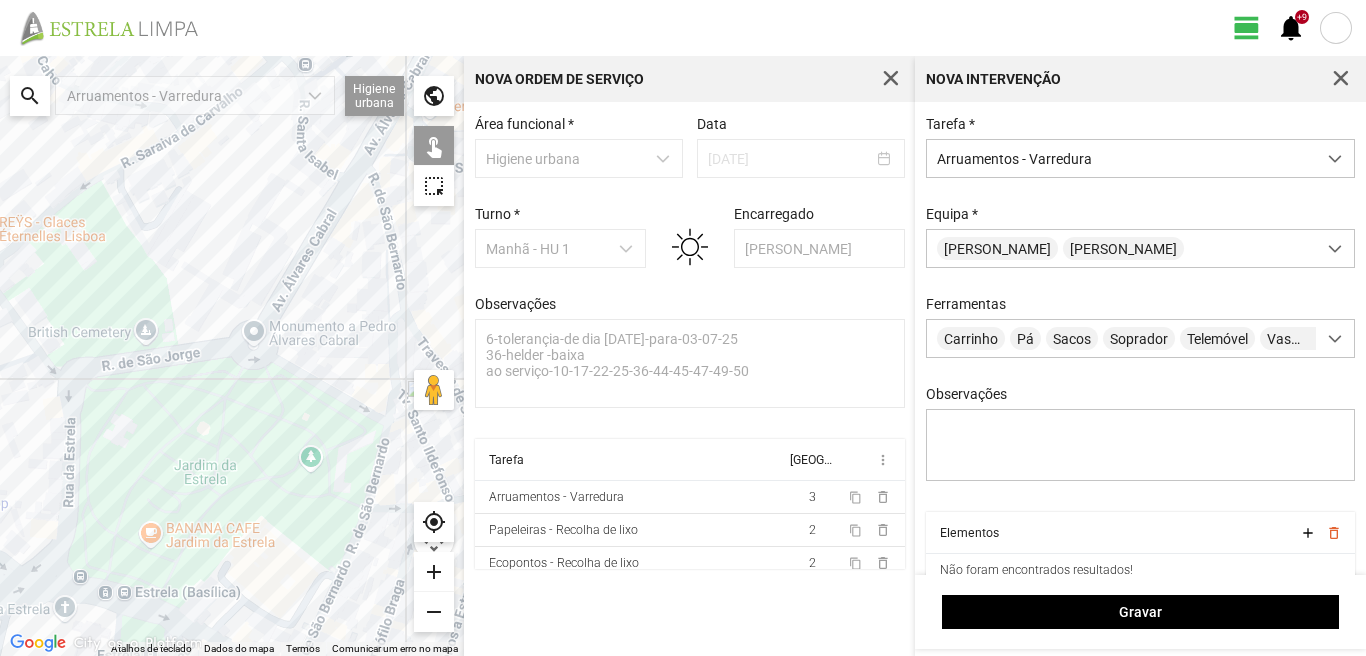 drag, startPoint x: 87, startPoint y: 568, endPoint x: 181, endPoint y: 514, distance: 108.40664 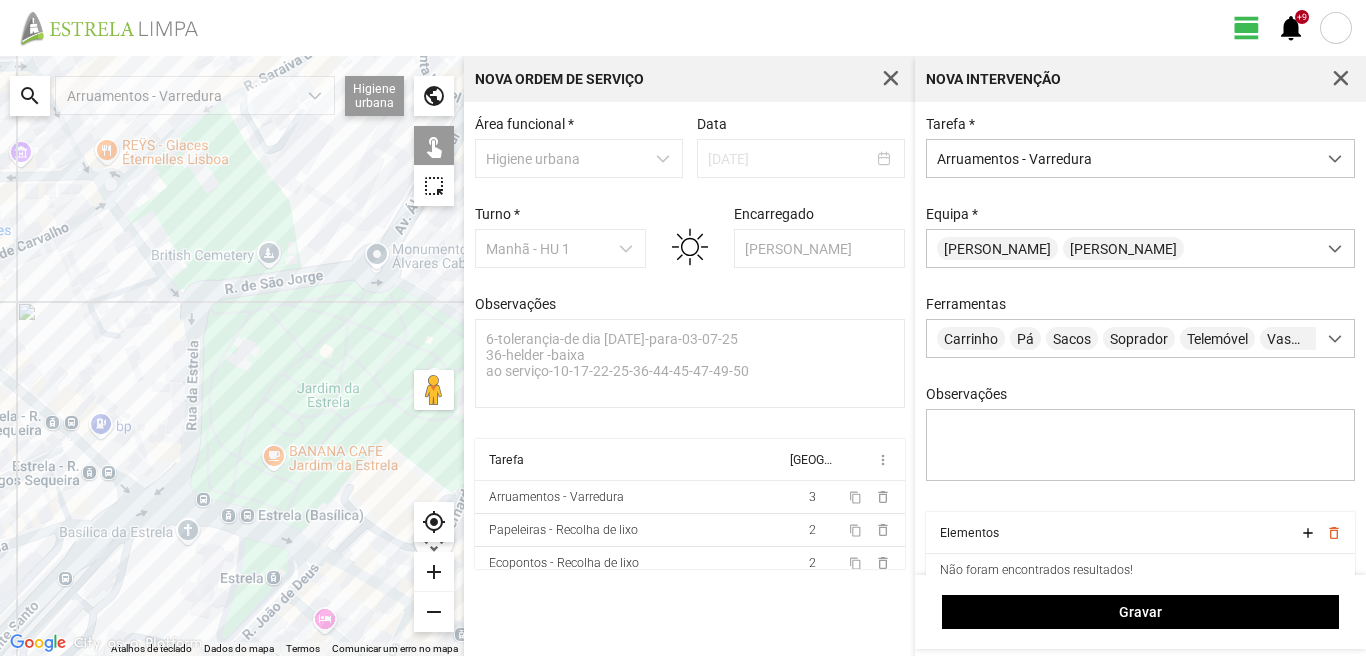 click on "Para navegar, prima as teclas de seta." 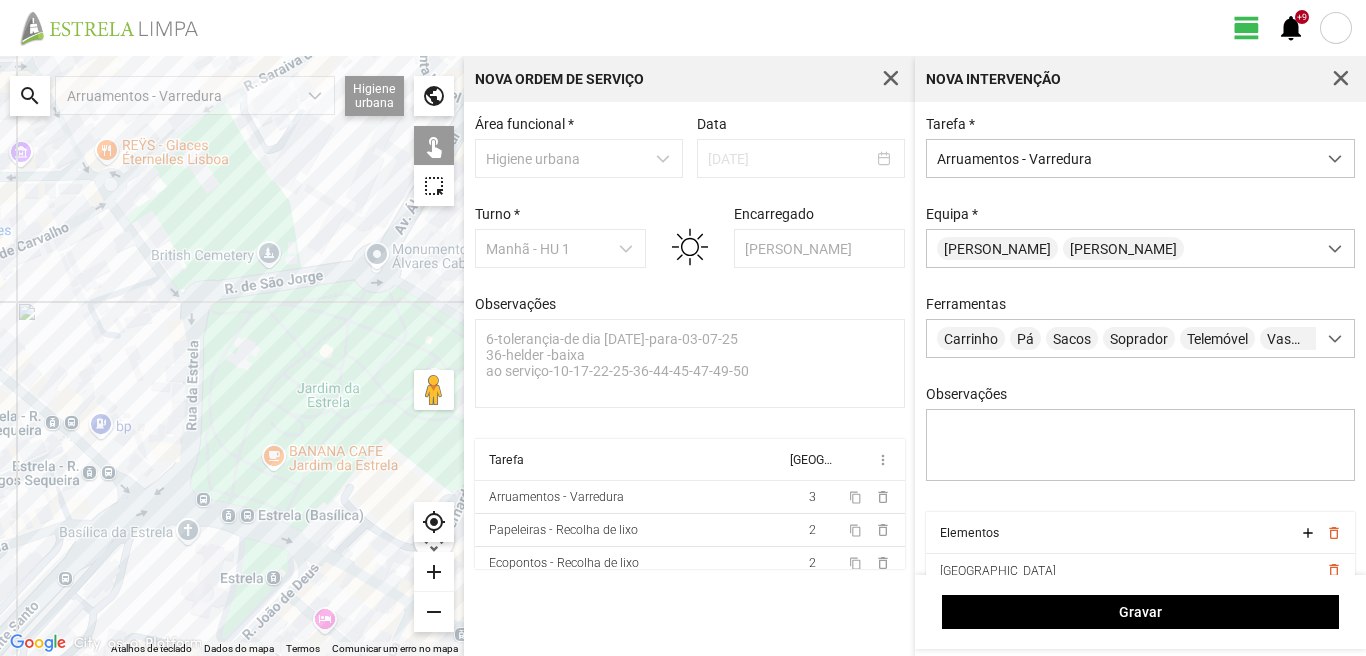 click on "Para navegar, prima as teclas de seta." 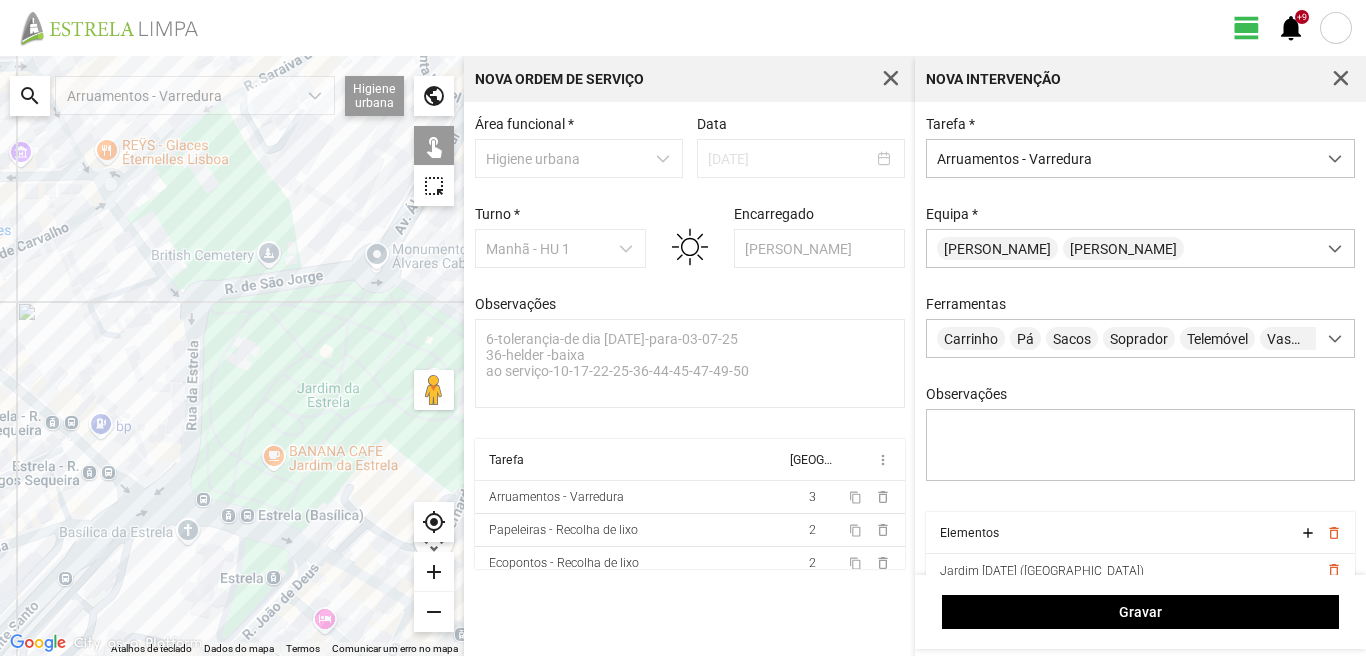 click on "Para navegar, prima as teclas de seta." 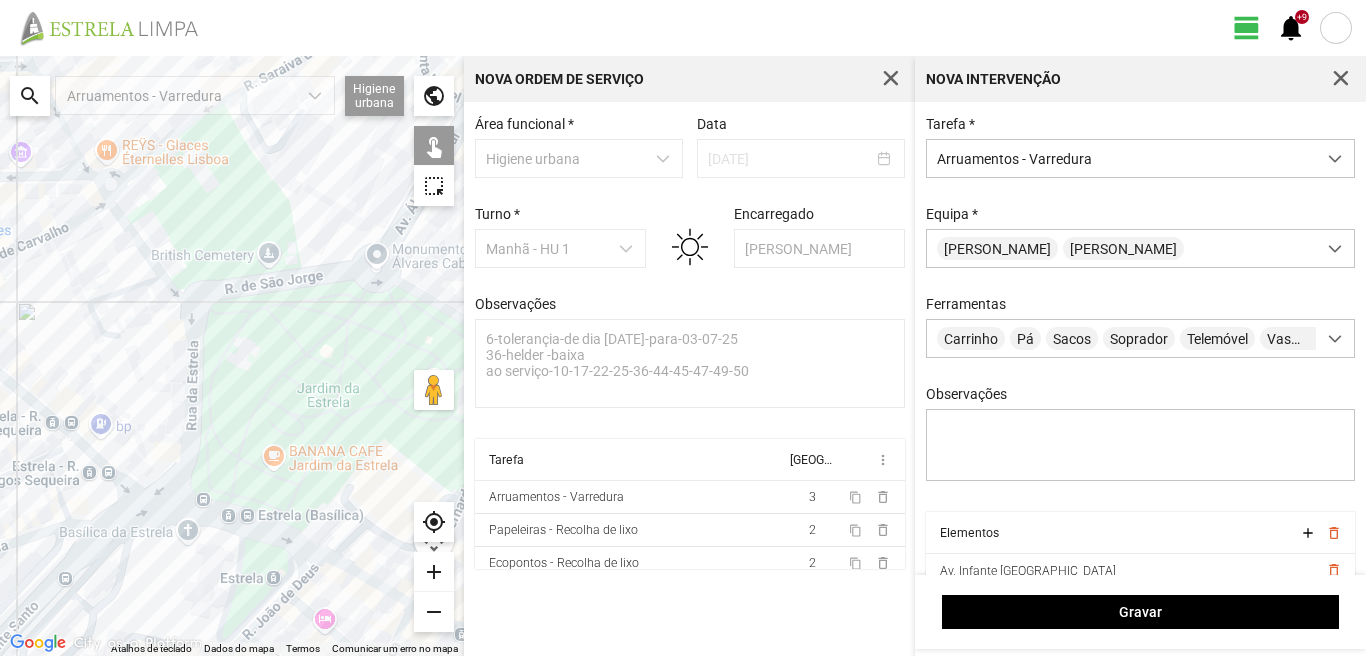click on "Para navegar, prima as teclas de seta." 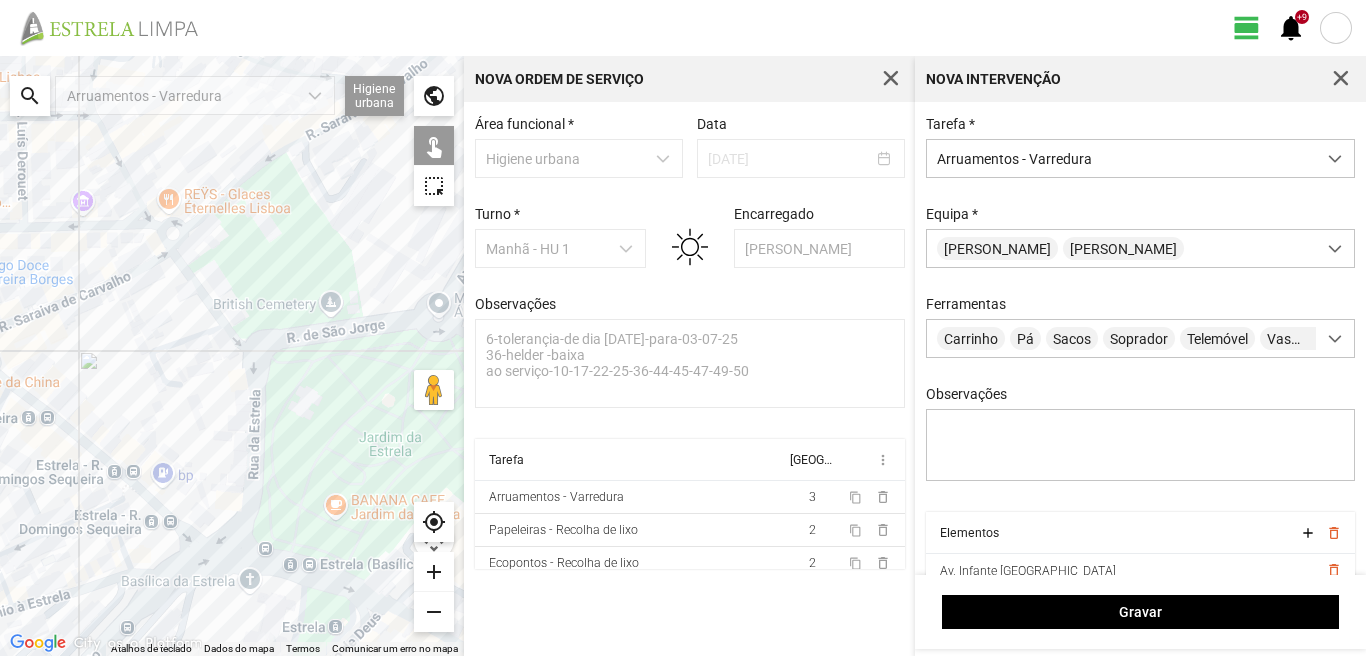 drag, startPoint x: 92, startPoint y: 444, endPoint x: 158, endPoint y: 507, distance: 91.24144 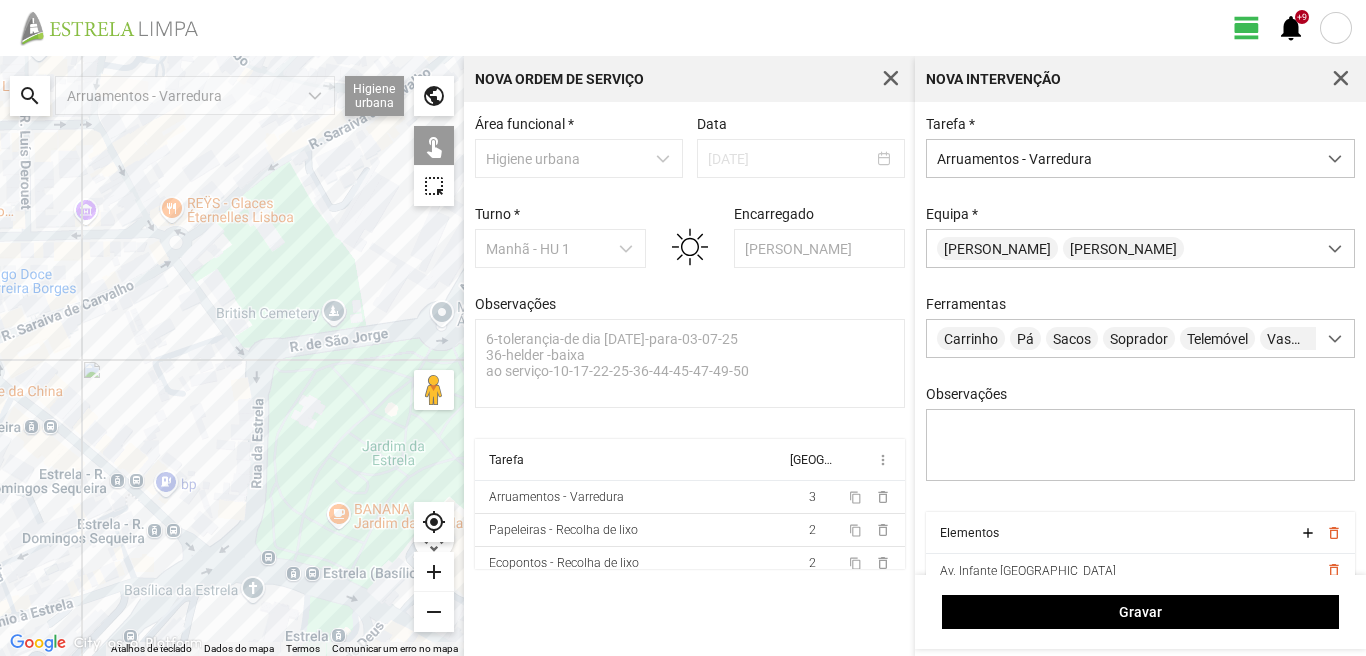 click on "Para navegar, prima as teclas de seta." 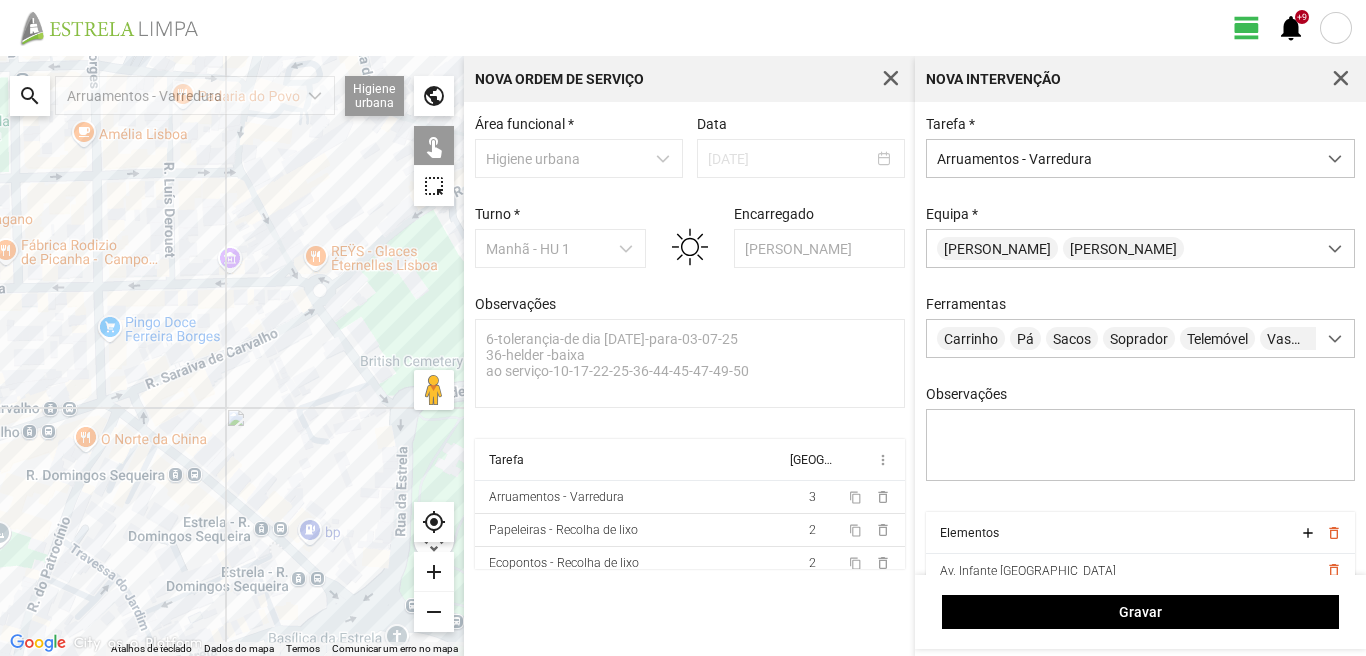 drag, startPoint x: 56, startPoint y: 445, endPoint x: 210, endPoint y: 494, distance: 161.60754 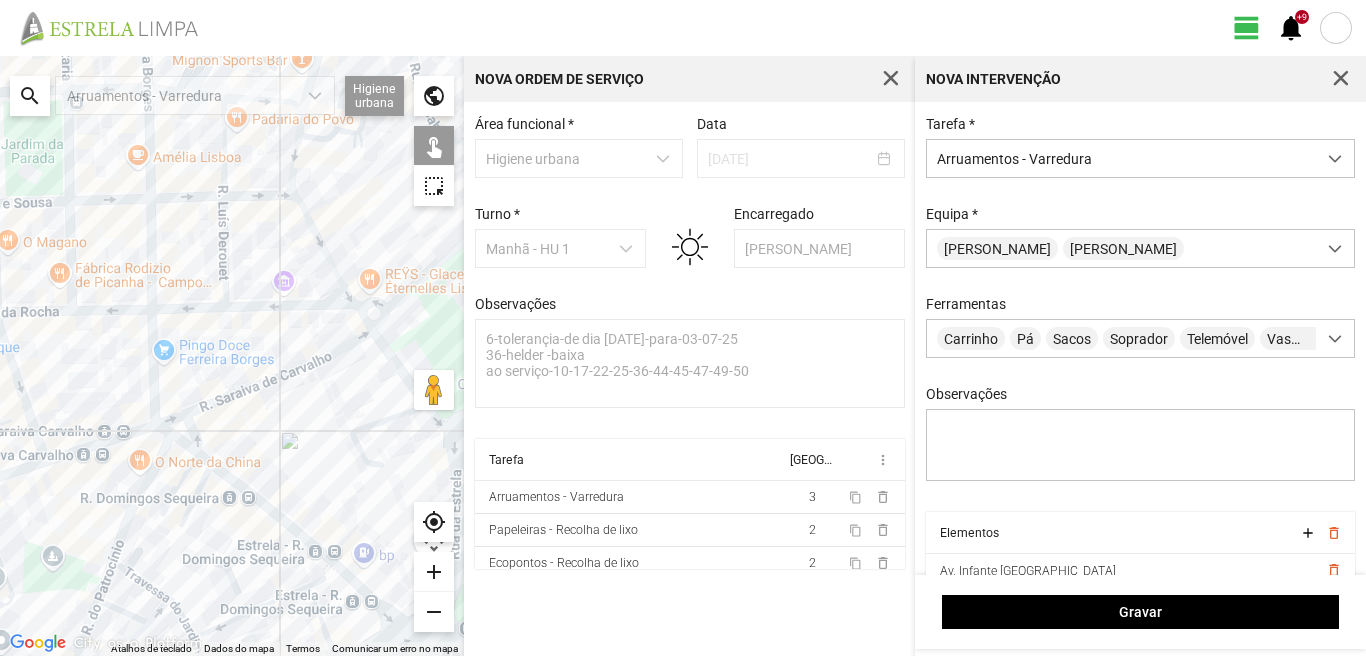 click on "Para navegar, prima as teclas de seta." 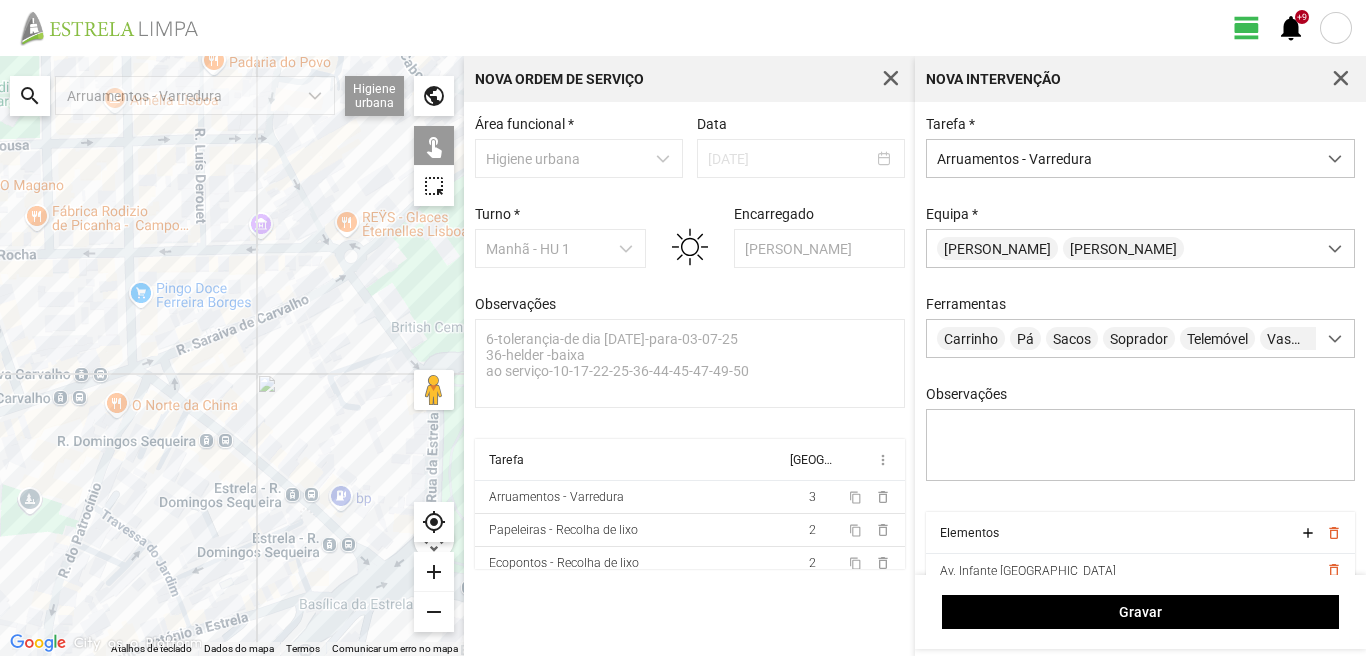 drag, startPoint x: 231, startPoint y: 585, endPoint x: 109, endPoint y: 448, distance: 183.44754 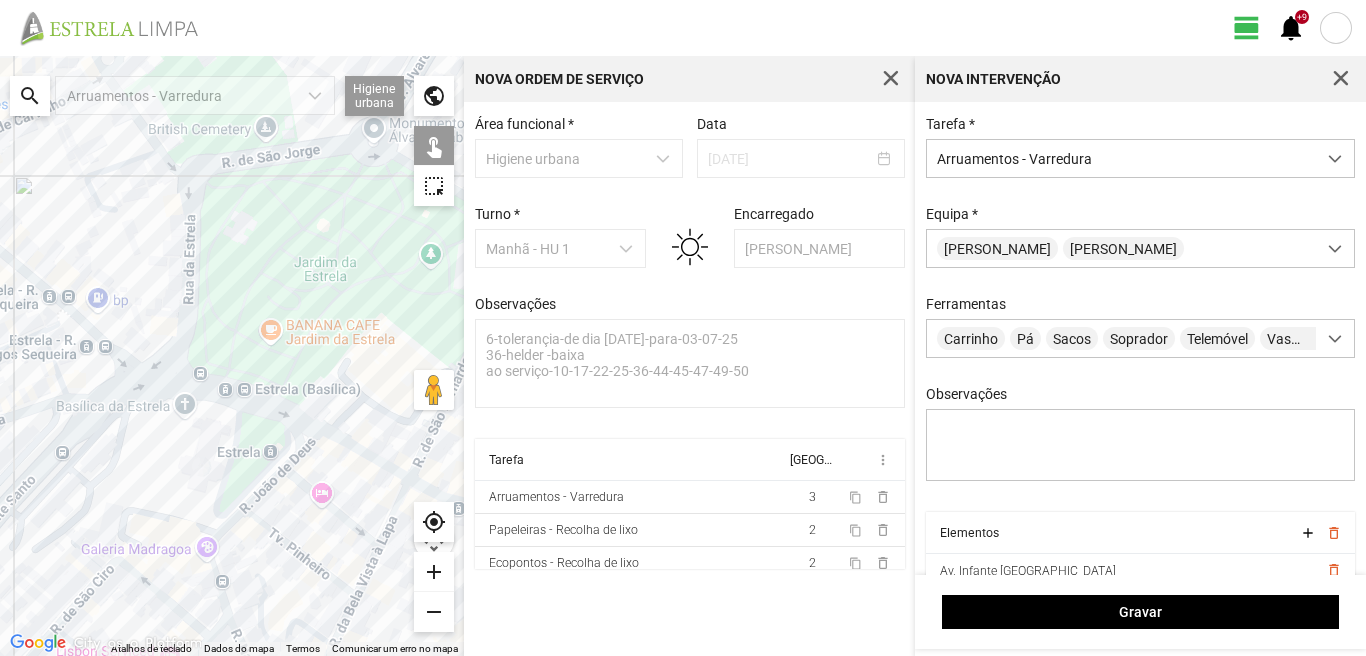 drag, startPoint x: 199, startPoint y: 497, endPoint x: 135, endPoint y: 462, distance: 72.94518 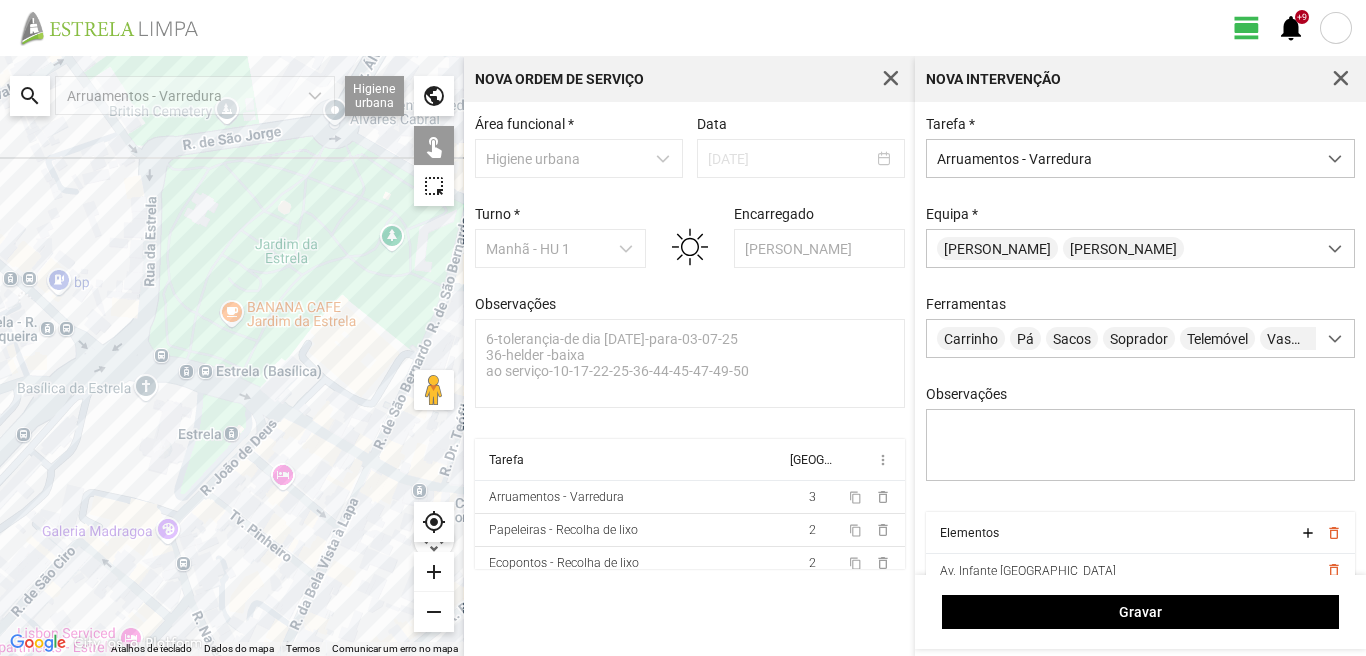 click on "Para navegar, prima as teclas de seta." 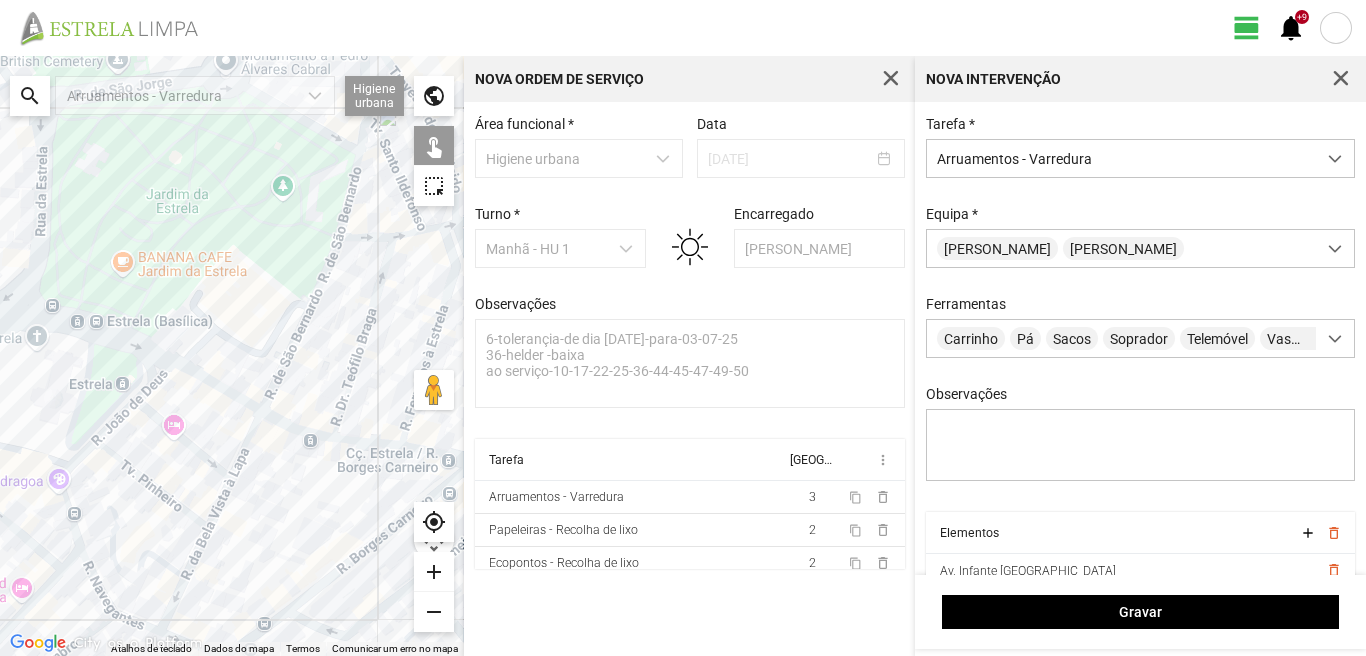 click on "Para navegar, prima as teclas de seta." 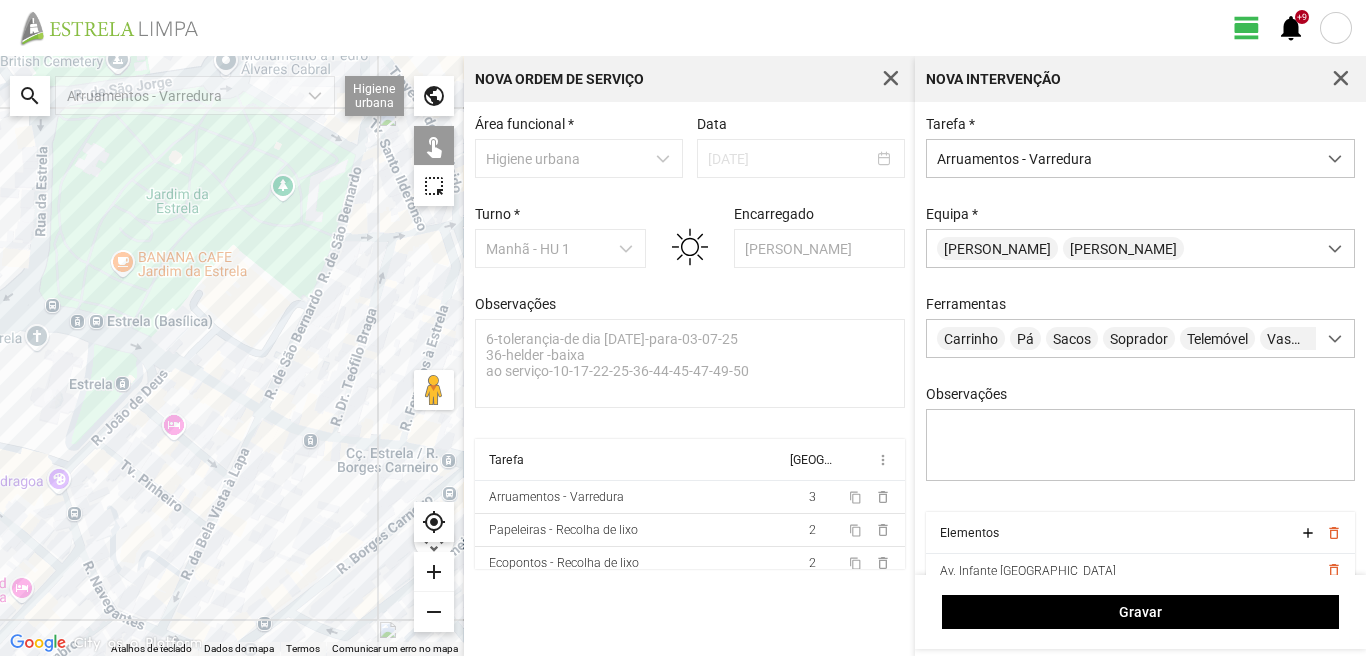 click on "Para navegar, prima as teclas de seta." 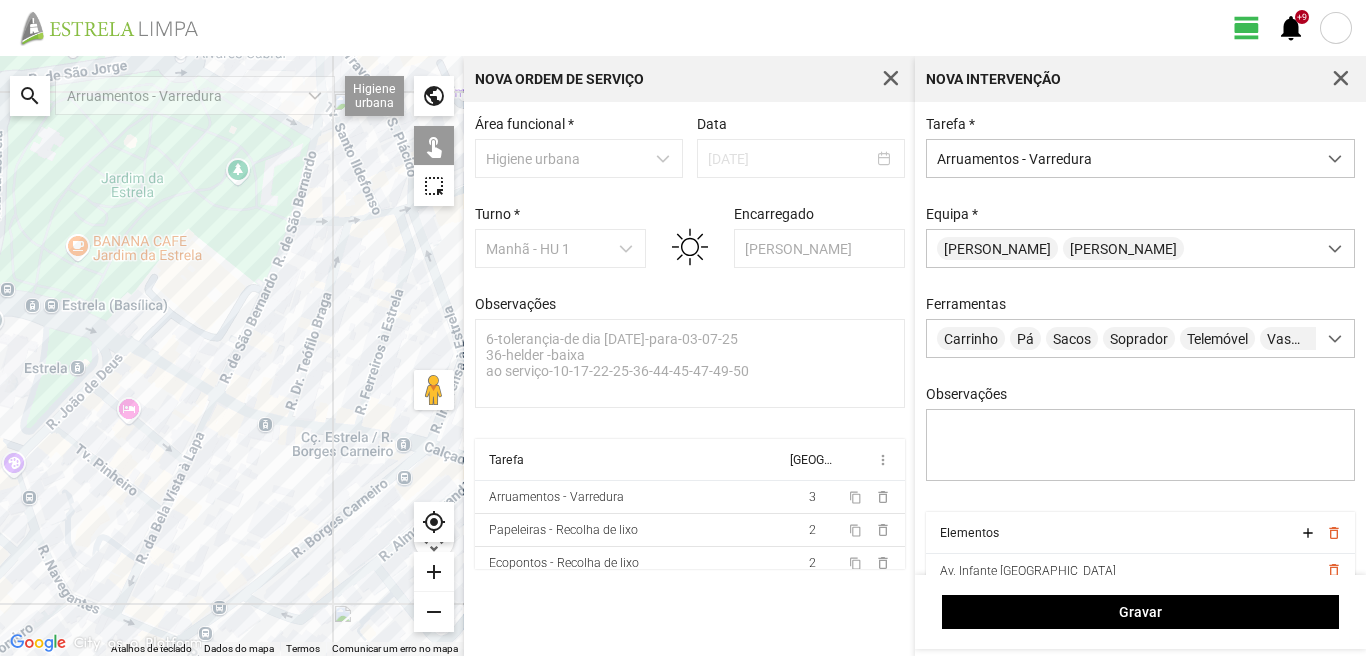 drag, startPoint x: 342, startPoint y: 484, endPoint x: 201, endPoint y: 439, distance: 148.00676 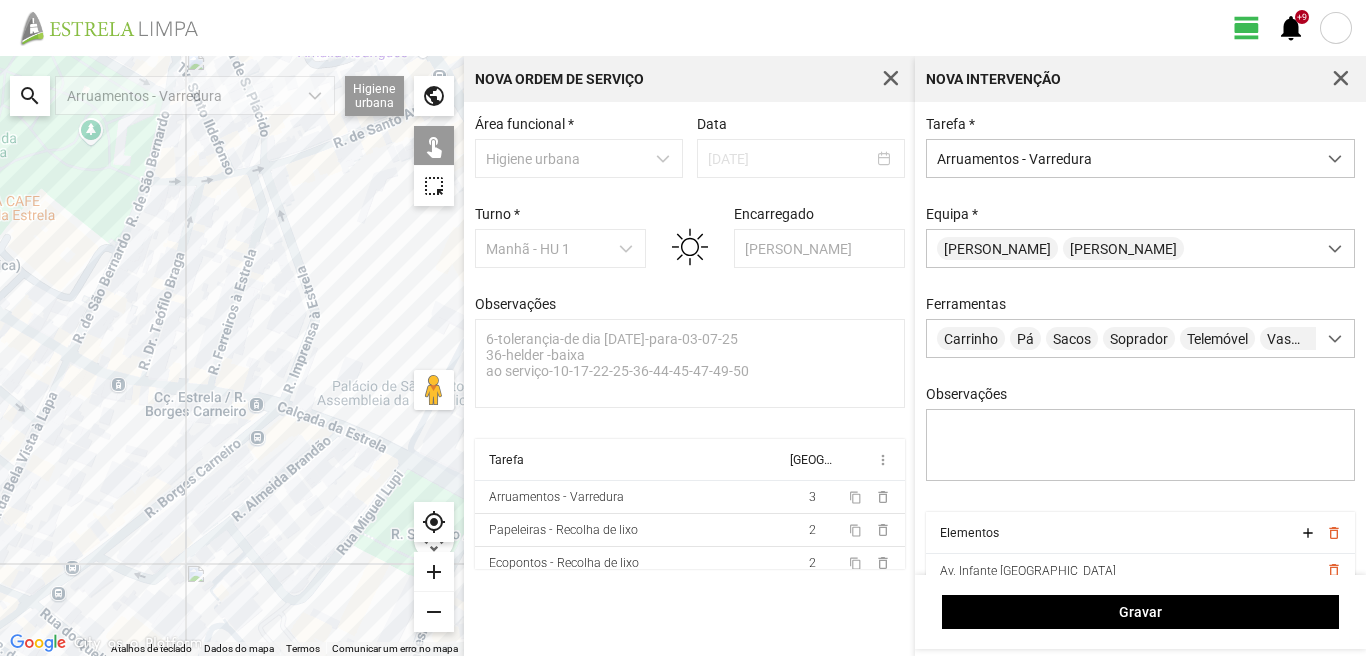 click on "Para navegar, prima as teclas de seta." 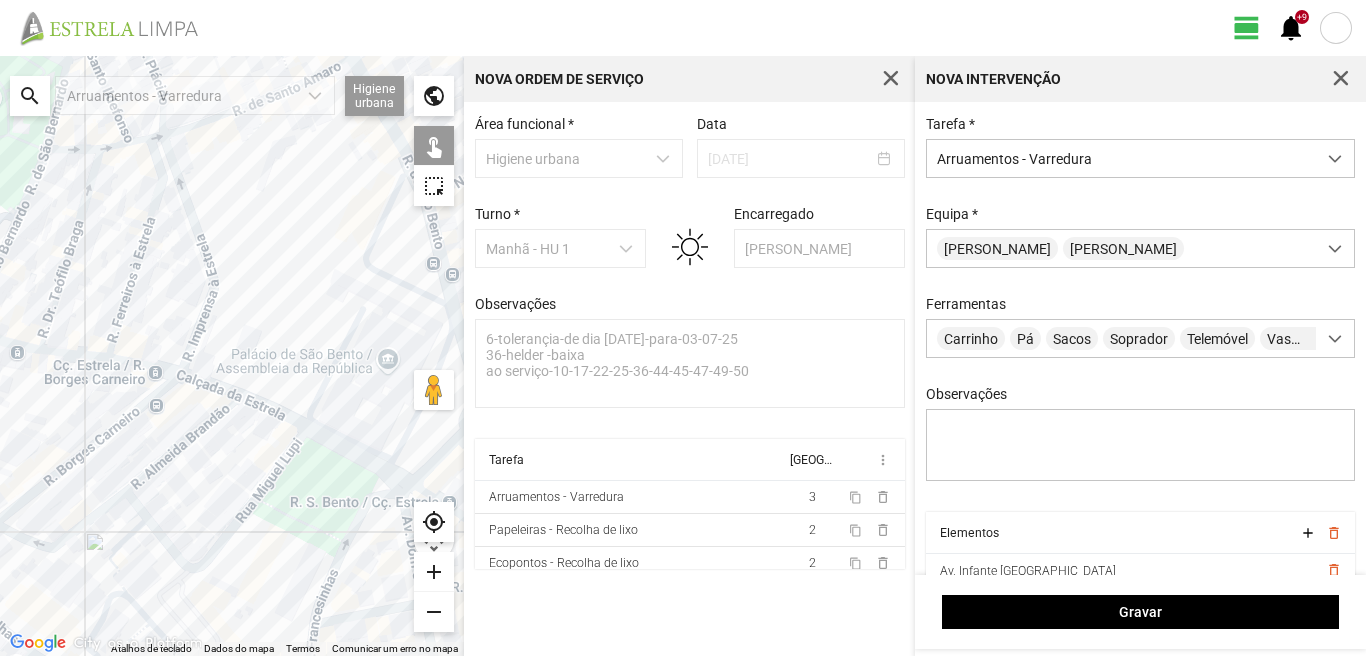 click on "Para navegar, prima as teclas de seta." 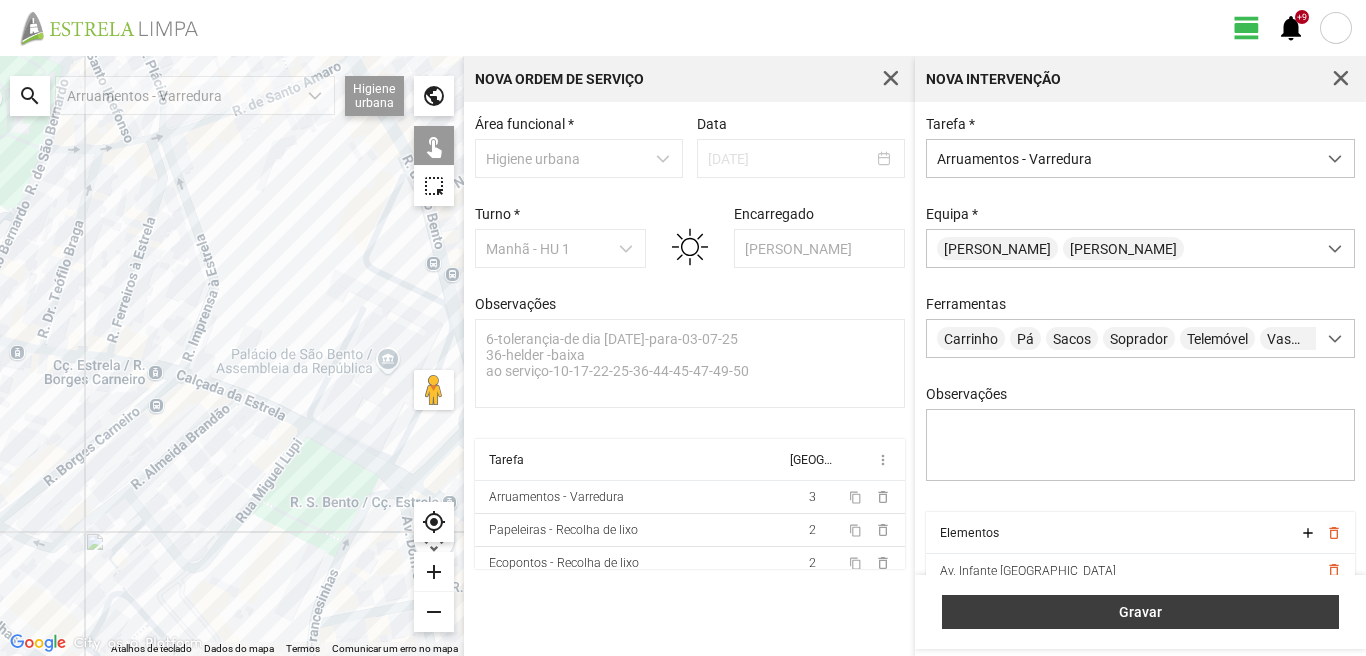 click on "Gravar" at bounding box center (1141, 612) 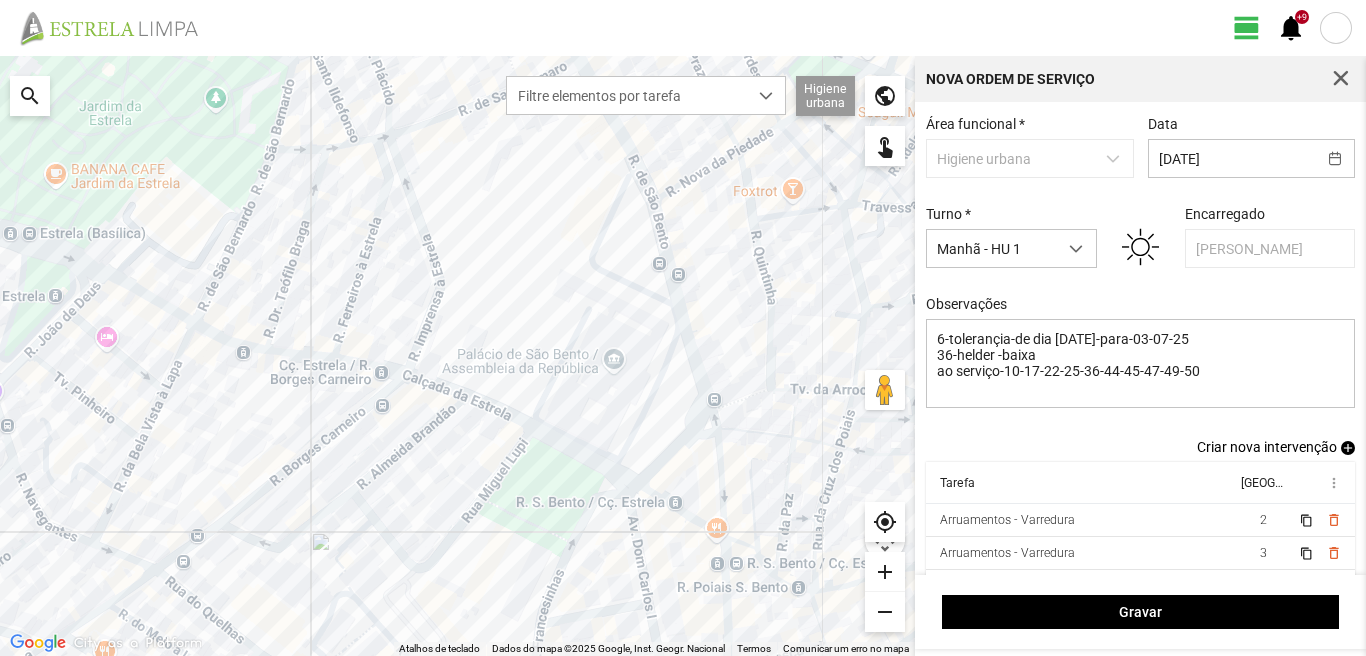 click on "add" at bounding box center (1348, 448) 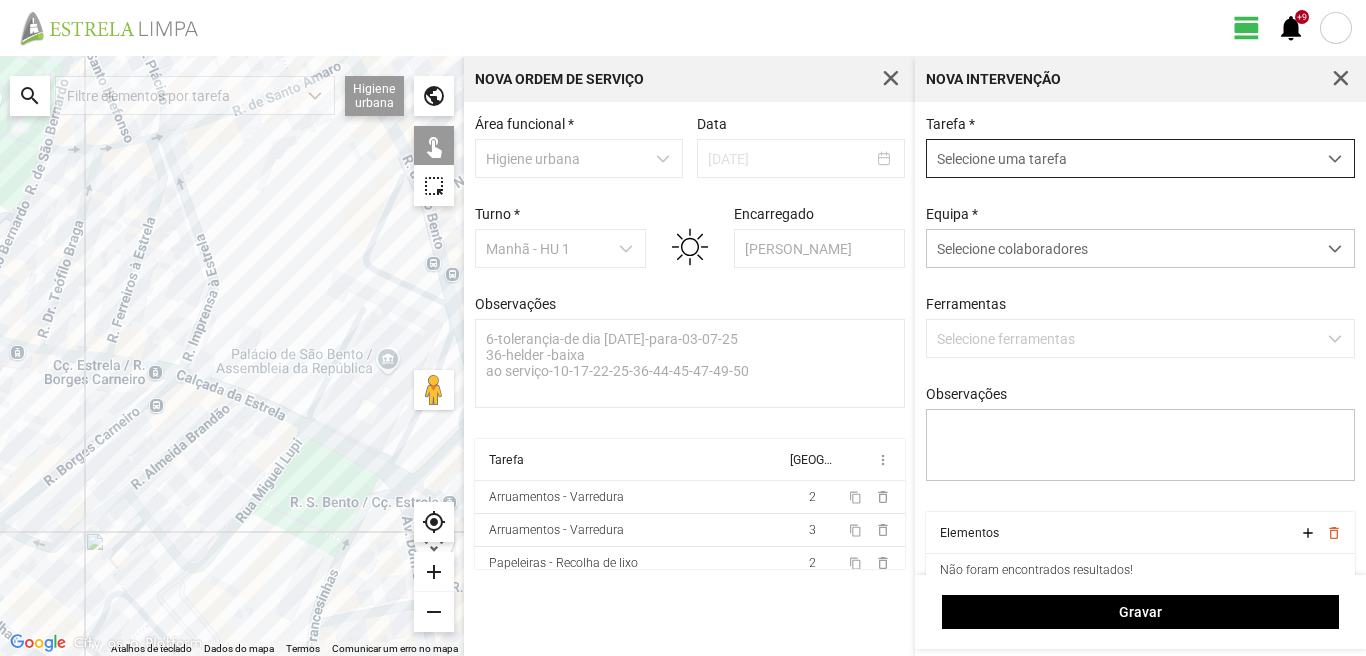 click on "Selecione uma tarefa" at bounding box center (1121, 158) 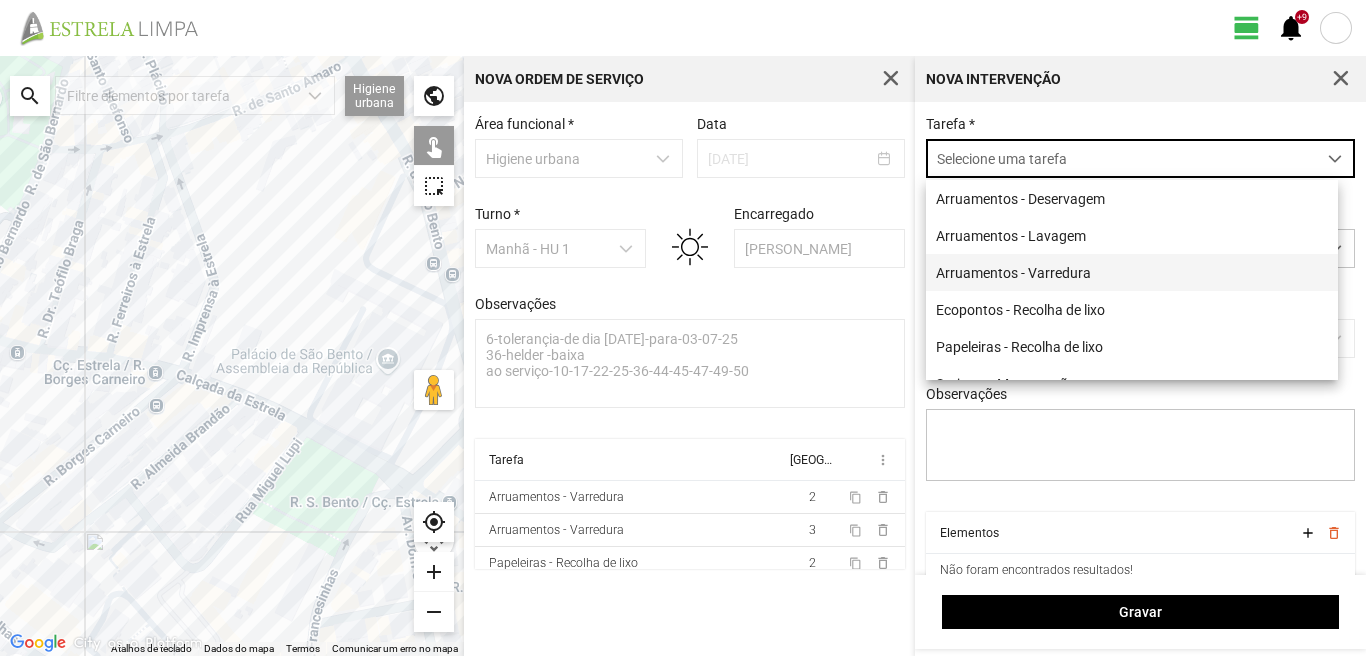 click on "Arruamentos - Varredura" at bounding box center [1132, 272] 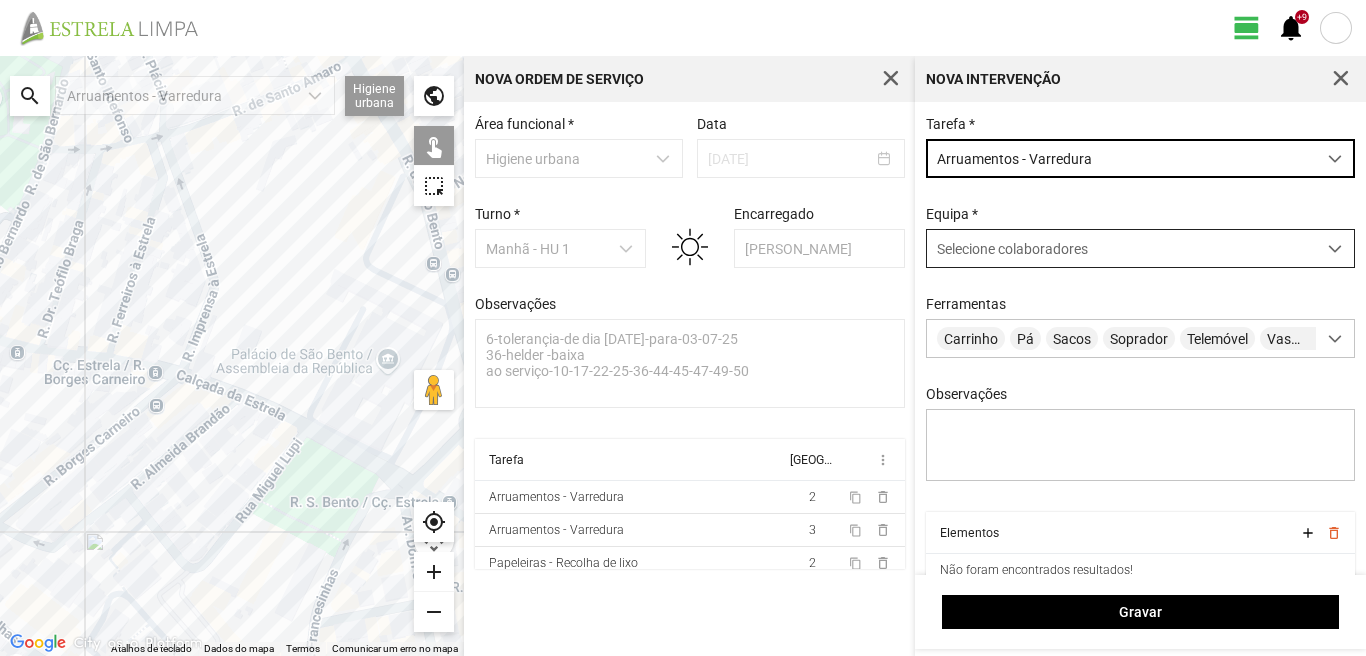 click on "Selecione colaboradores" at bounding box center [1012, 249] 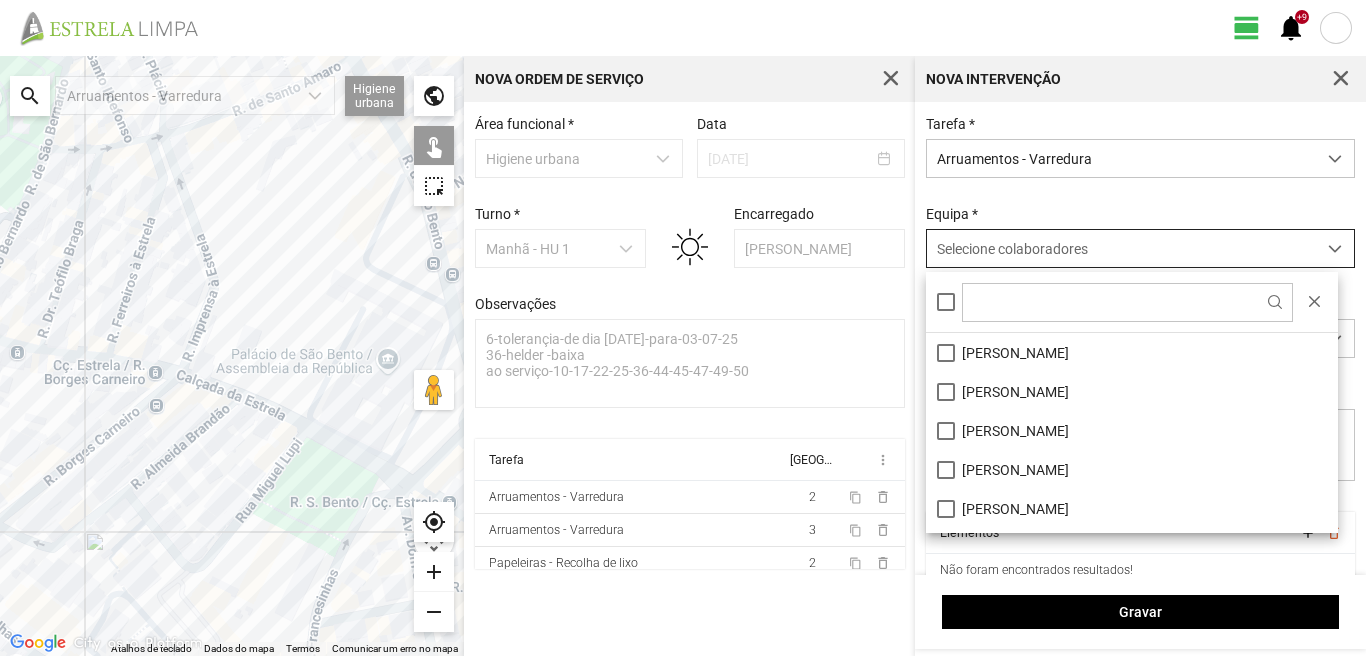scroll, scrollTop: 11, scrollLeft: 89, axis: both 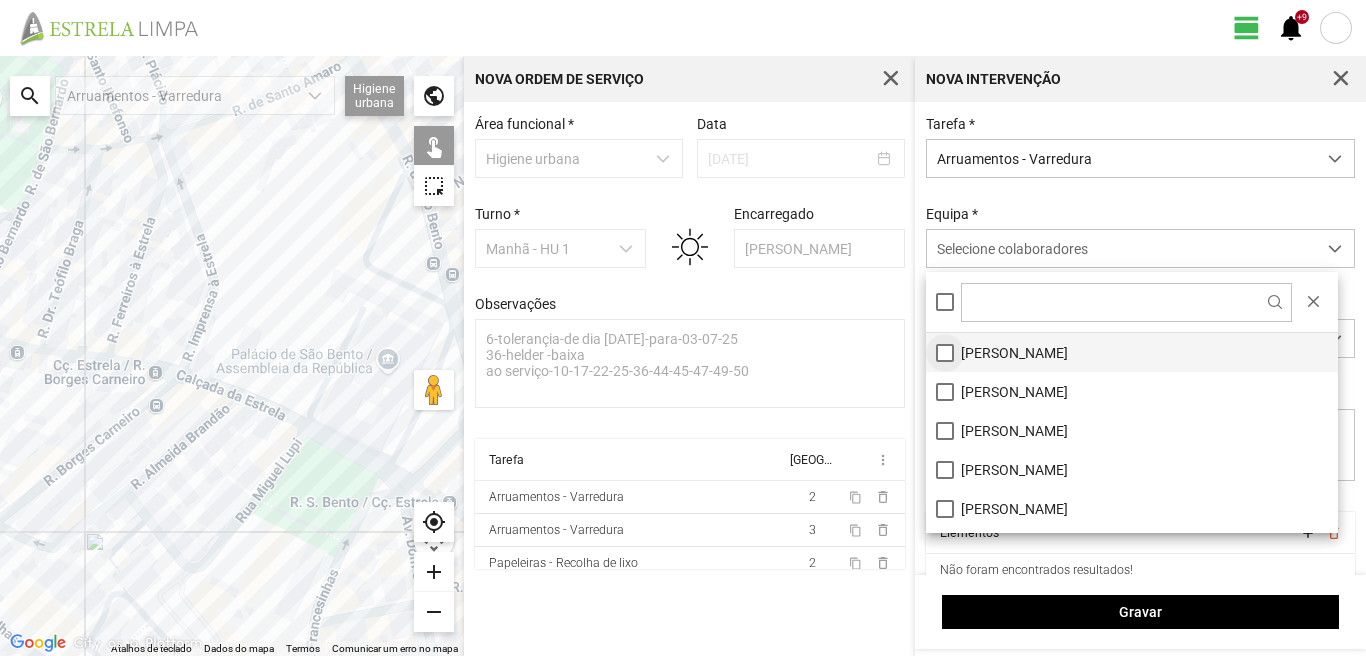 click on "[PERSON_NAME]" at bounding box center [1132, 352] 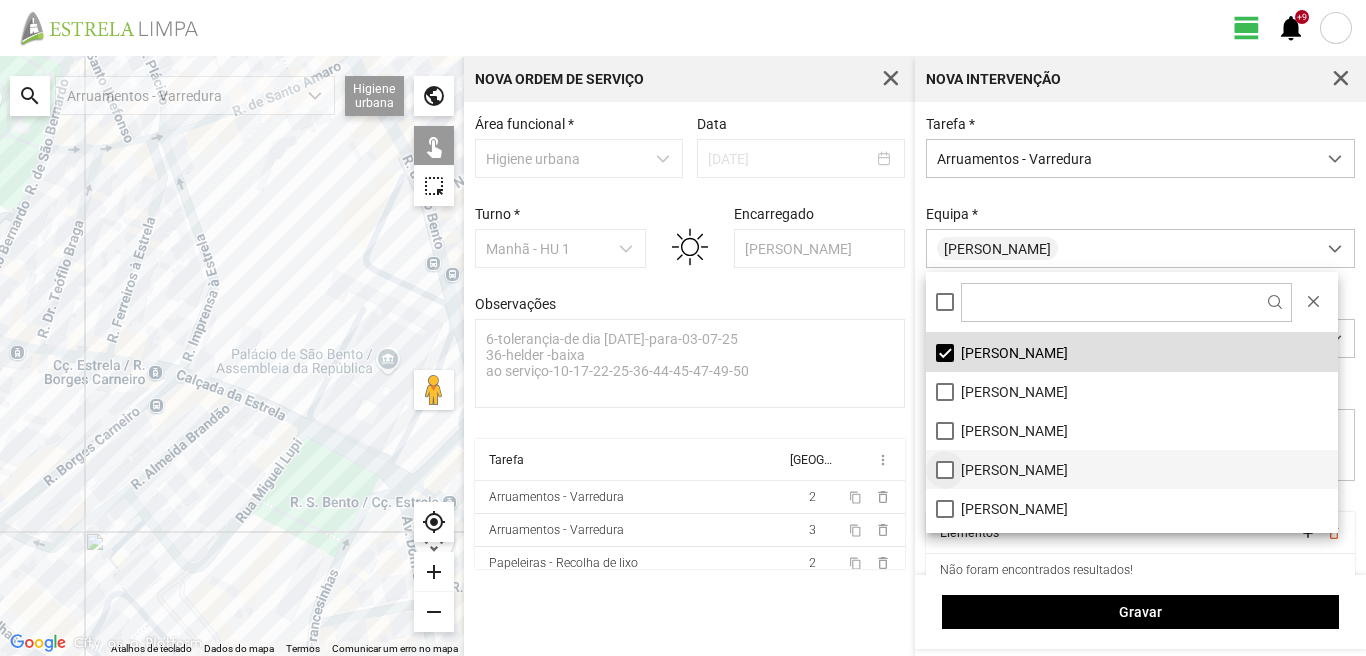 click on "[PERSON_NAME]" at bounding box center (1132, 469) 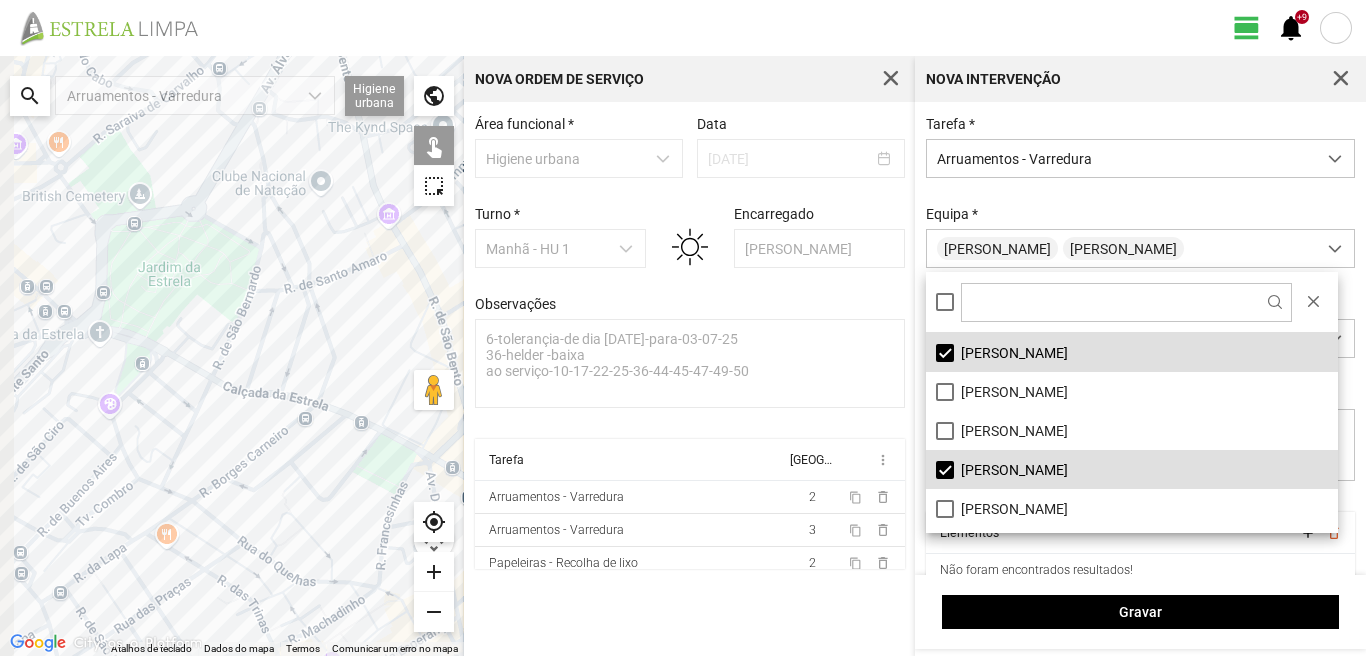 drag, startPoint x: 104, startPoint y: 461, endPoint x: 341, endPoint y: 400, distance: 244.72433 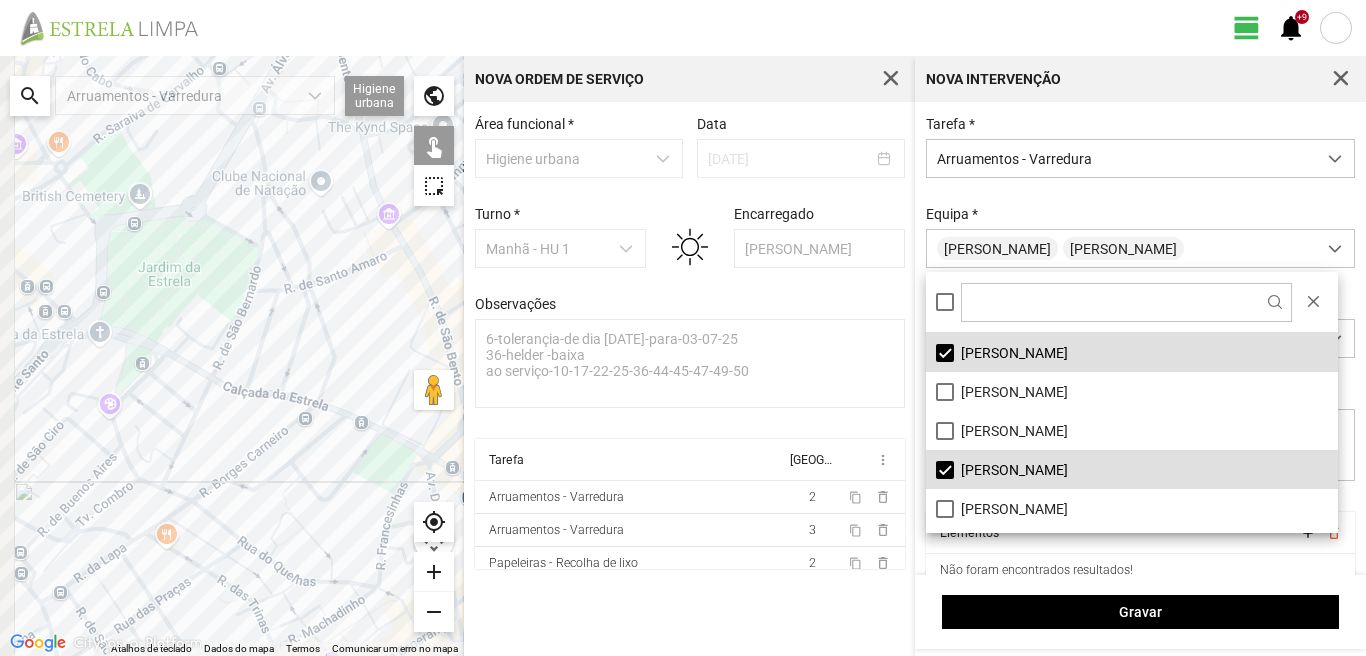 click on "Para navegar, prima as teclas de seta." 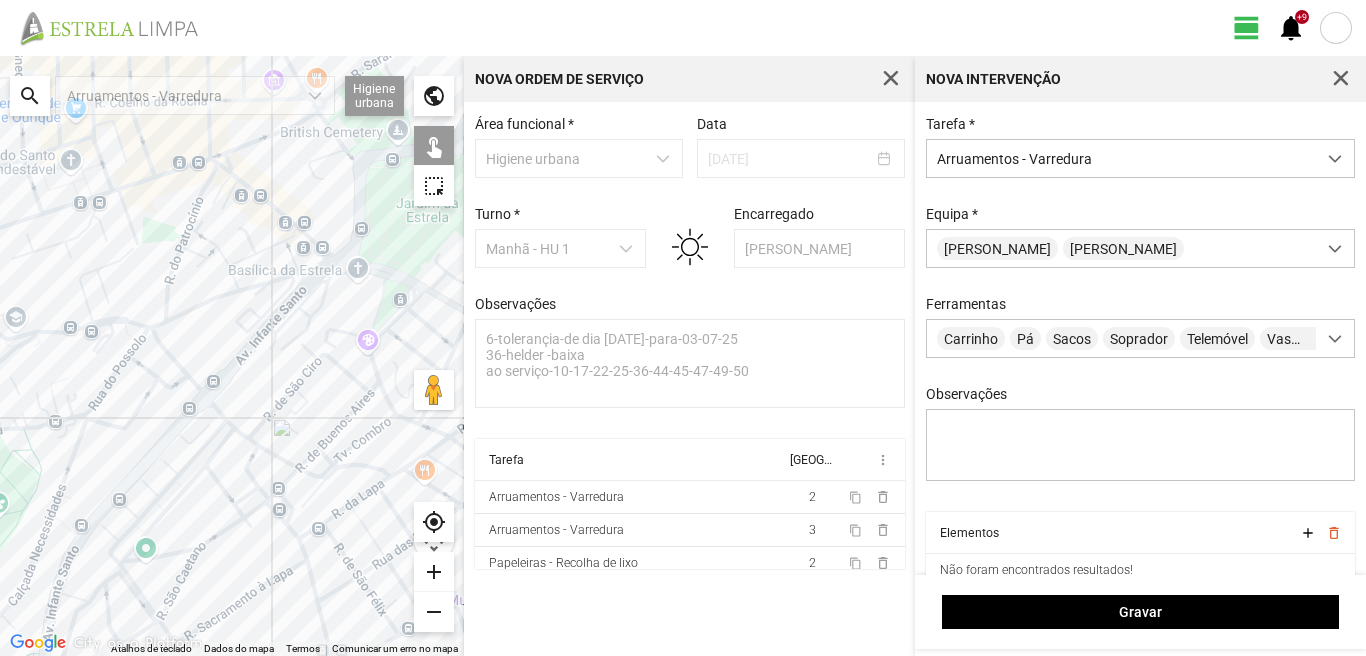 drag, startPoint x: 318, startPoint y: 462, endPoint x: 270, endPoint y: 423, distance: 61.846584 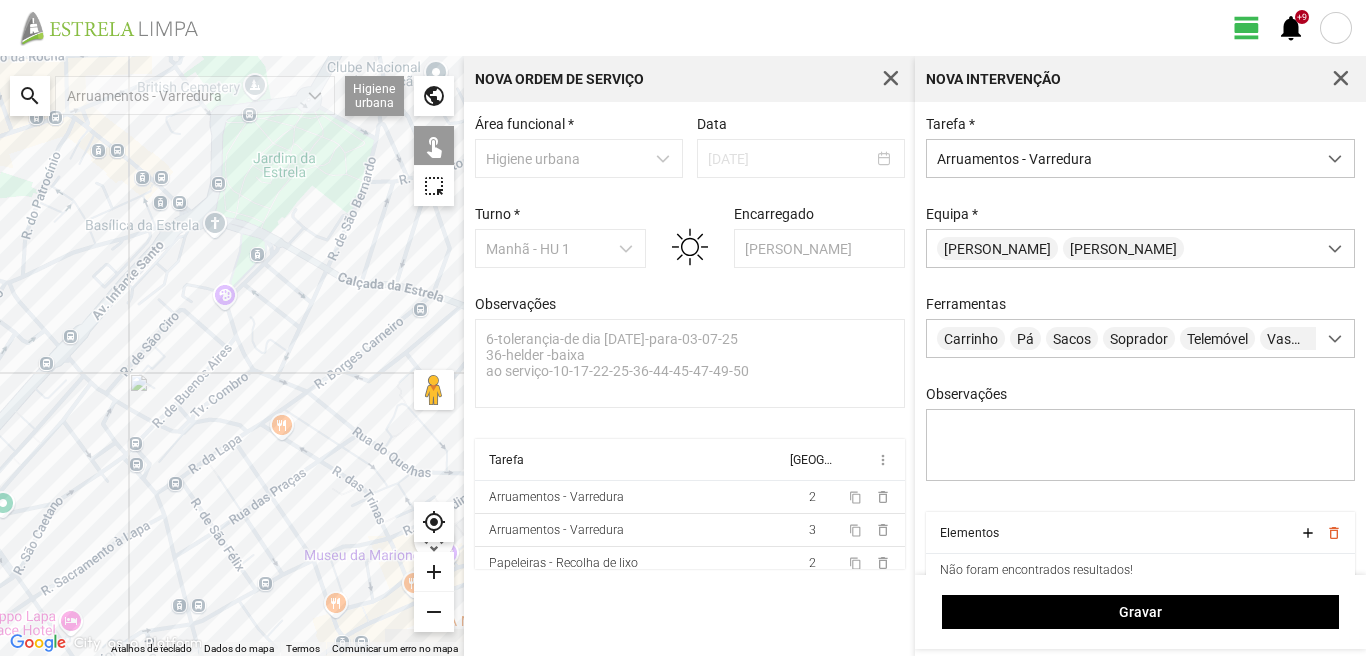 drag, startPoint x: 369, startPoint y: 430, endPoint x: 226, endPoint y: 428, distance: 143.01399 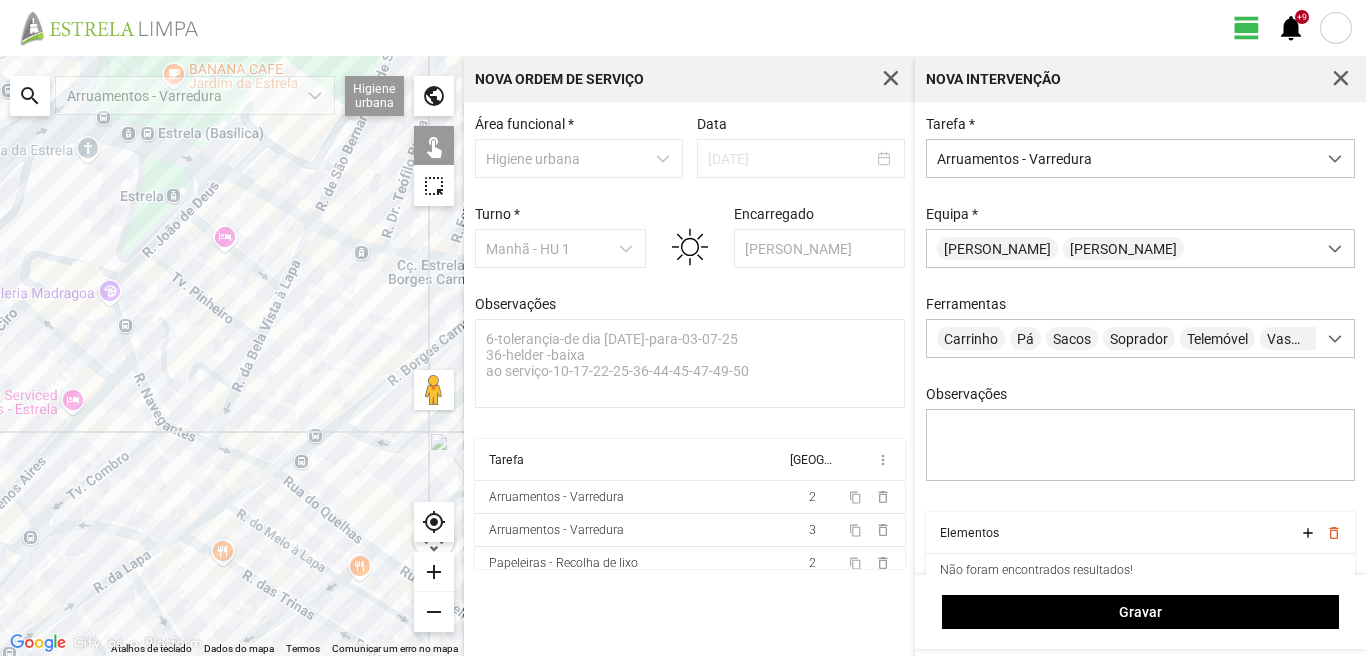 click on "Para navegar, prima as teclas de seta." 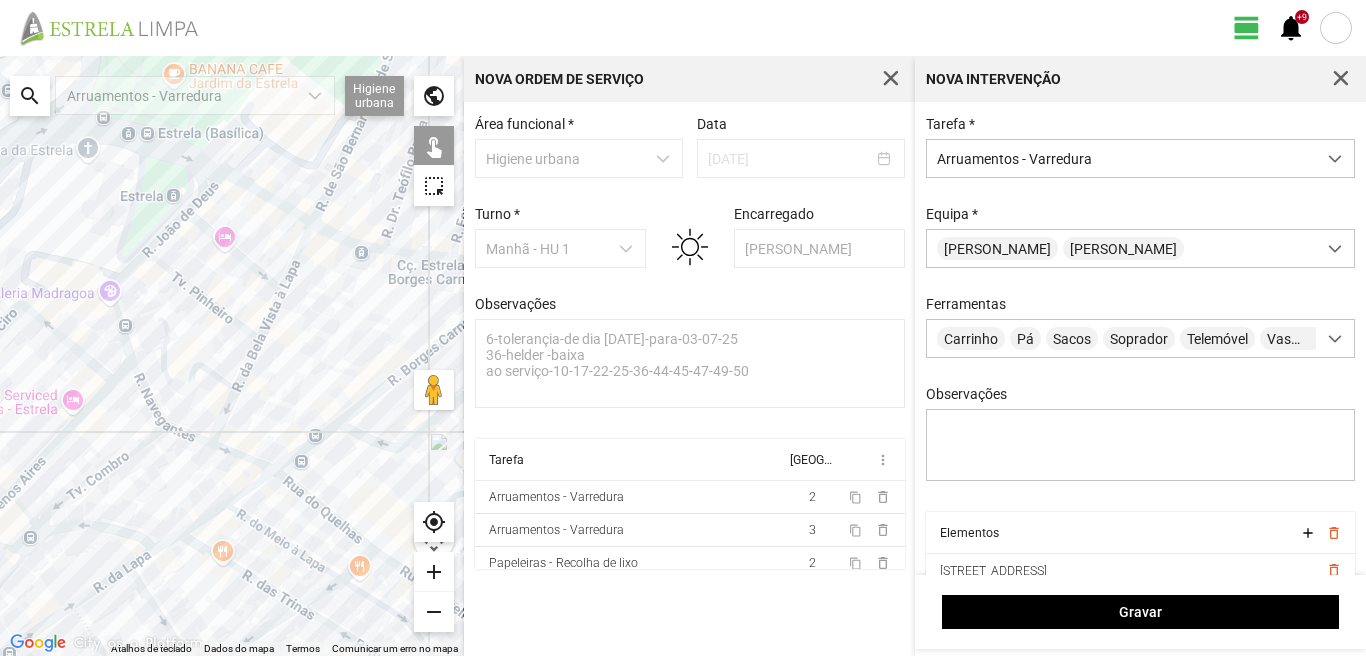 click on "Para navegar, prima as teclas de seta." 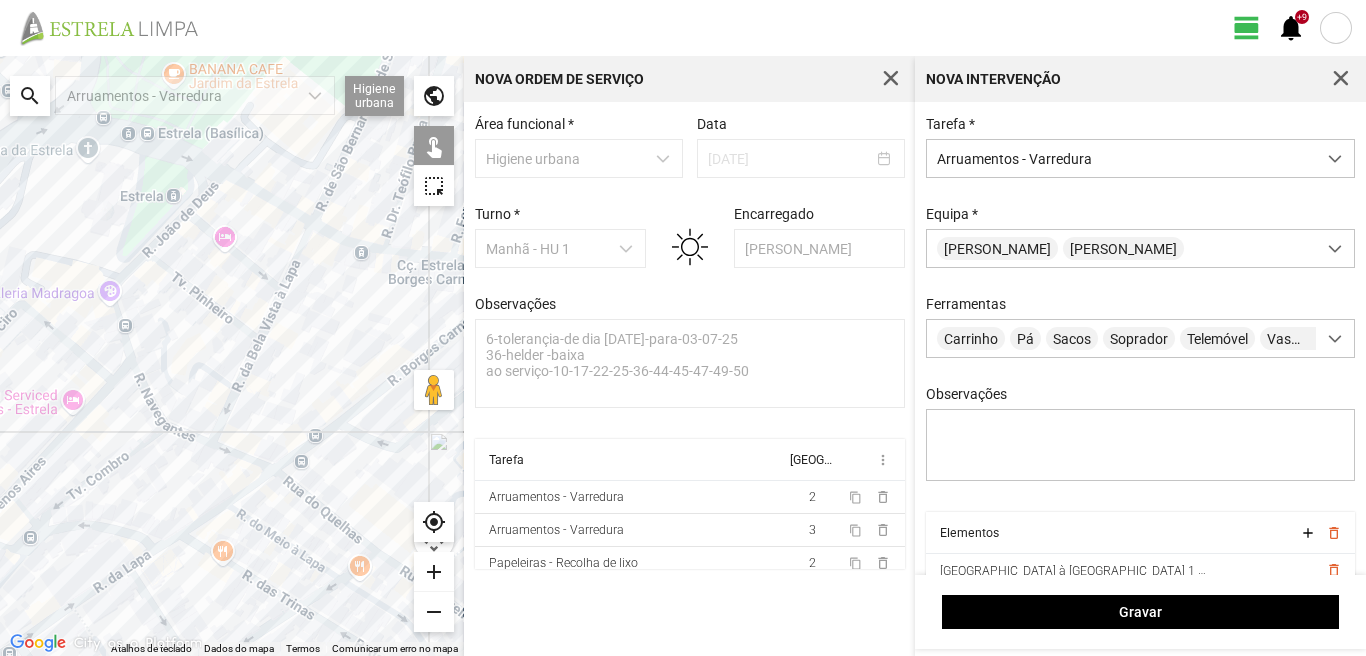 click on "Para navegar, prima as teclas de seta." 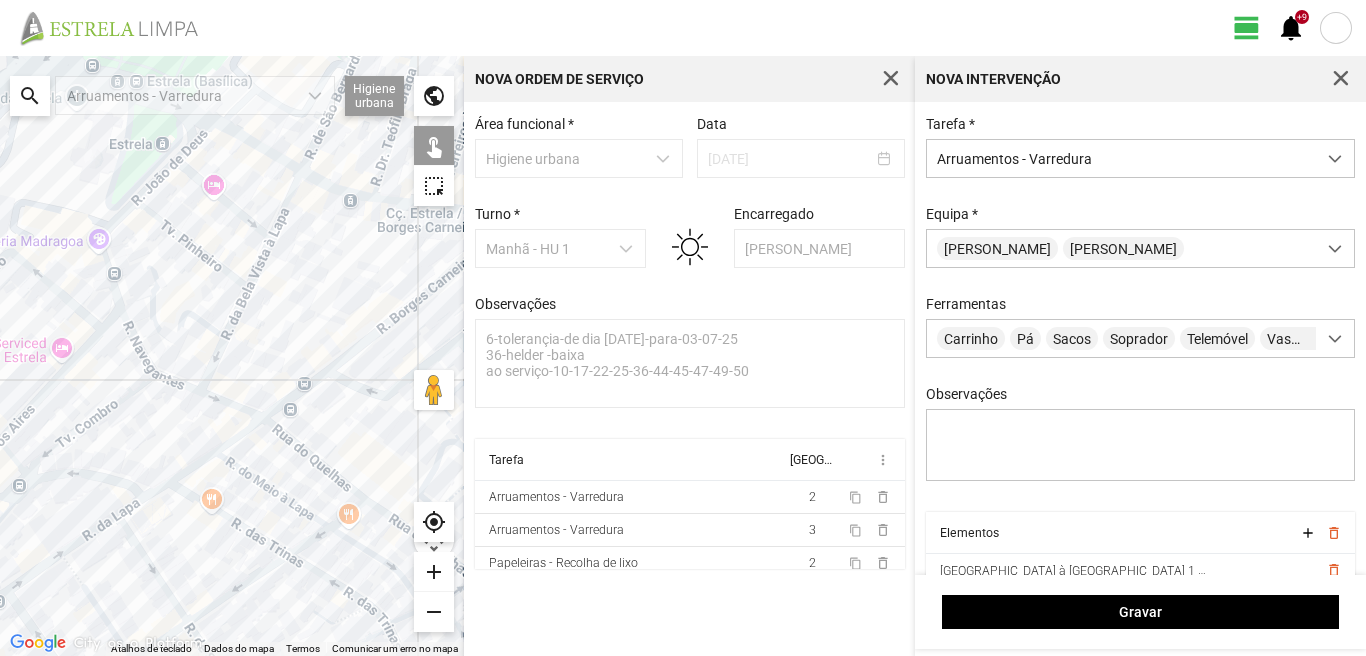 drag, startPoint x: 252, startPoint y: 445, endPoint x: 217, endPoint y: 344, distance: 106.89247 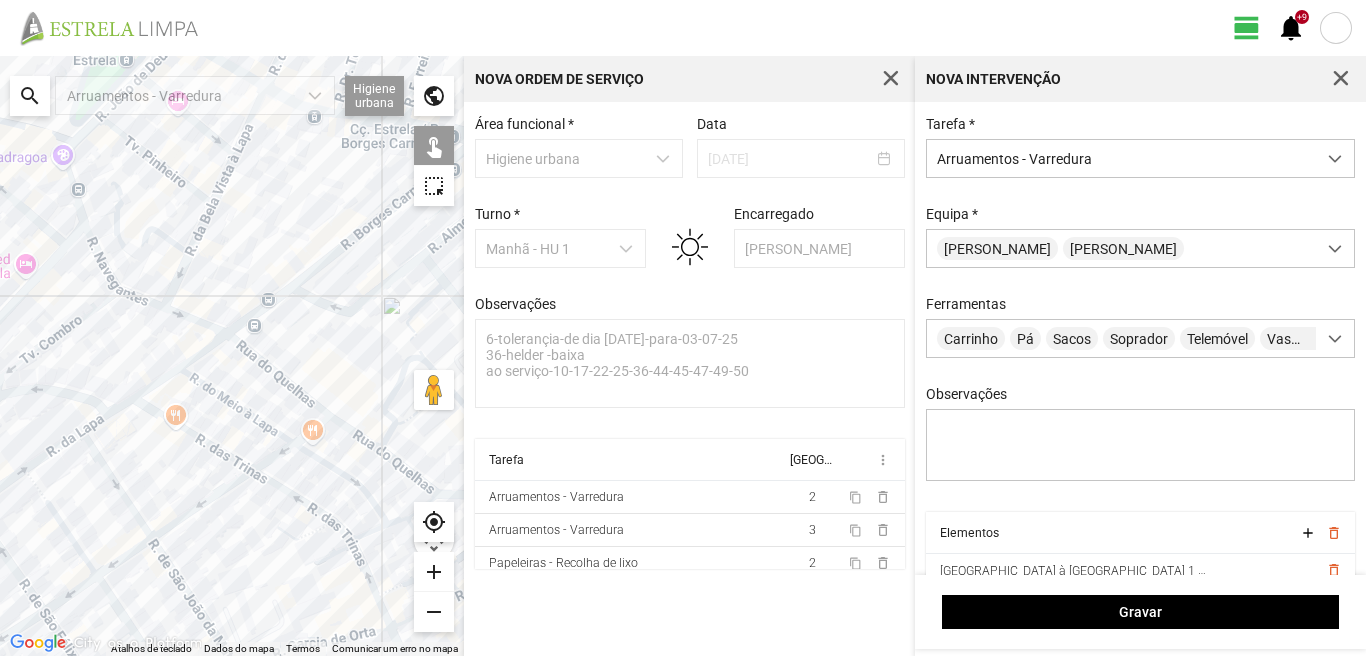 click on "Para navegar, prima as teclas de seta." 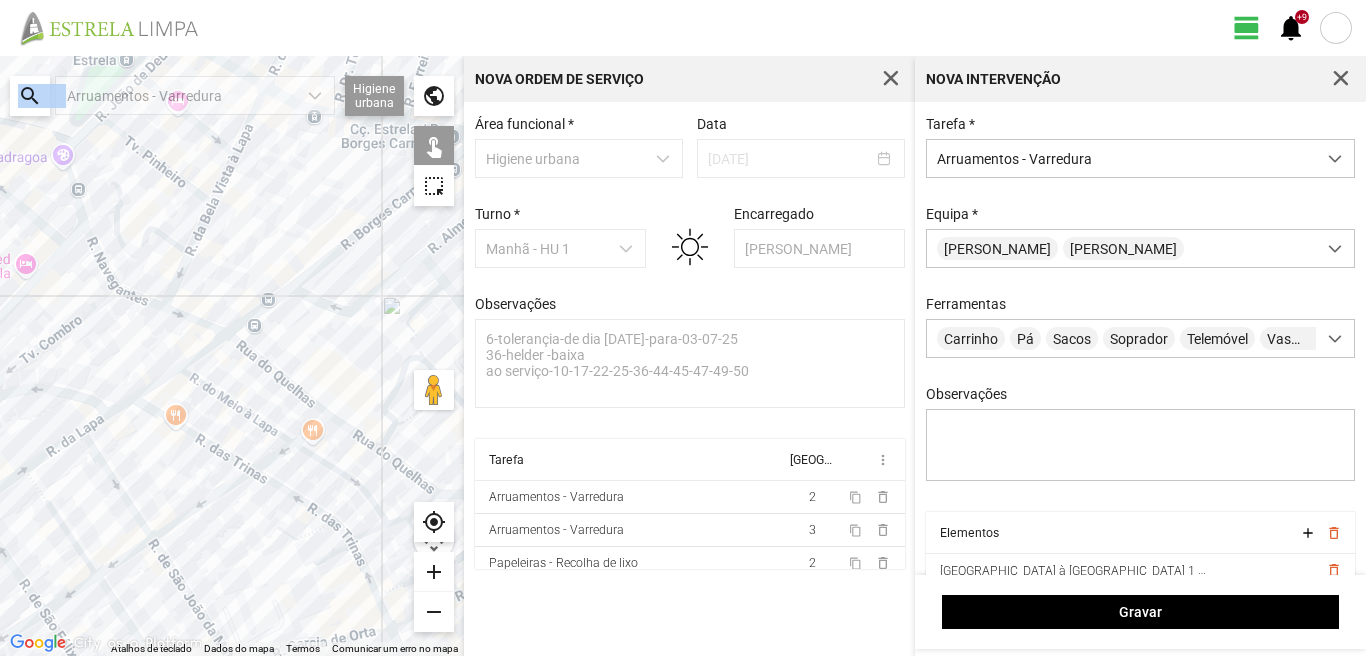 drag, startPoint x: 218, startPoint y: 119, endPoint x: 218, endPoint y: 213, distance: 94 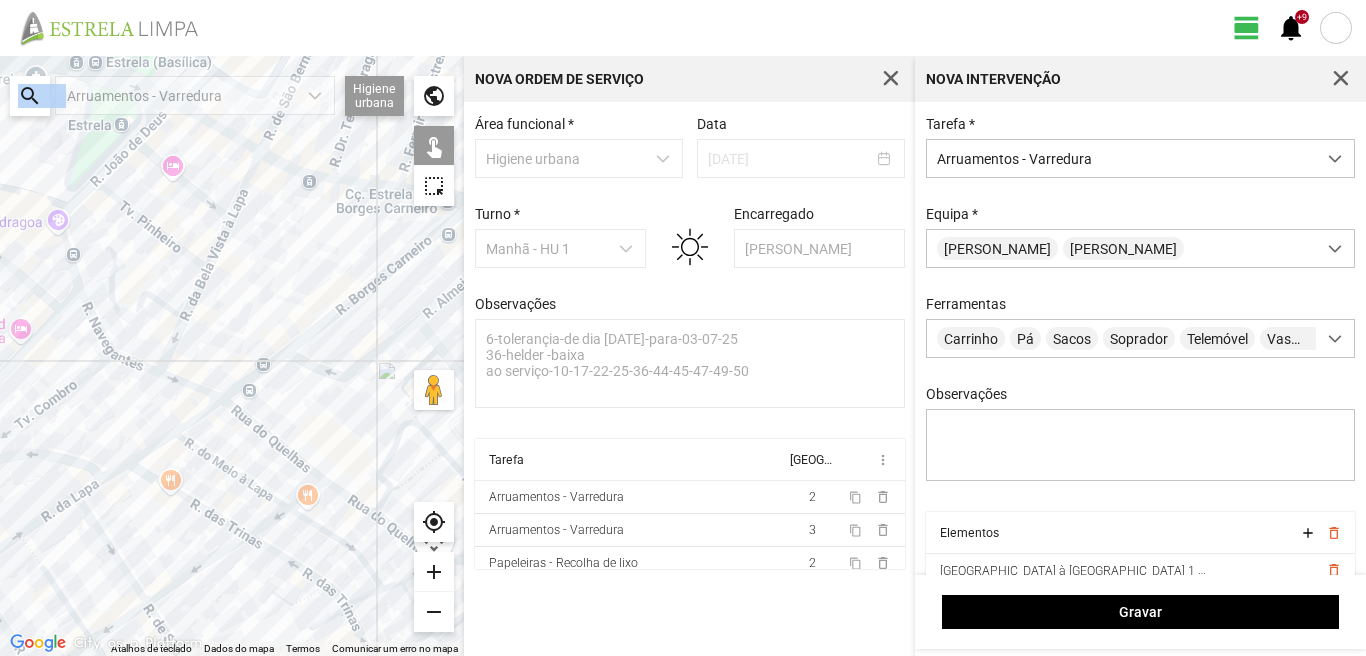 drag, startPoint x: 218, startPoint y: 213, endPoint x: 204, endPoint y: 271, distance: 59.665737 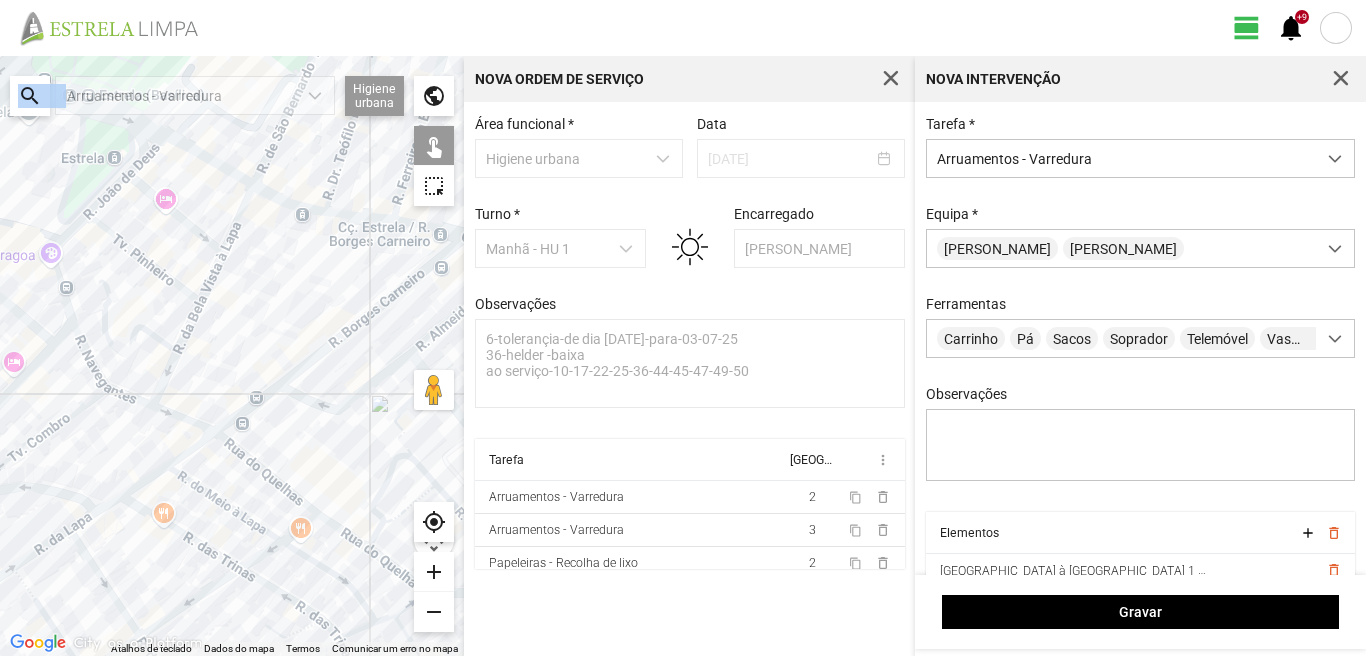 click on "Para navegar, prima as teclas de seta." 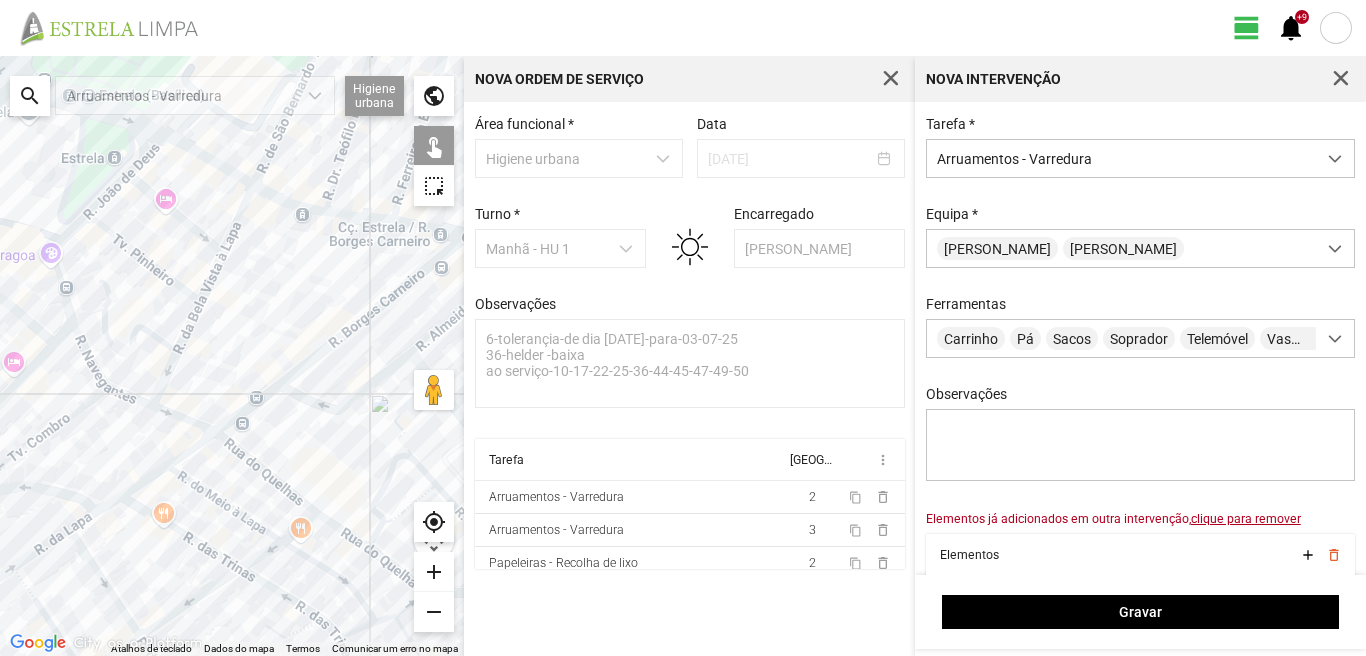 click on "Para navegar, prima as teclas de seta." 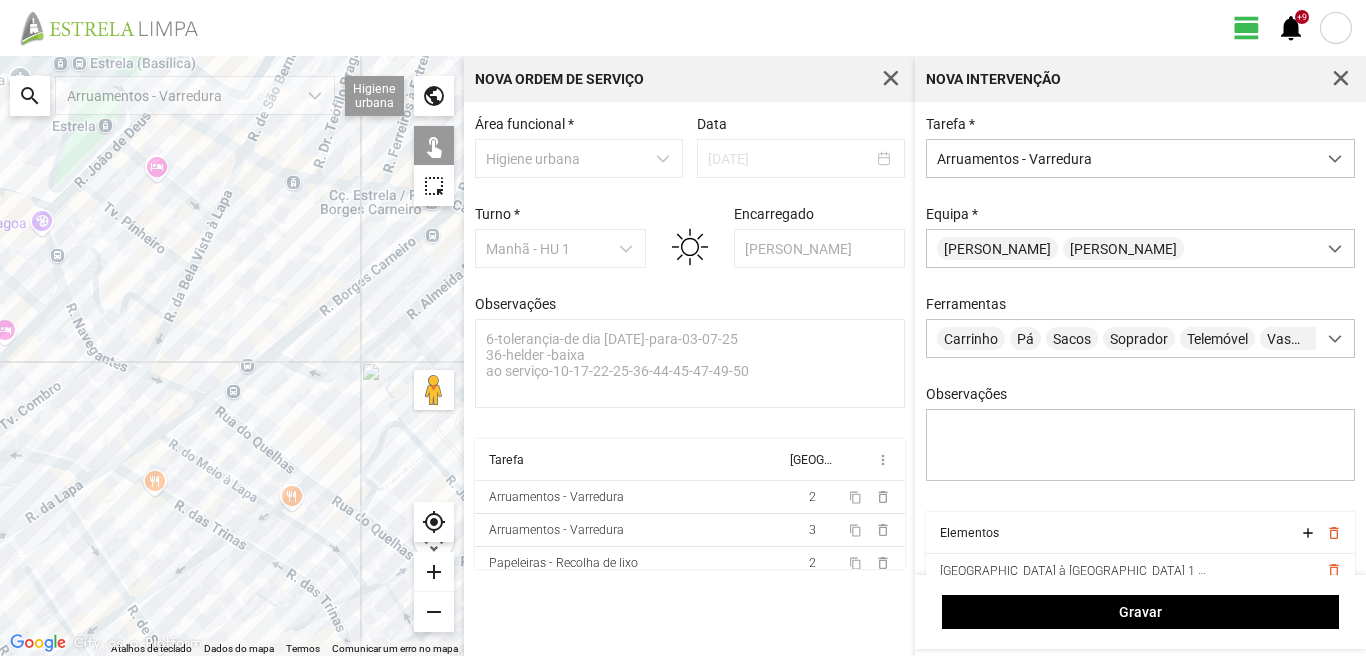 drag, startPoint x: 323, startPoint y: 498, endPoint x: 284, endPoint y: 388, distance: 116.70904 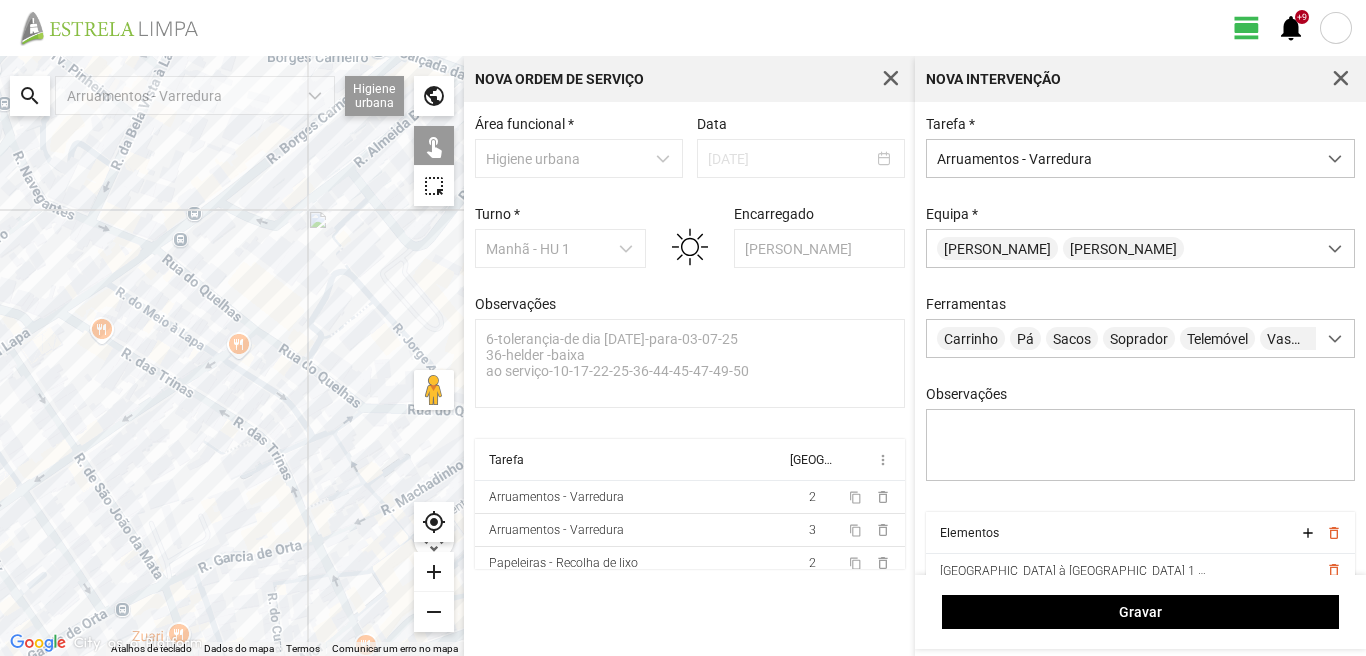 click on "Para navegar, prima as teclas de seta." 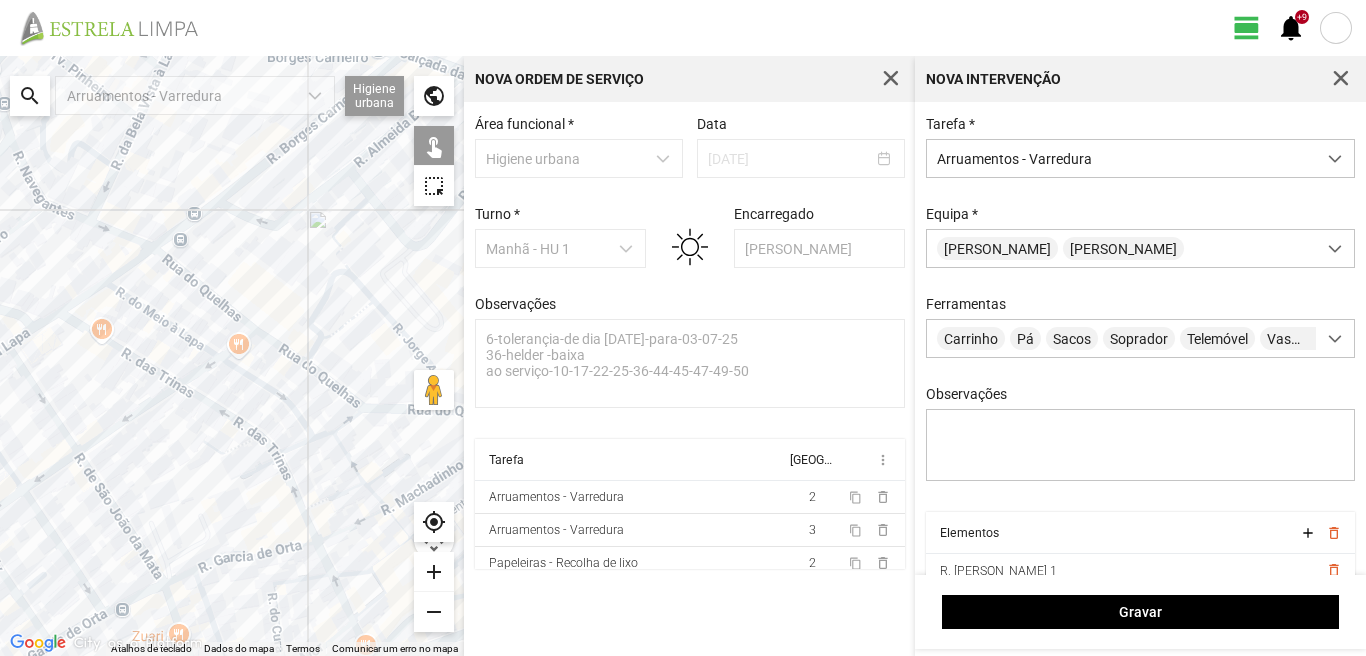 drag, startPoint x: 314, startPoint y: 407, endPoint x: 290, endPoint y: 339, distance: 72.11102 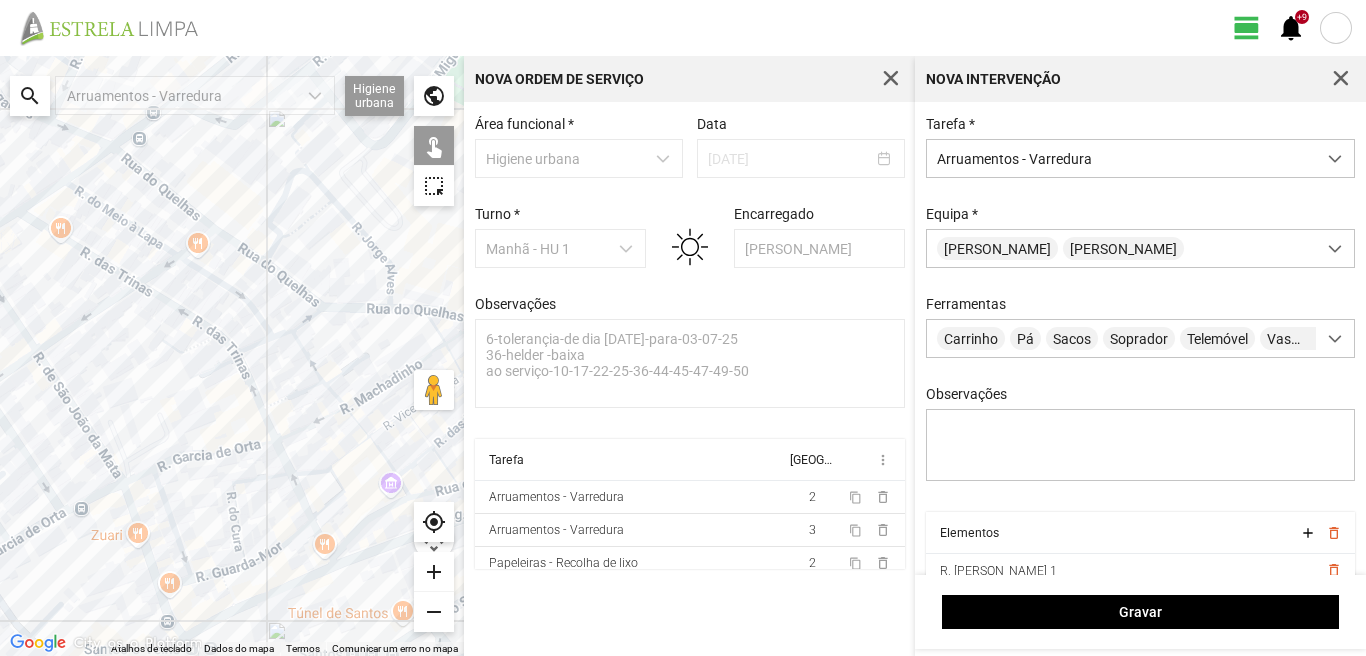 click on "Para navegar, prima as teclas de seta." 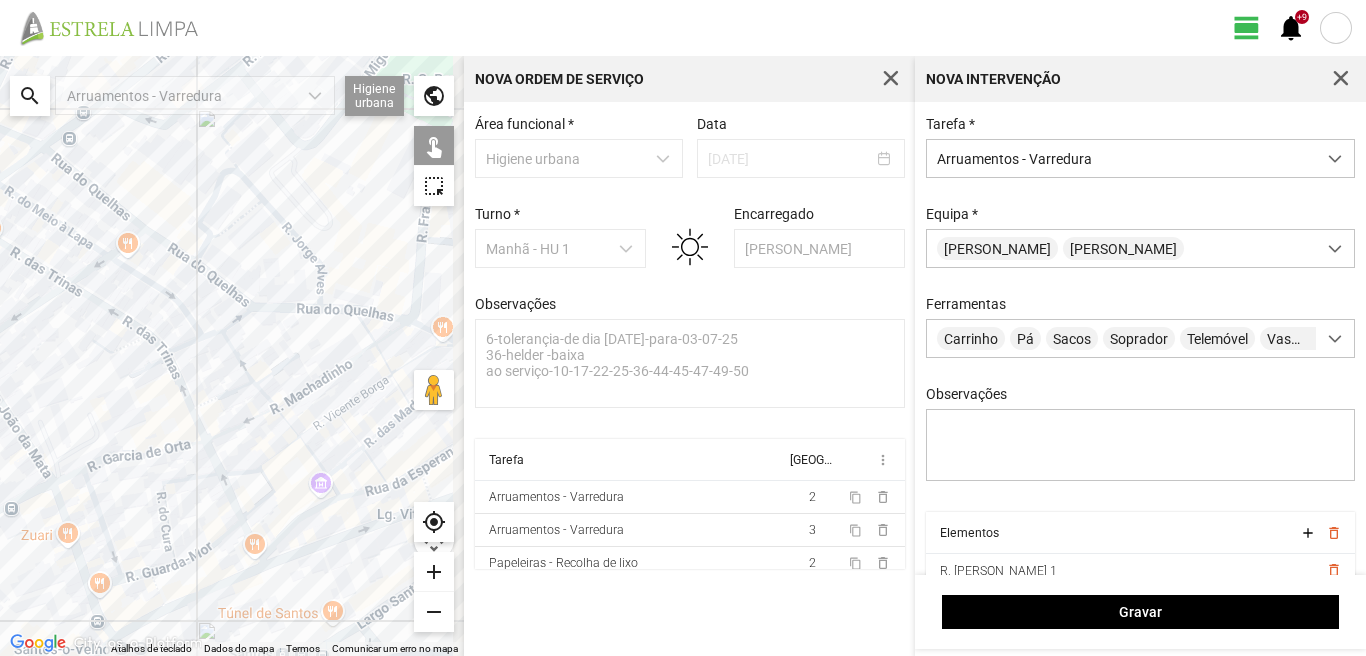 drag, startPoint x: 372, startPoint y: 335, endPoint x: 245, endPoint y: 331, distance: 127.06297 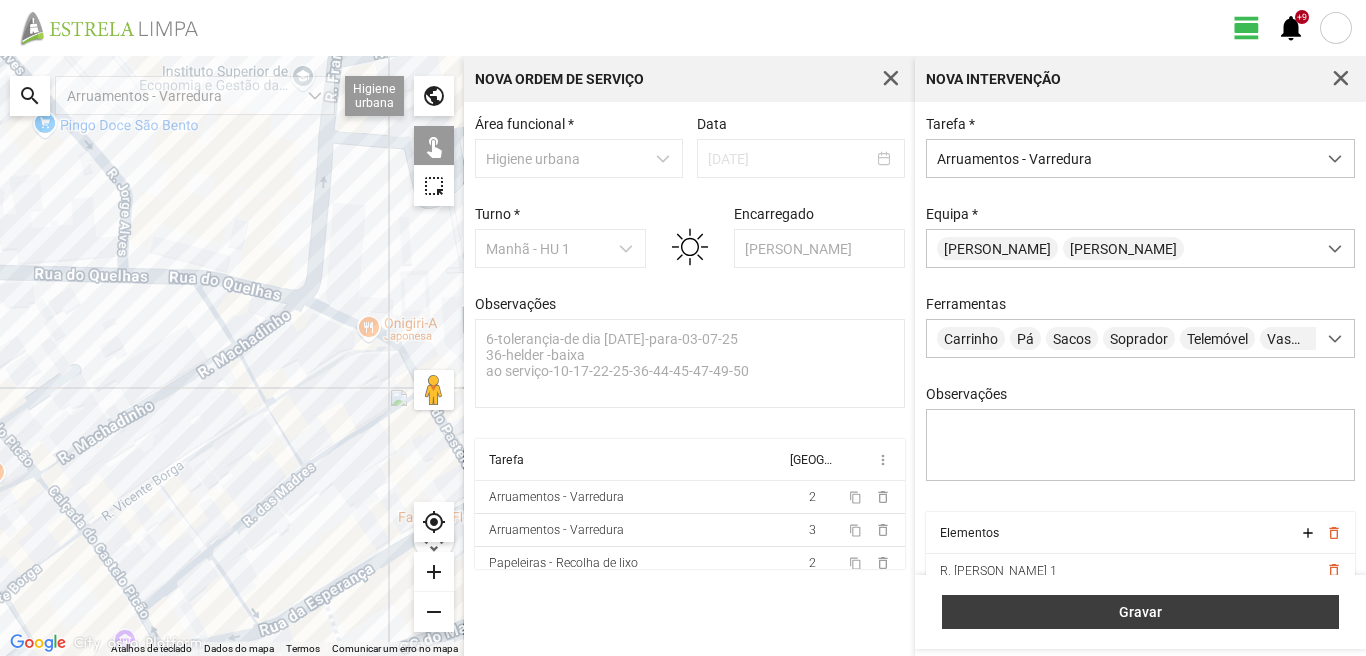 click on "Gravar" at bounding box center [1141, 612] 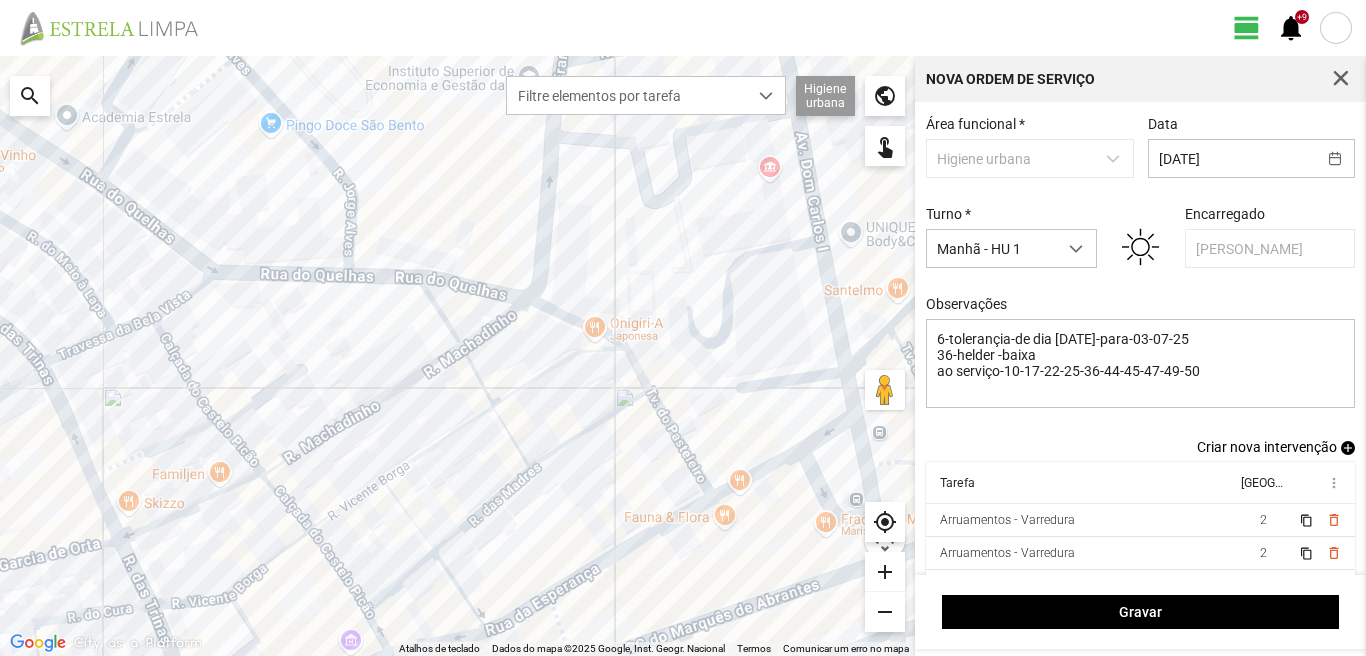 click on "add" at bounding box center (1348, 448) 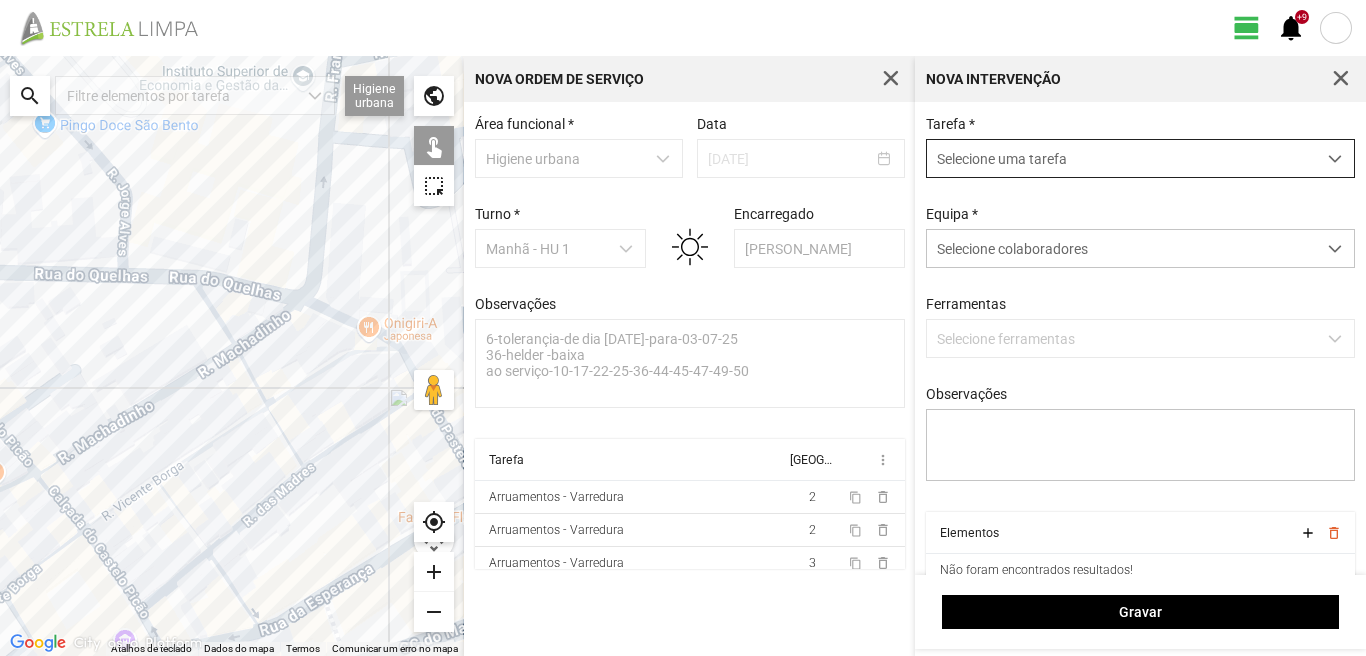click on "Selecione uma tarefa" at bounding box center [1121, 158] 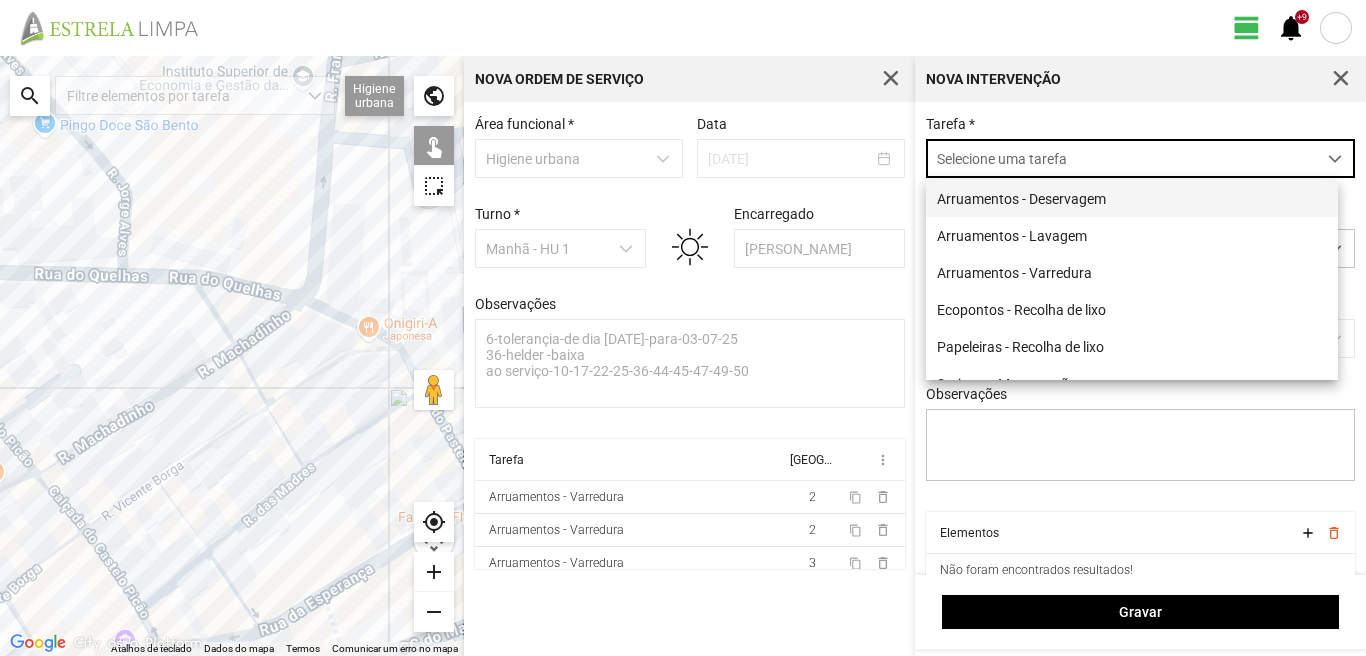 scroll, scrollTop: 11, scrollLeft: 89, axis: both 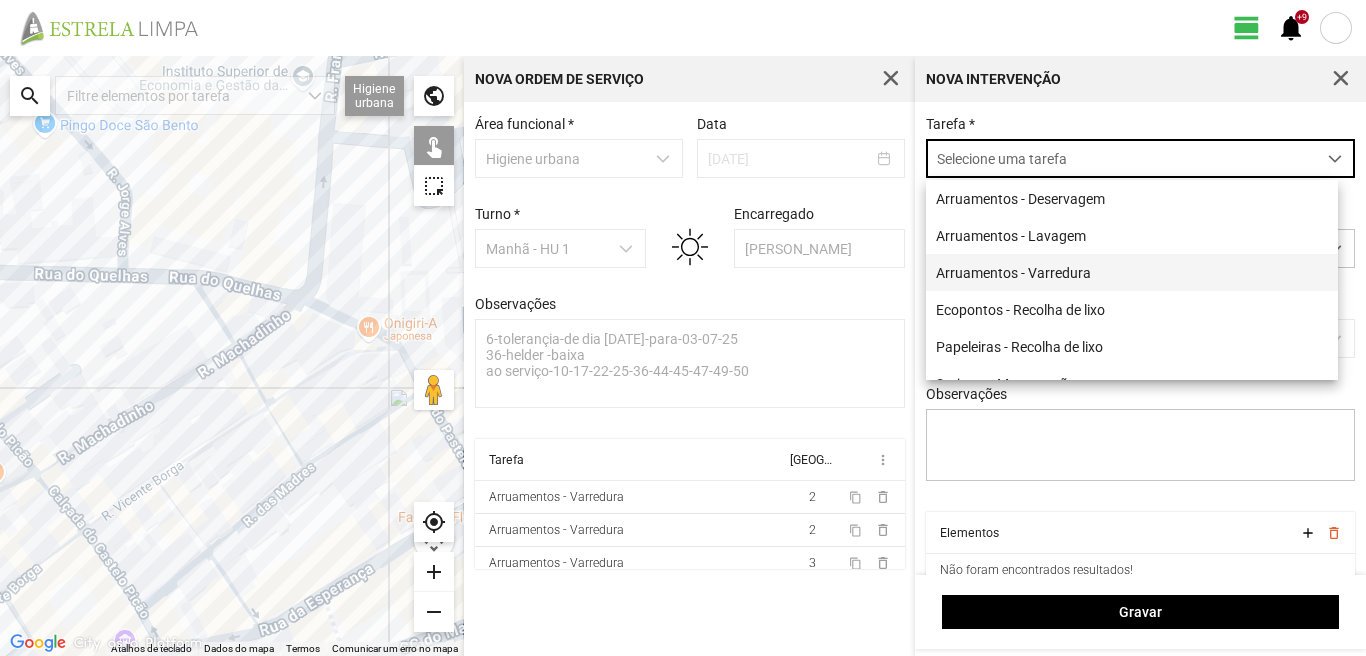 click on "Arruamentos - Varredura" at bounding box center (1132, 272) 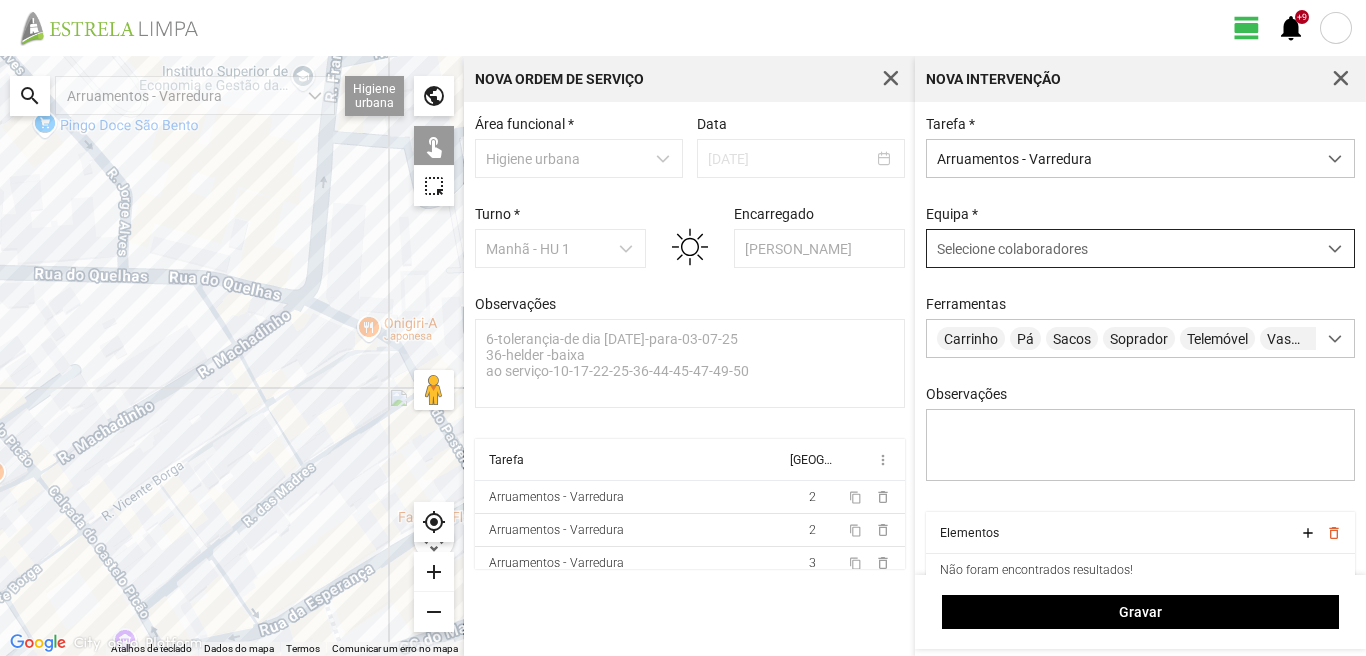 click on "Selecione colaboradores" at bounding box center (1012, 249) 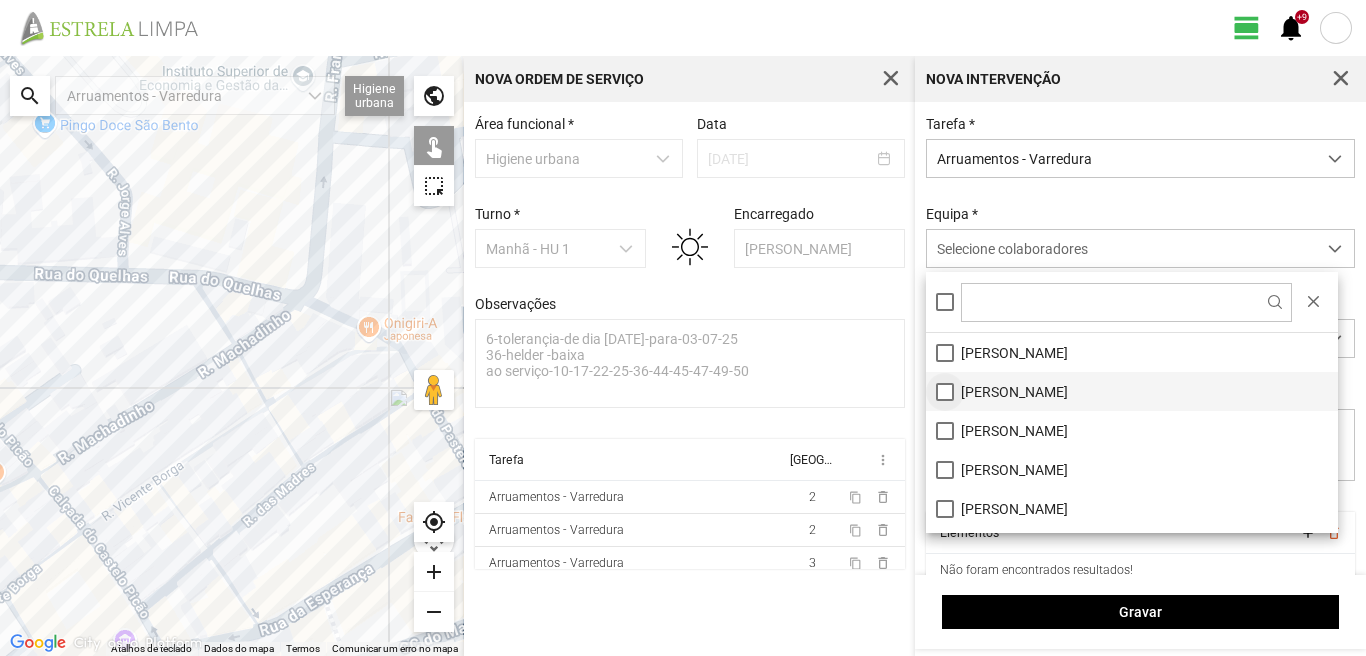 click on "[PERSON_NAME]" at bounding box center [1132, 391] 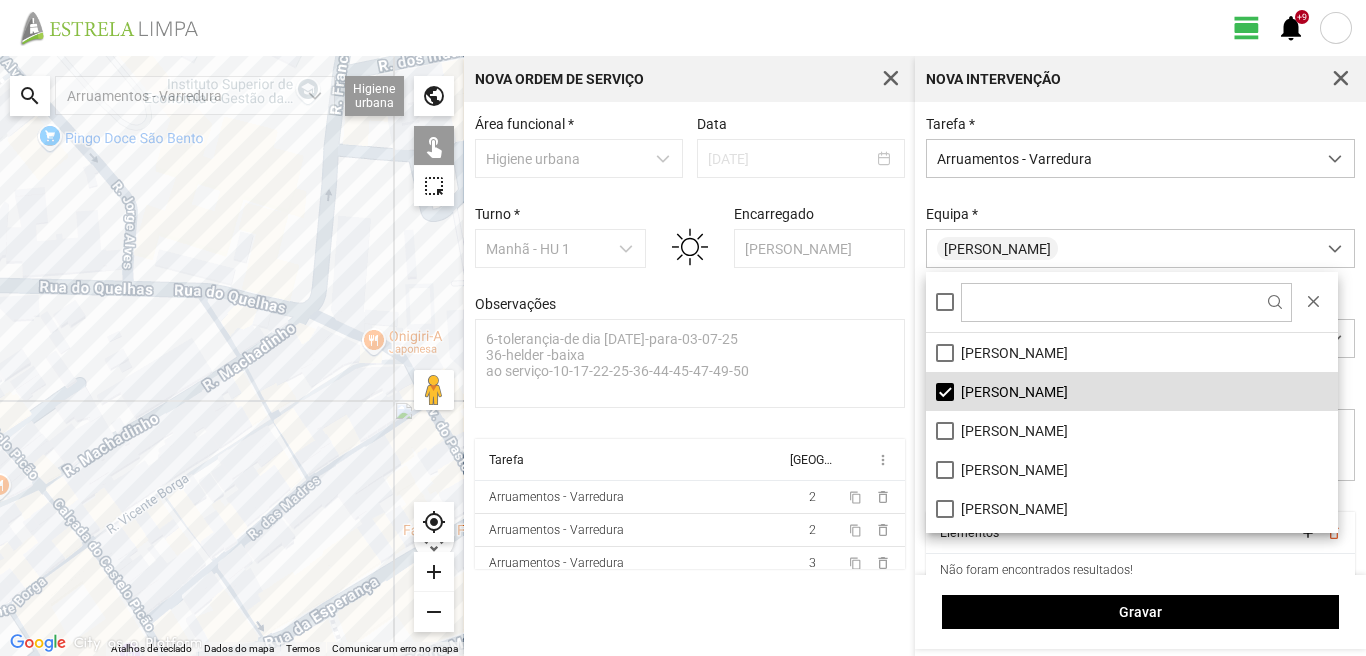 drag, startPoint x: 177, startPoint y: 306, endPoint x: 231, endPoint y: 428, distance: 133.41664 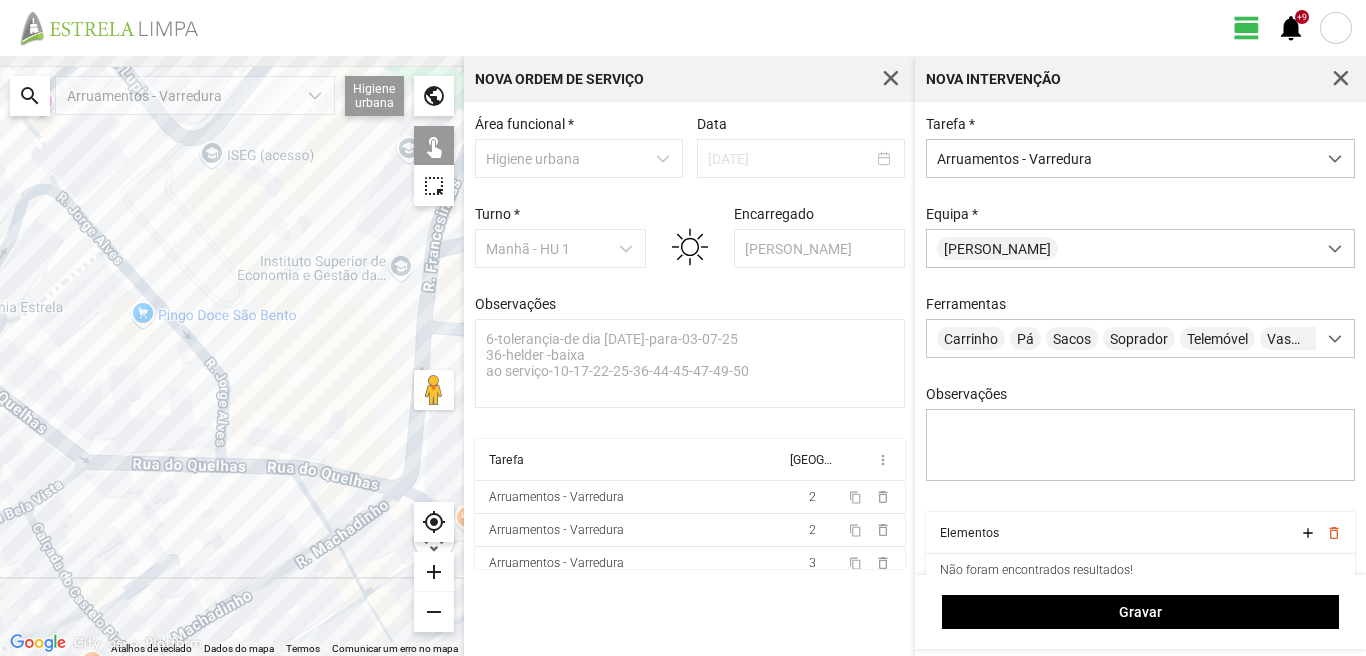 drag, startPoint x: 151, startPoint y: 371, endPoint x: 215, endPoint y: 443, distance: 96.332756 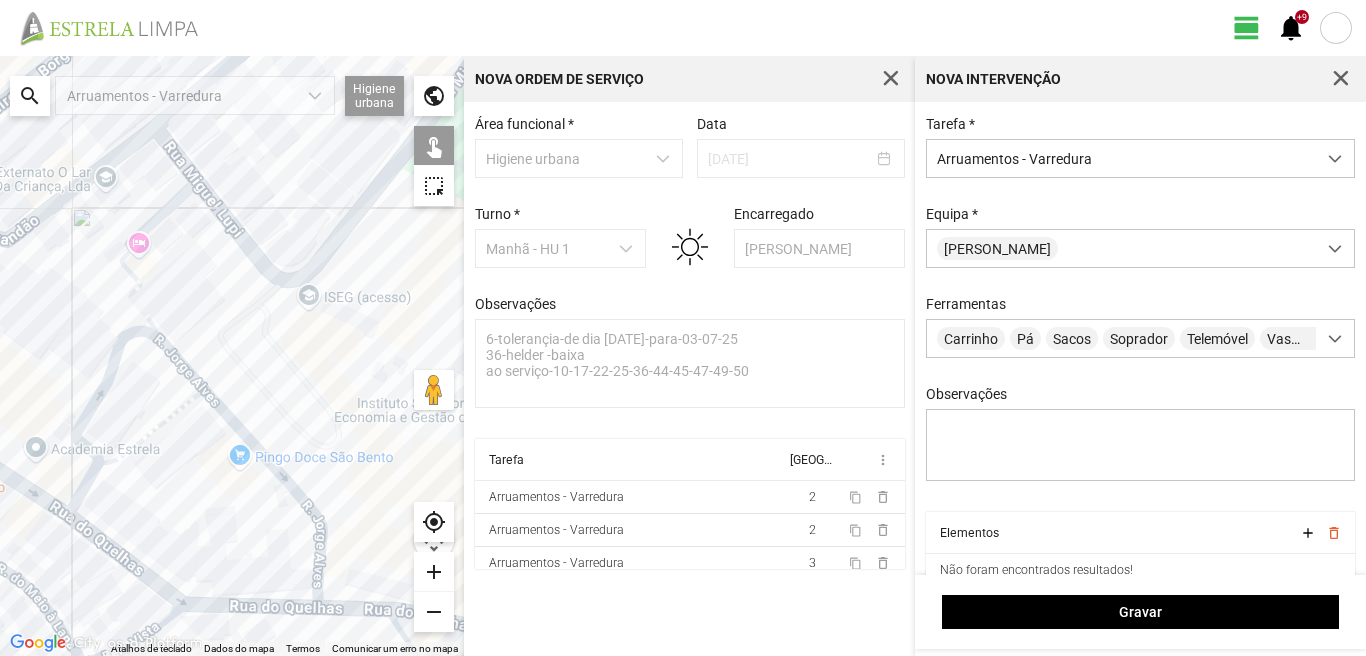 drag, startPoint x: 234, startPoint y: 465, endPoint x: 264, endPoint y: 510, distance: 54.08327 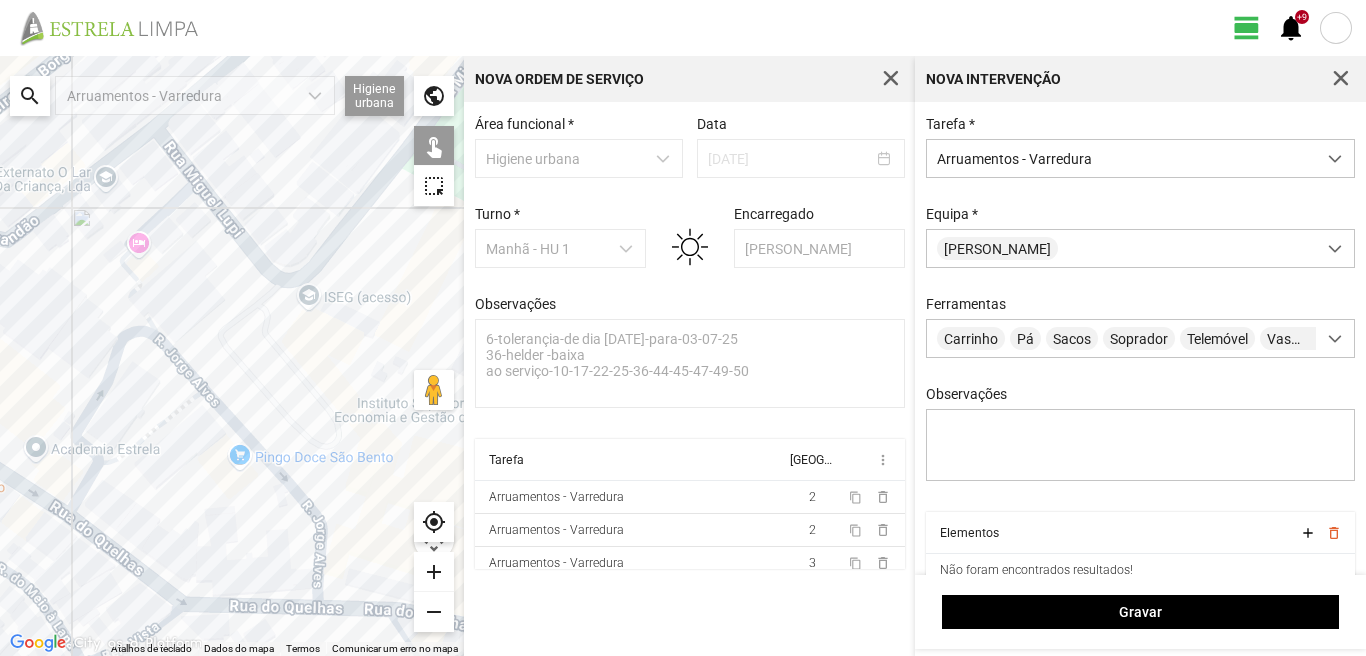 click on "Para navegar, prima as teclas de seta." 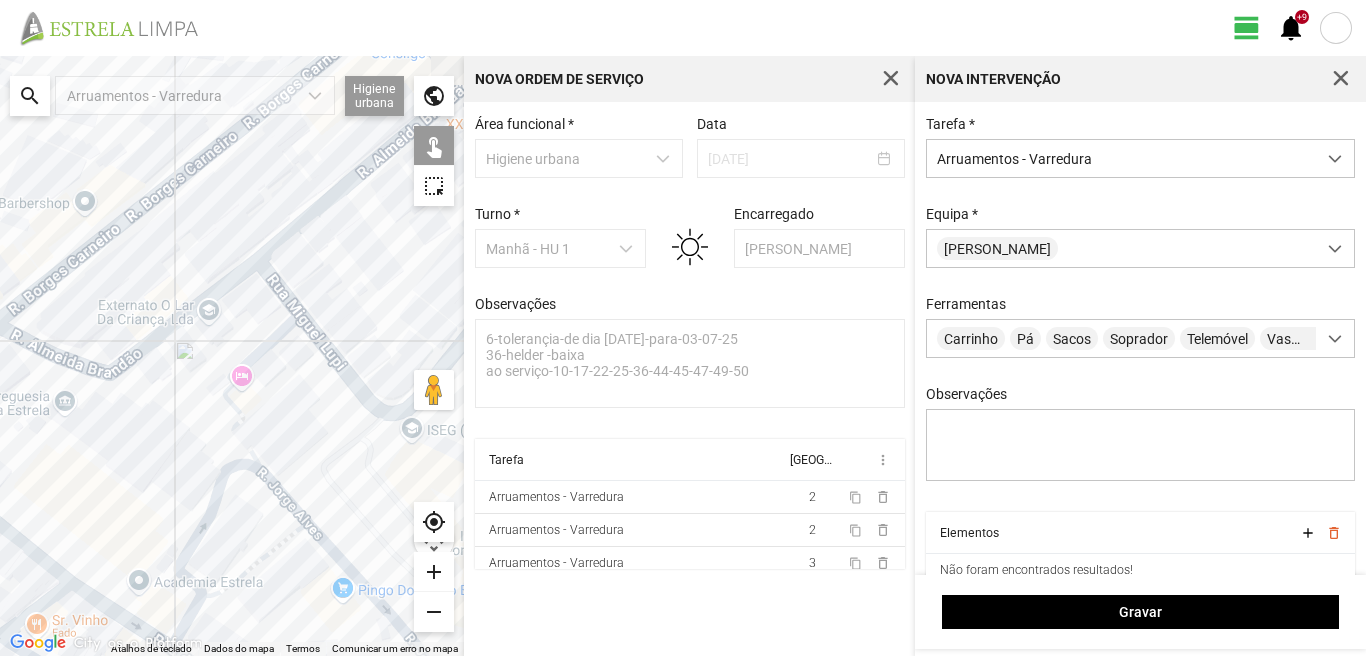 drag, startPoint x: 232, startPoint y: 469, endPoint x: 303, endPoint y: 544, distance: 103.27633 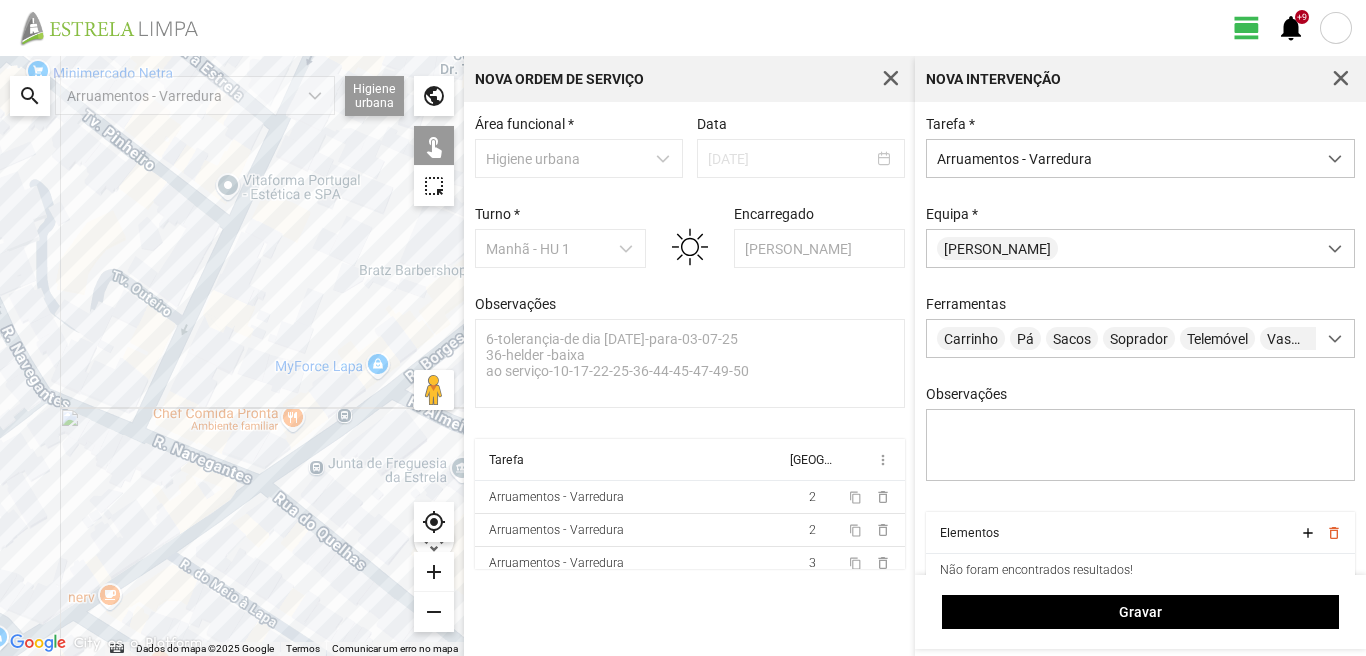 drag, startPoint x: 341, startPoint y: 469, endPoint x: 390, endPoint y: 458, distance: 50.219517 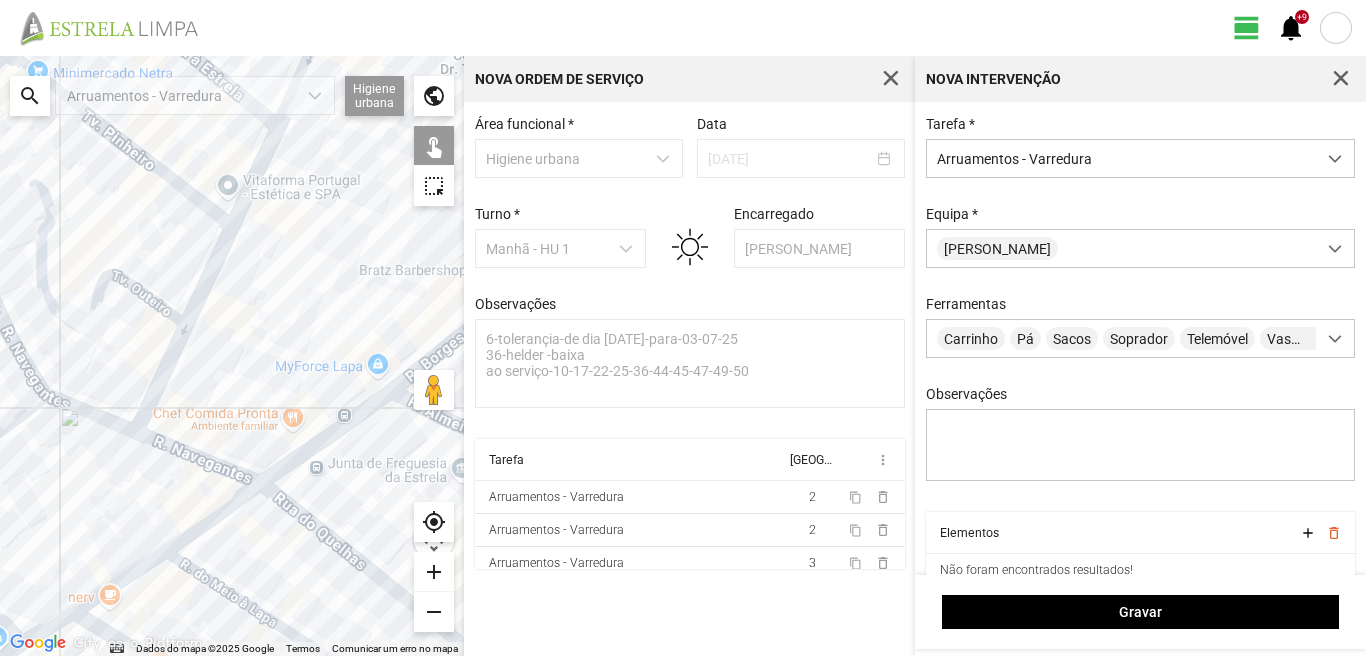 click on "Para navegar, prima as teclas de seta." 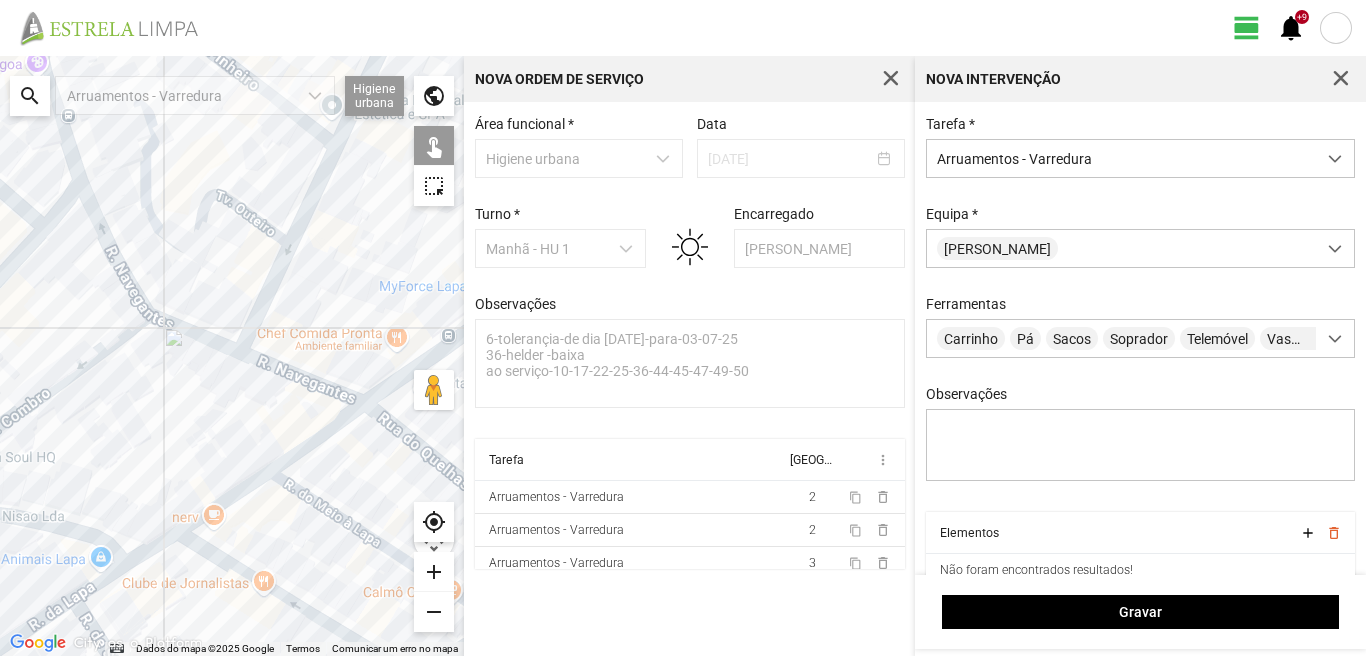 drag, startPoint x: 281, startPoint y: 480, endPoint x: 339, endPoint y: 429, distance: 77.23341 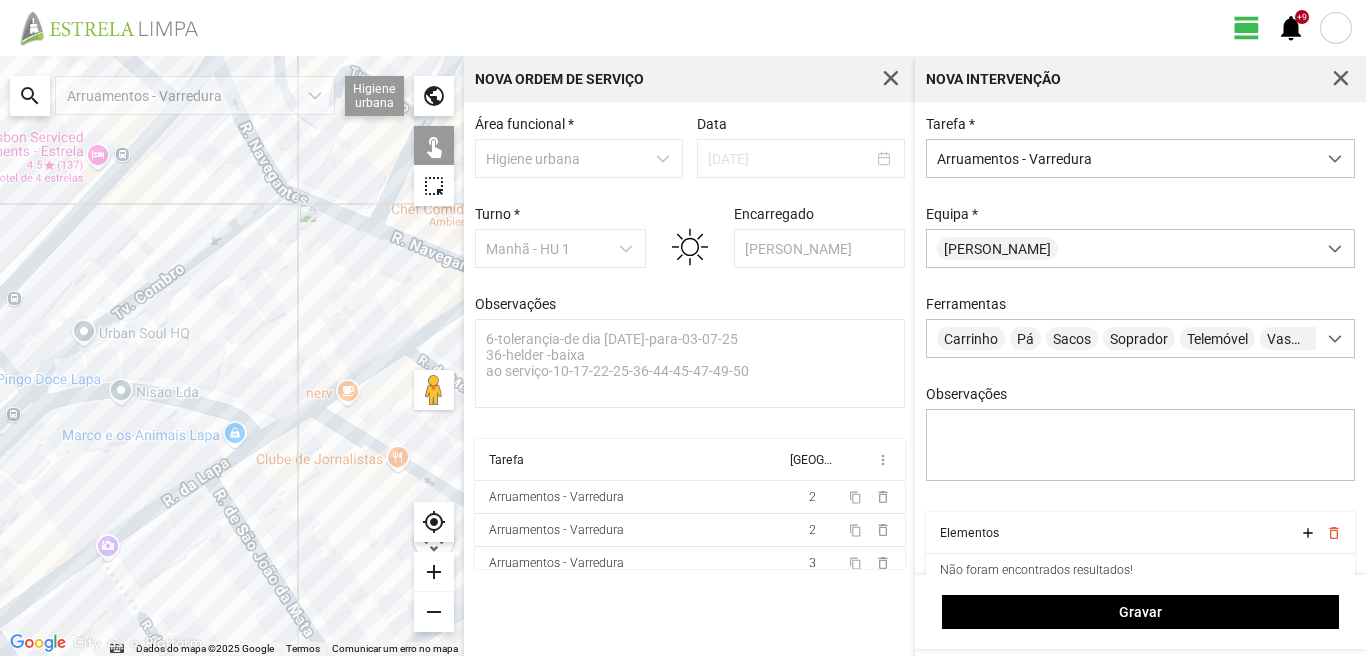 drag, startPoint x: 128, startPoint y: 528, endPoint x: 281, endPoint y: 409, distance: 193.82982 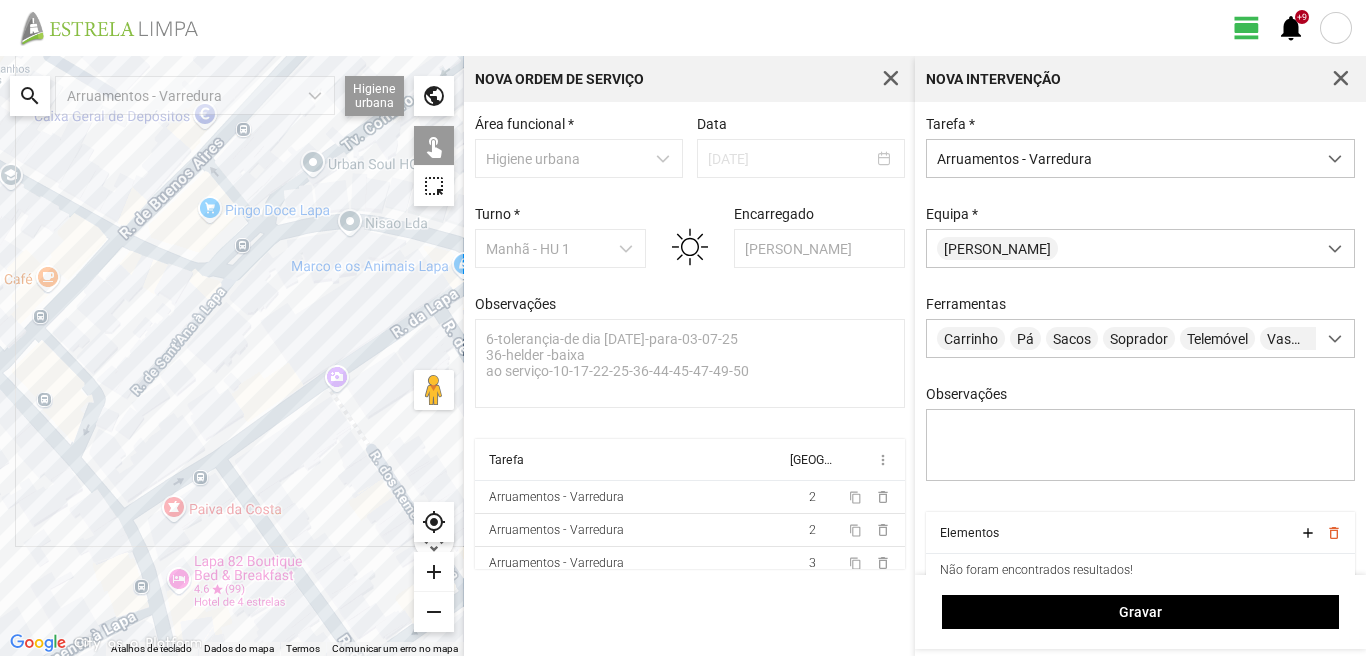 click on "Para navegar, prima as teclas de seta." 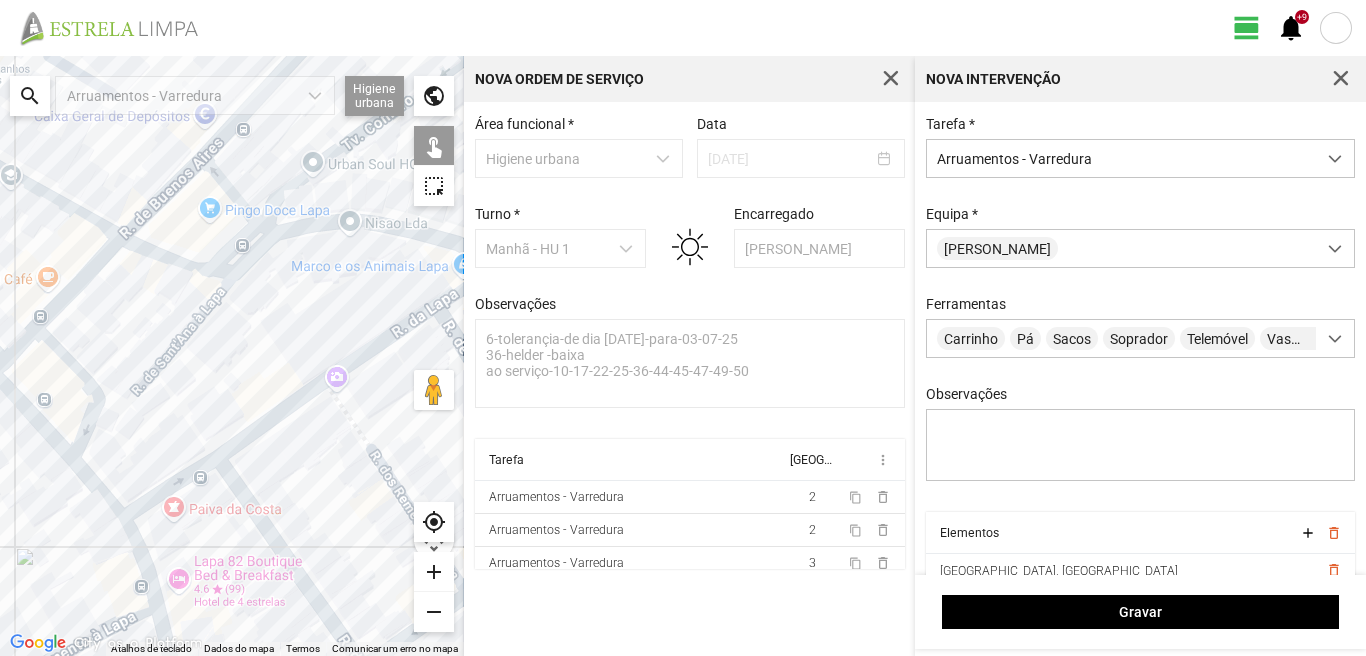 click on "Para navegar, prima as teclas de seta." 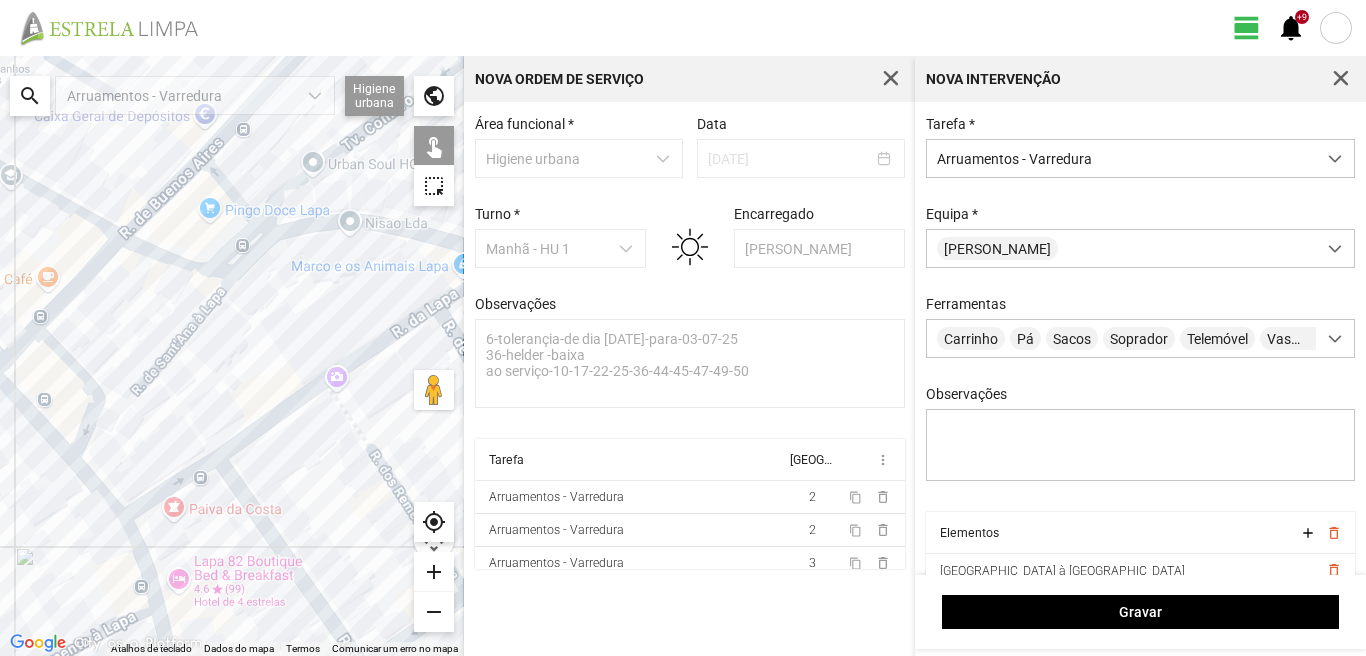 click on "Para navegar, prima as teclas de seta." 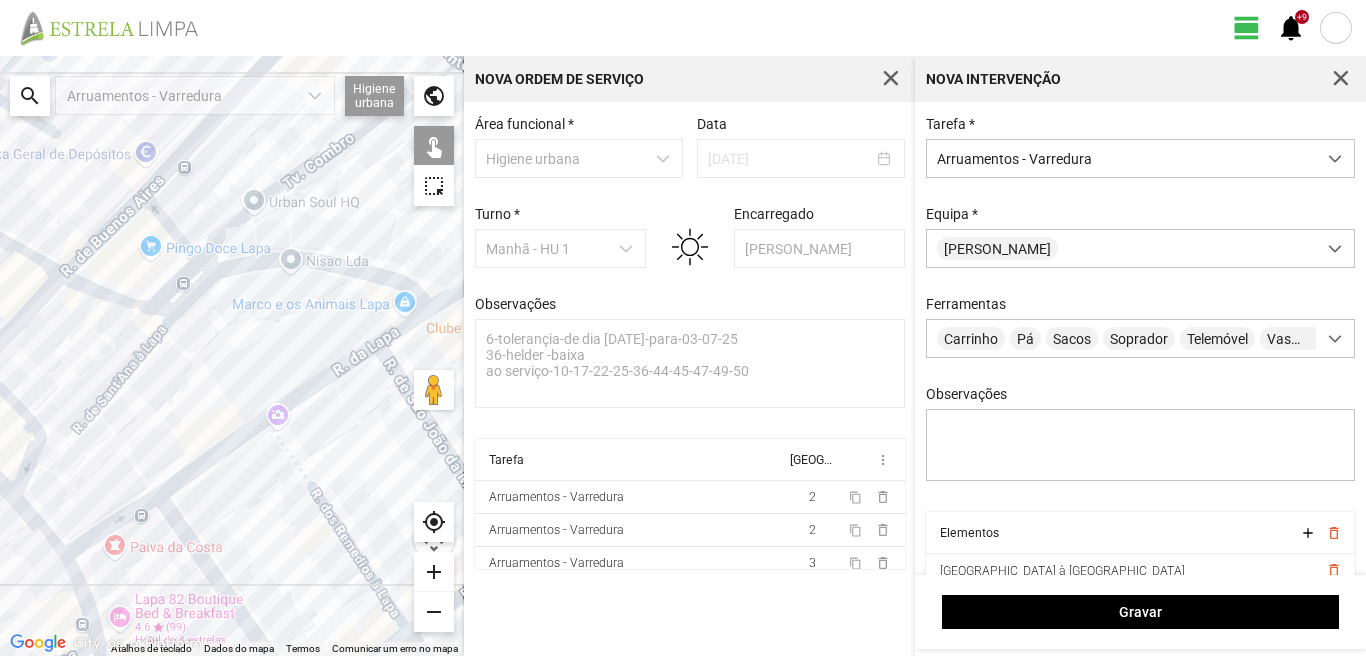 drag, startPoint x: 391, startPoint y: 355, endPoint x: 223, endPoint y: 443, distance: 189.65231 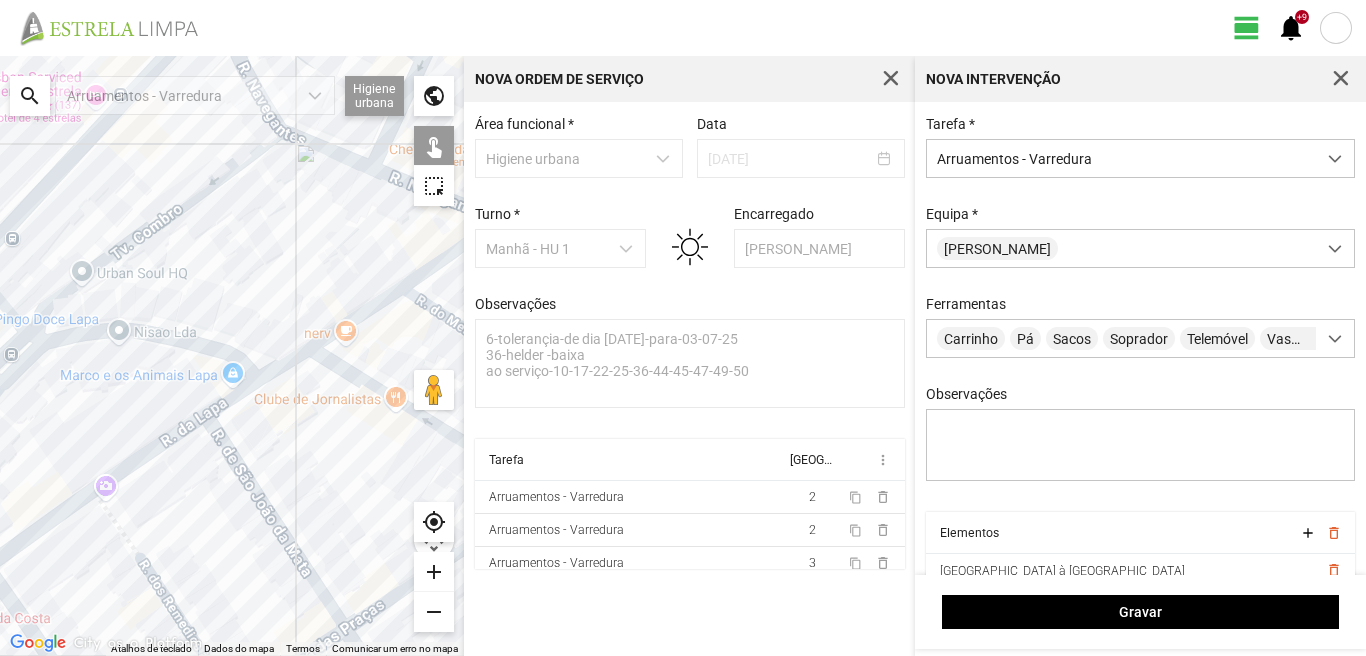 click on "Para navegar, prima as teclas de seta." 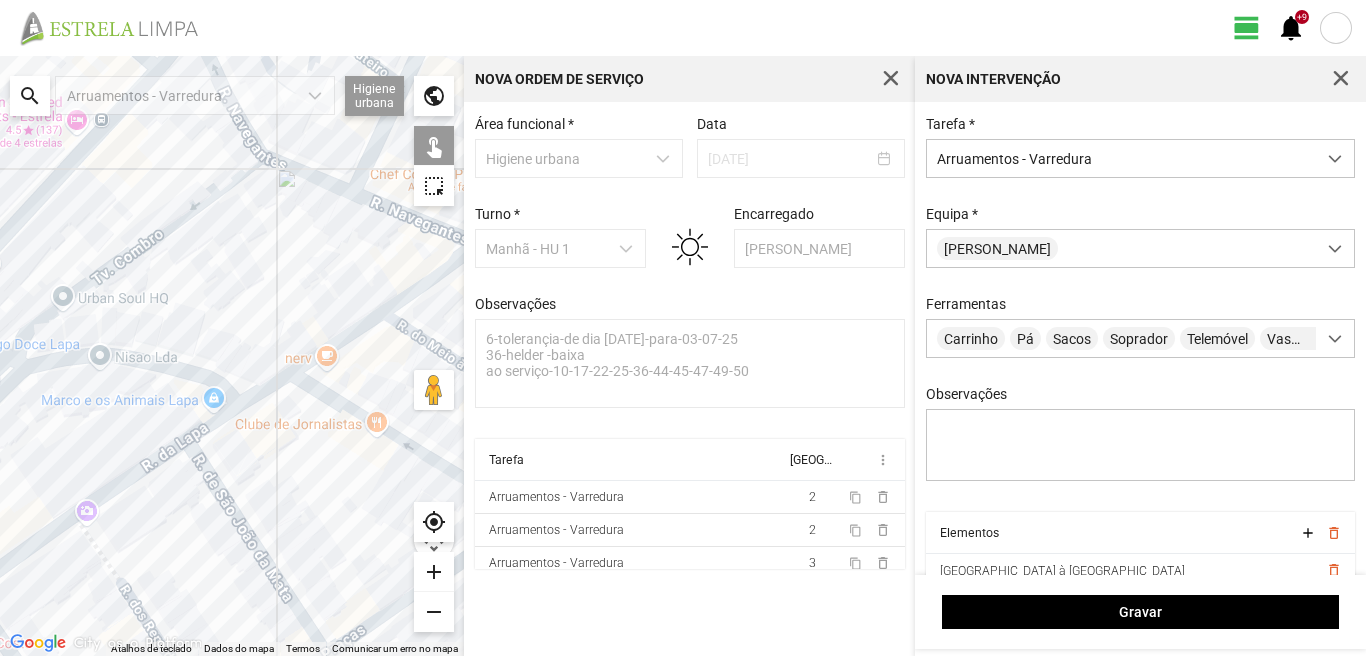 drag, startPoint x: 383, startPoint y: 326, endPoint x: 260, endPoint y: 441, distance: 168.38646 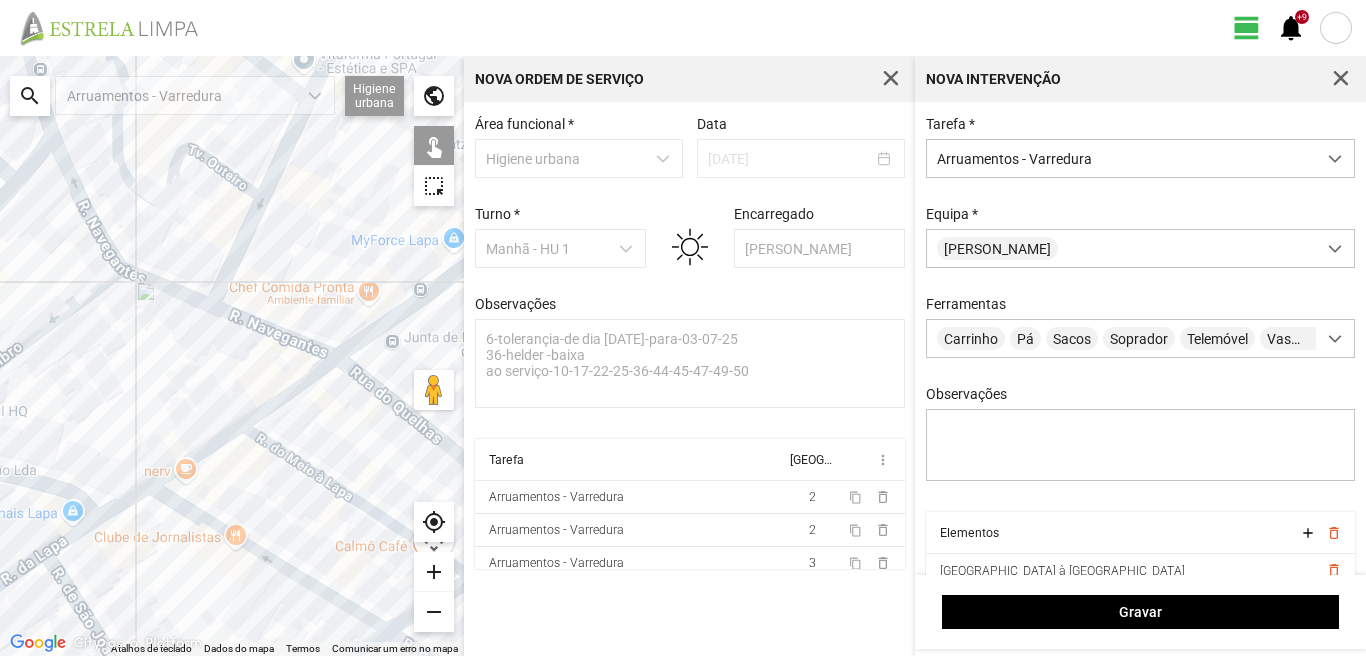 click on "Para navegar, prima as teclas de seta." 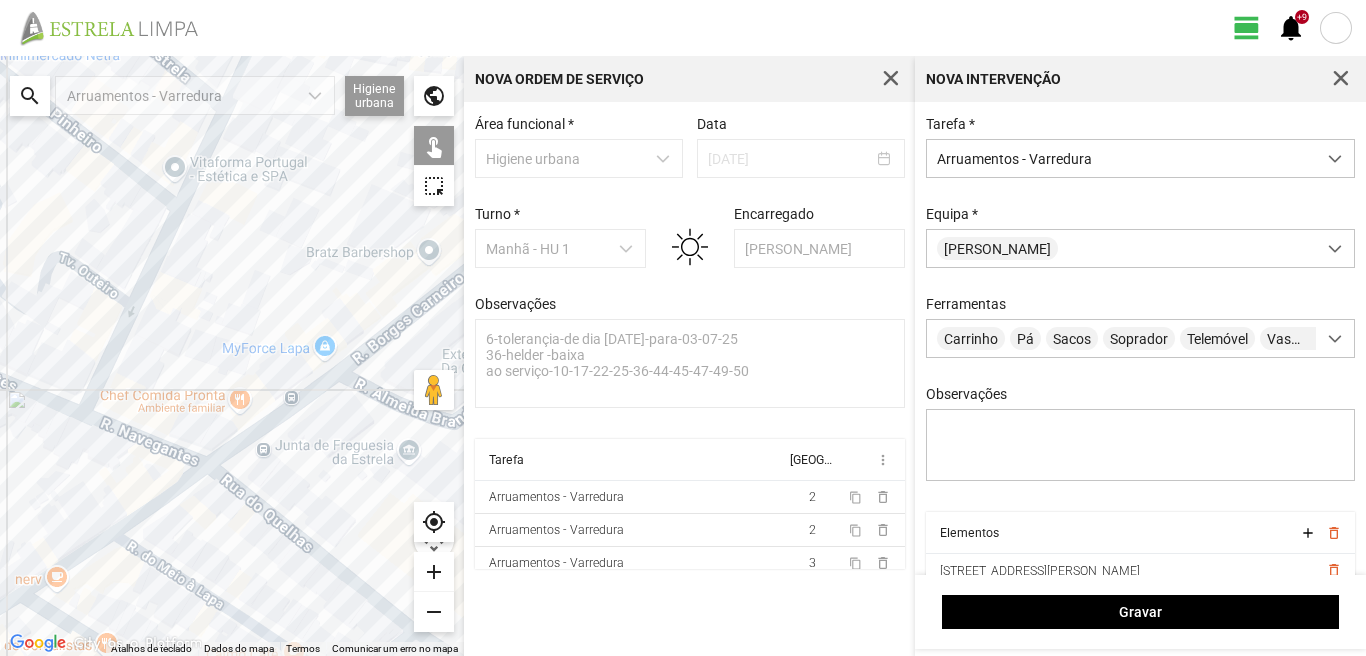 drag, startPoint x: 366, startPoint y: 346, endPoint x: 193, endPoint y: 469, distance: 212.26869 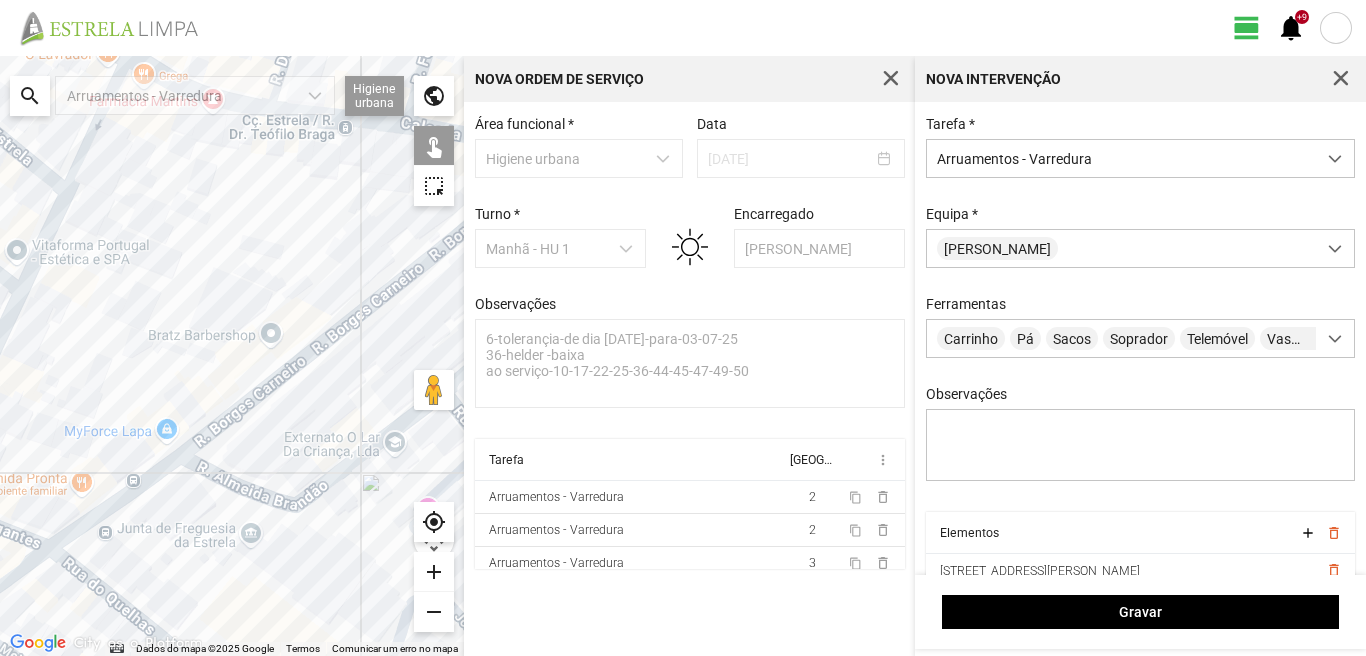 click on "Para navegar, prima as teclas de seta." 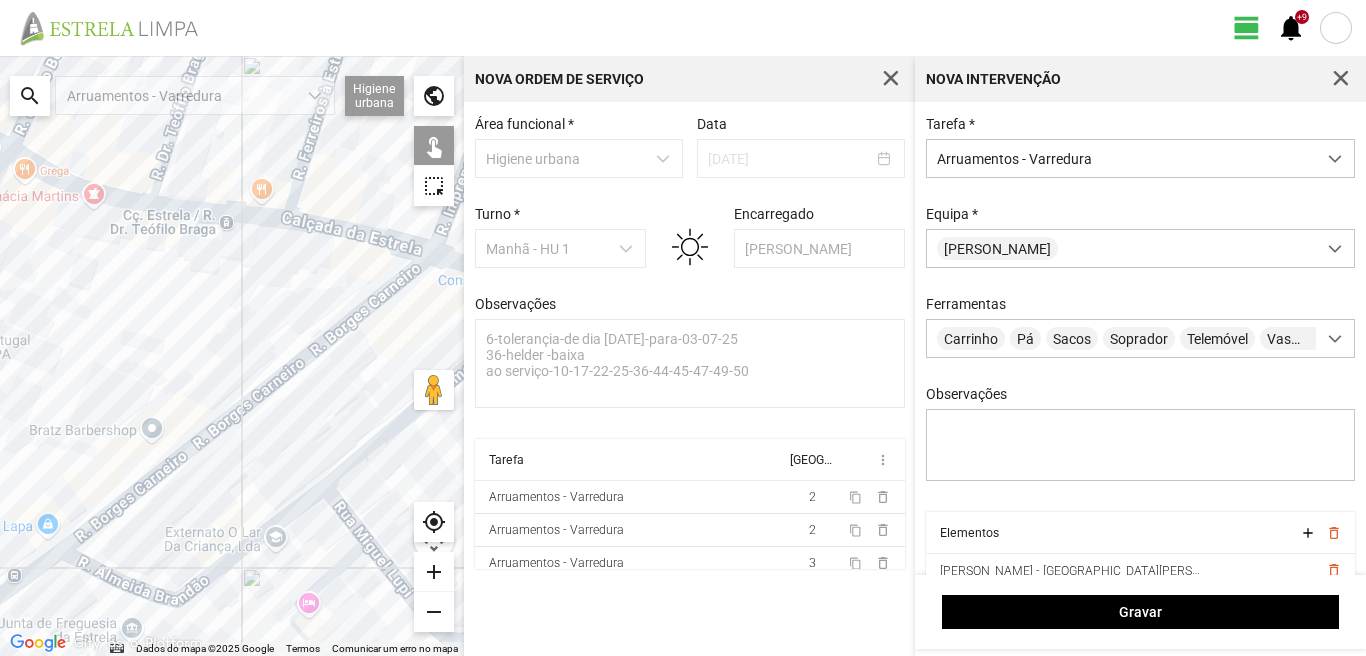 drag, startPoint x: 326, startPoint y: 393, endPoint x: 202, endPoint y: 502, distance: 165.09694 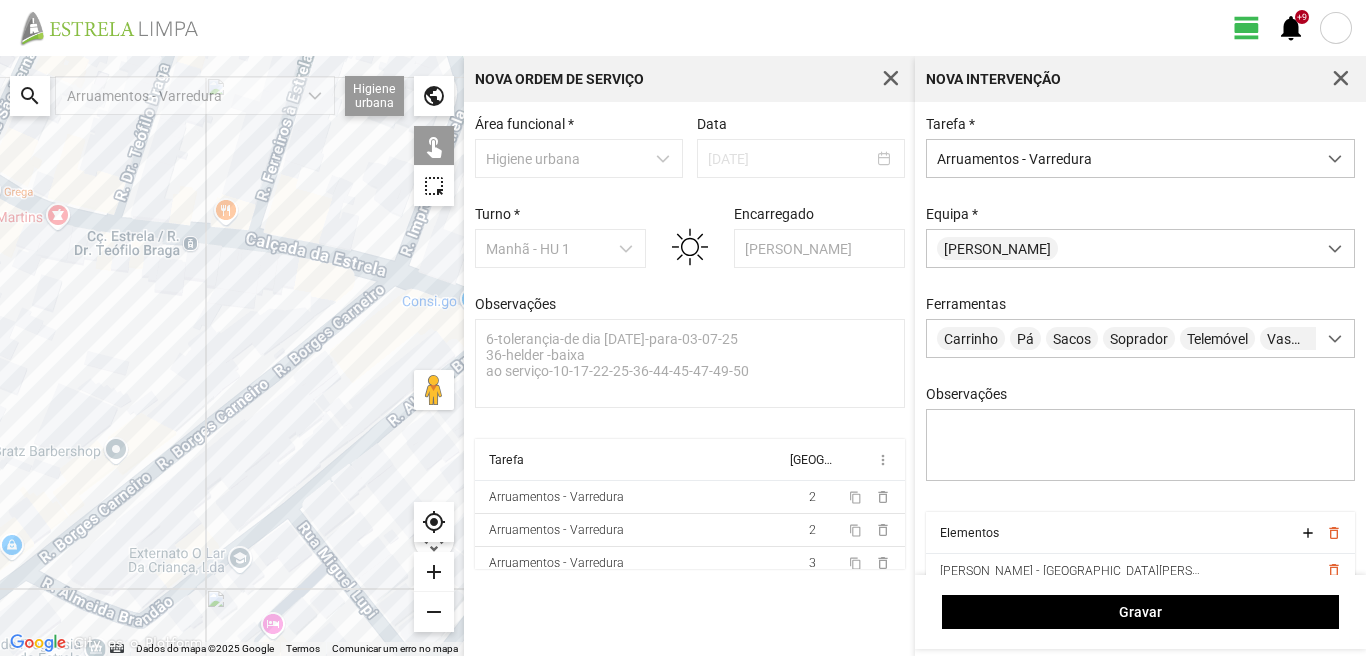 click on "Para navegar, prima as teclas de seta." 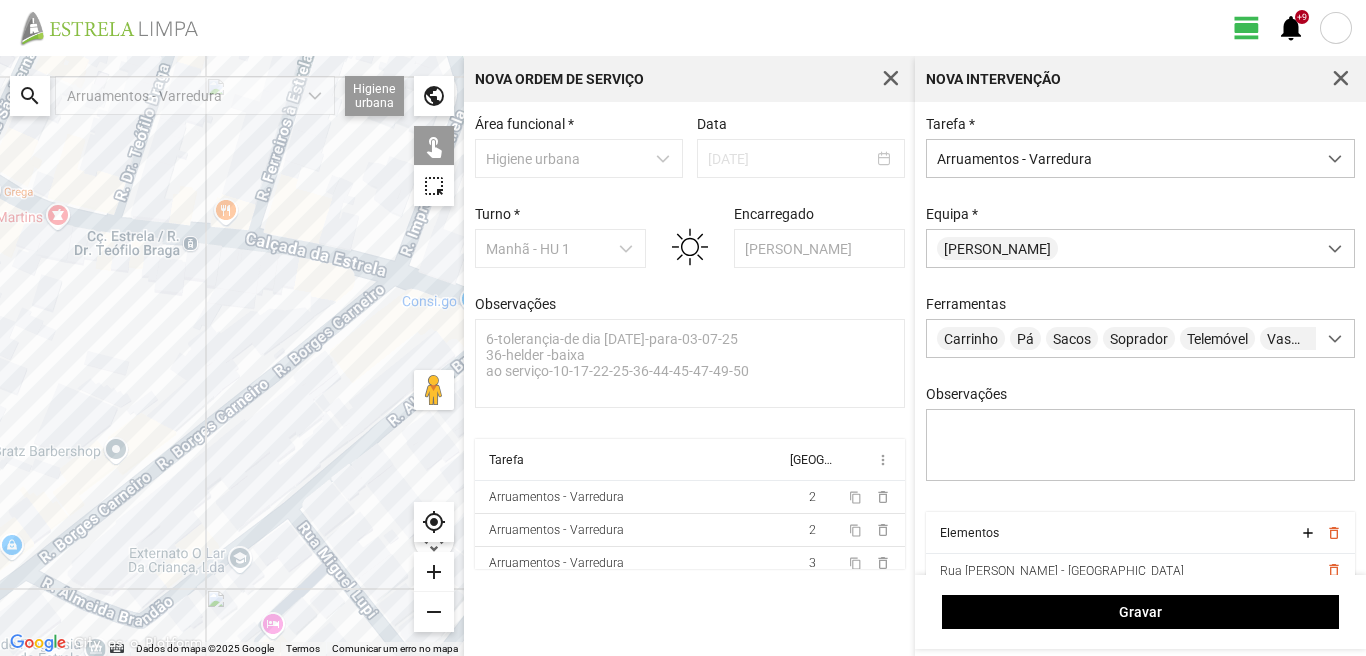 click on "Para navegar, prima as teclas de seta." 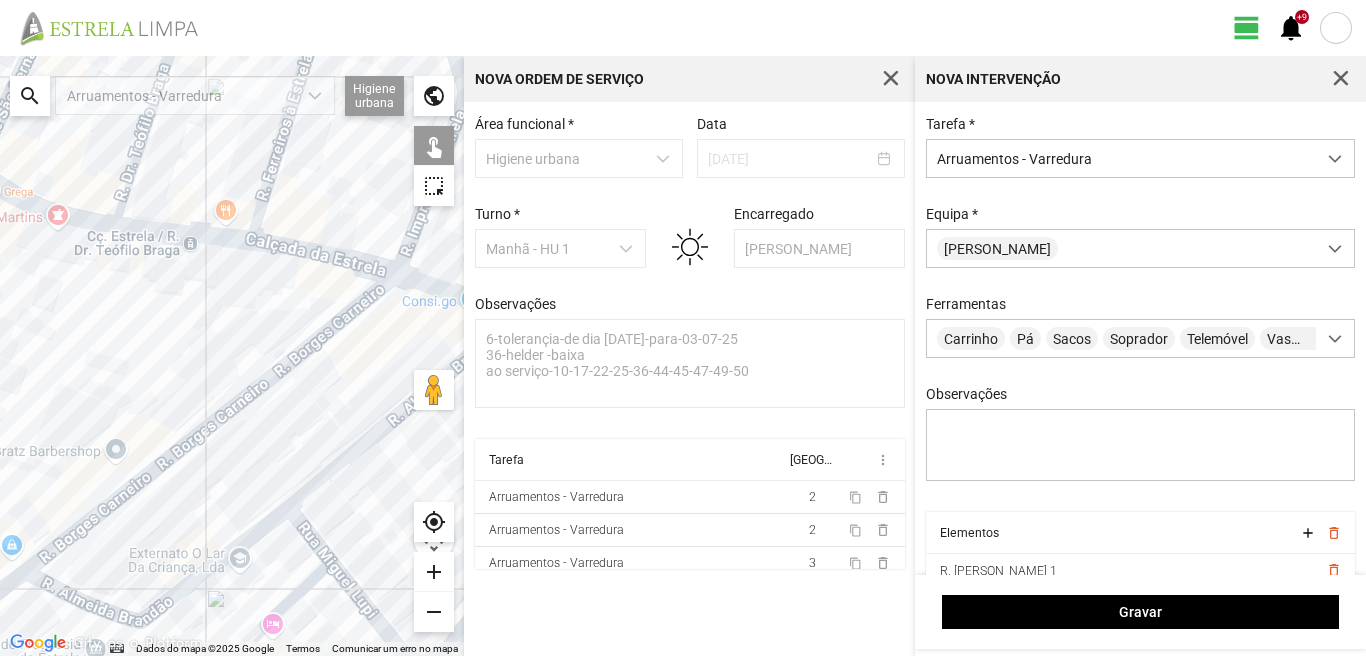 click on "Para navegar, prima as teclas de seta." 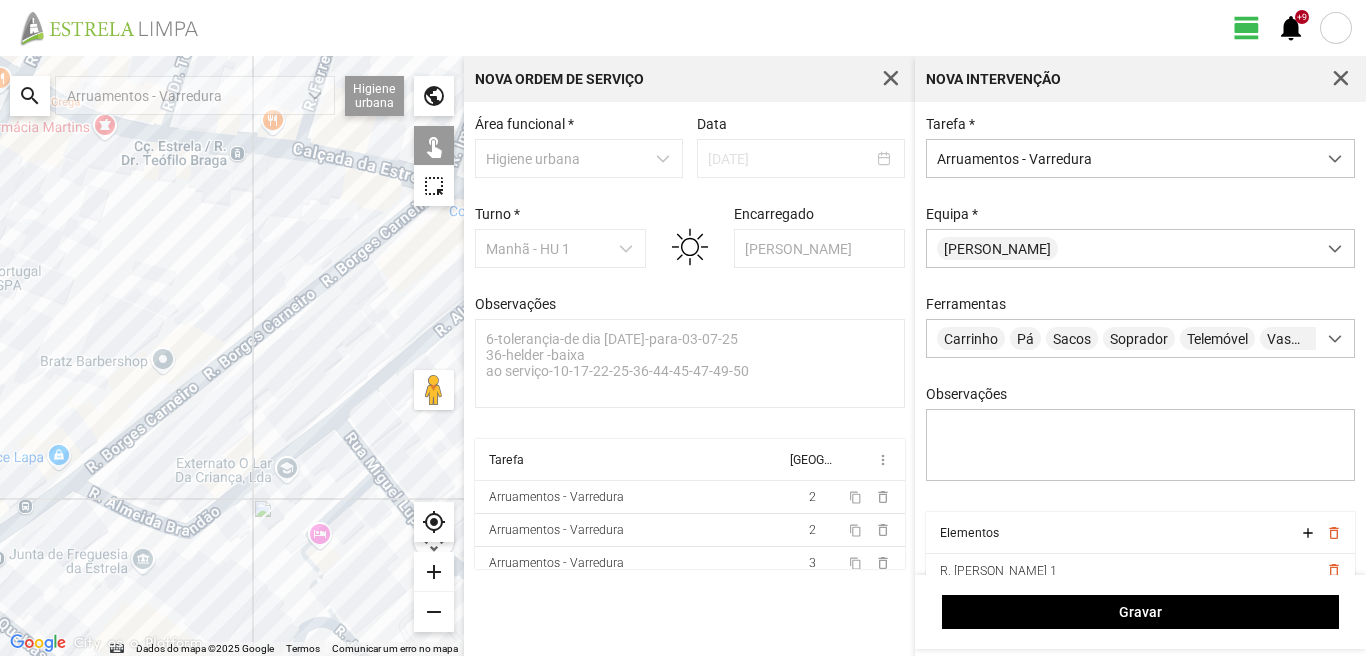 drag, startPoint x: 390, startPoint y: 536, endPoint x: 417, endPoint y: 478, distance: 63.97656 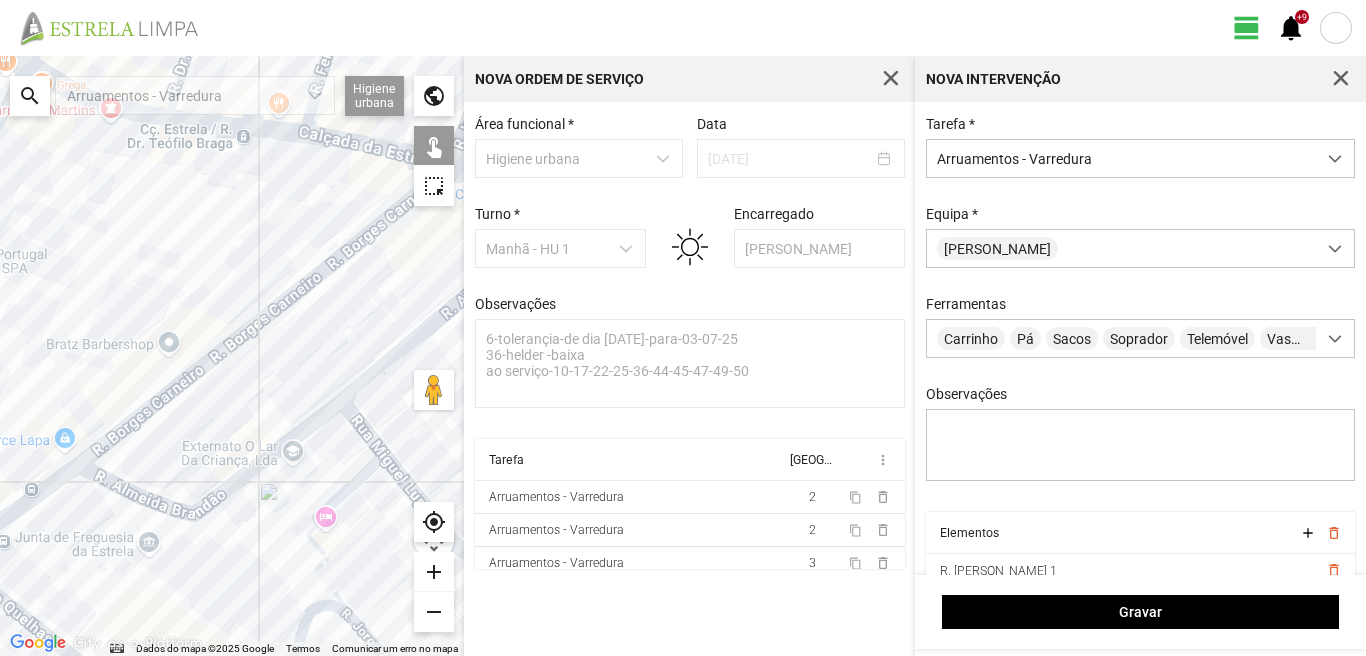 click on "Para navegar, prima as teclas de seta." 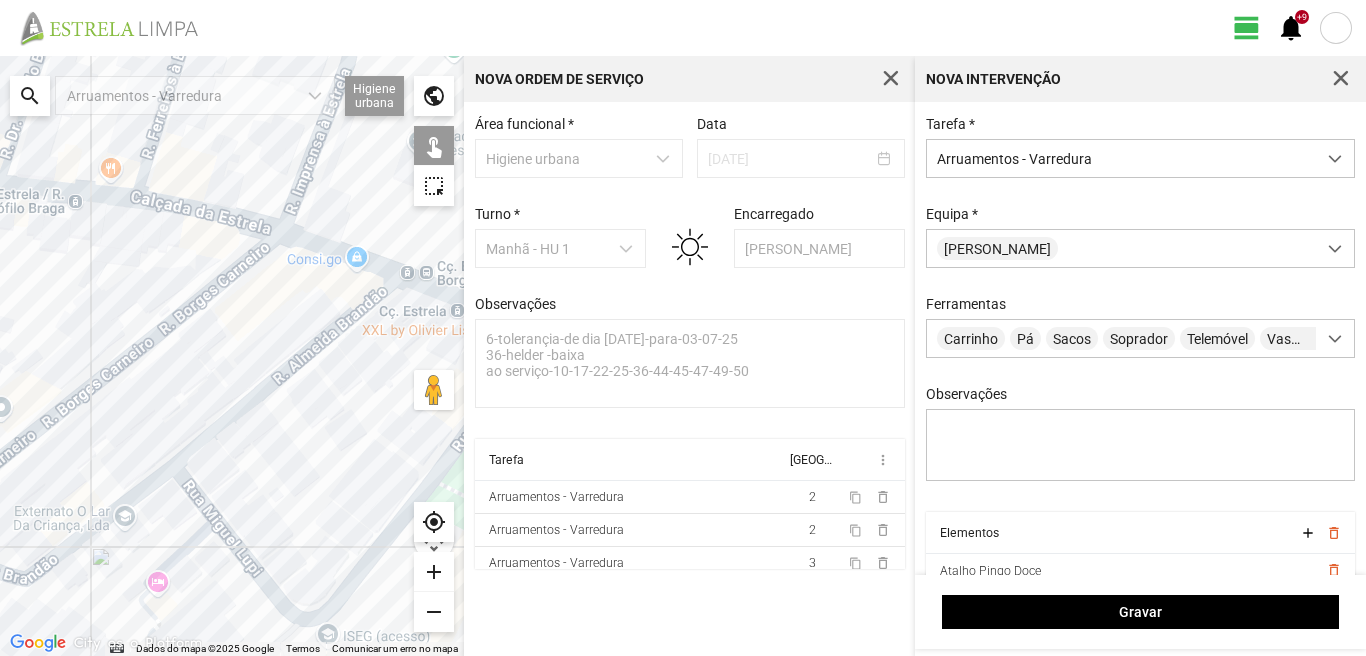 drag, startPoint x: 414, startPoint y: 422, endPoint x: 219, endPoint y: 497, distance: 208.92583 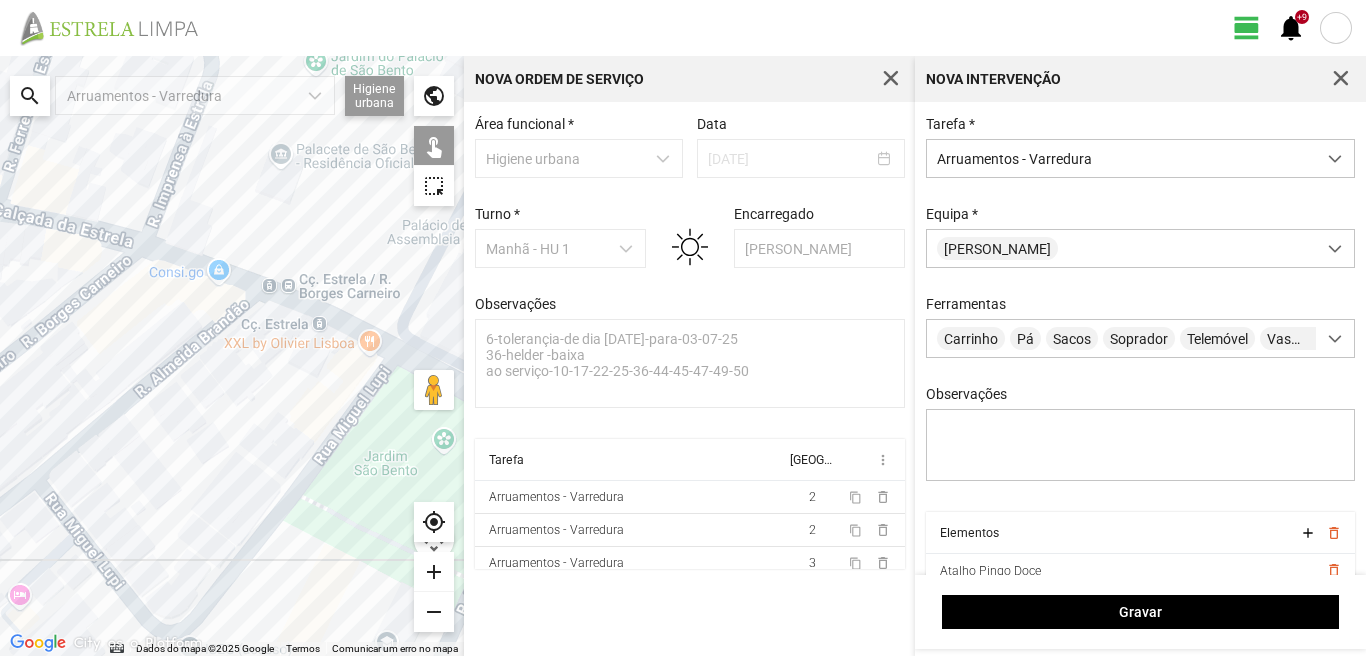 drag, startPoint x: 314, startPoint y: 457, endPoint x: 212, endPoint y: 449, distance: 102.31325 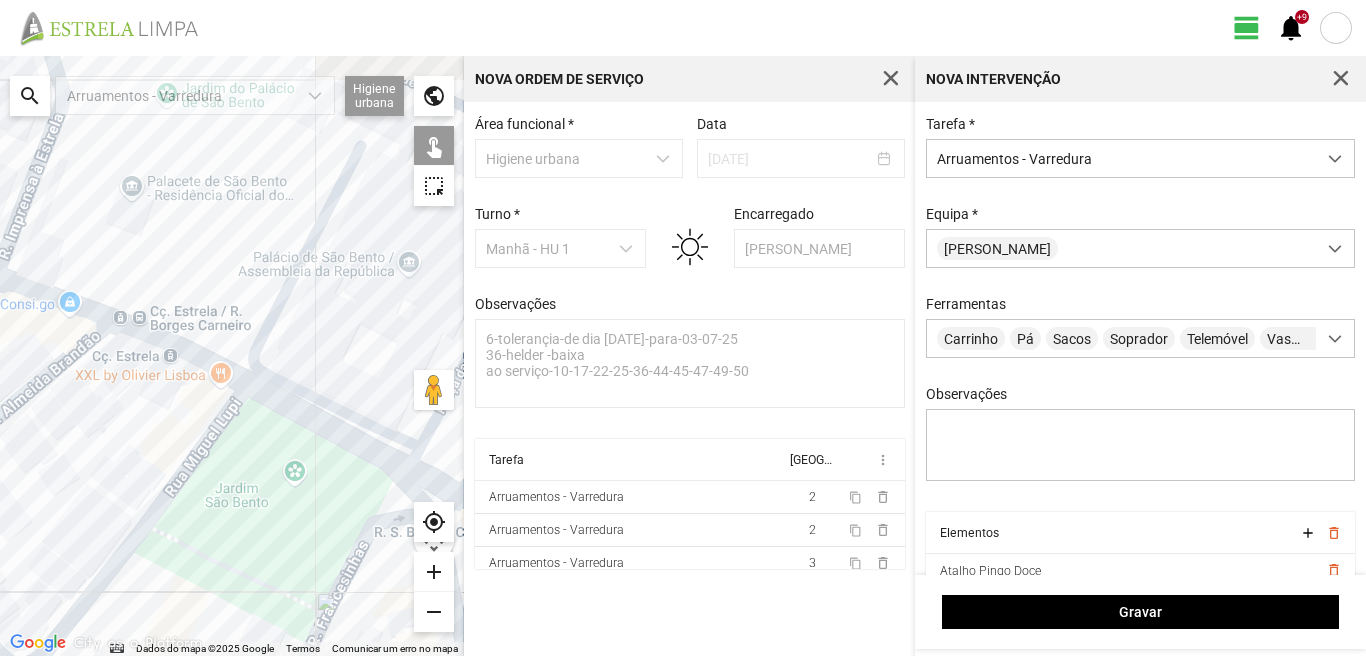 drag, startPoint x: 226, startPoint y: 443, endPoint x: 60, endPoint y: 478, distance: 169.64964 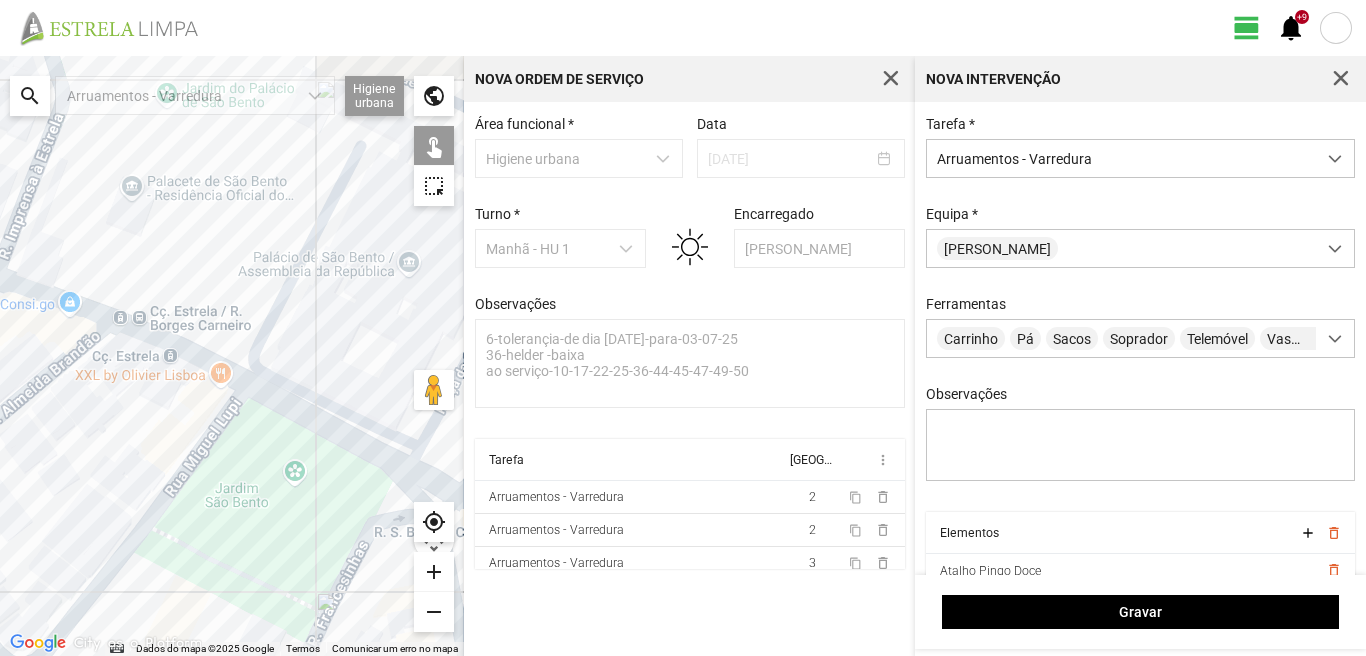 click on "Para navegar, prima as teclas de seta." 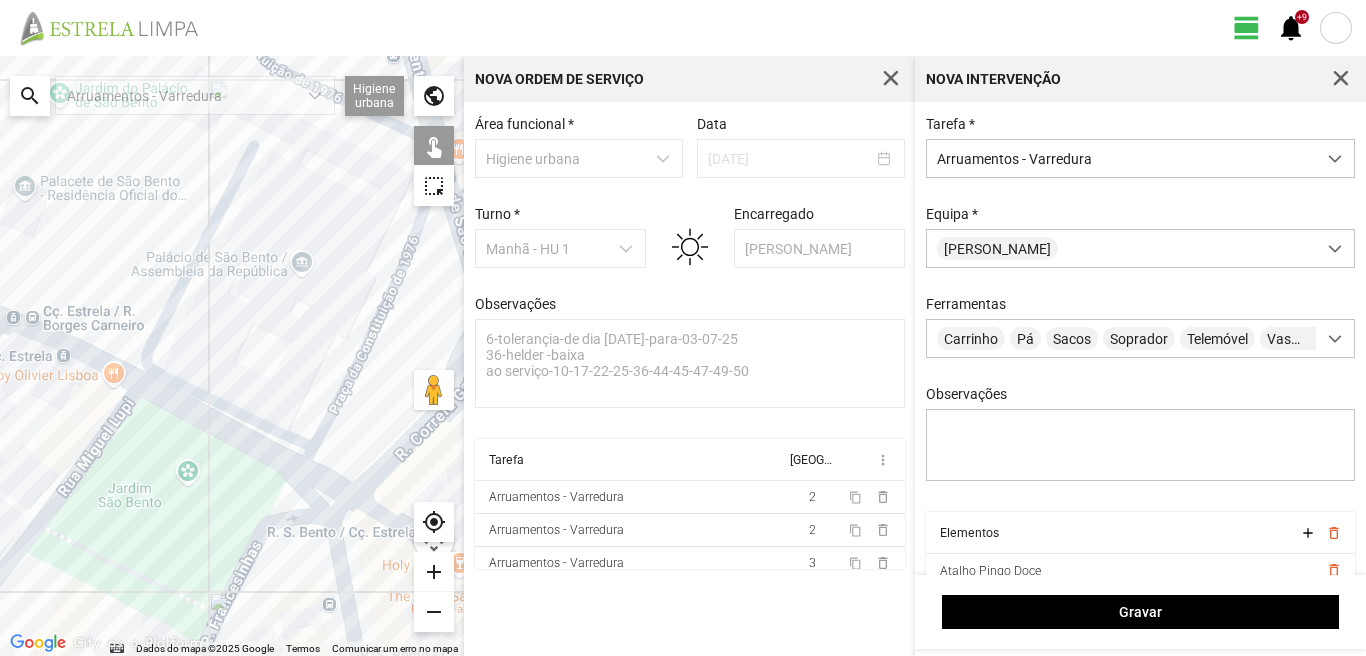 drag, startPoint x: 105, startPoint y: 522, endPoint x: 137, endPoint y: 488, distance: 46.69047 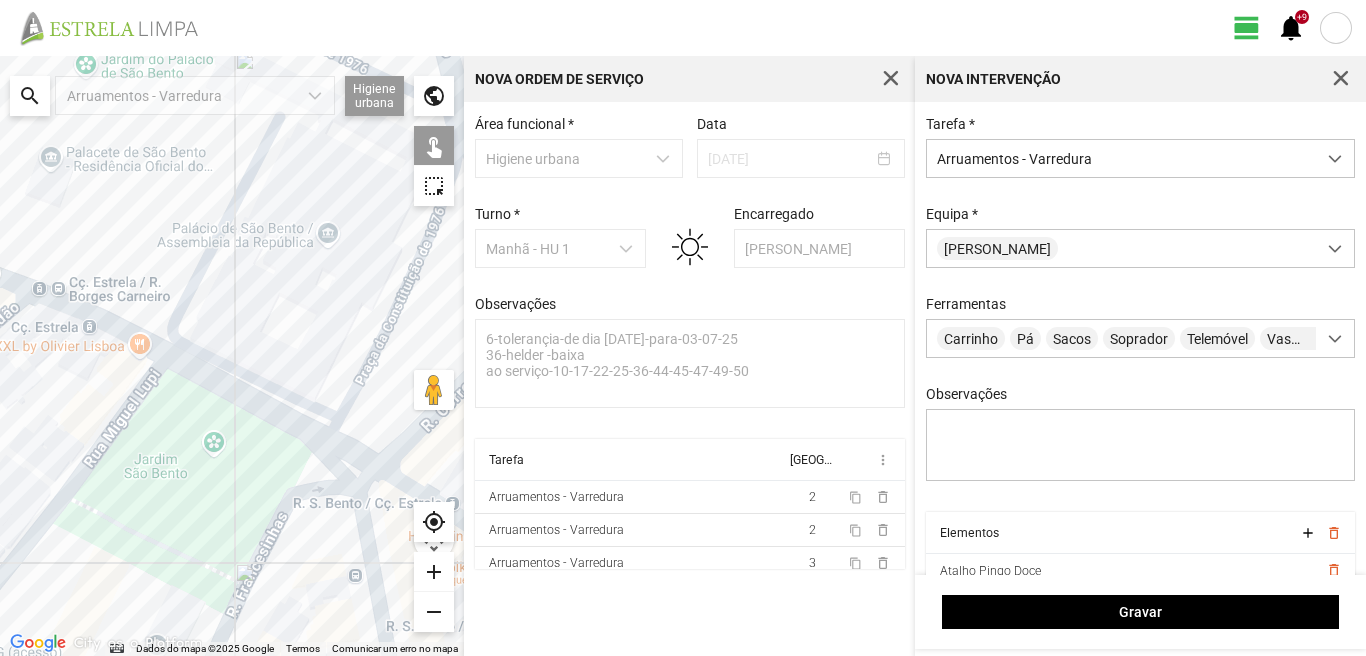 click on "Para navegar, prima as teclas de seta." 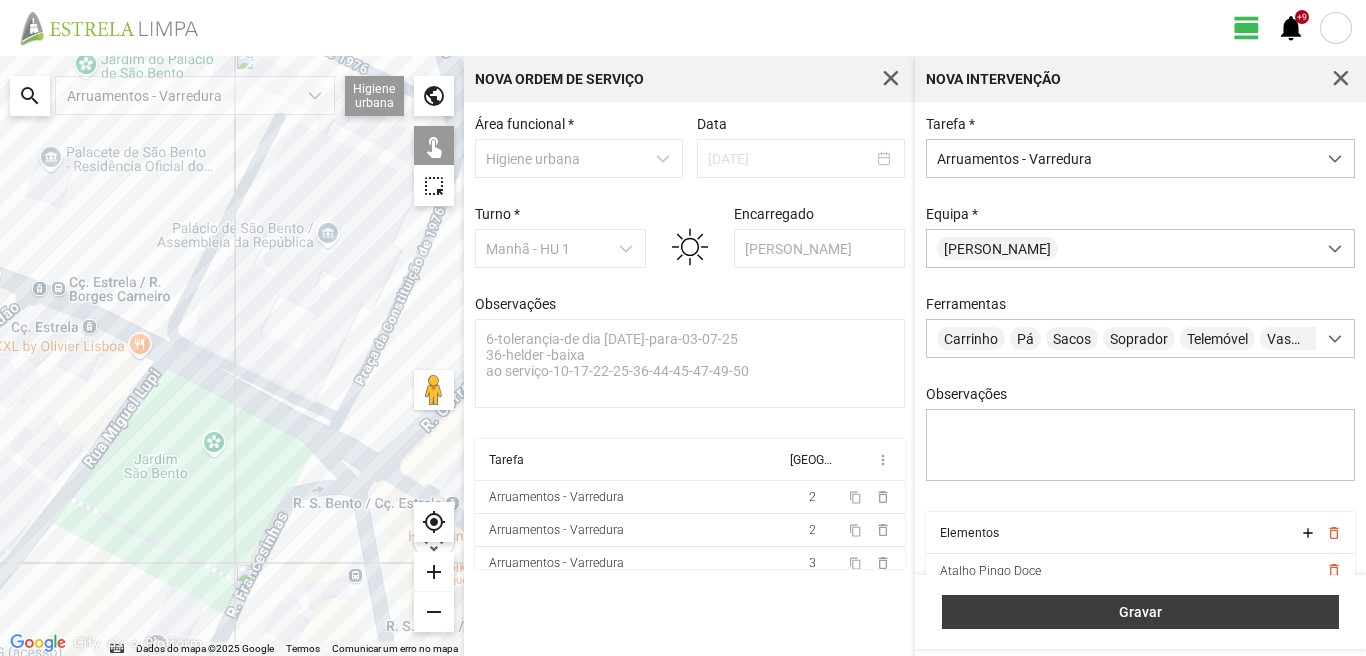 click on "Gravar" at bounding box center [1141, 612] 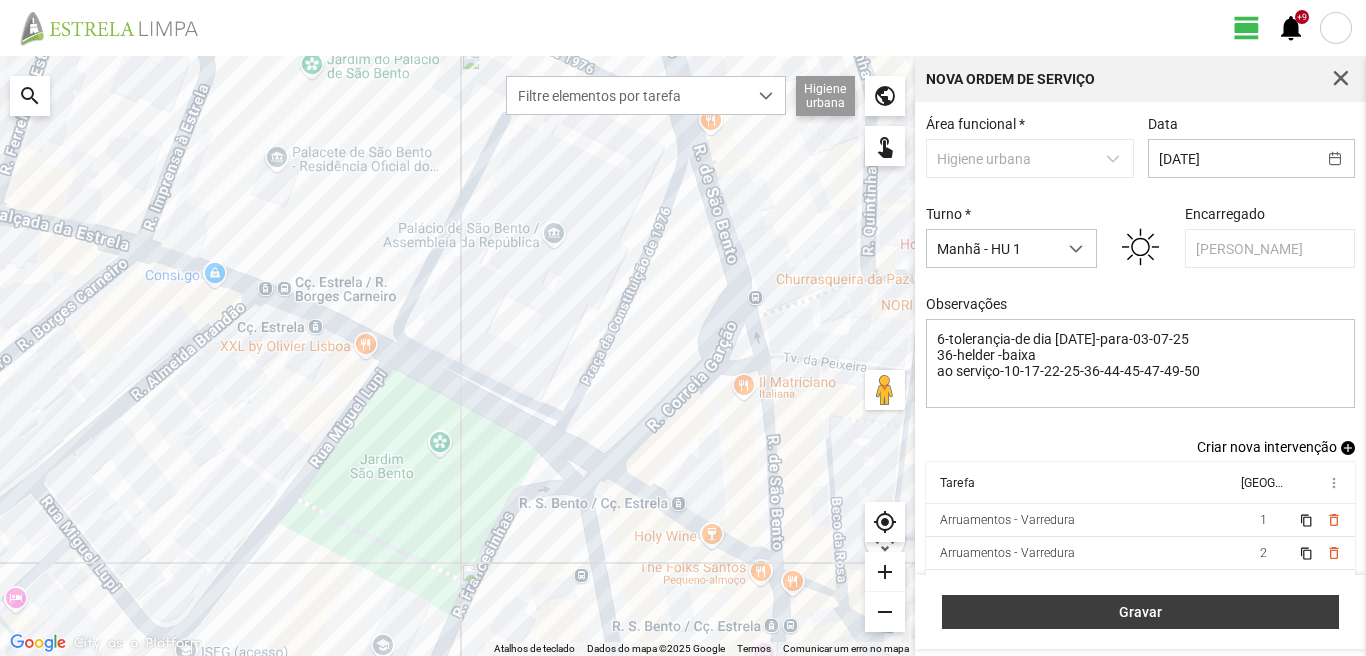 click on "Gravar" at bounding box center (1141, 612) 